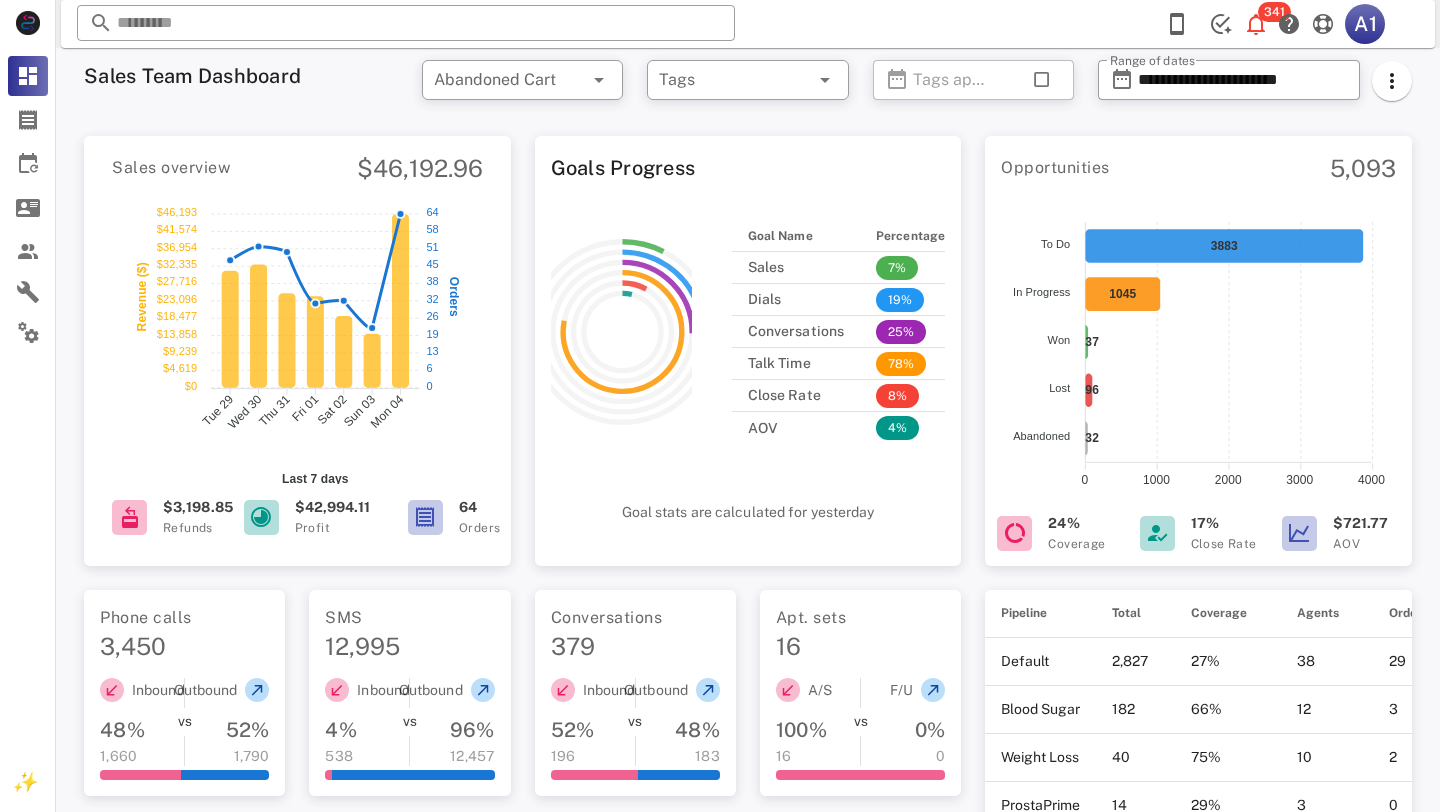 scroll, scrollTop: 0, scrollLeft: 0, axis: both 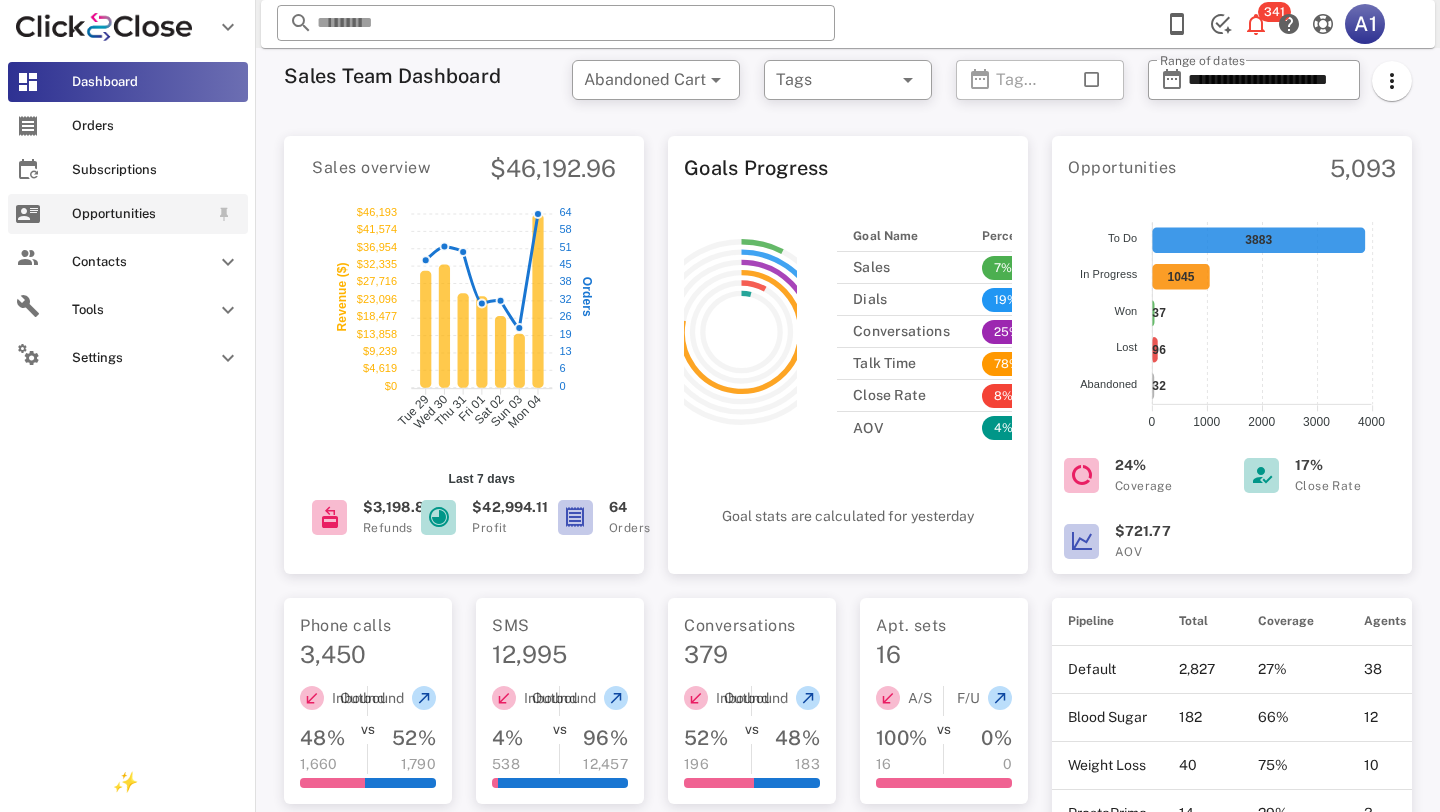 click on "Opportunities" at bounding box center [140, 214] 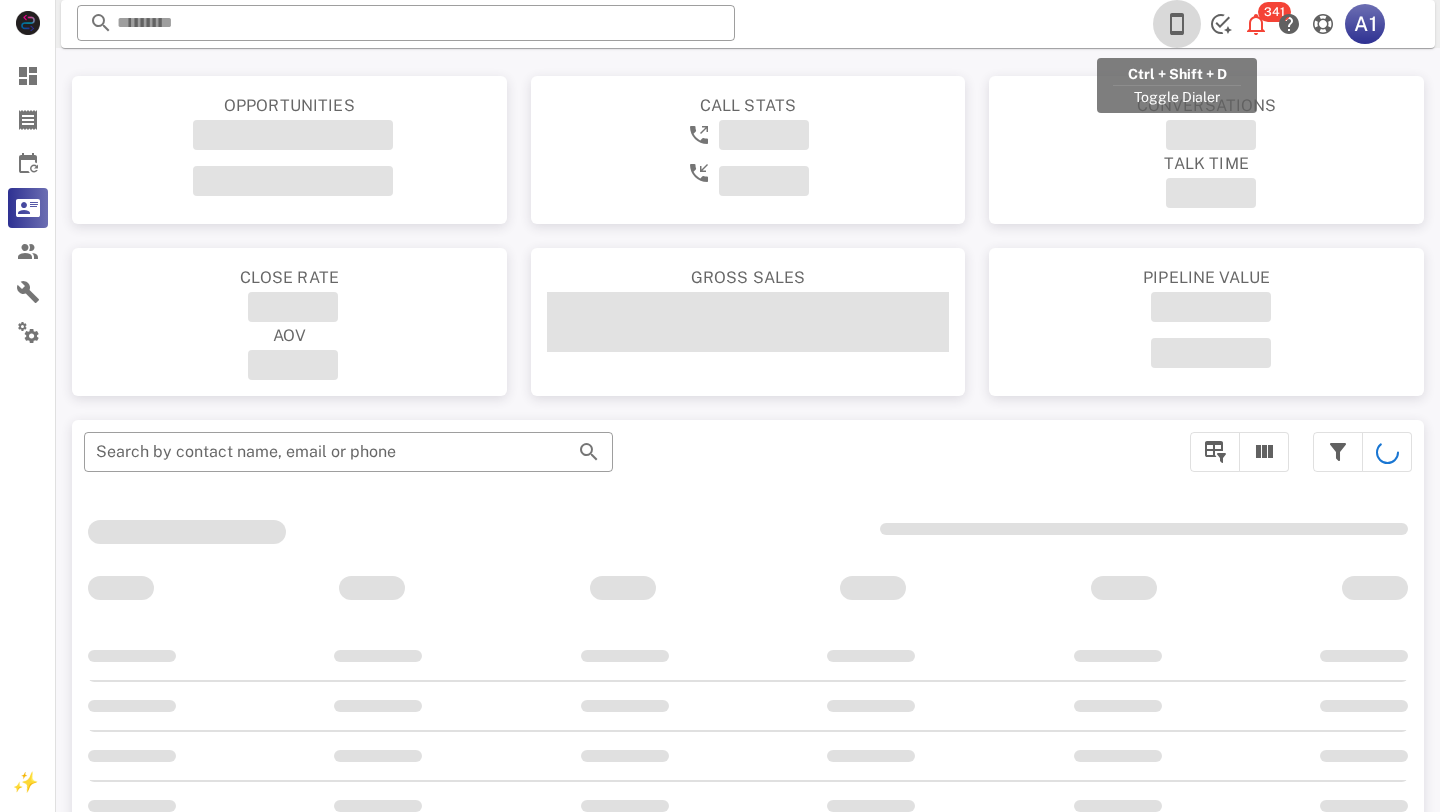 click at bounding box center [1177, 24] 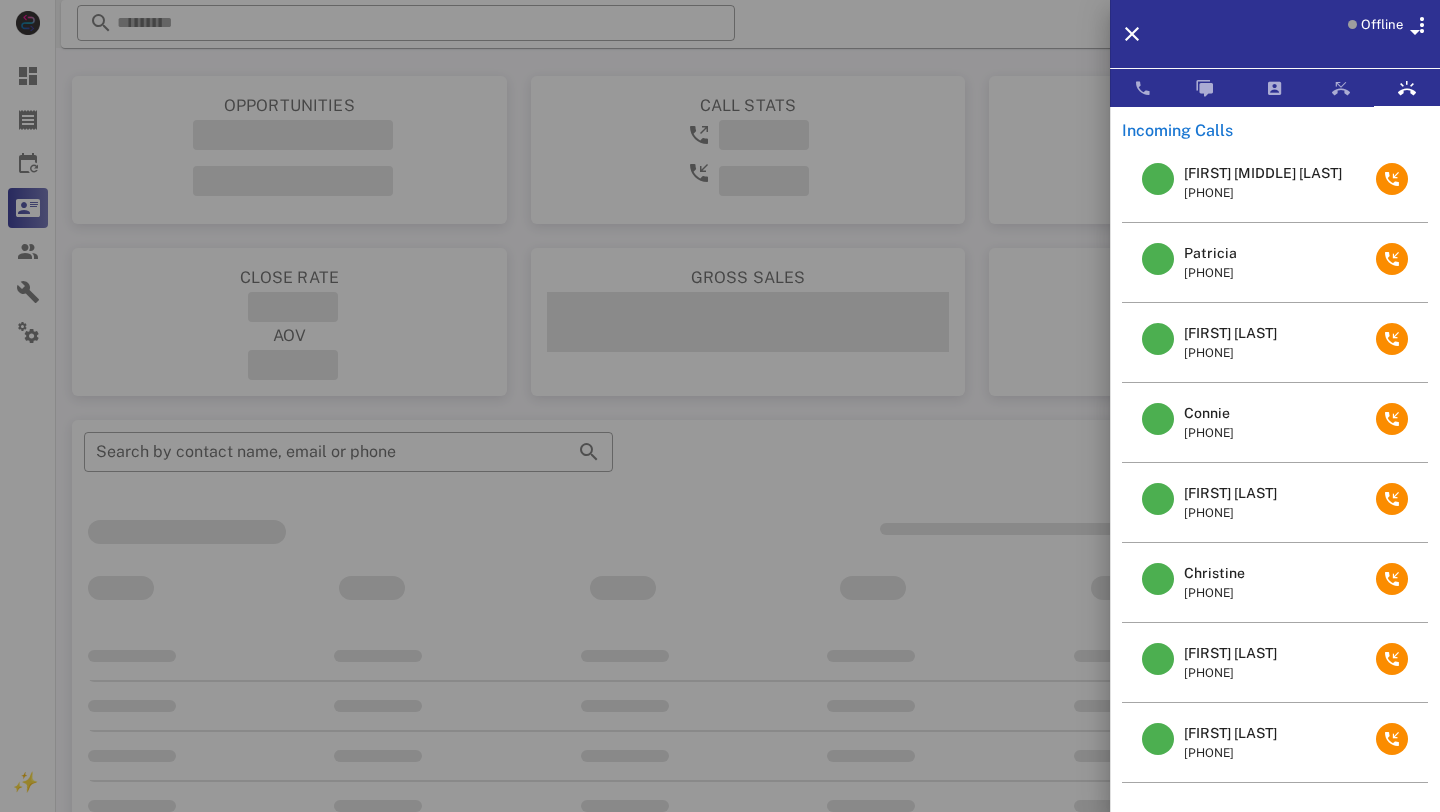 click on "Offline" at bounding box center (1382, 25) 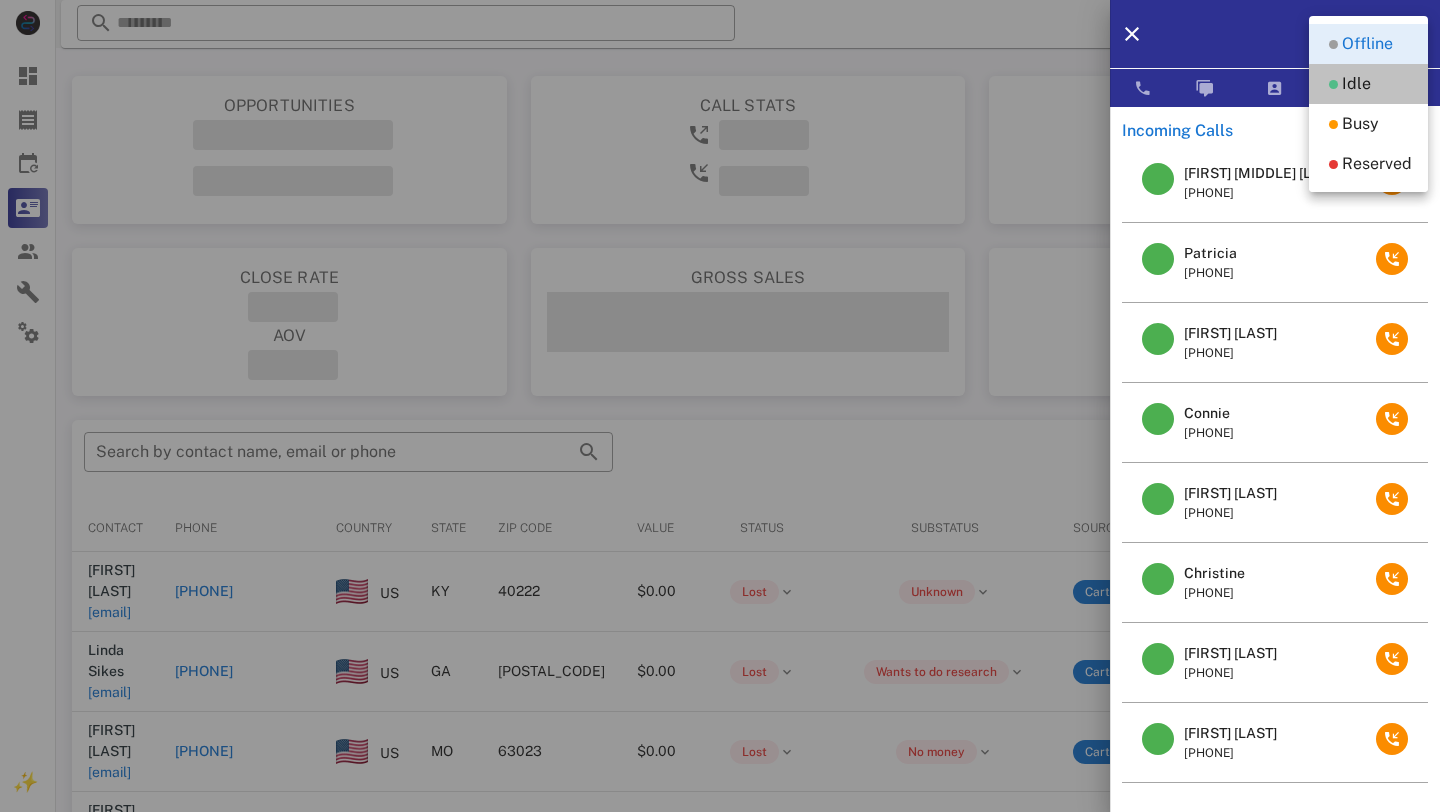 click on "Idle" at bounding box center (1356, 84) 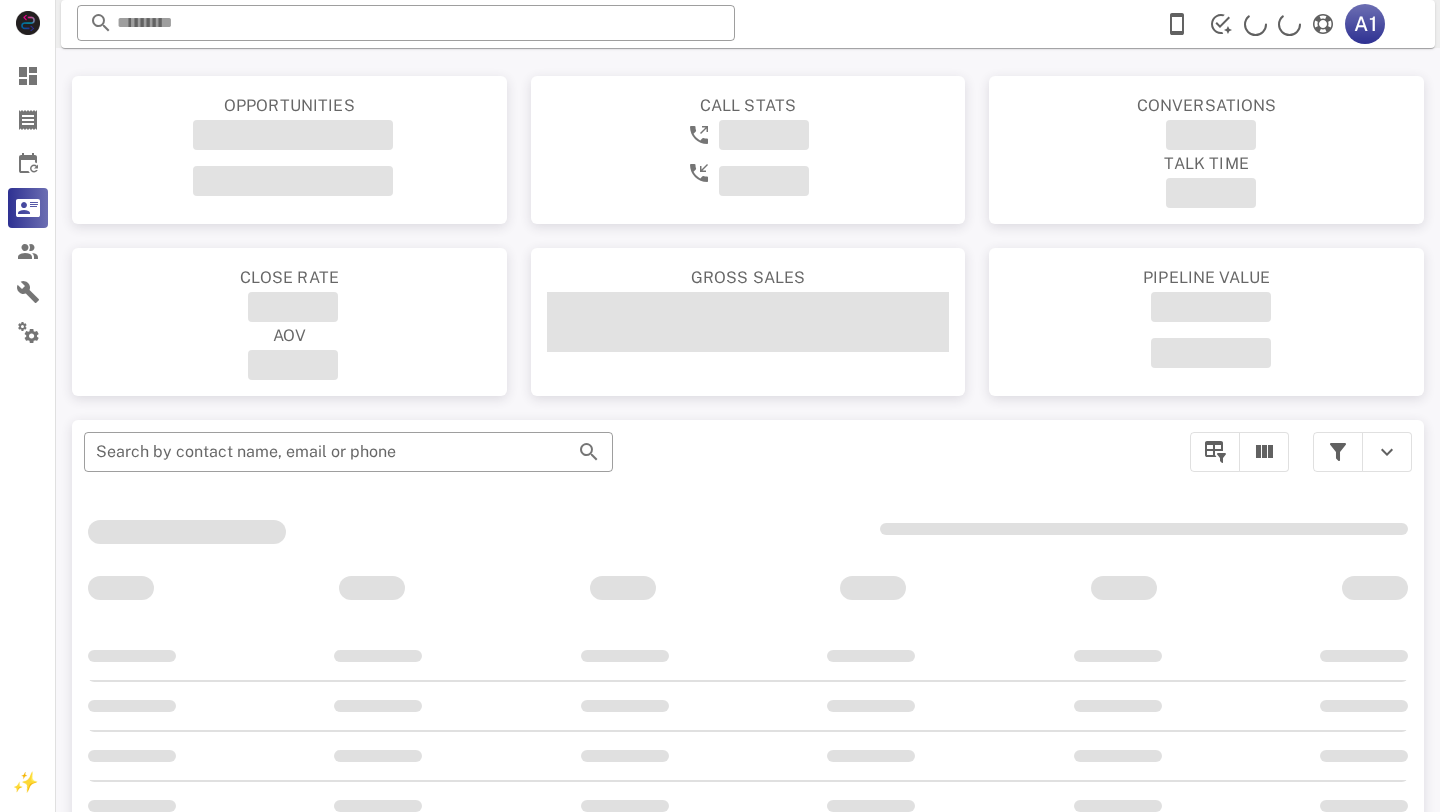scroll, scrollTop: 0, scrollLeft: 0, axis: both 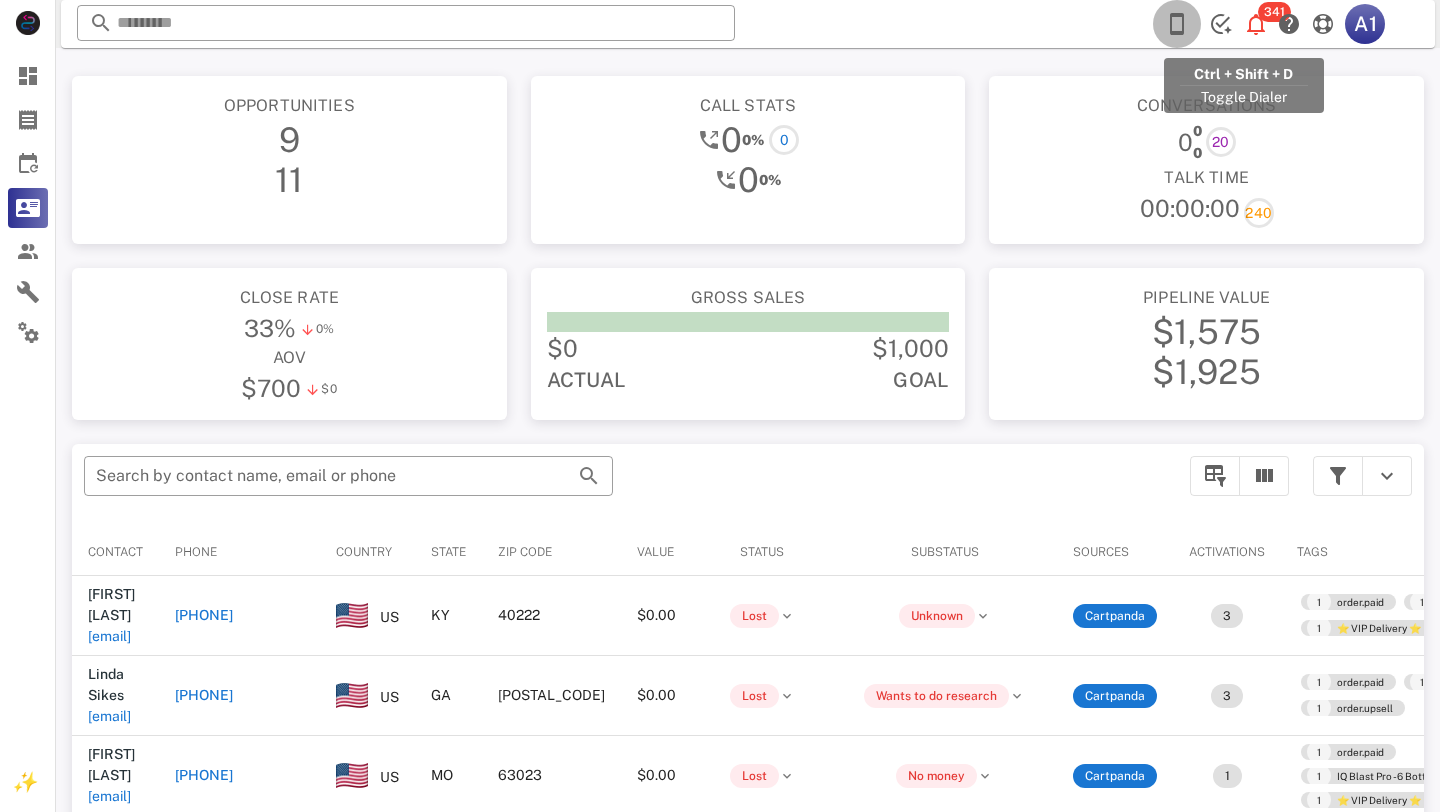 click at bounding box center [1177, 24] 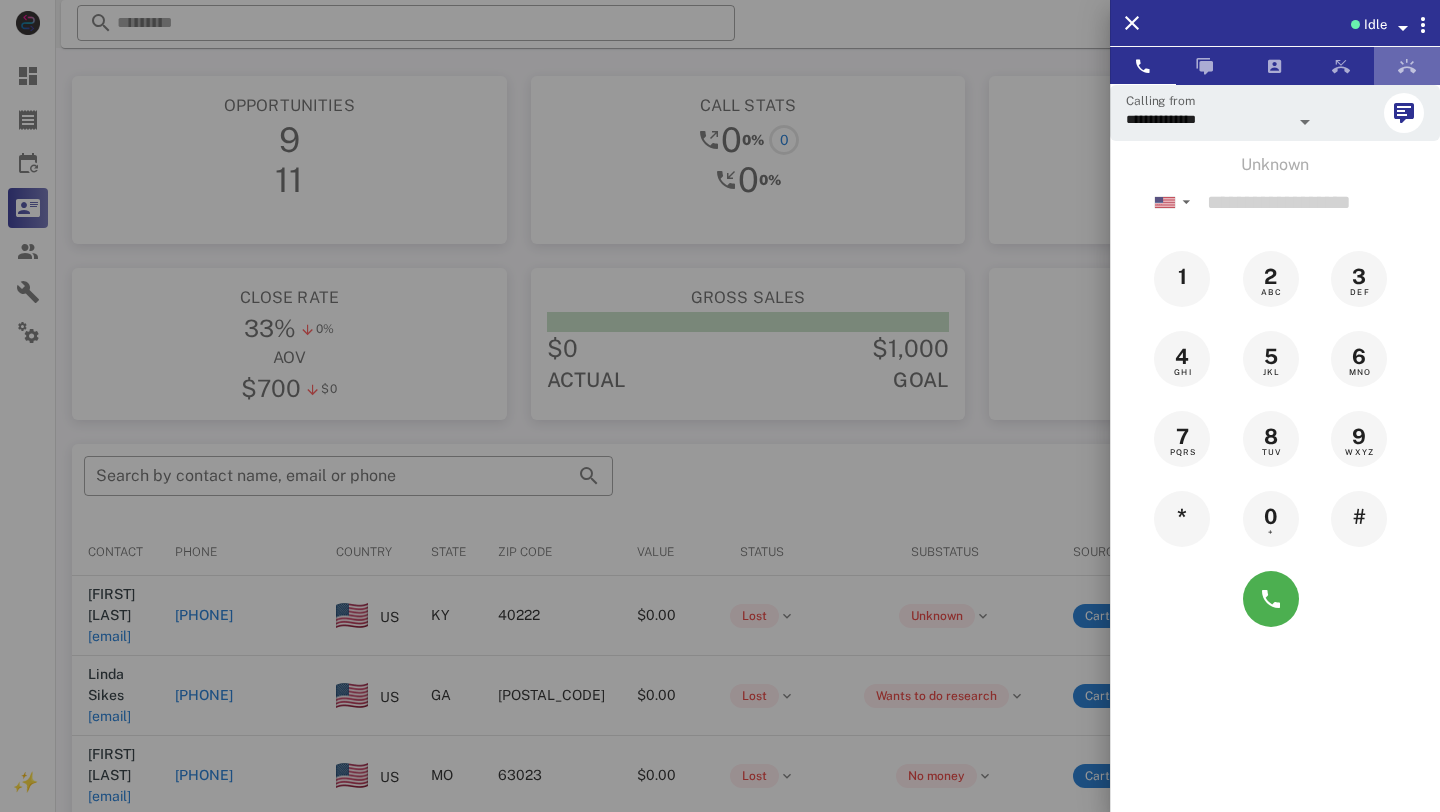 click at bounding box center [1407, 66] 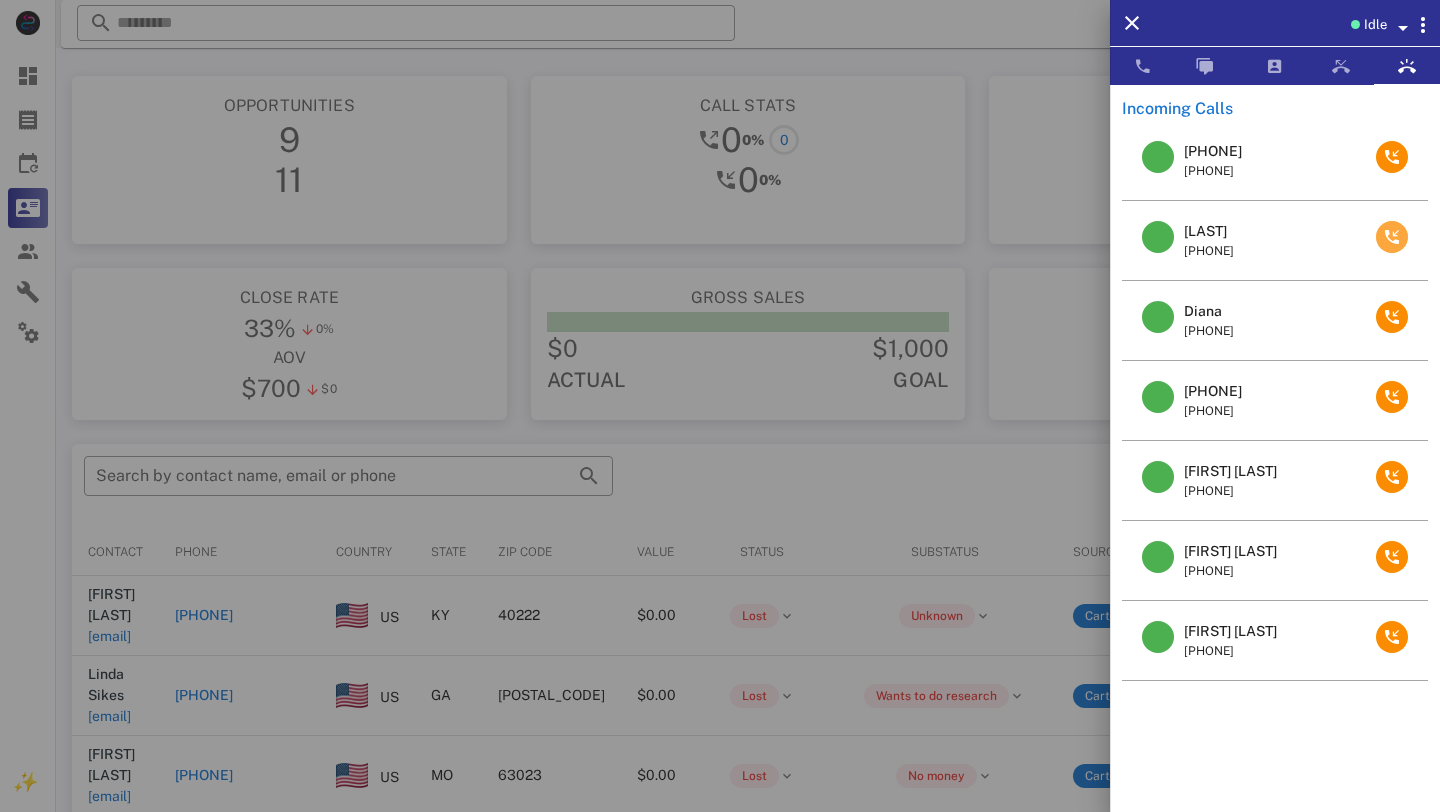 click at bounding box center (1392, 237) 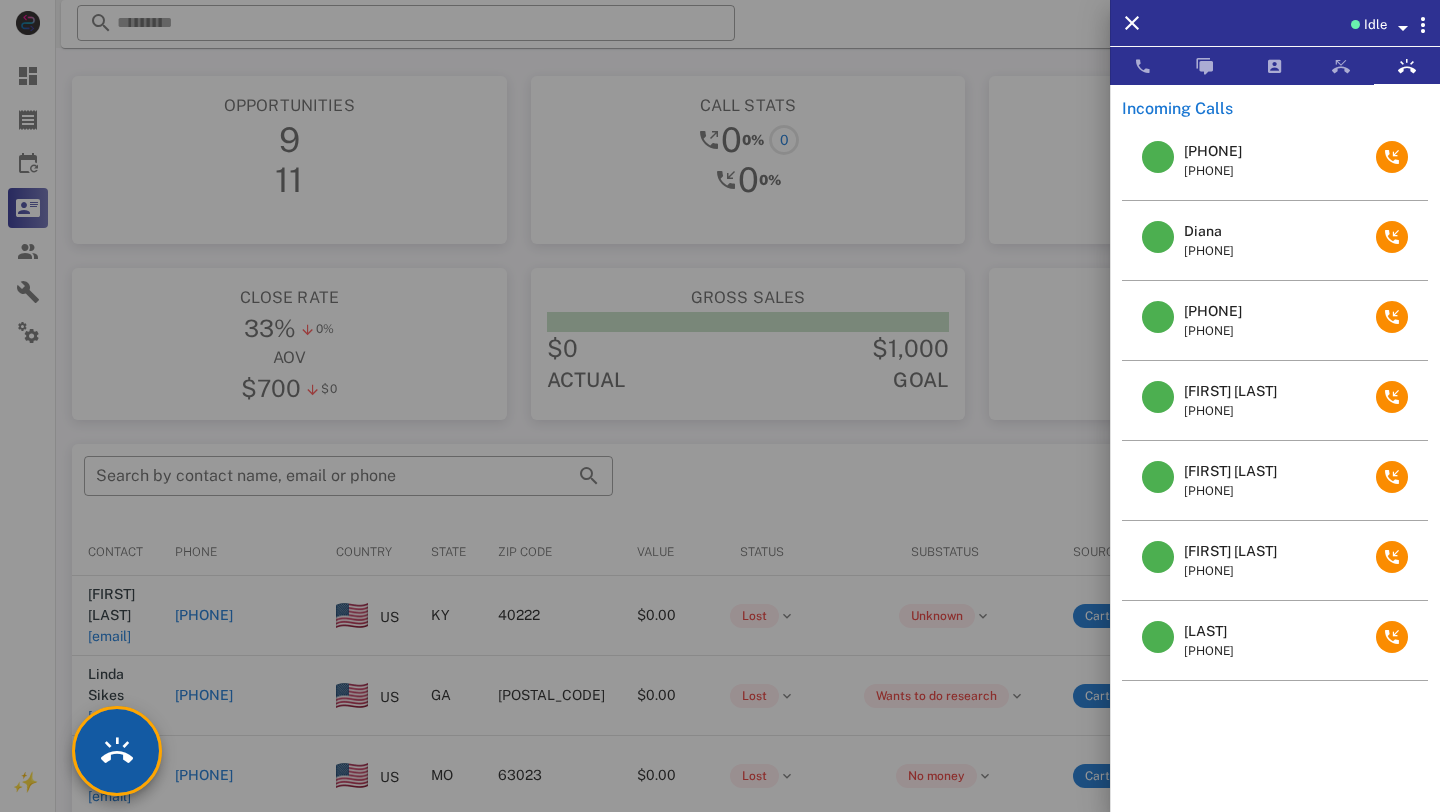 click at bounding box center (117, 751) 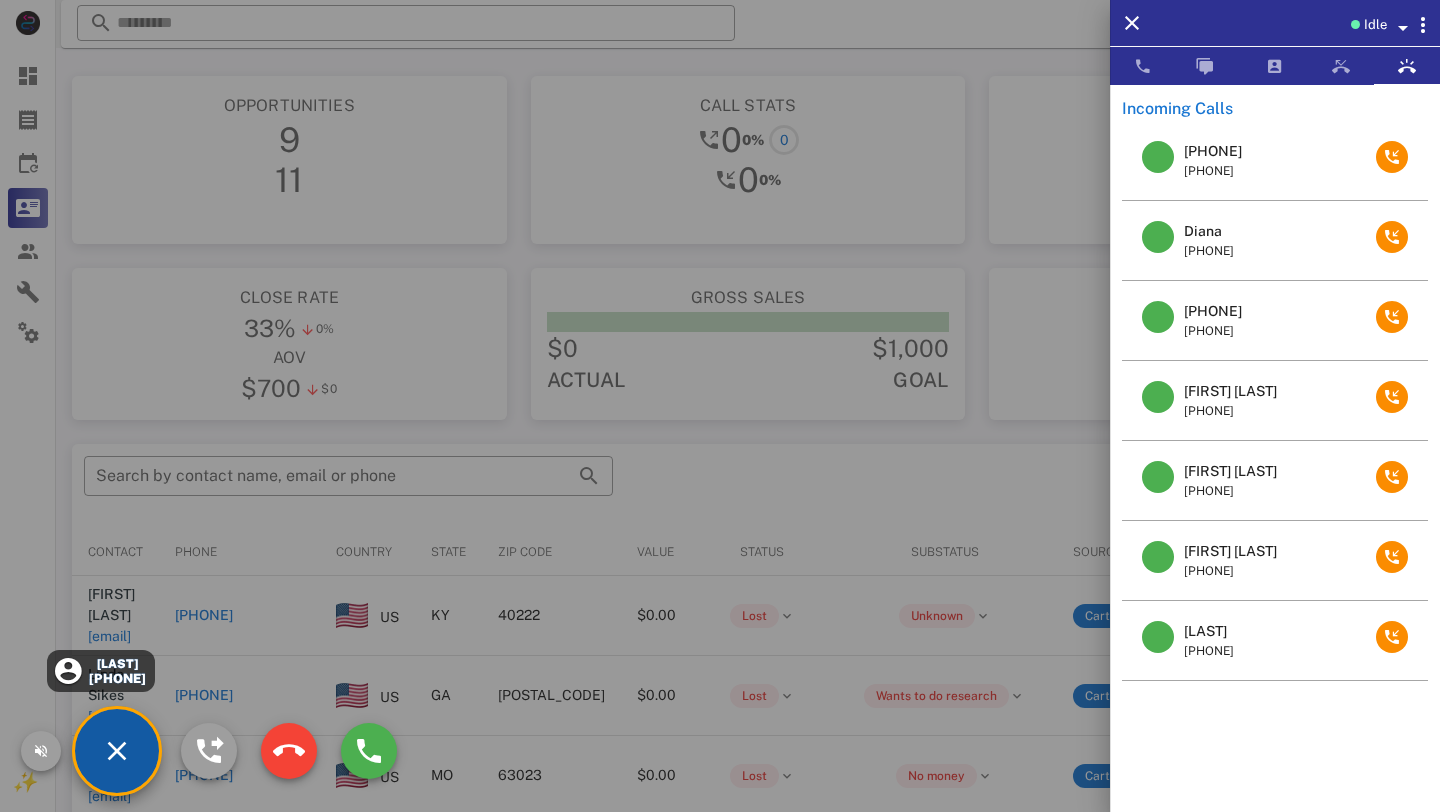 click on "[LAST]" at bounding box center [117, 664] 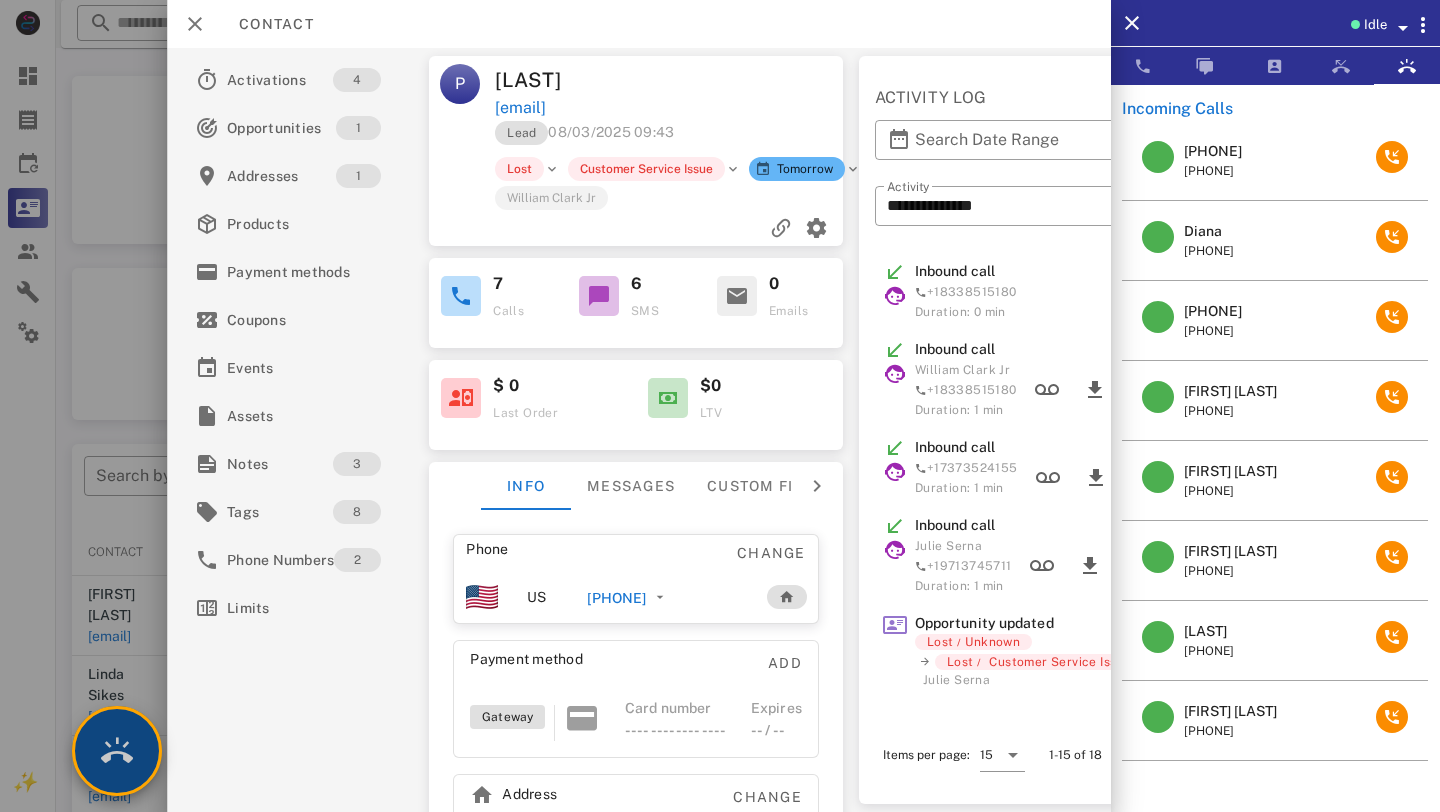 click at bounding box center [117, 751] 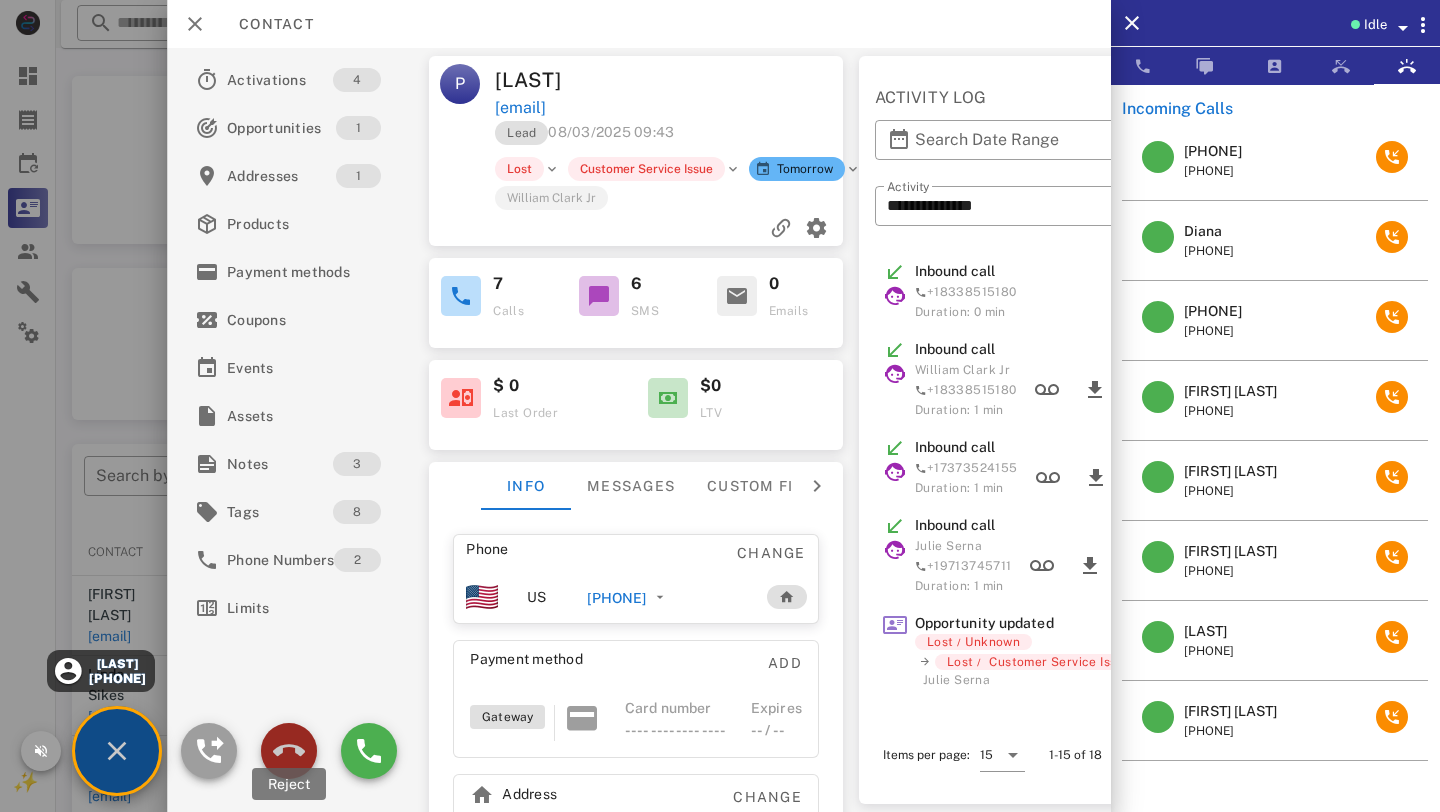 click at bounding box center (289, 751) 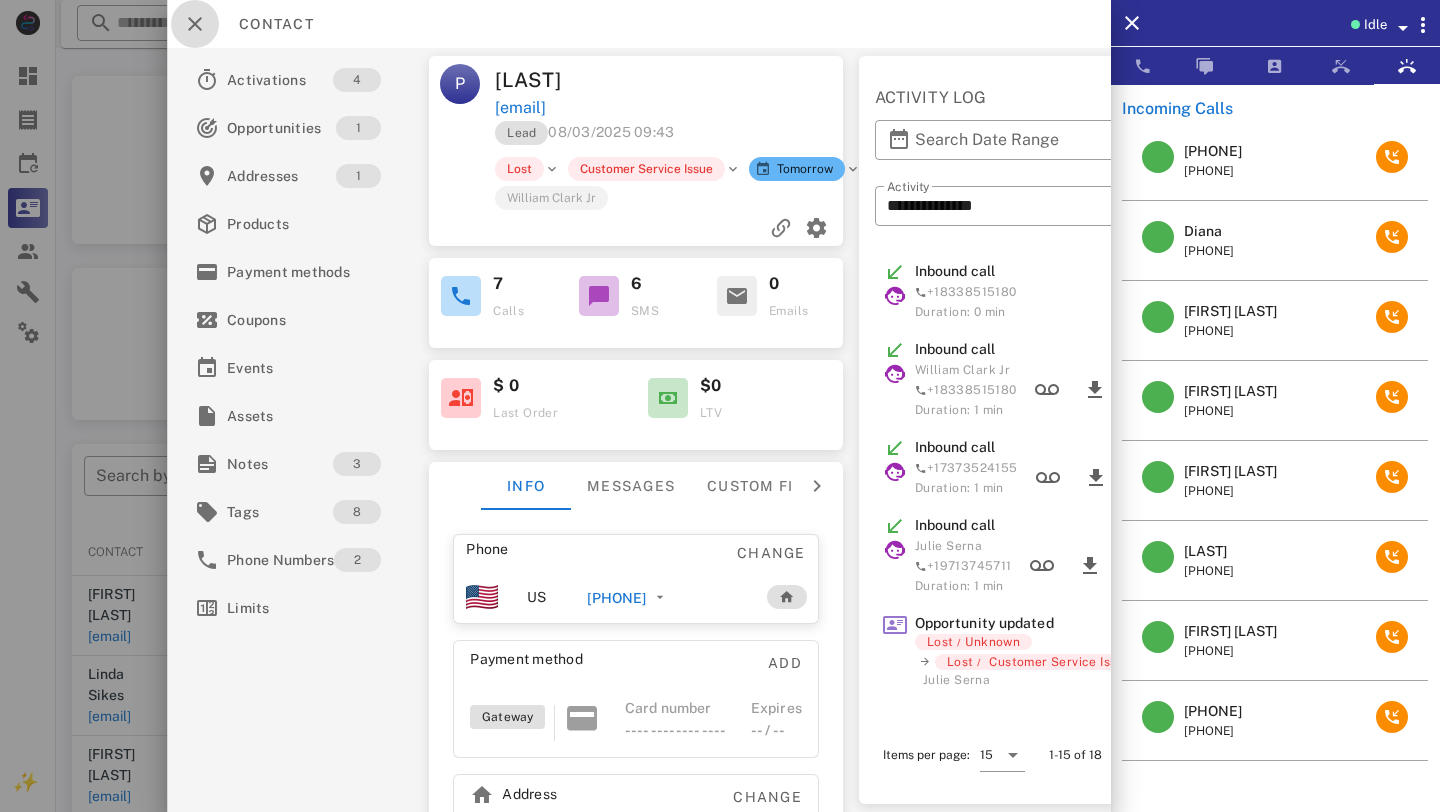 click at bounding box center (195, 24) 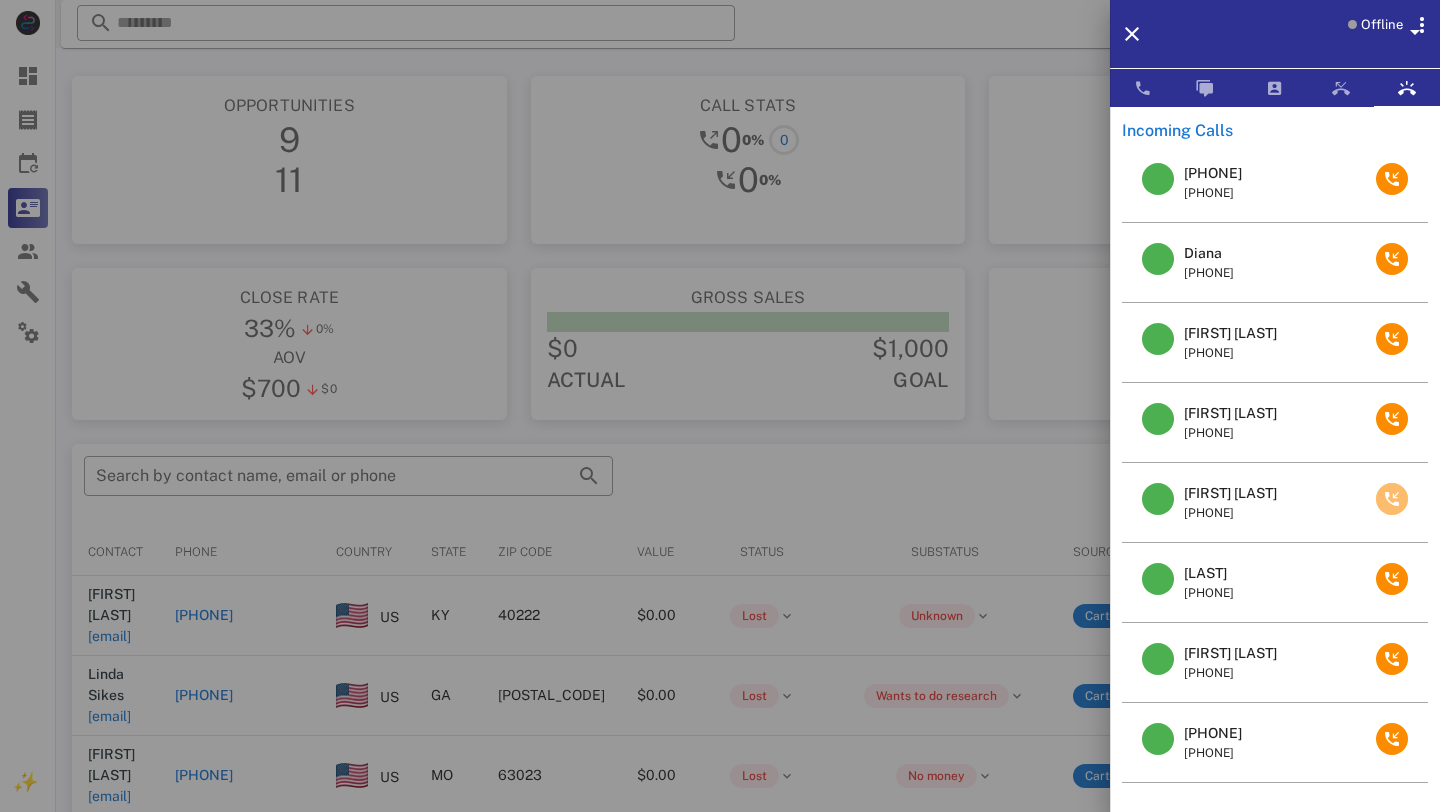 click at bounding box center [1392, 499] 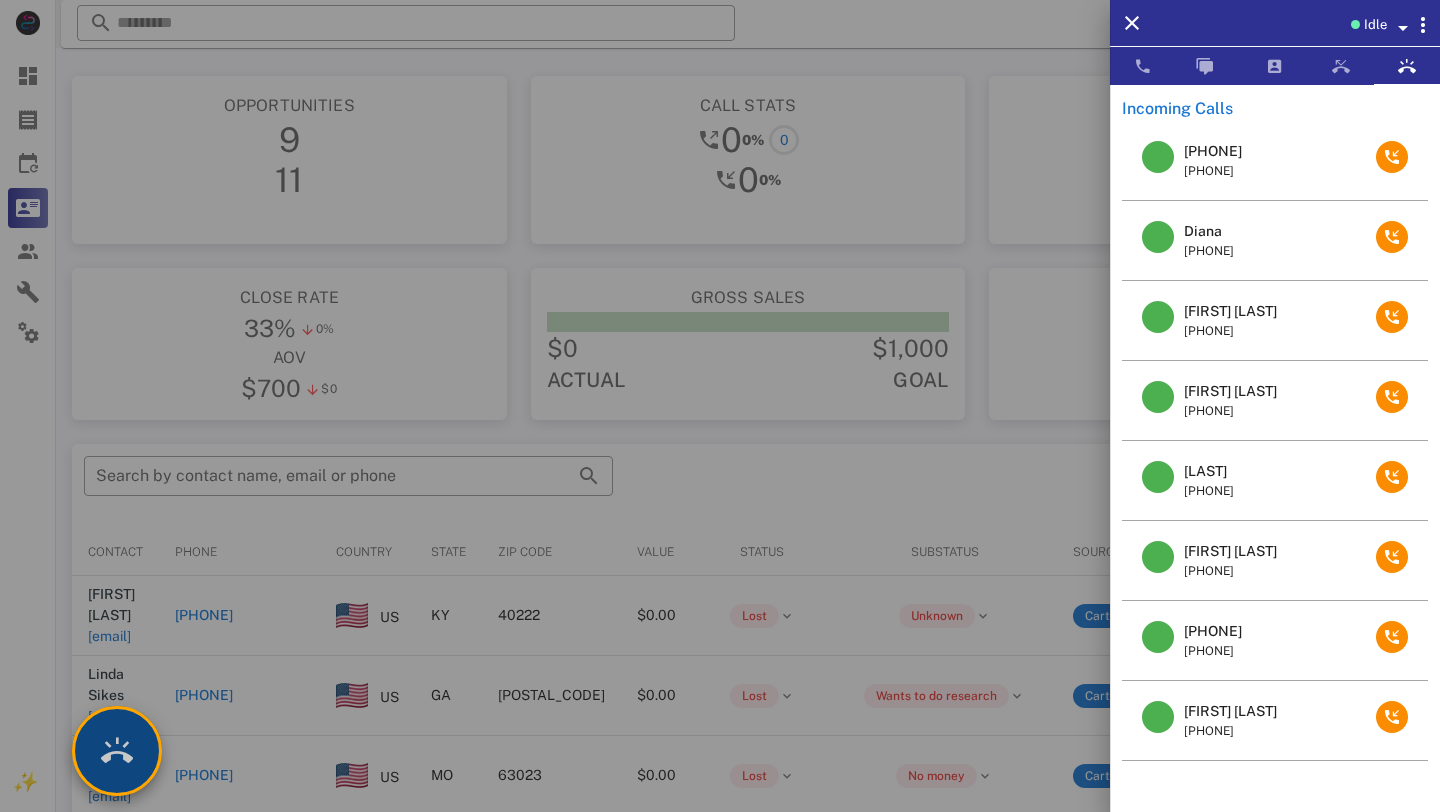 click at bounding box center (117, 751) 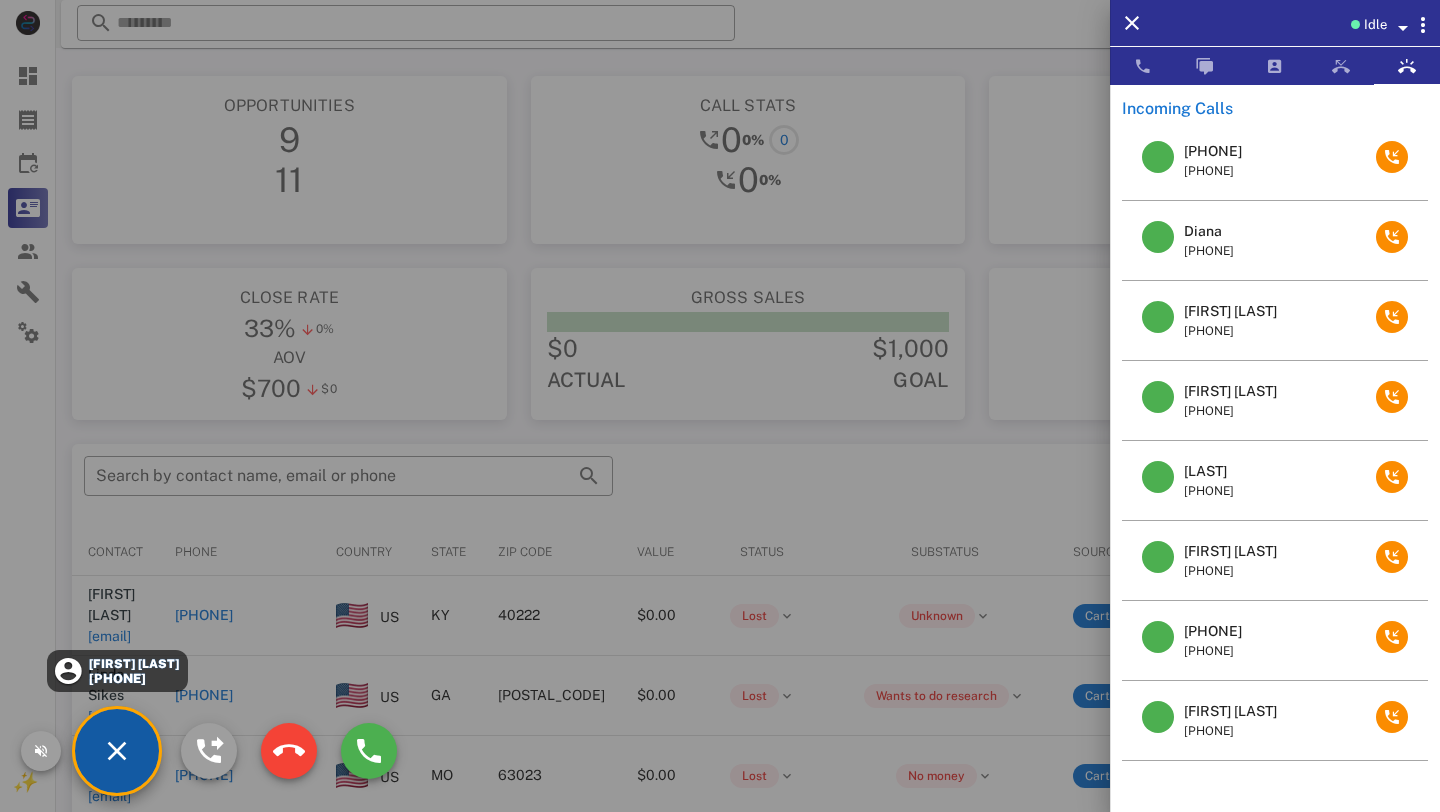 click on "[PHONE]" at bounding box center [133, 678] 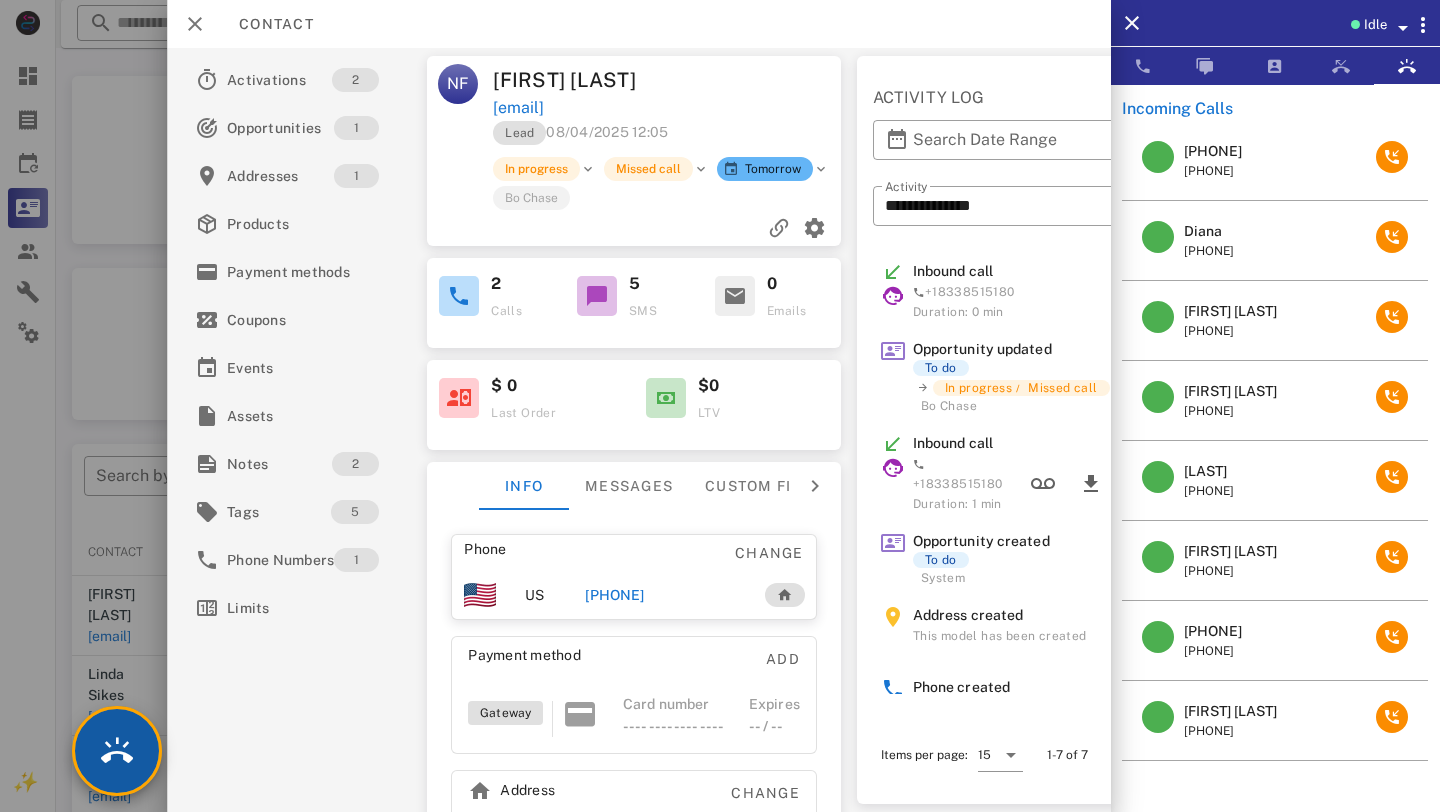 scroll, scrollTop: 0, scrollLeft: 152, axis: horizontal 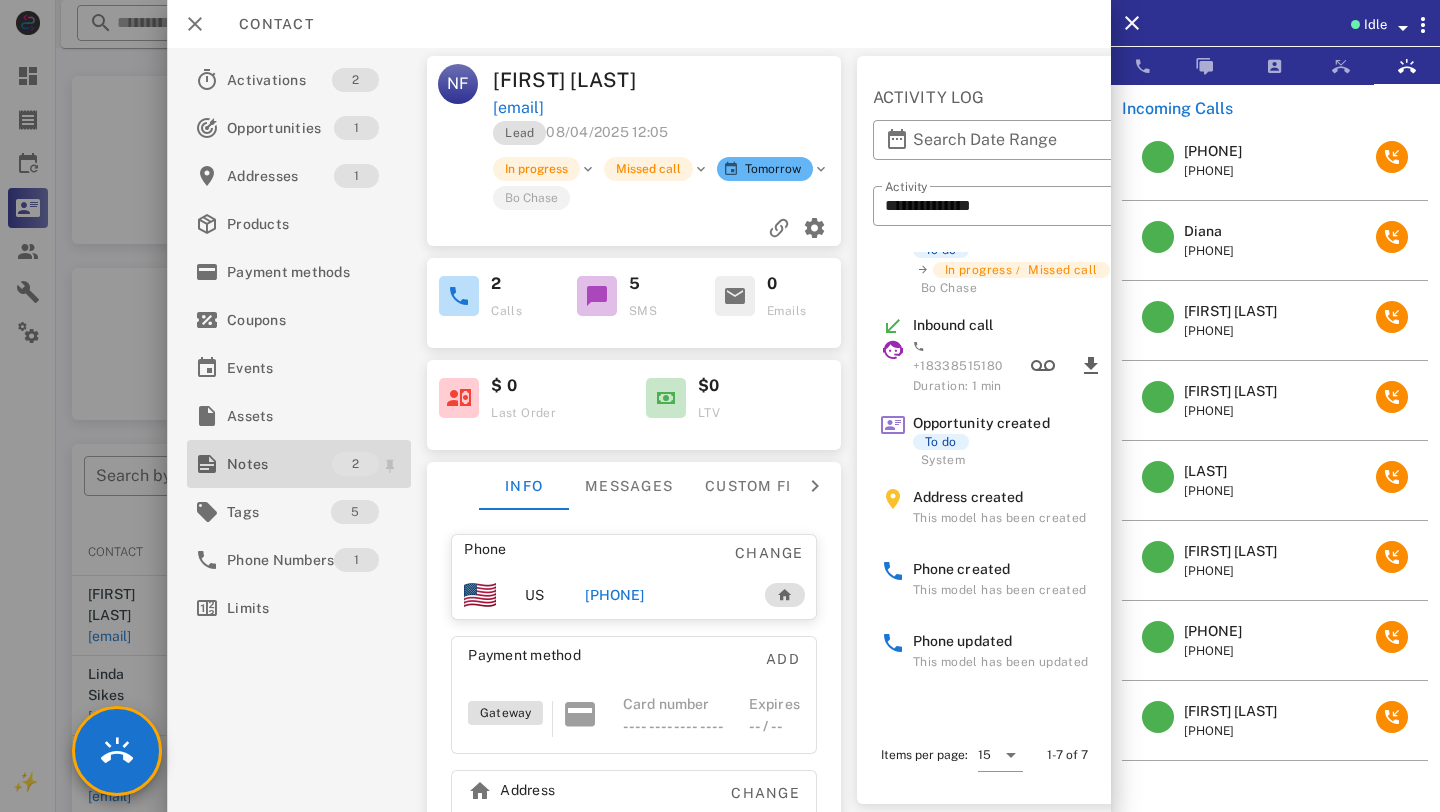 click on "Notes" at bounding box center [279, 464] 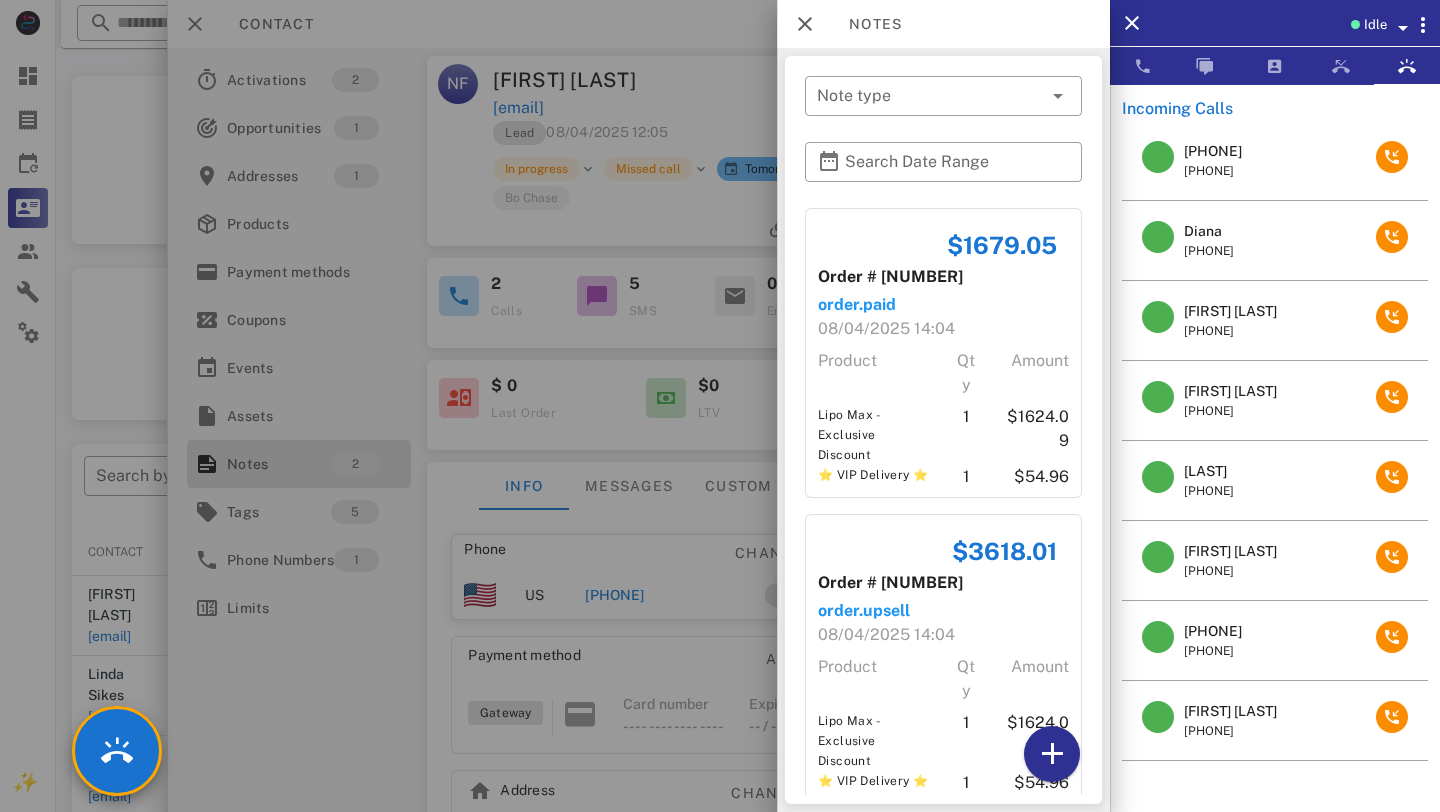 scroll, scrollTop: 73, scrollLeft: 0, axis: vertical 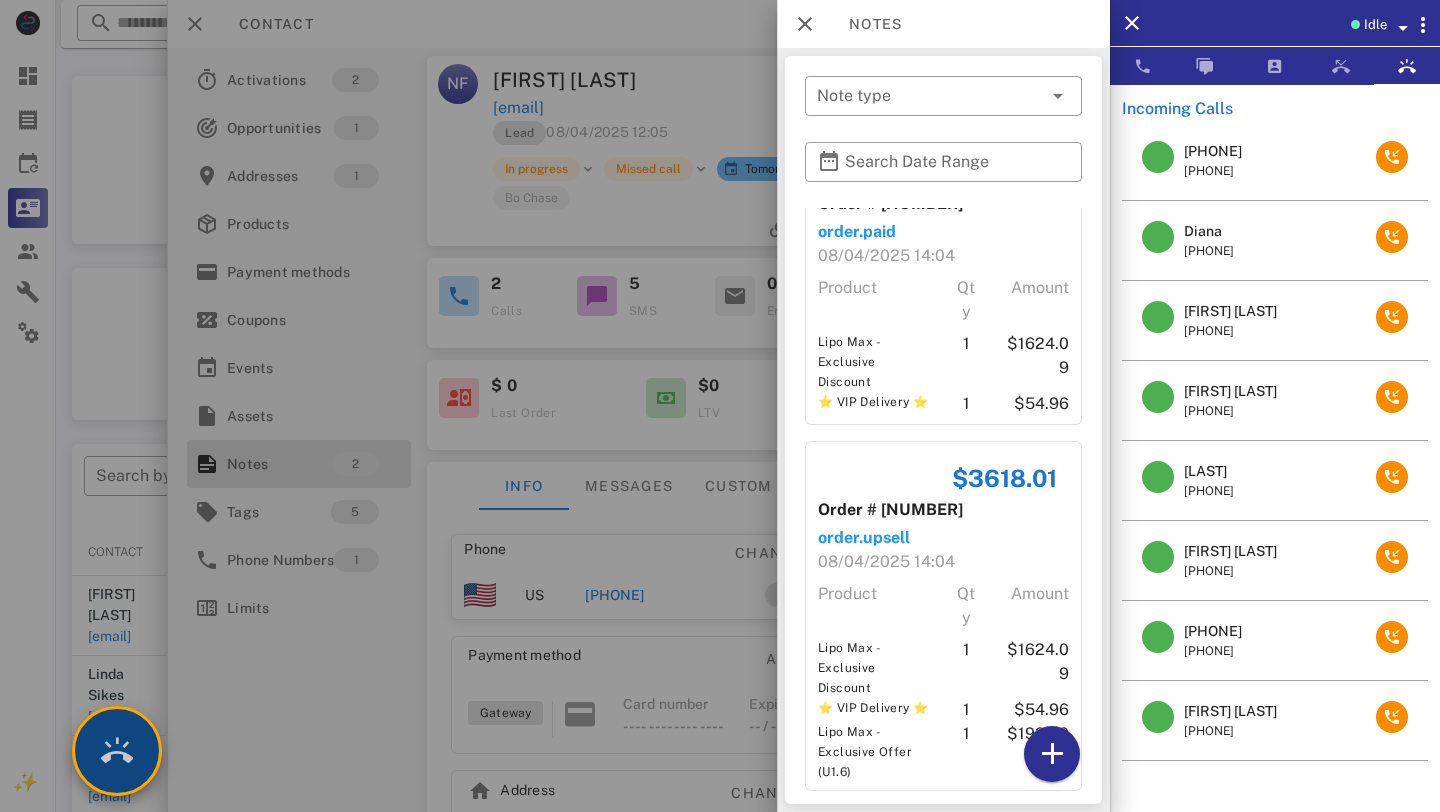 click at bounding box center (117, 751) 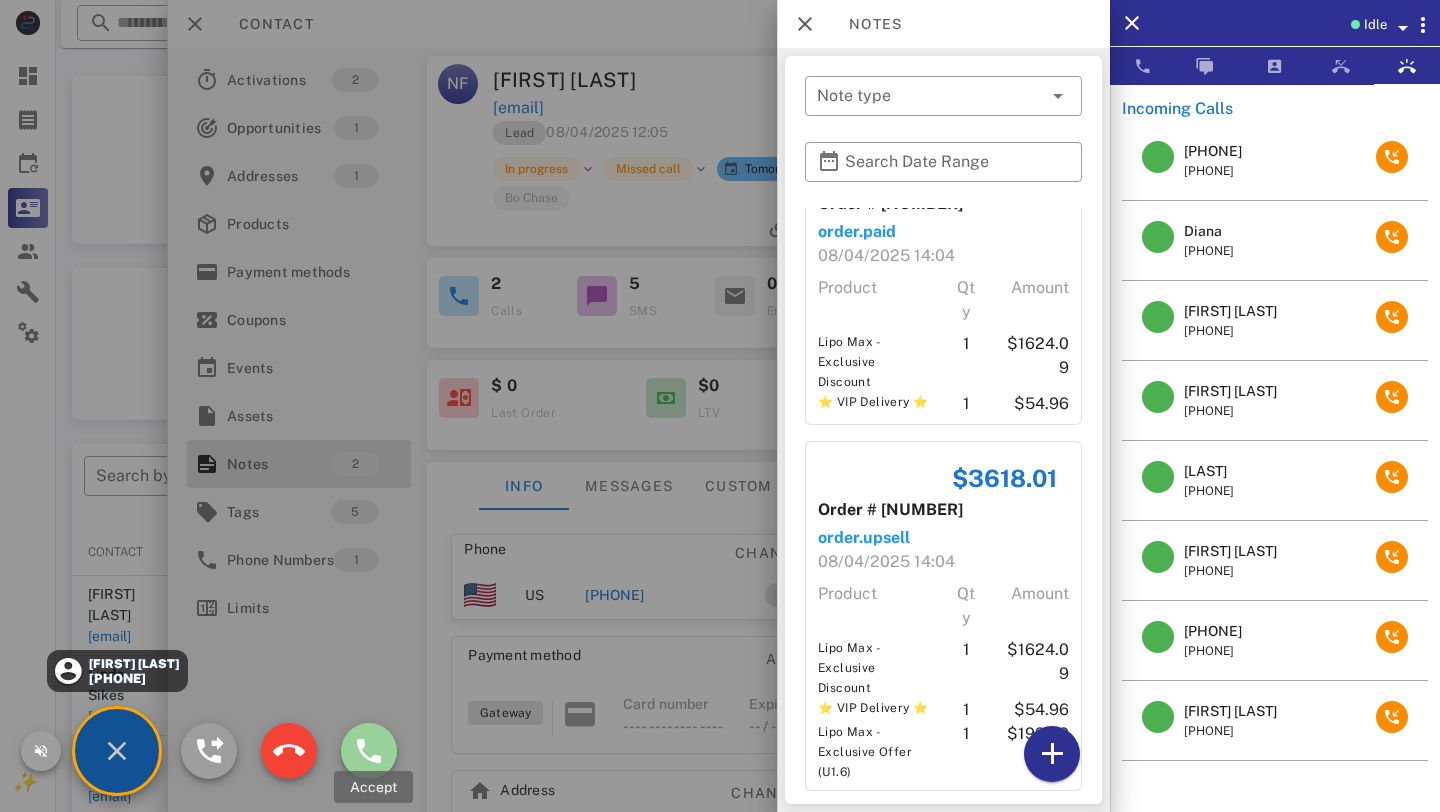 click at bounding box center [369, 751] 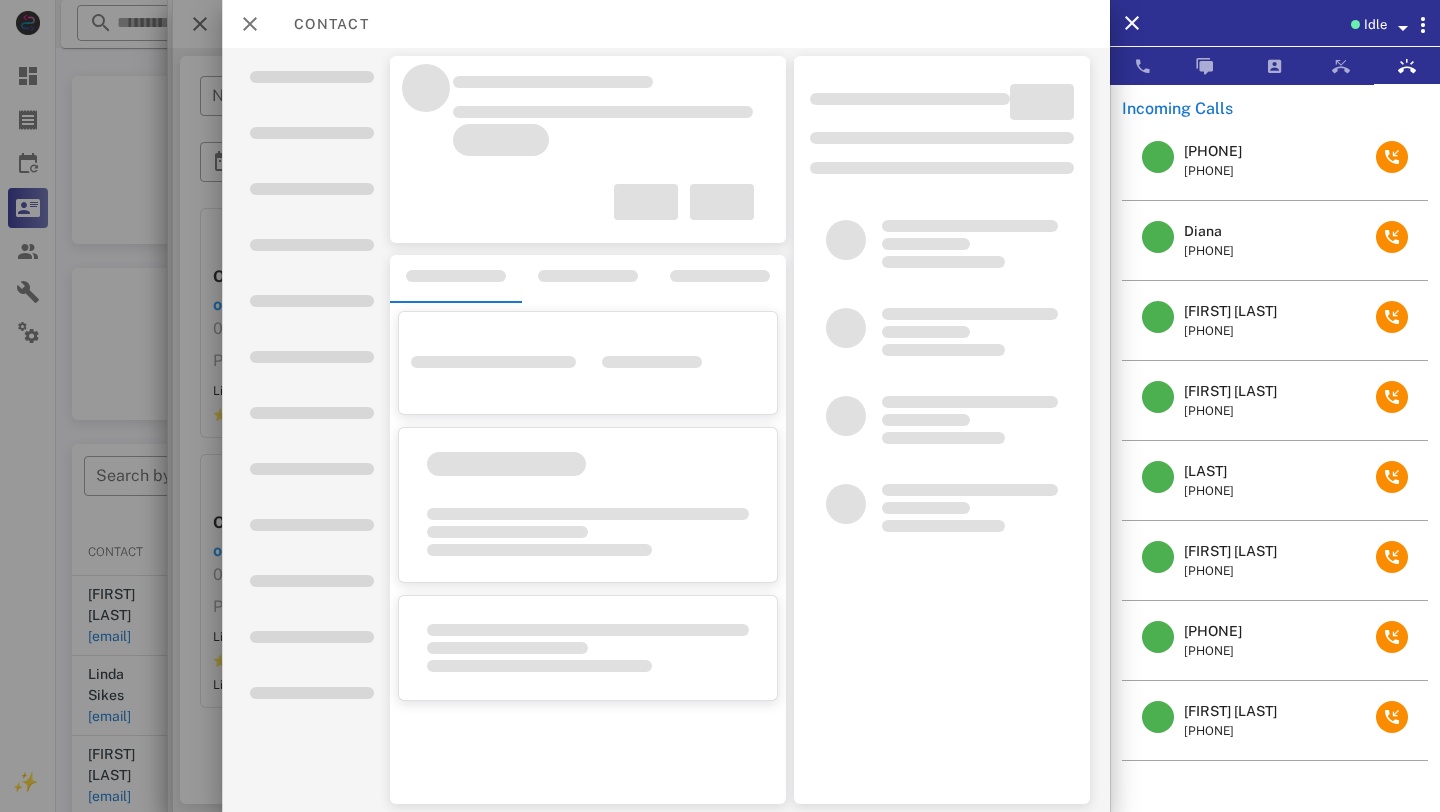 scroll, scrollTop: 0, scrollLeft: 0, axis: both 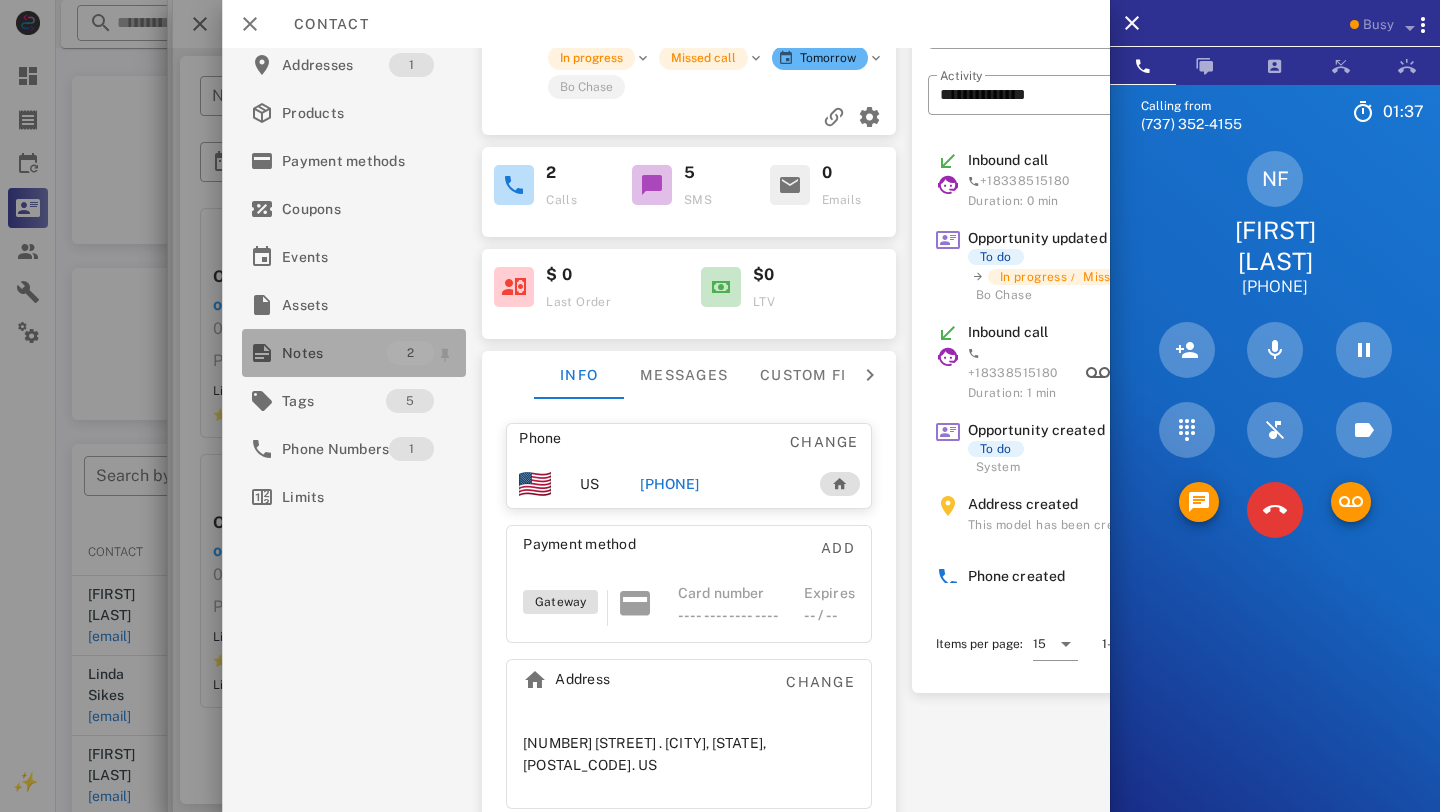 click on "Notes" at bounding box center [334, 353] 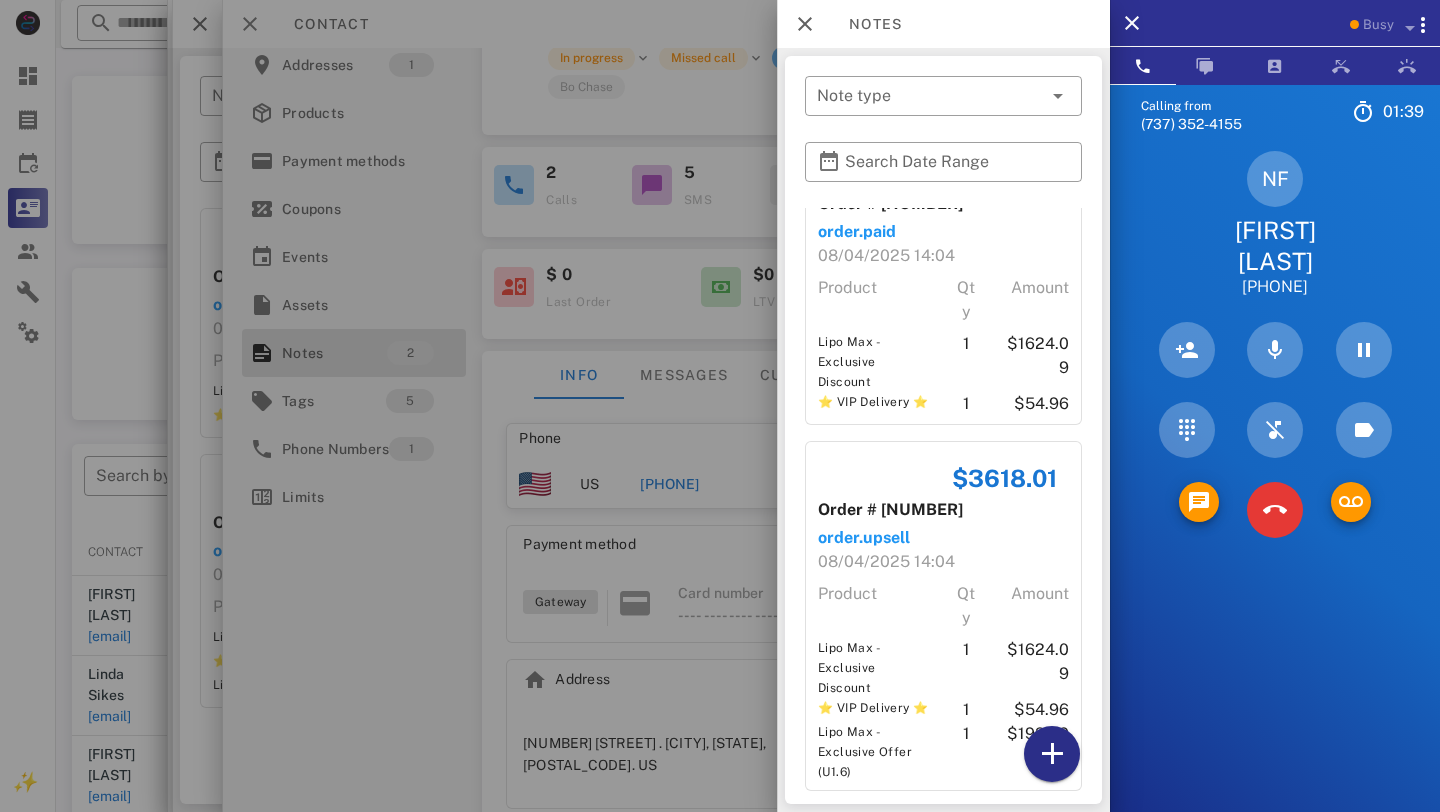 scroll, scrollTop: 72, scrollLeft: 0, axis: vertical 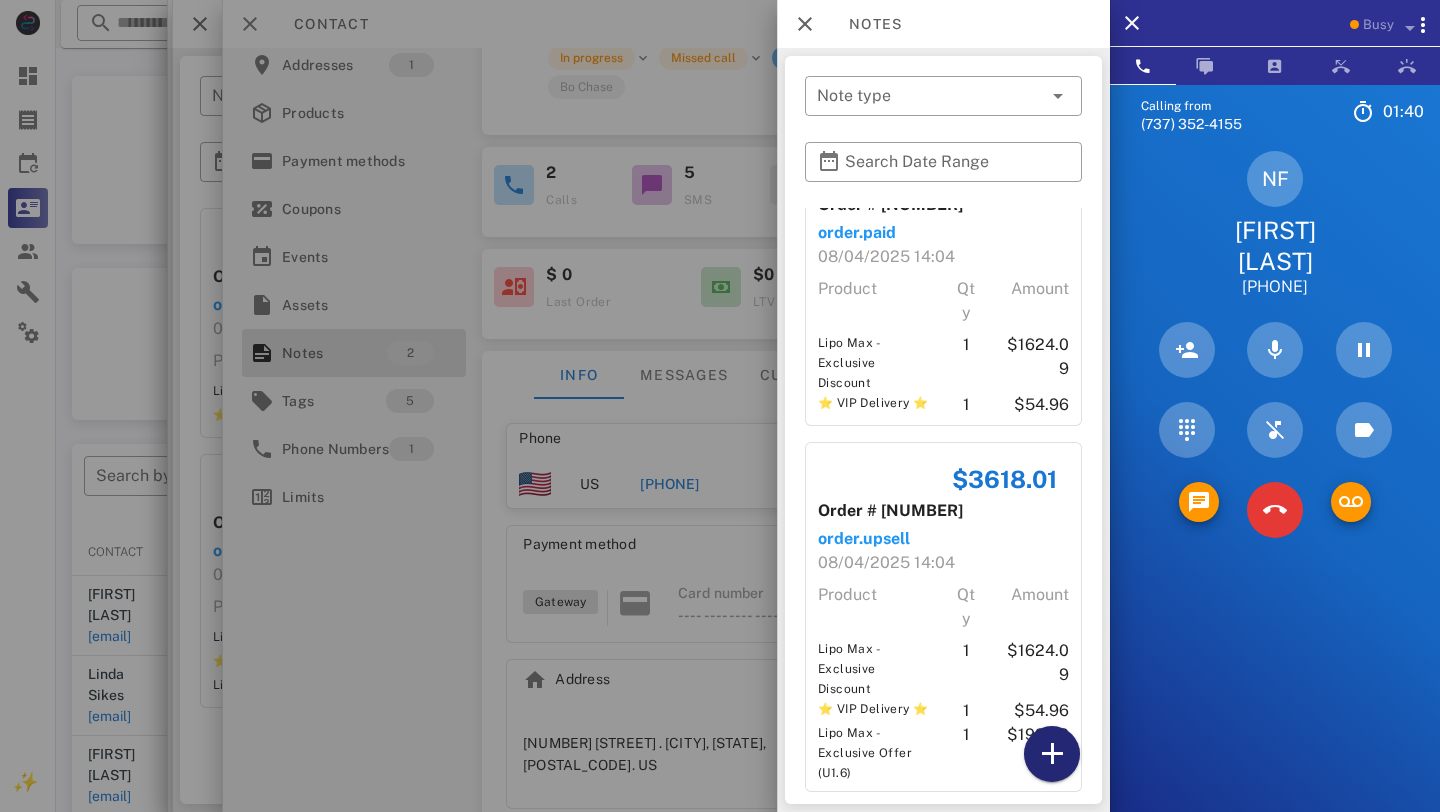 click at bounding box center [1052, 754] 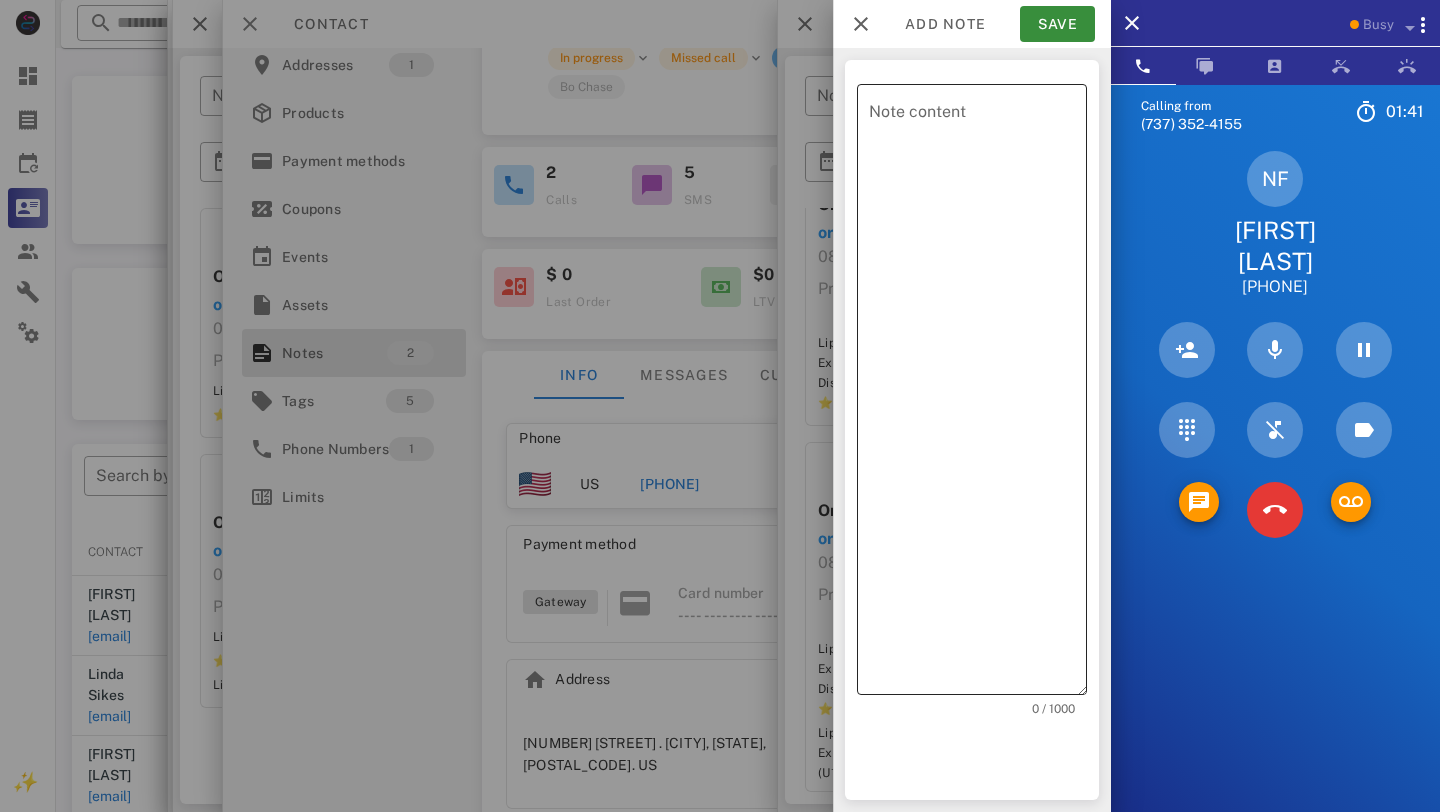 click on "Note content" at bounding box center (978, 394) 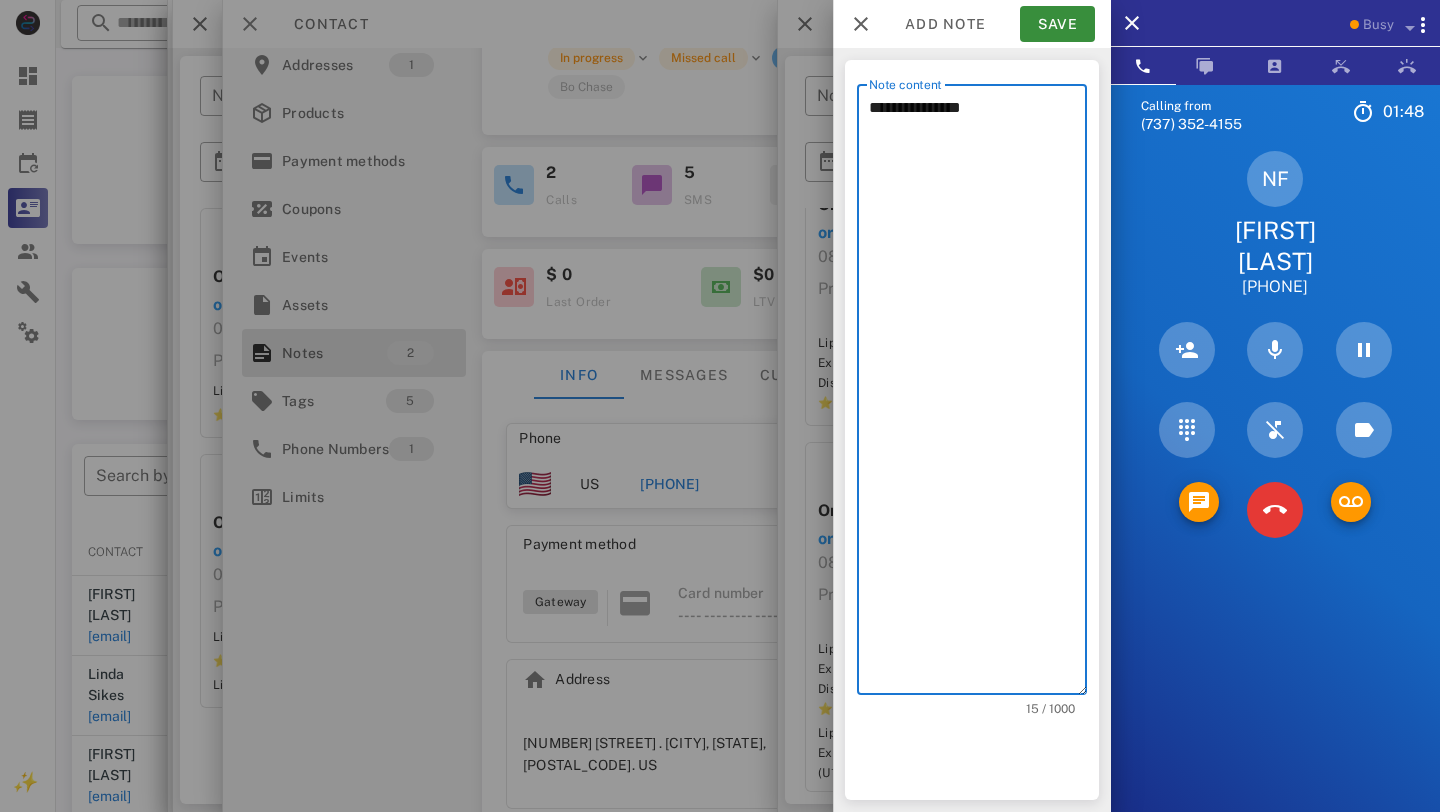 click on "**********" at bounding box center [978, 394] 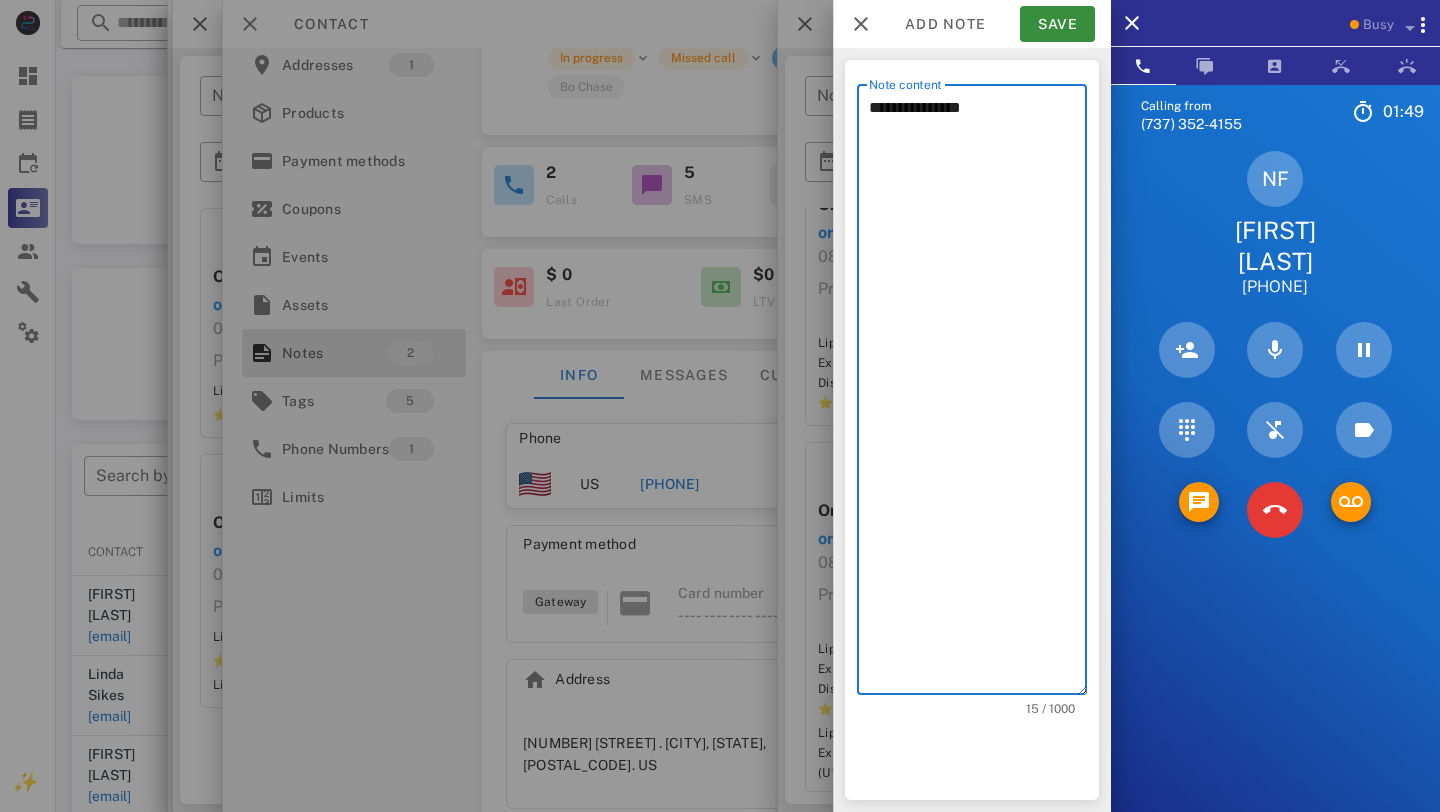 click on "* ******" 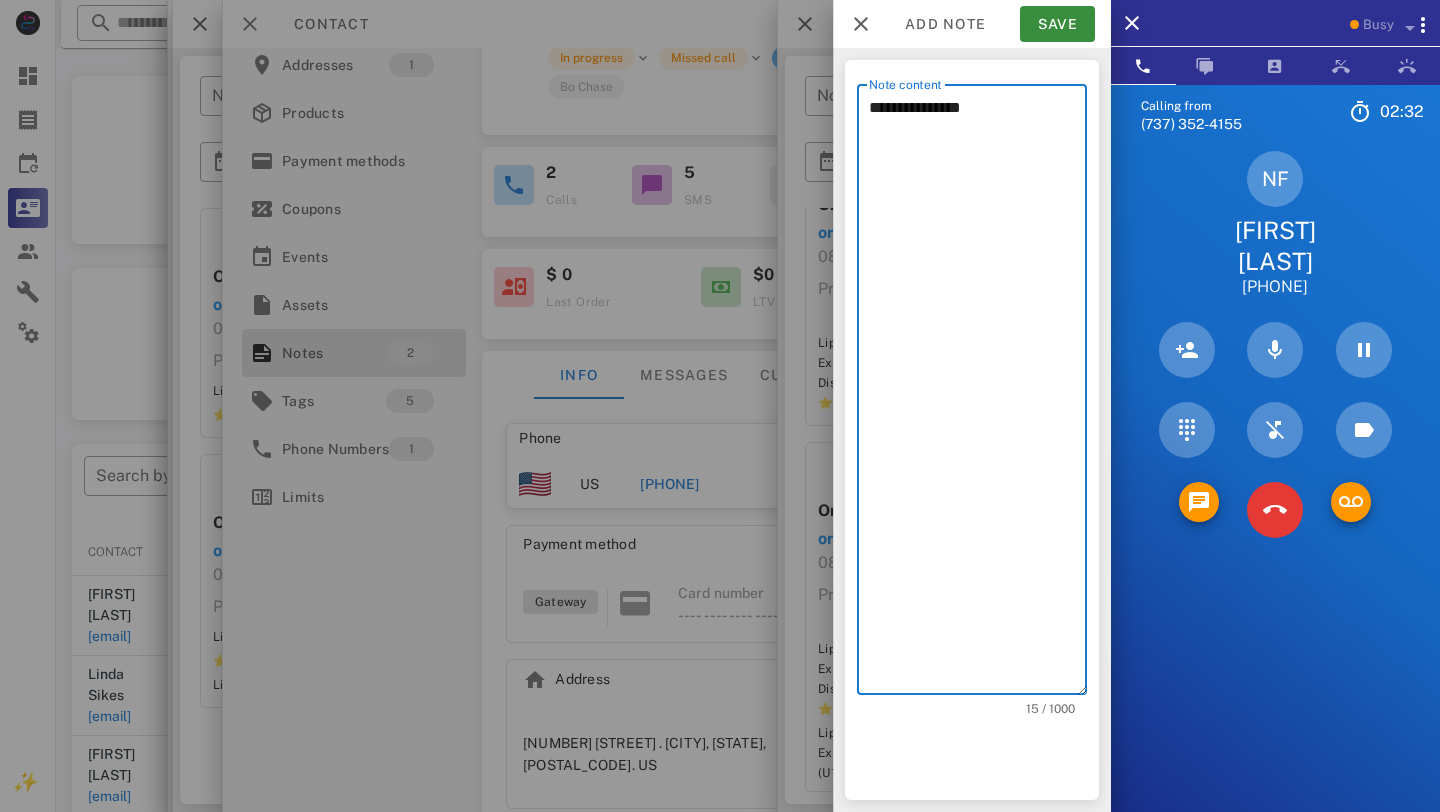 click on "**********" at bounding box center [978, 394] 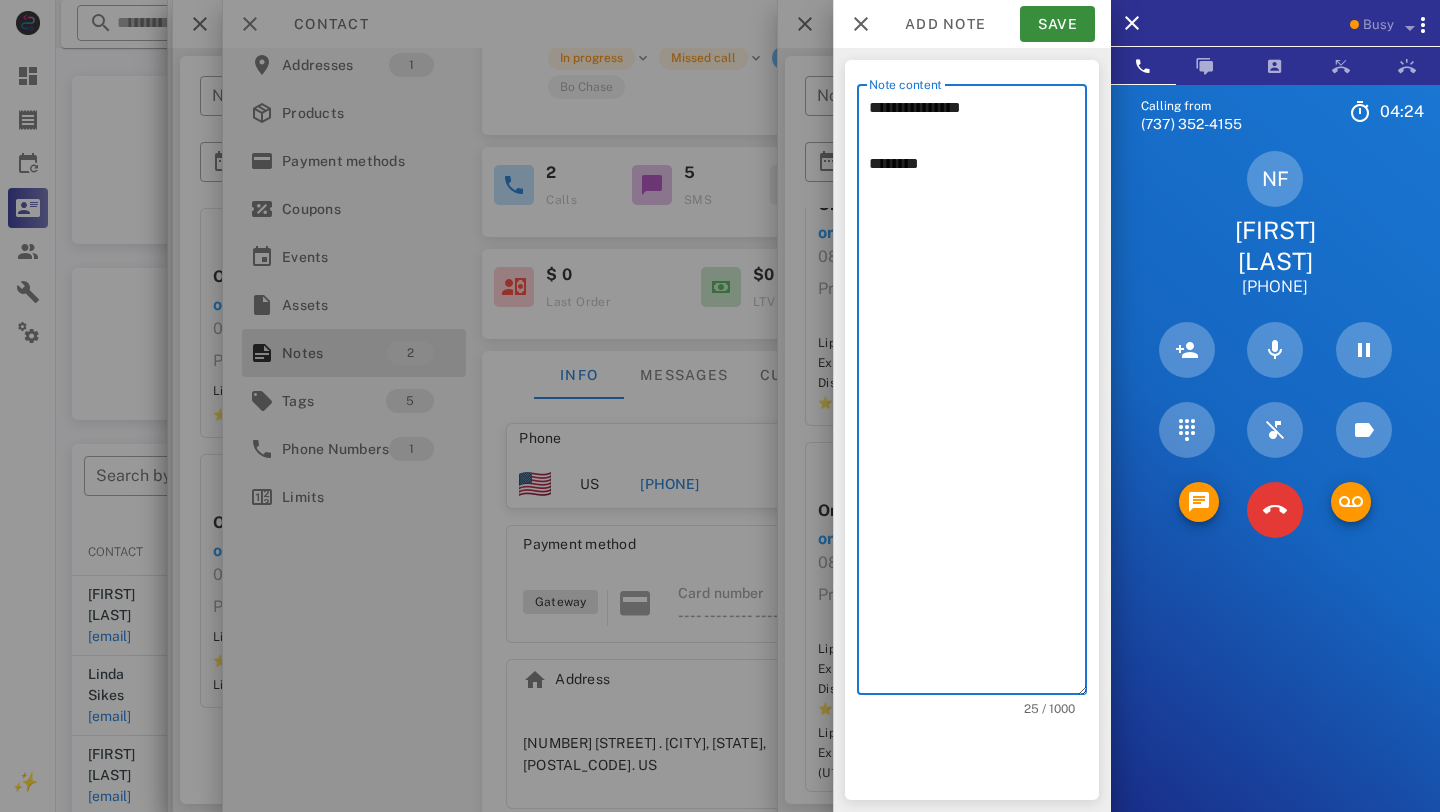 click on "**********" at bounding box center (978, 394) 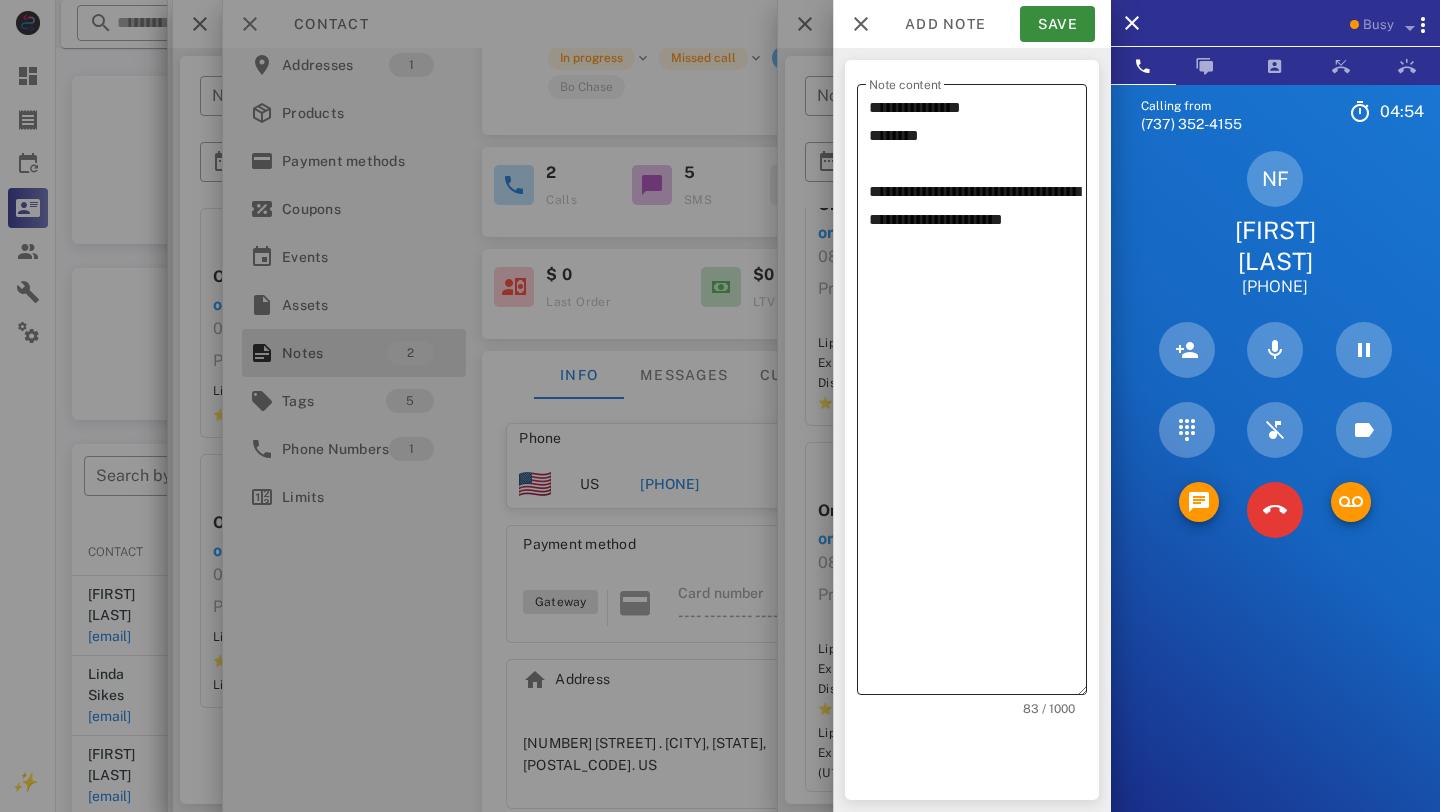 click on "**********" at bounding box center (978, 394) 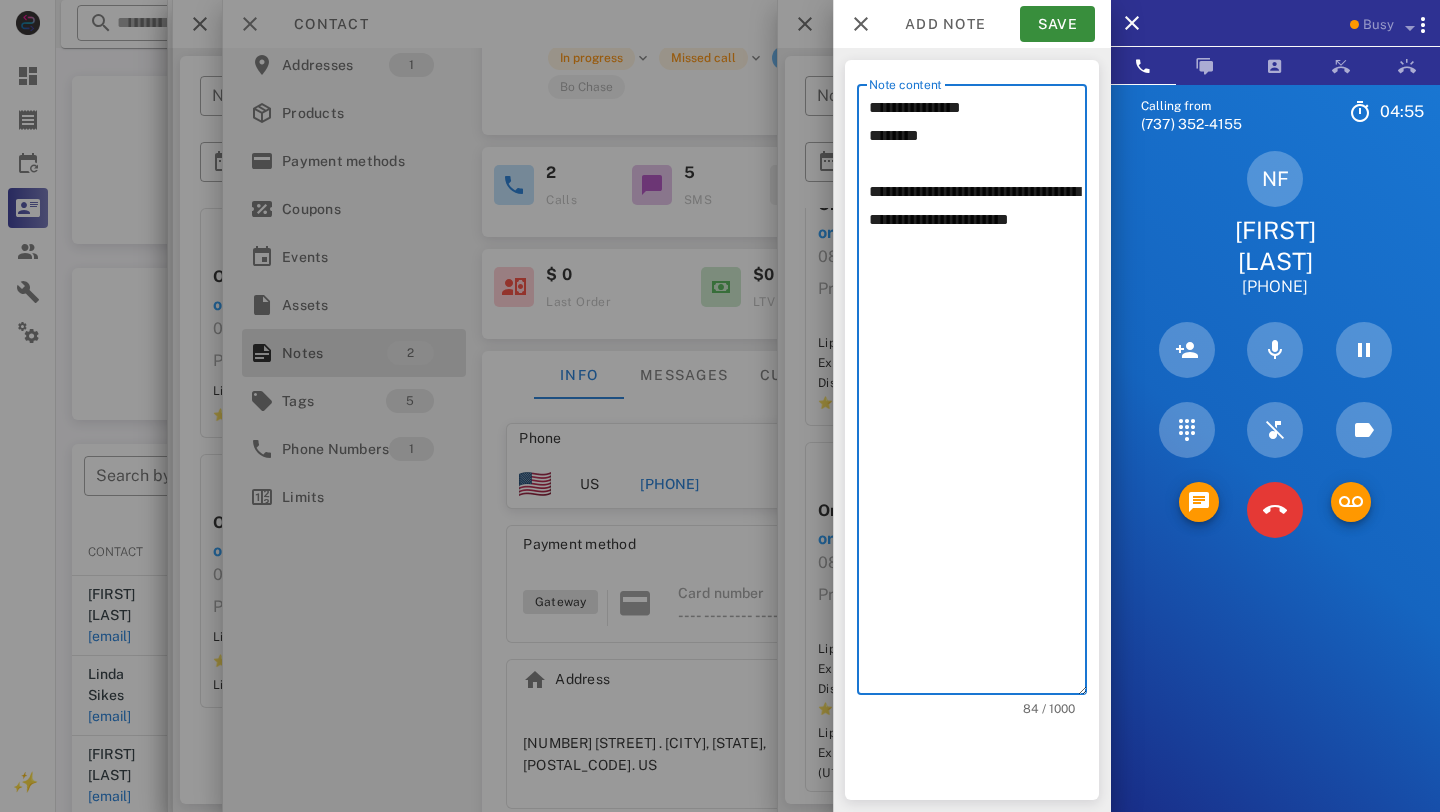 paste on "*********" 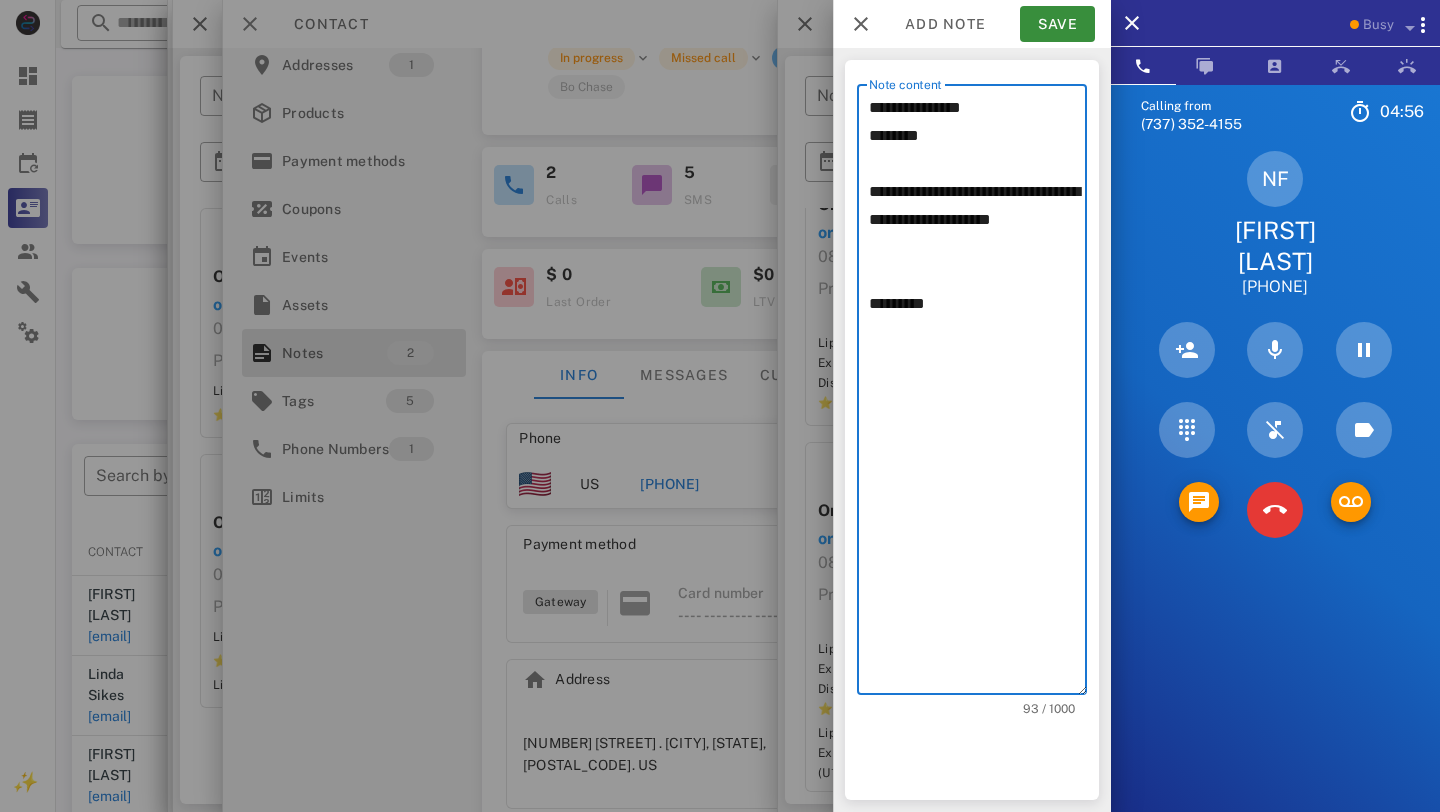 click on "**********" at bounding box center (978, 394) 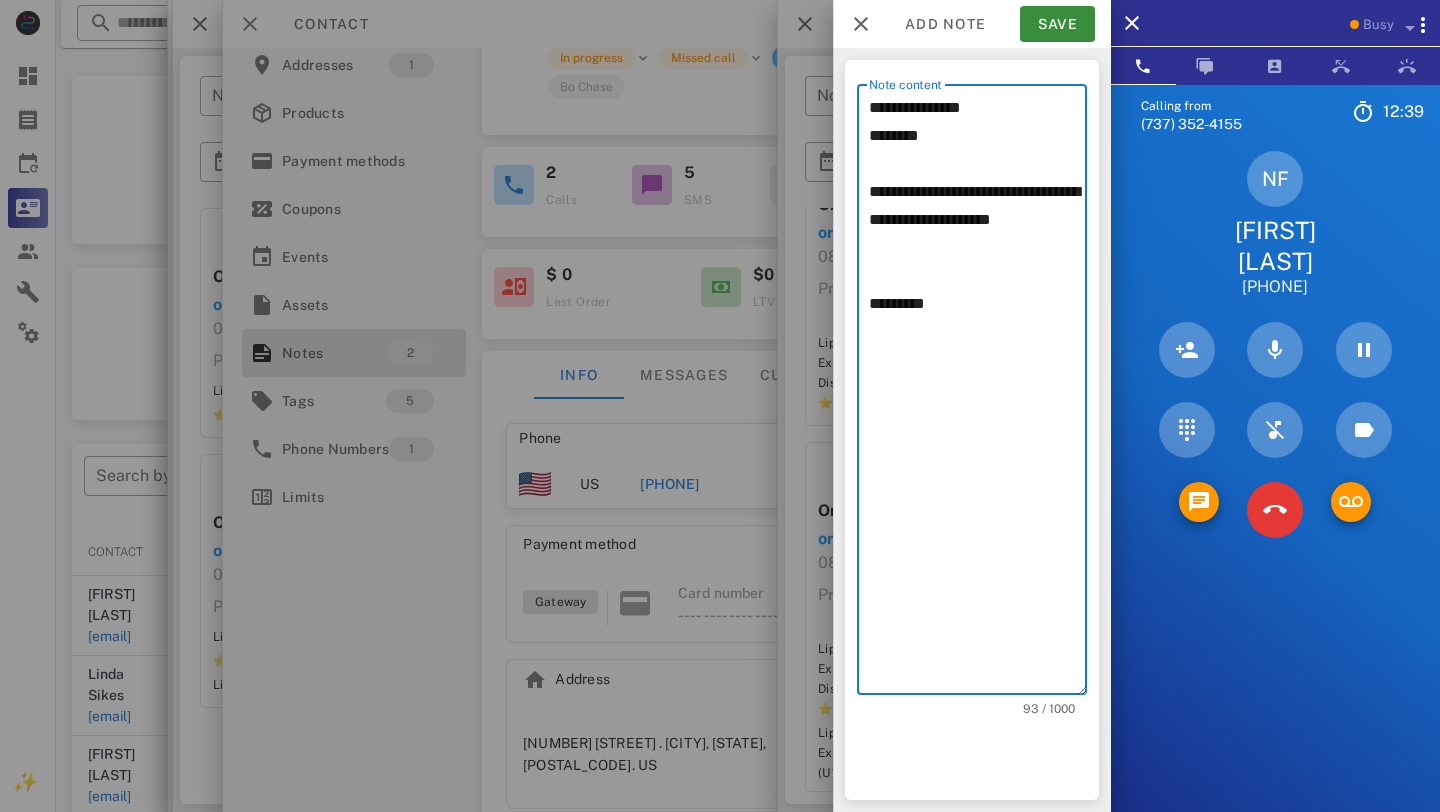 click on "**********" at bounding box center (978, 394) 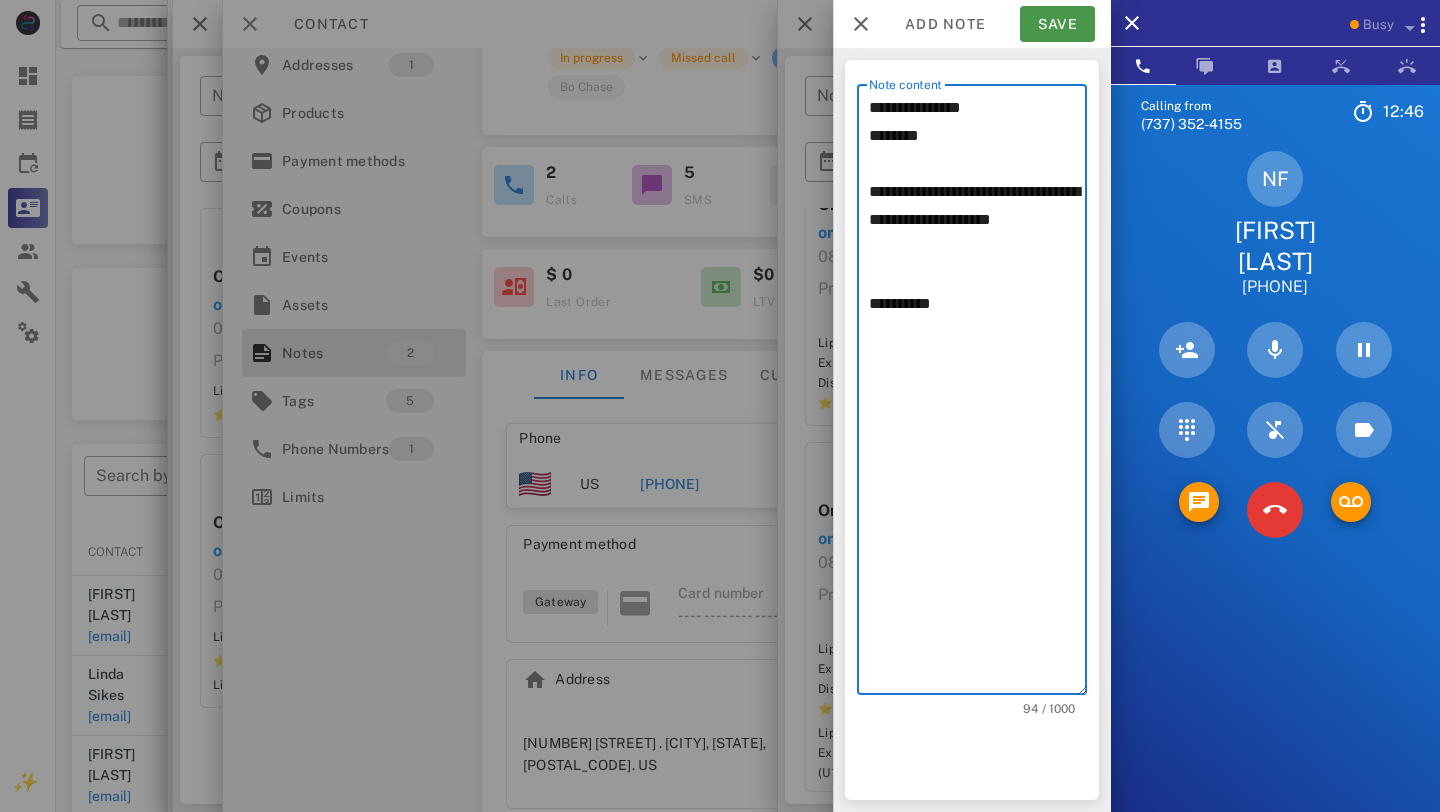 type on "**********" 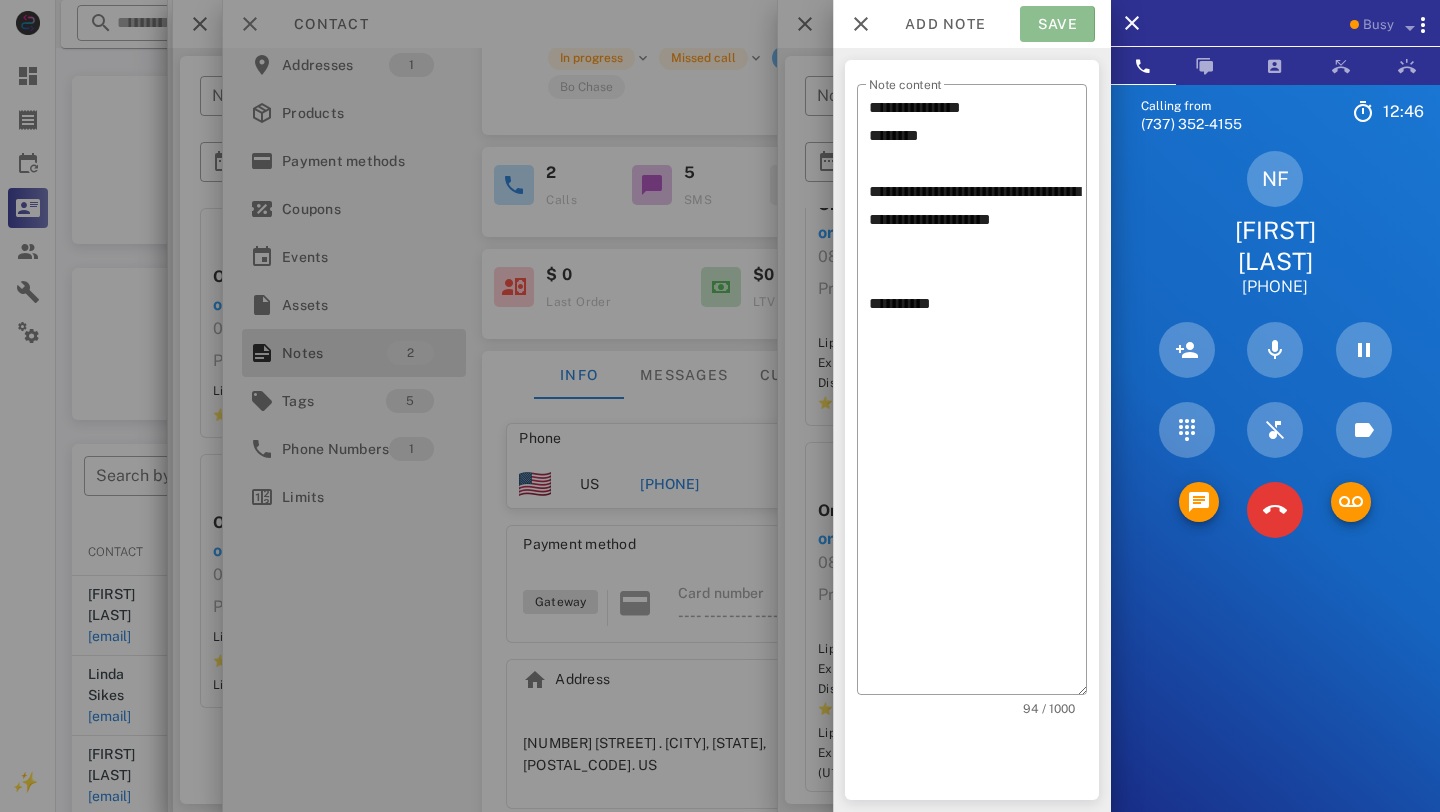 click on "Save" at bounding box center [1057, 24] 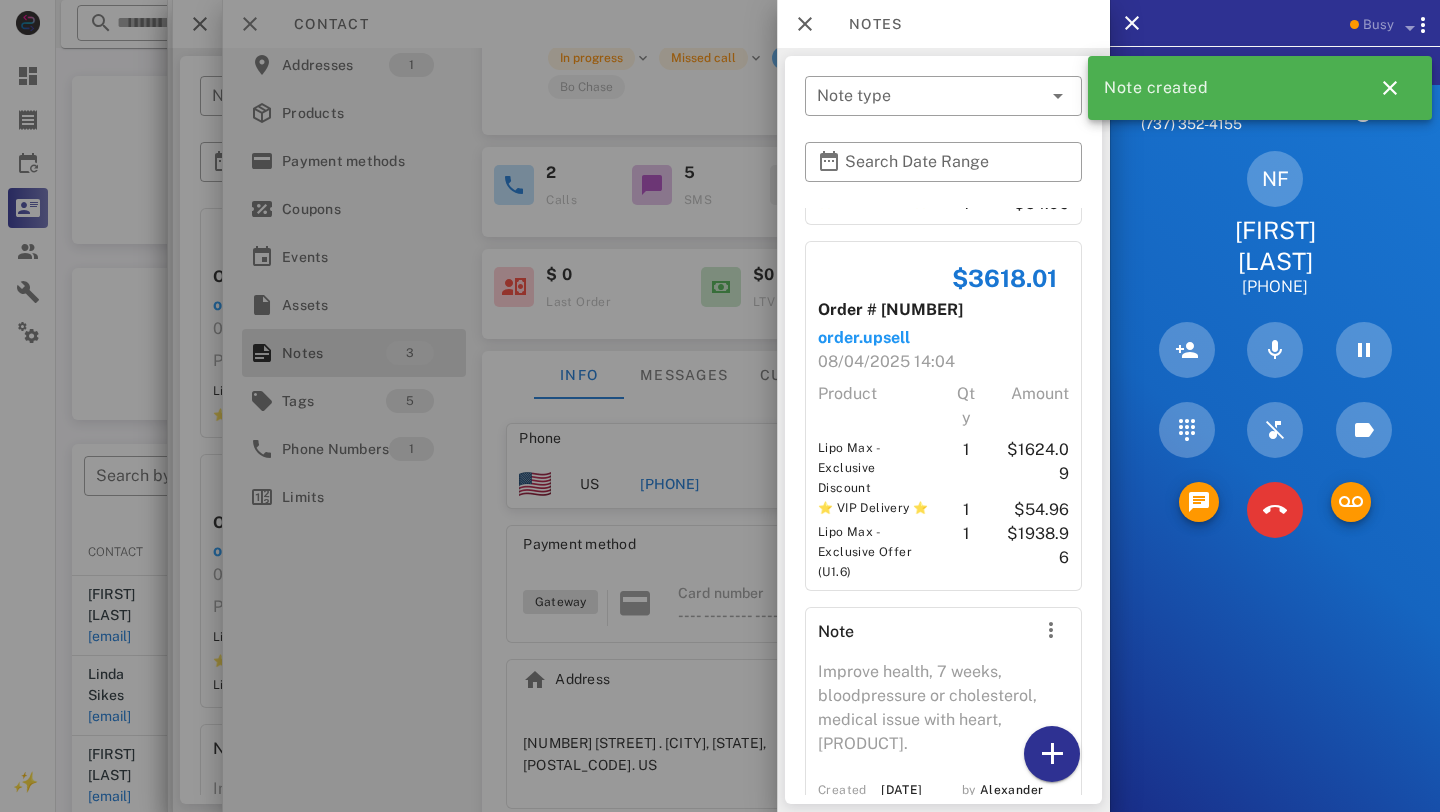 scroll, scrollTop: 311, scrollLeft: 0, axis: vertical 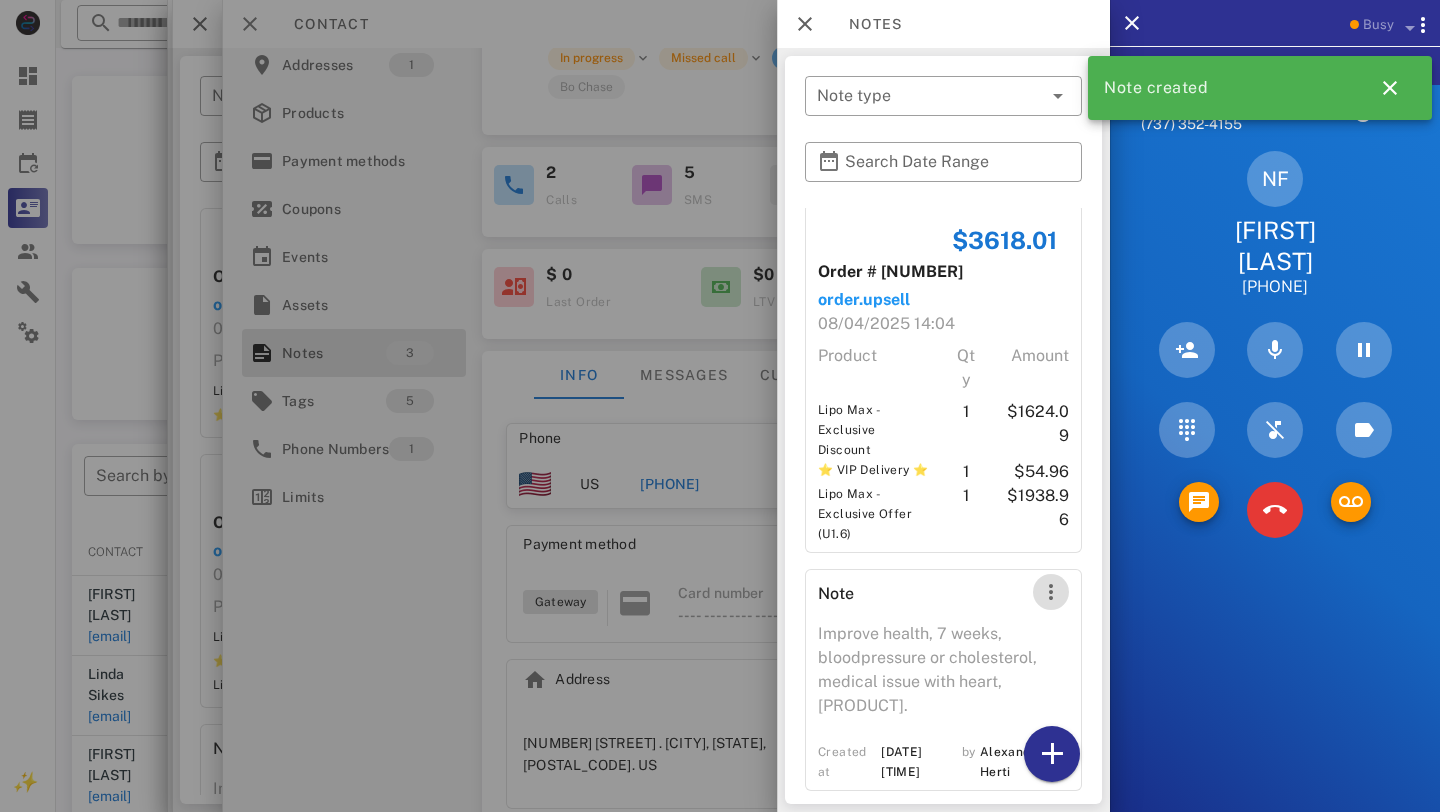 click at bounding box center [1051, 592] 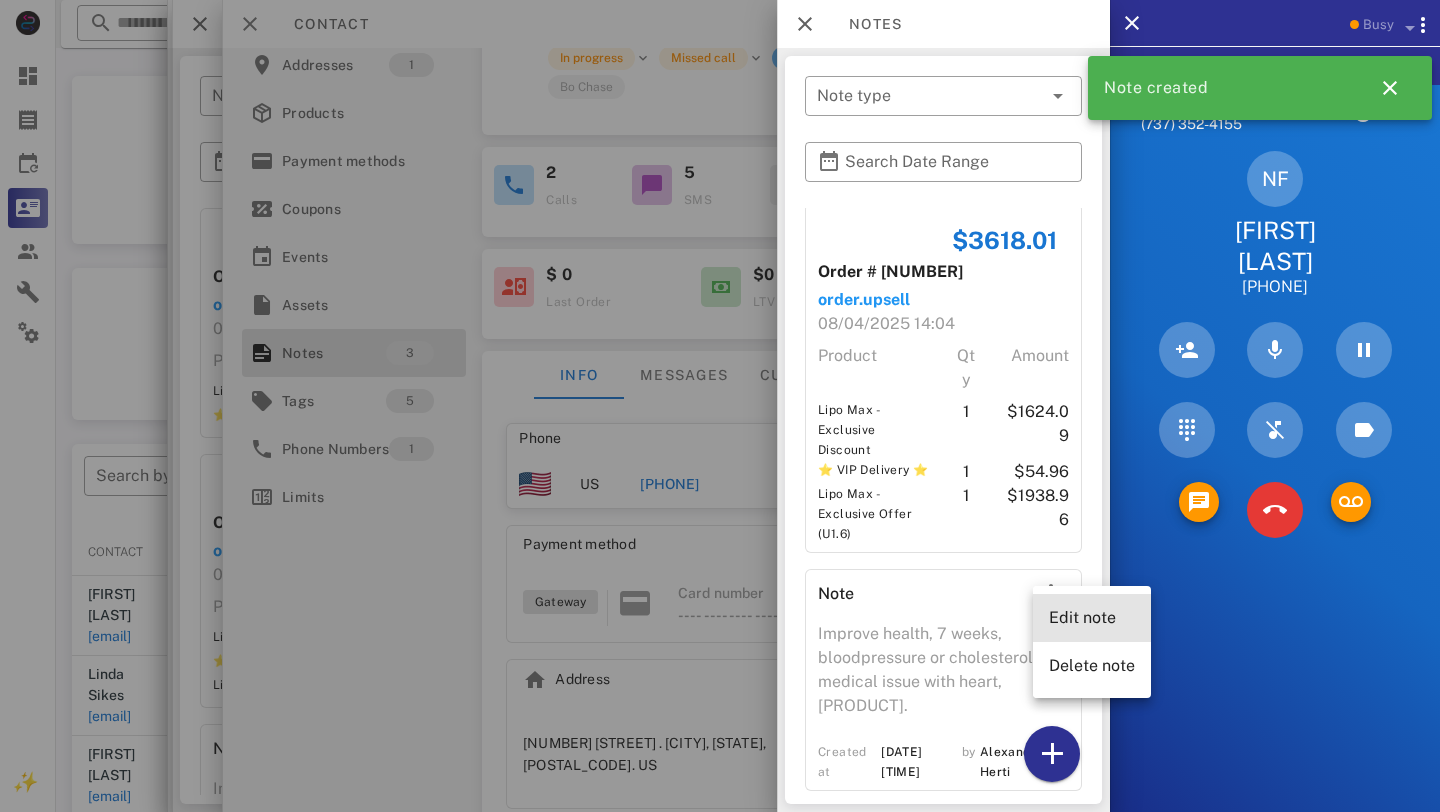 click on "Edit note" at bounding box center (1092, 617) 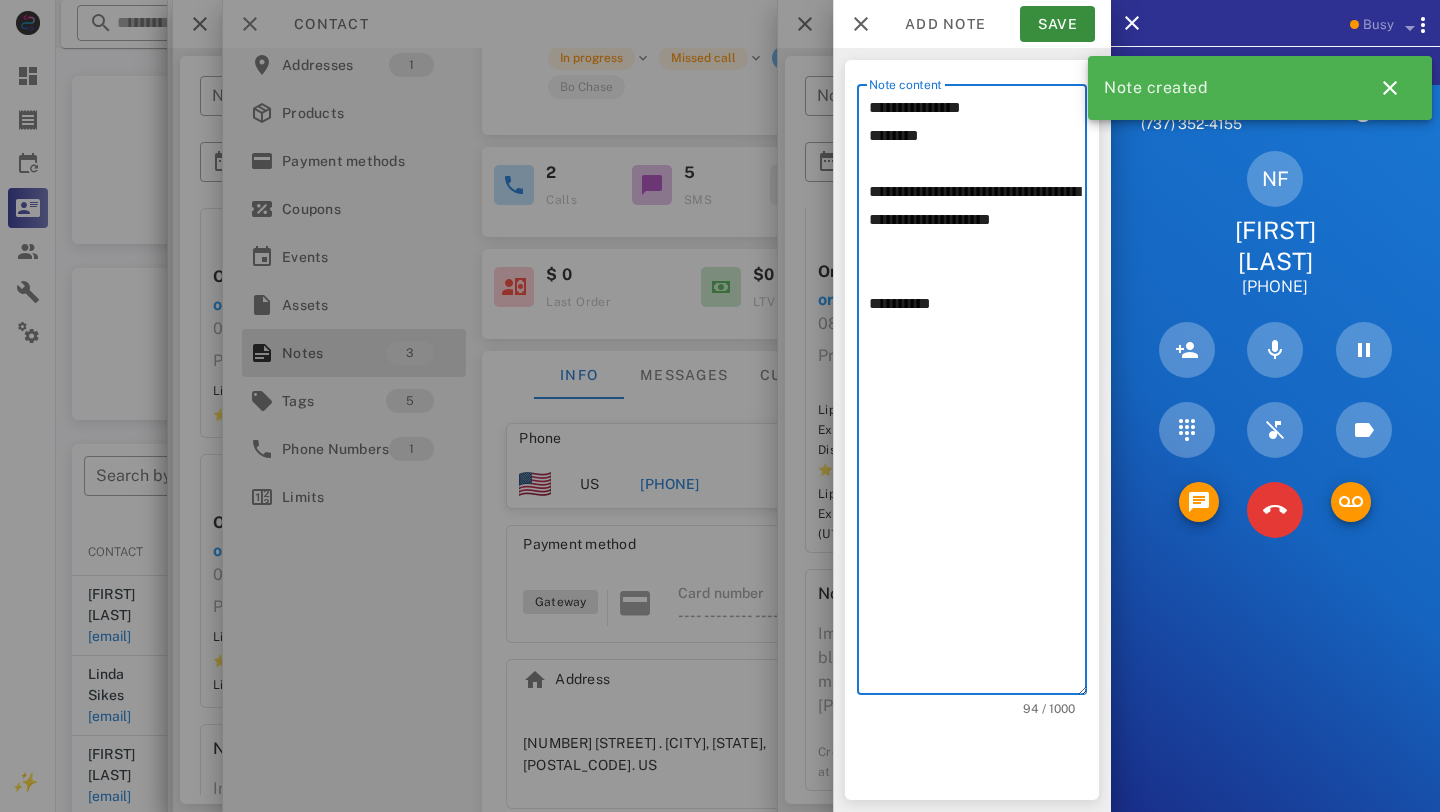 click on "**********" at bounding box center (978, 394) 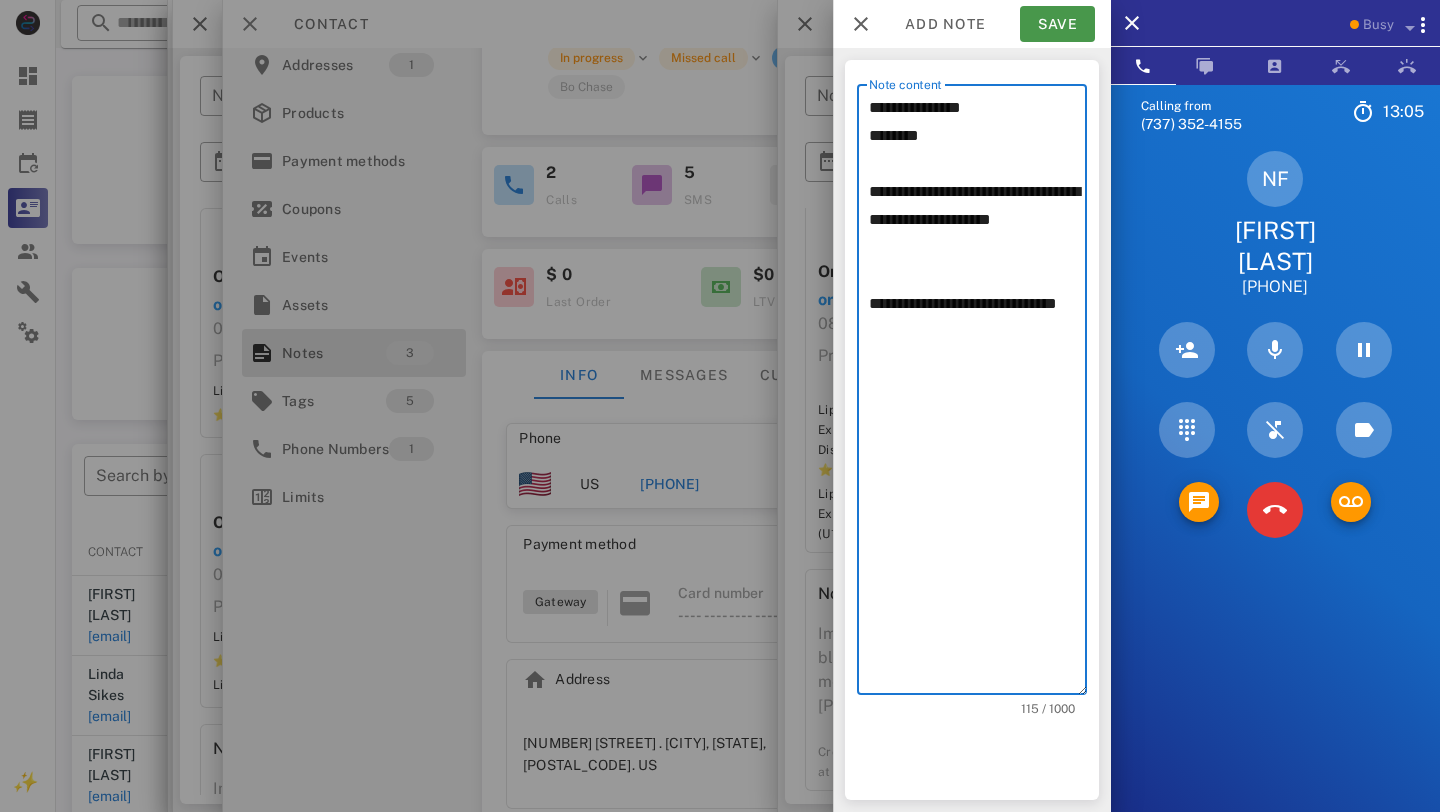 type on "**********" 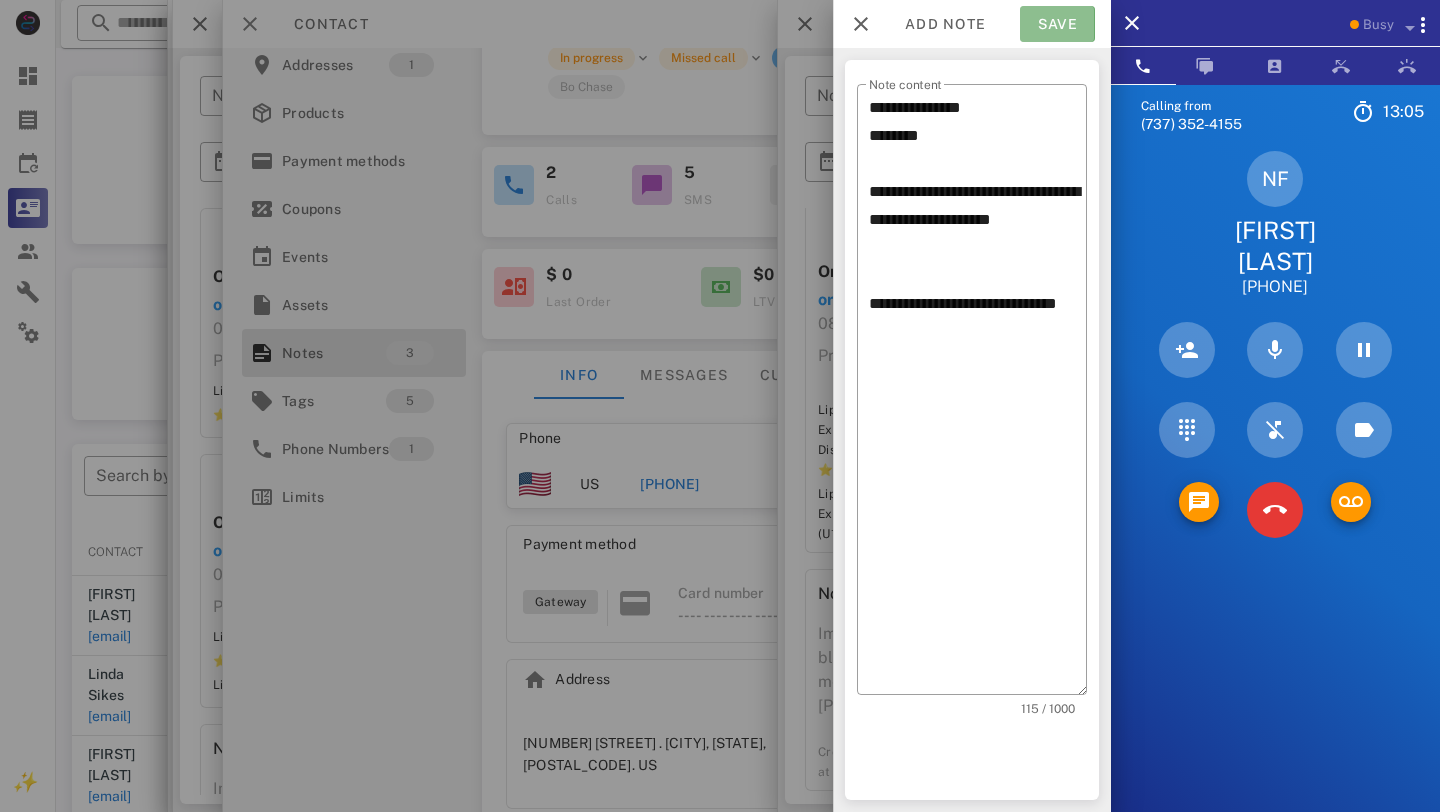 click on "Save" at bounding box center [1057, 24] 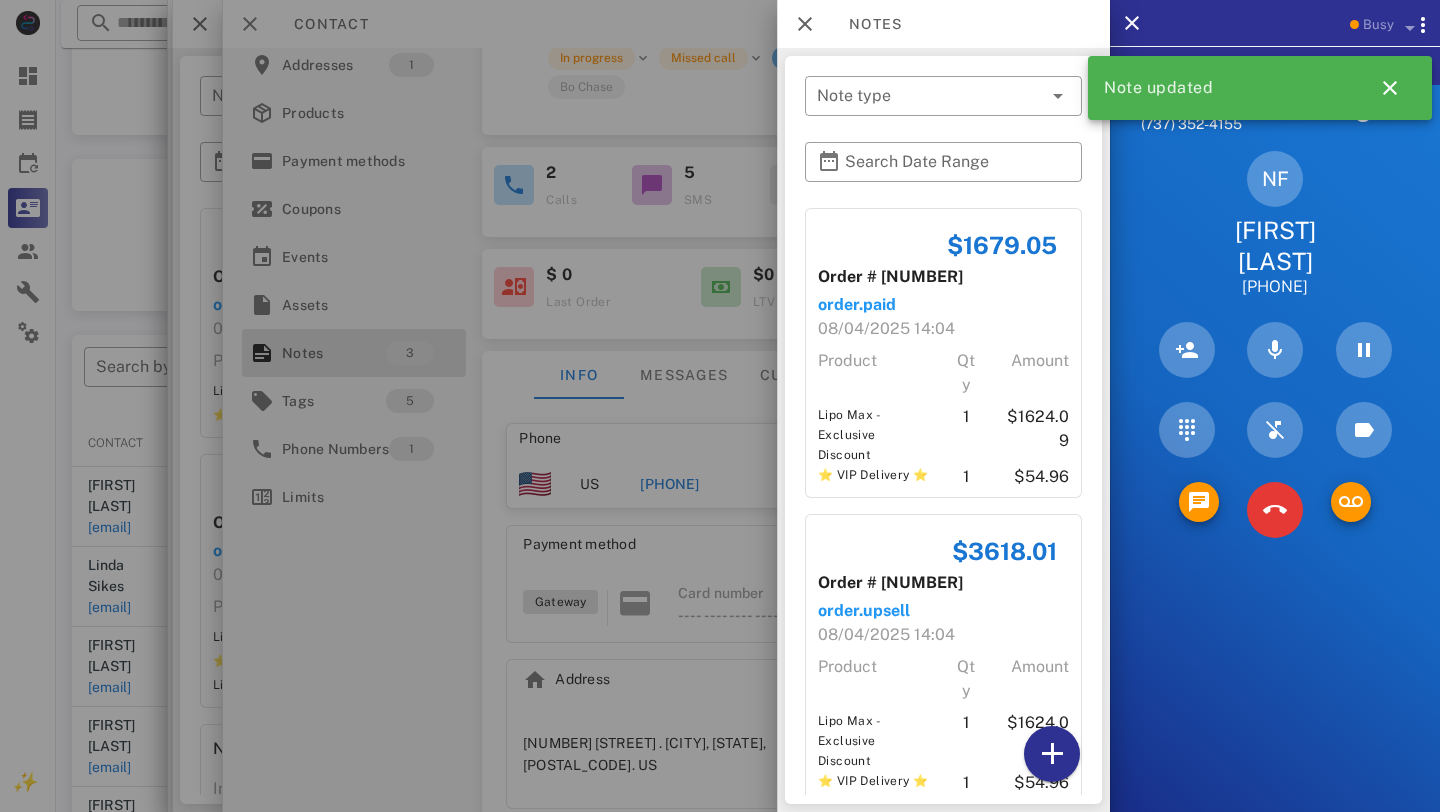 scroll, scrollTop: 141, scrollLeft: 0, axis: vertical 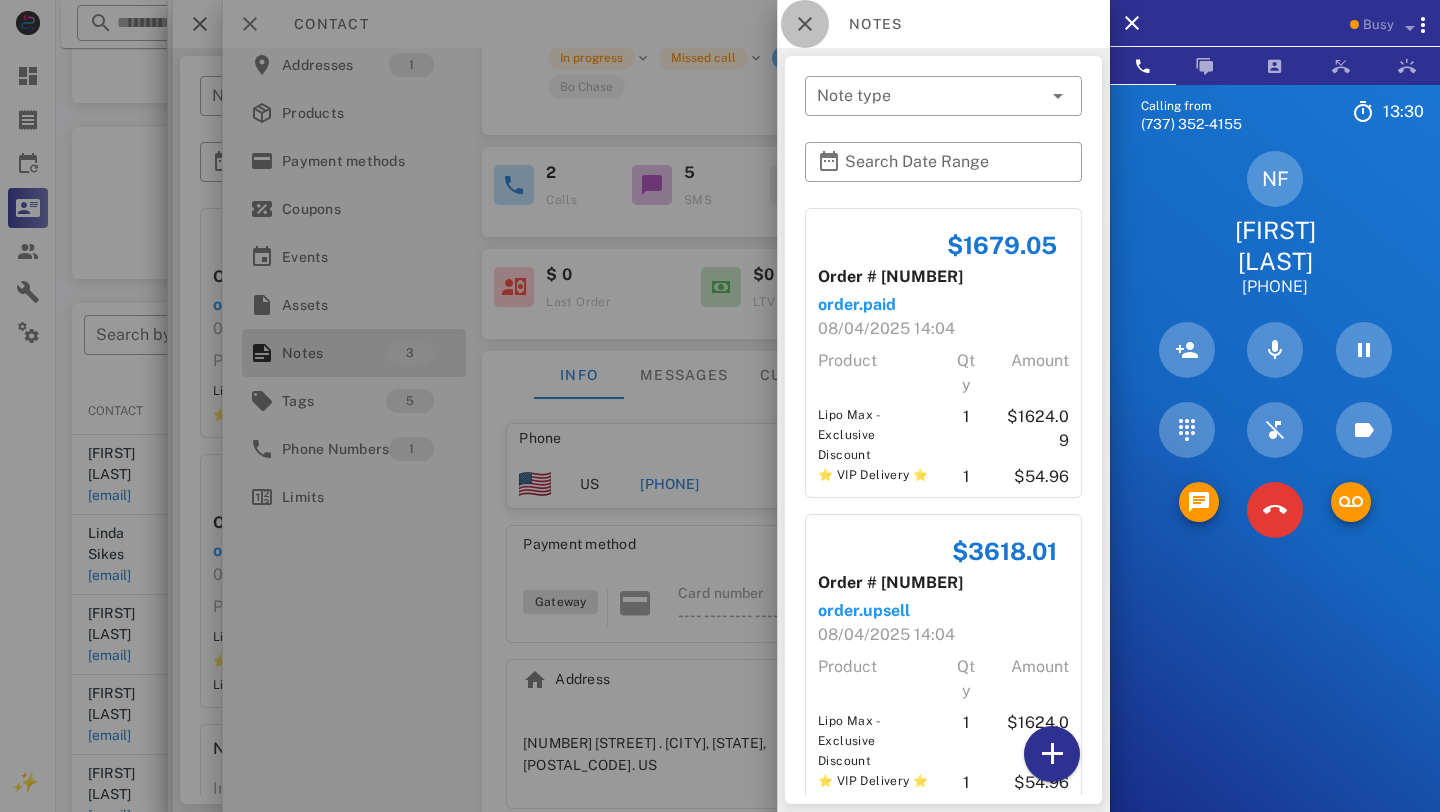 click at bounding box center [805, 24] 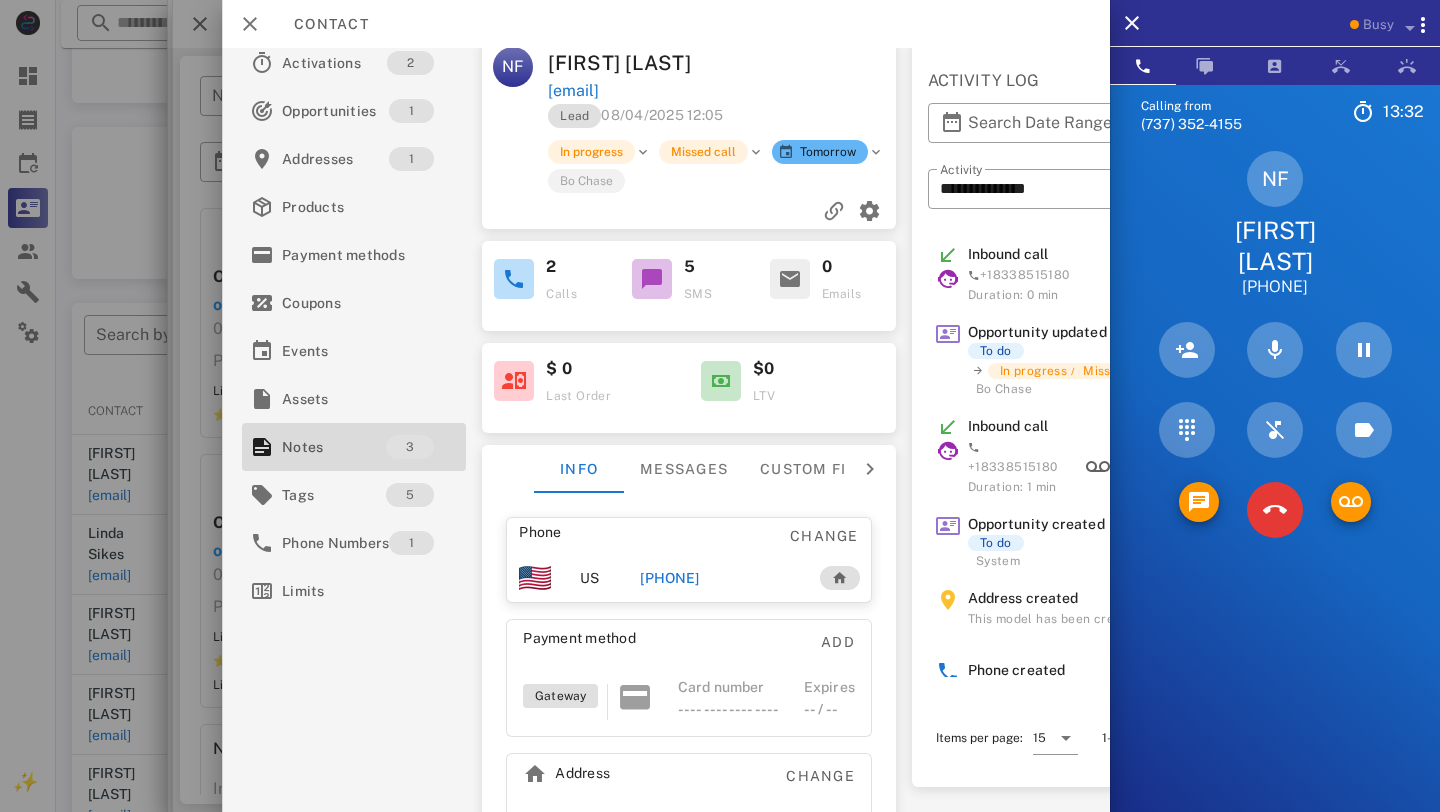 scroll, scrollTop: 16, scrollLeft: 0, axis: vertical 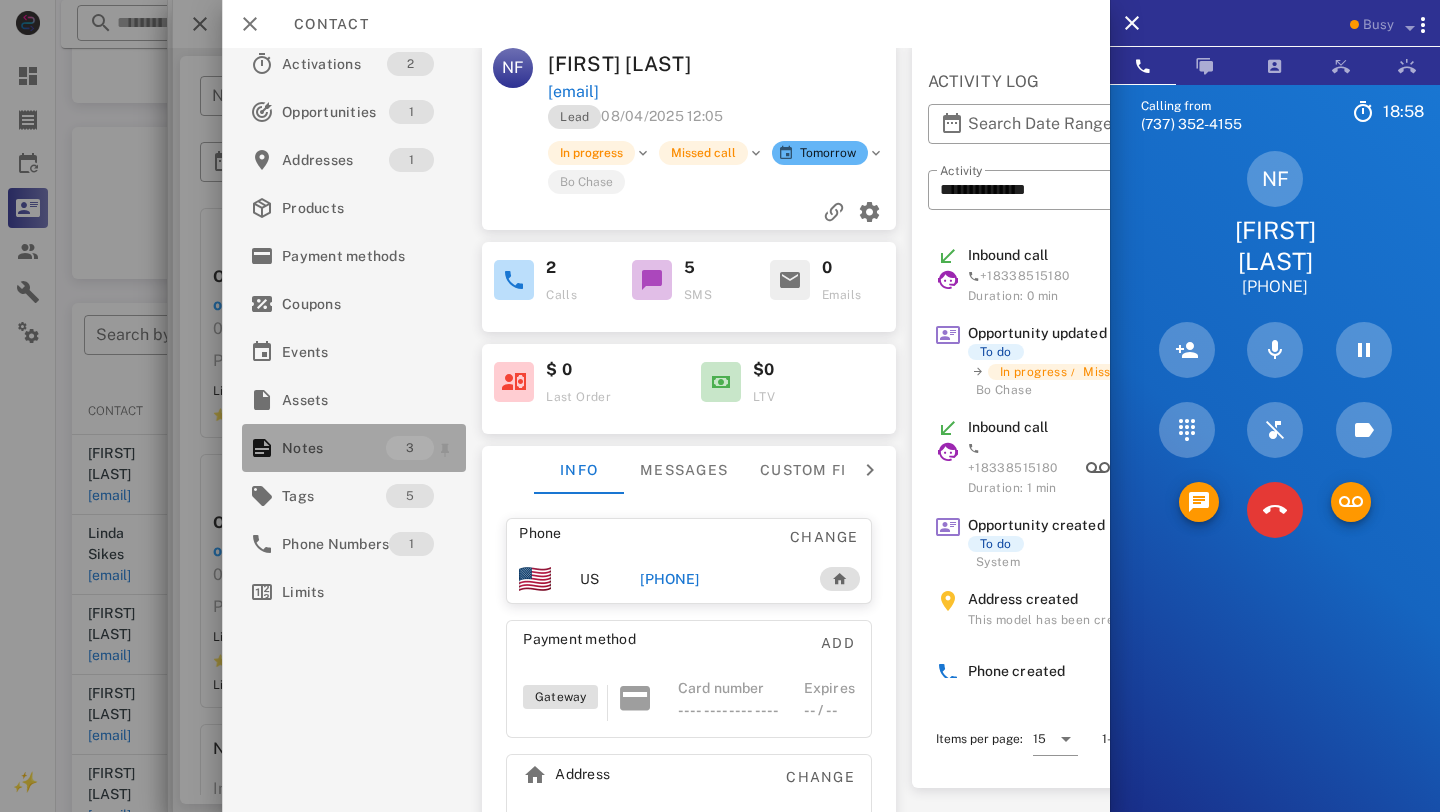 click on "Notes" at bounding box center [334, 448] 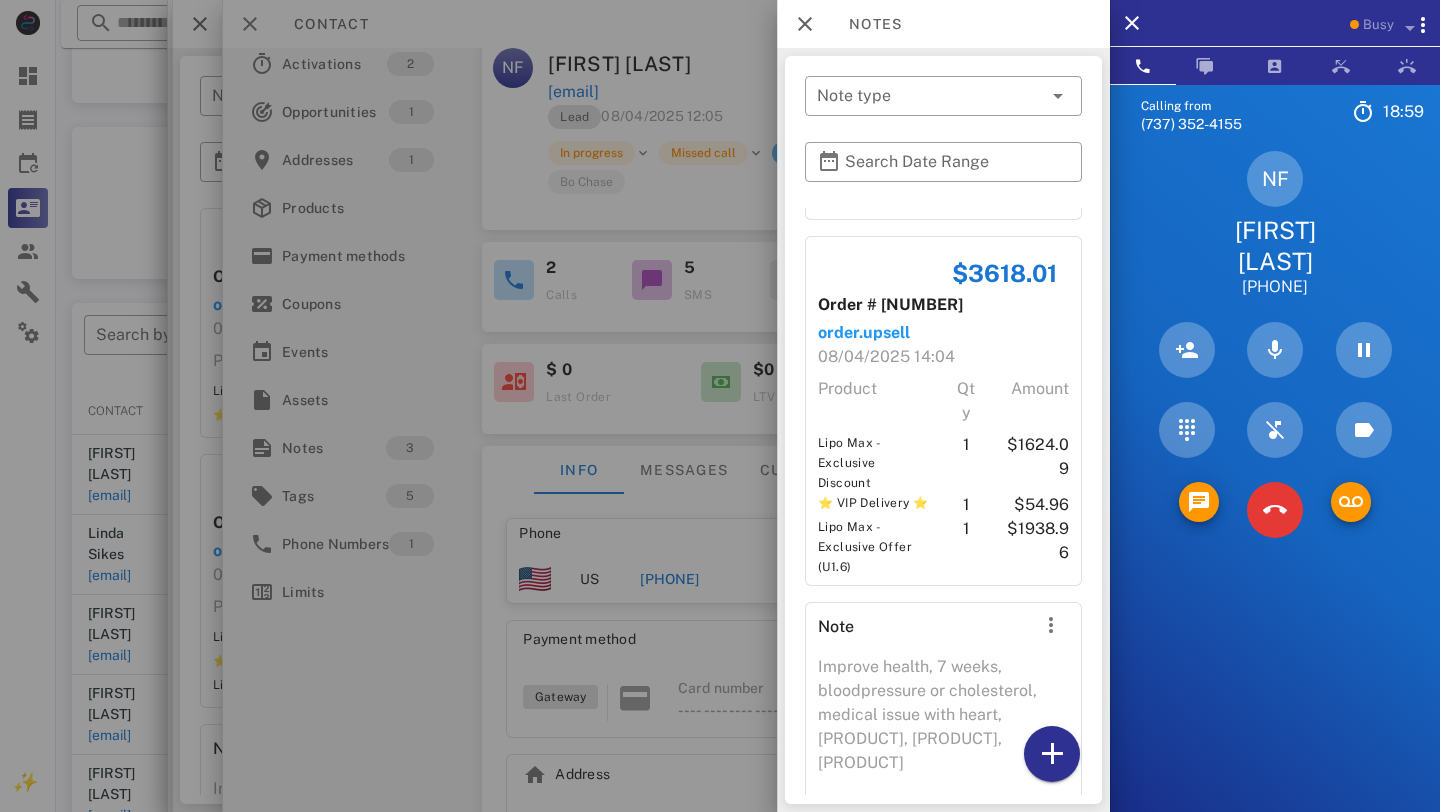 scroll, scrollTop: 311, scrollLeft: 0, axis: vertical 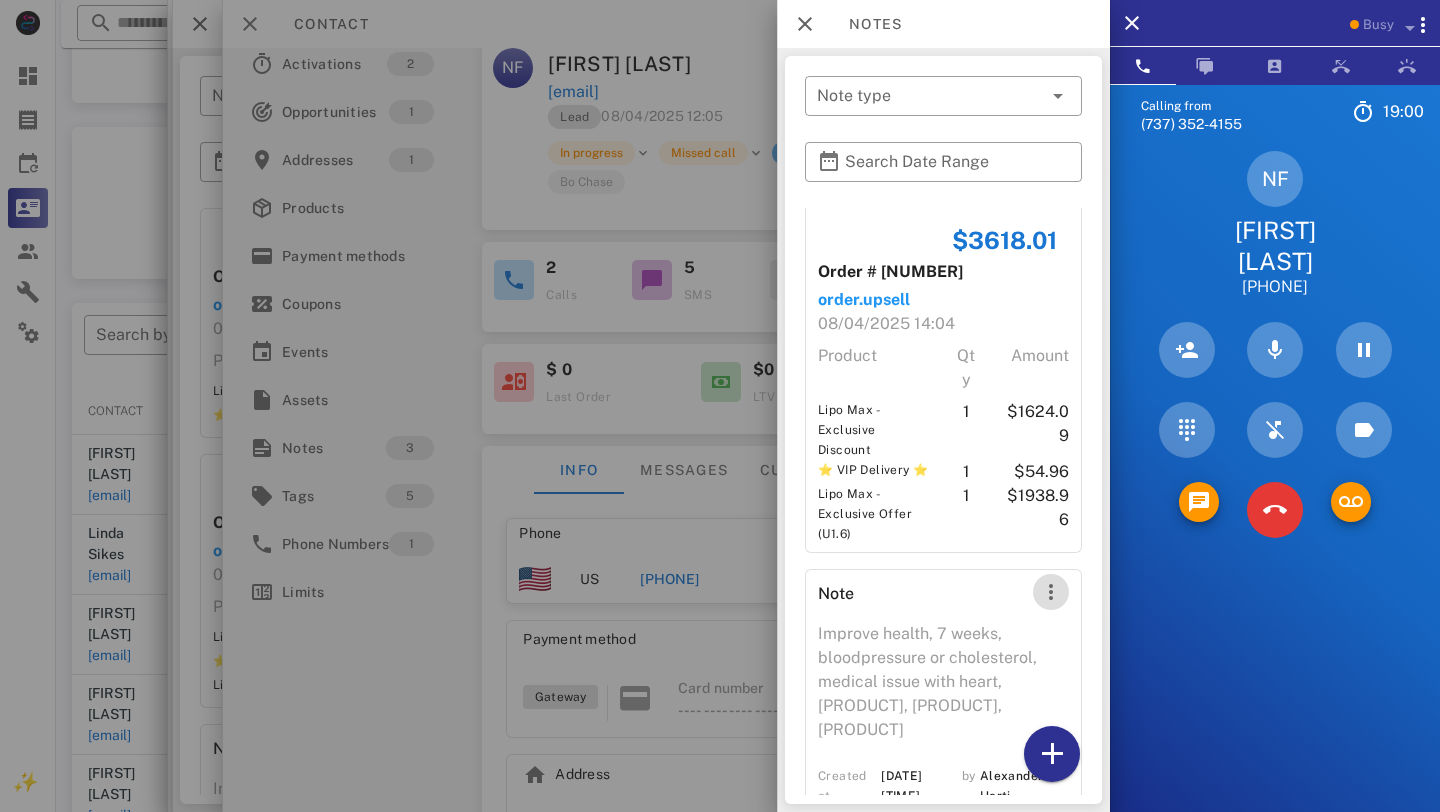 click at bounding box center [1051, 592] 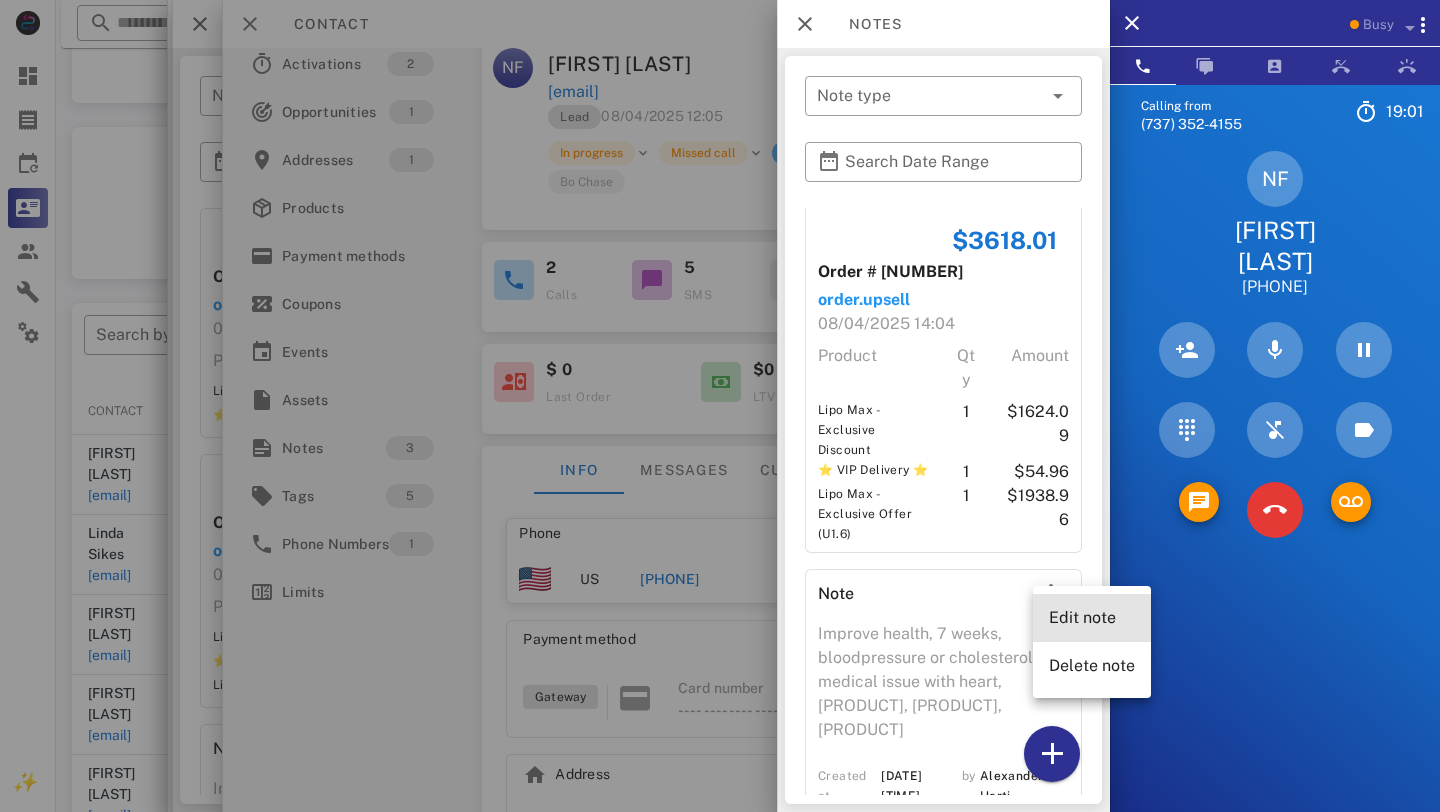 click on "Edit note" at bounding box center [1092, 617] 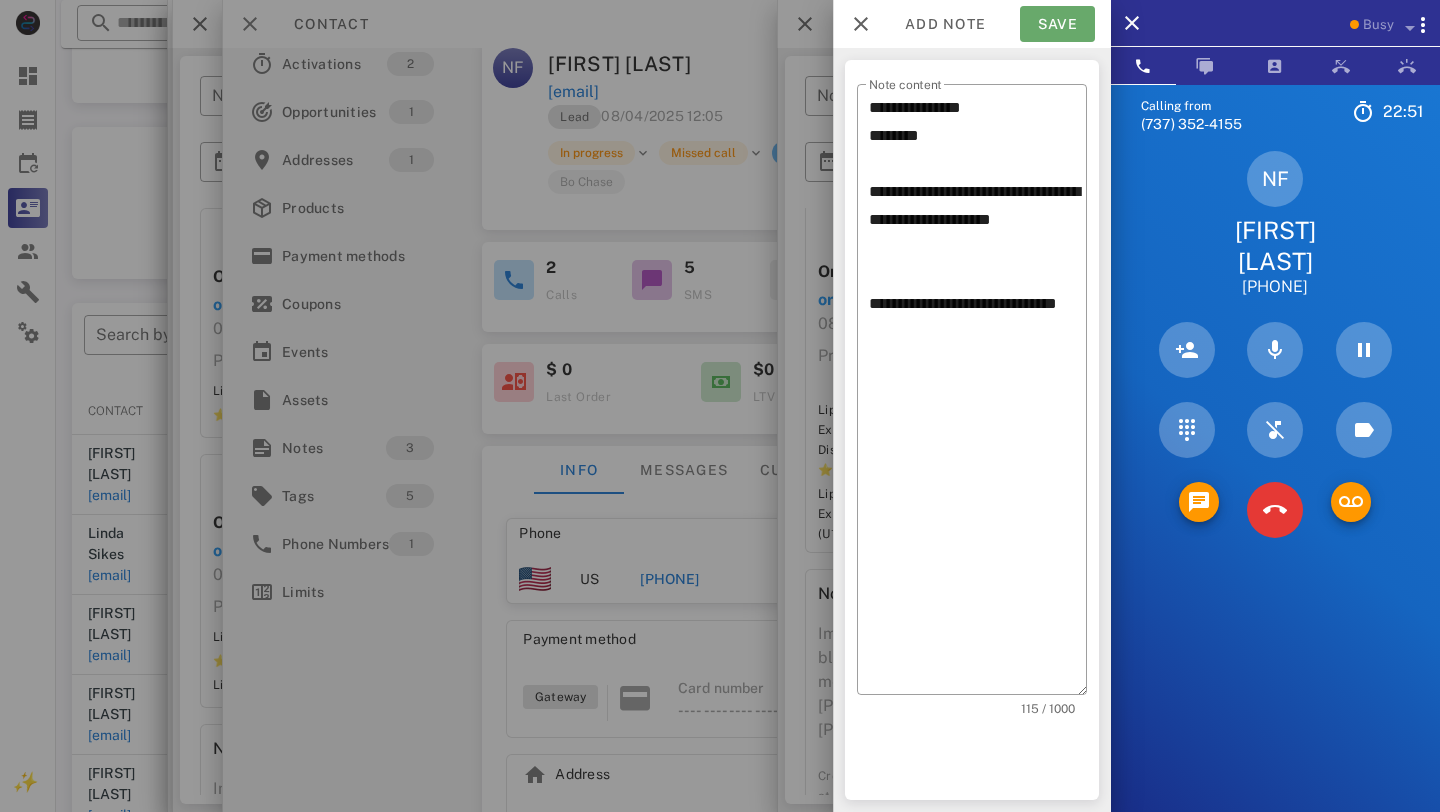 click on "Save" at bounding box center (1057, 24) 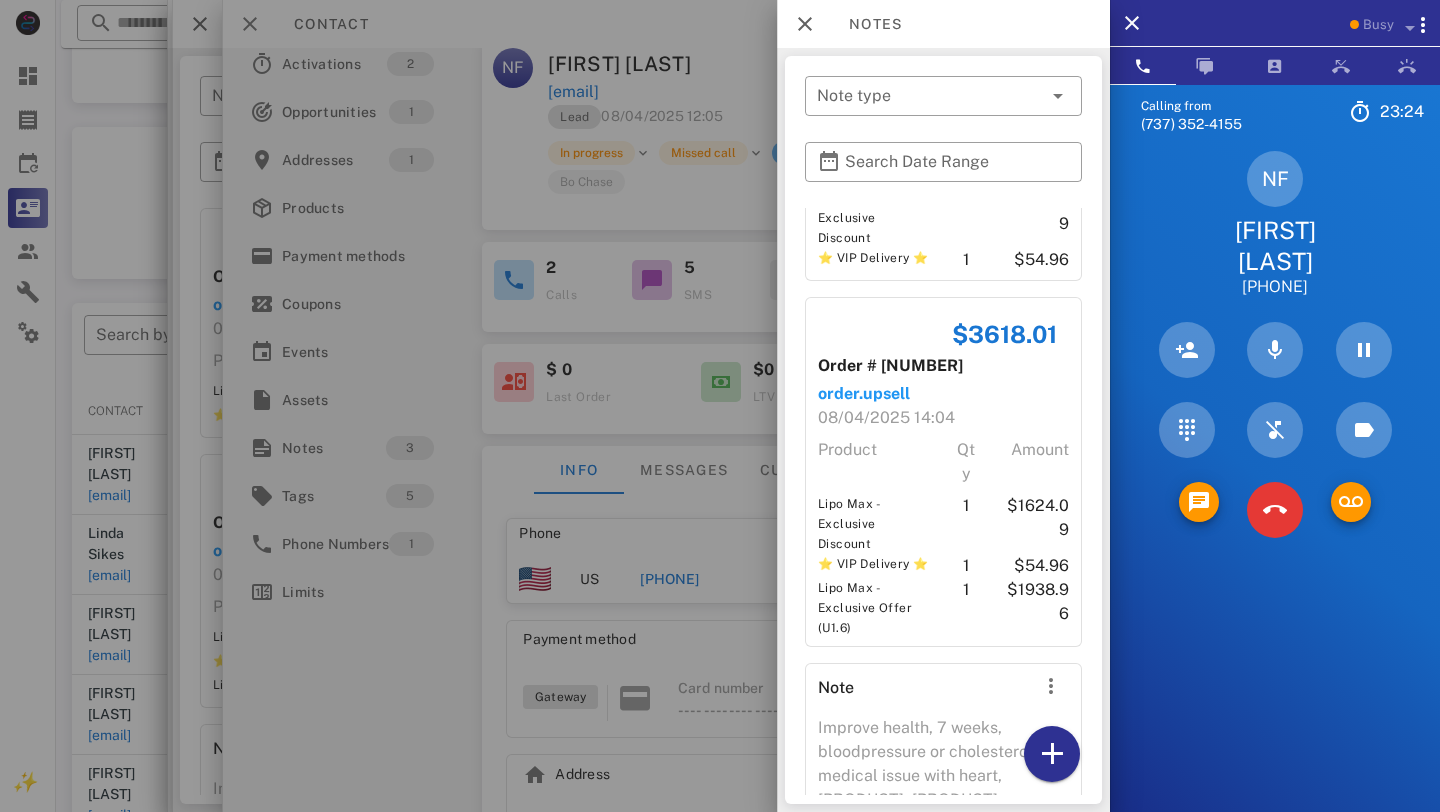 scroll, scrollTop: 0, scrollLeft: 0, axis: both 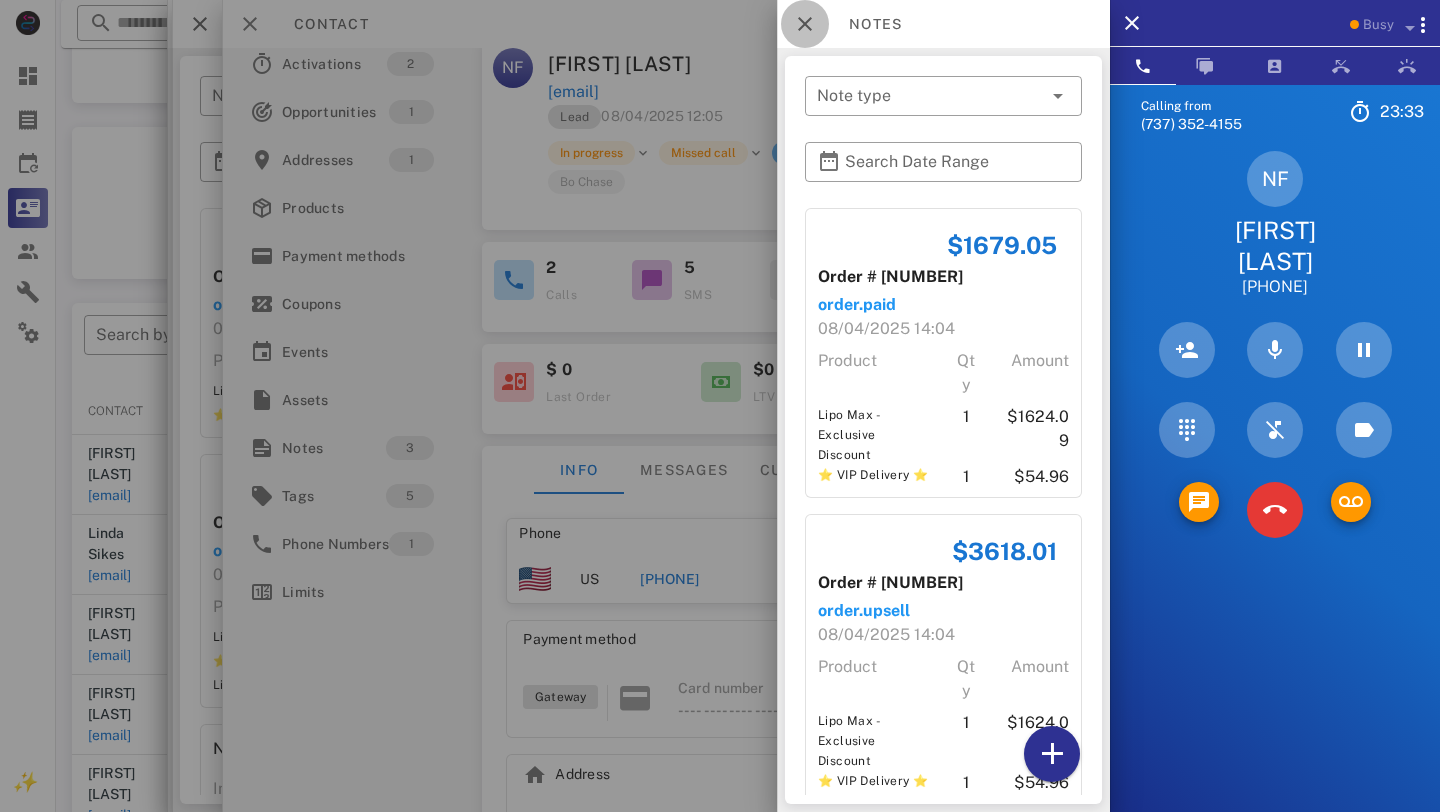 click at bounding box center [805, 24] 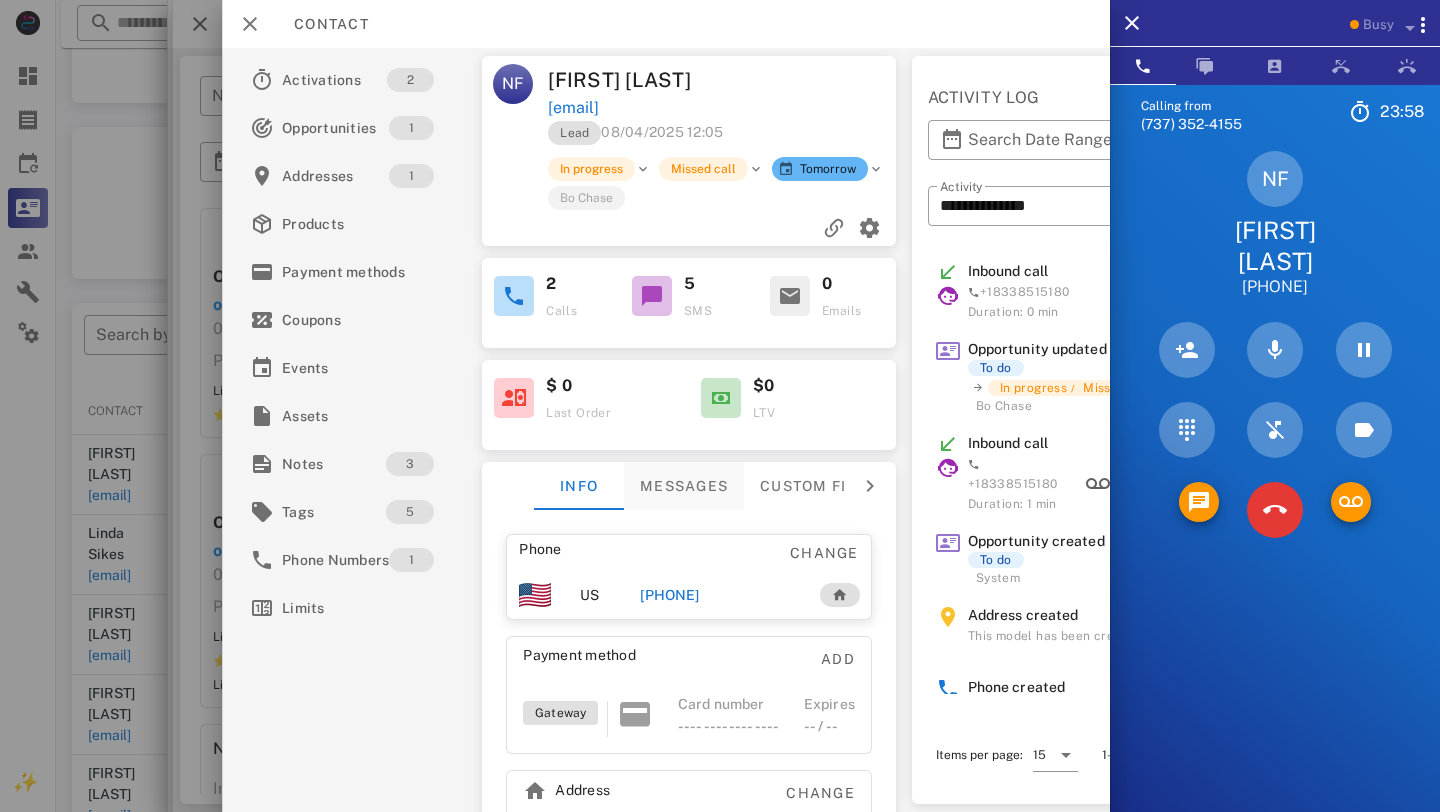 scroll, scrollTop: 111, scrollLeft: 0, axis: vertical 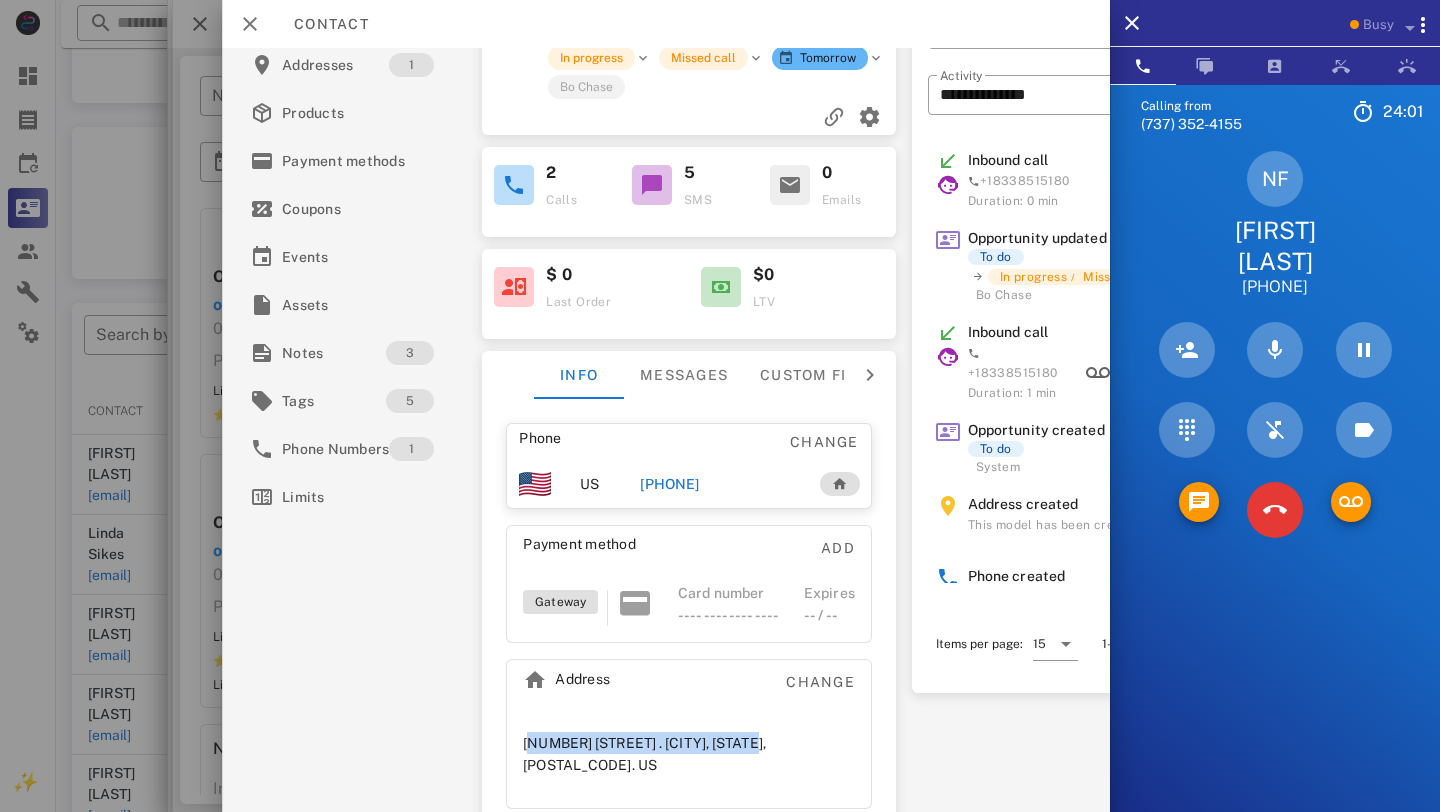 drag, startPoint x: 727, startPoint y: 746, endPoint x: 503, endPoint y: 751, distance: 224.0558 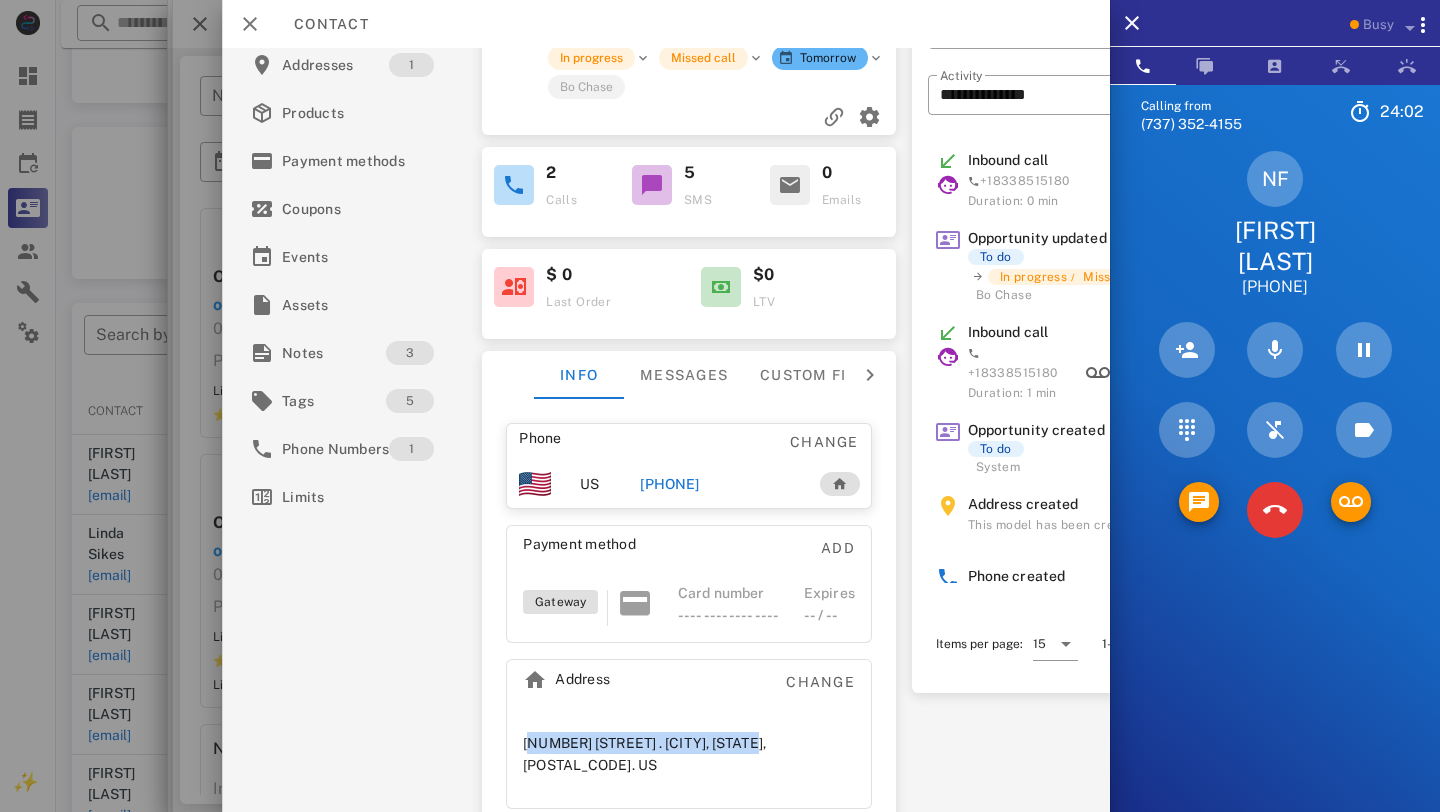 copy on "[NUMBER] [STREET] .
[CITY], [STATE]" 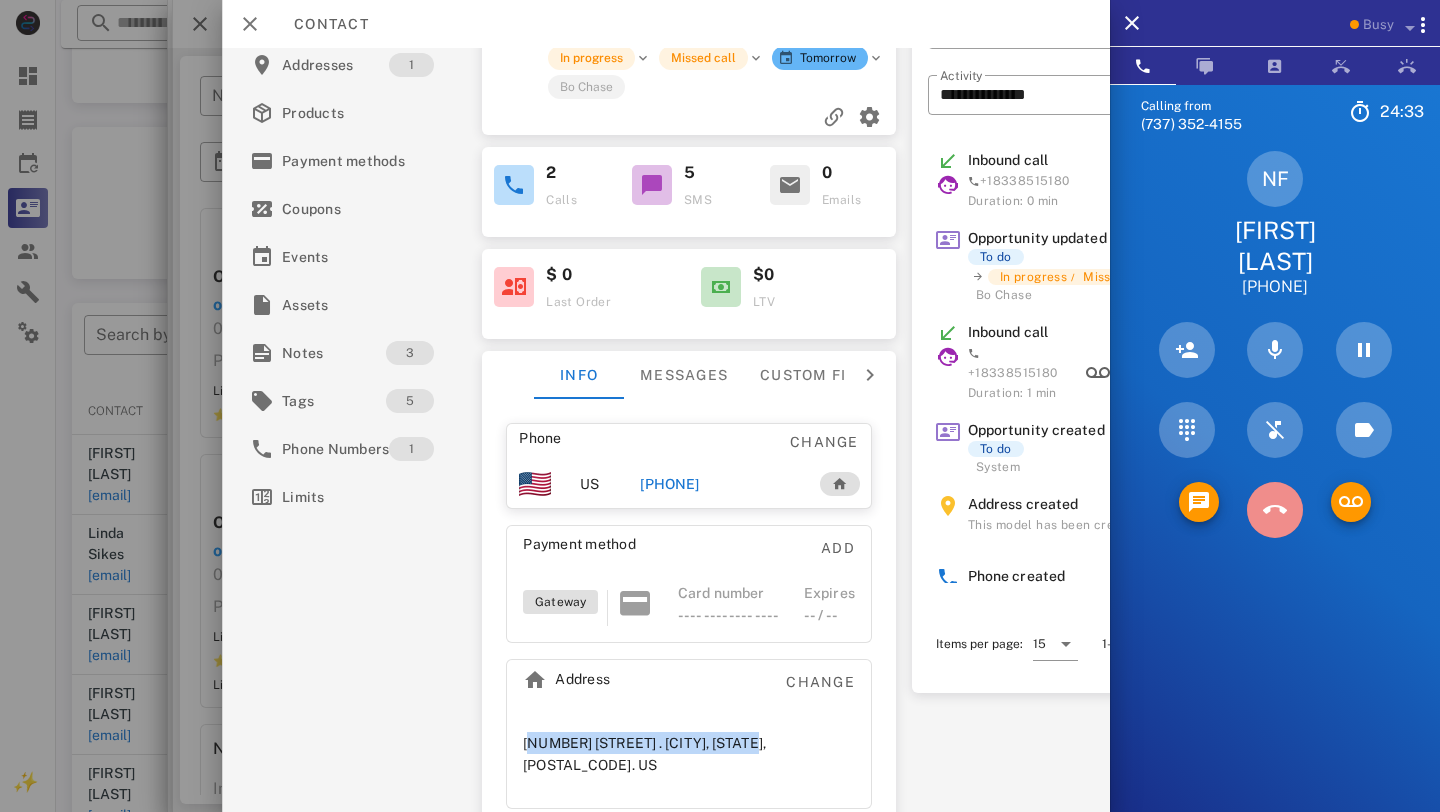 click at bounding box center [1275, 510] 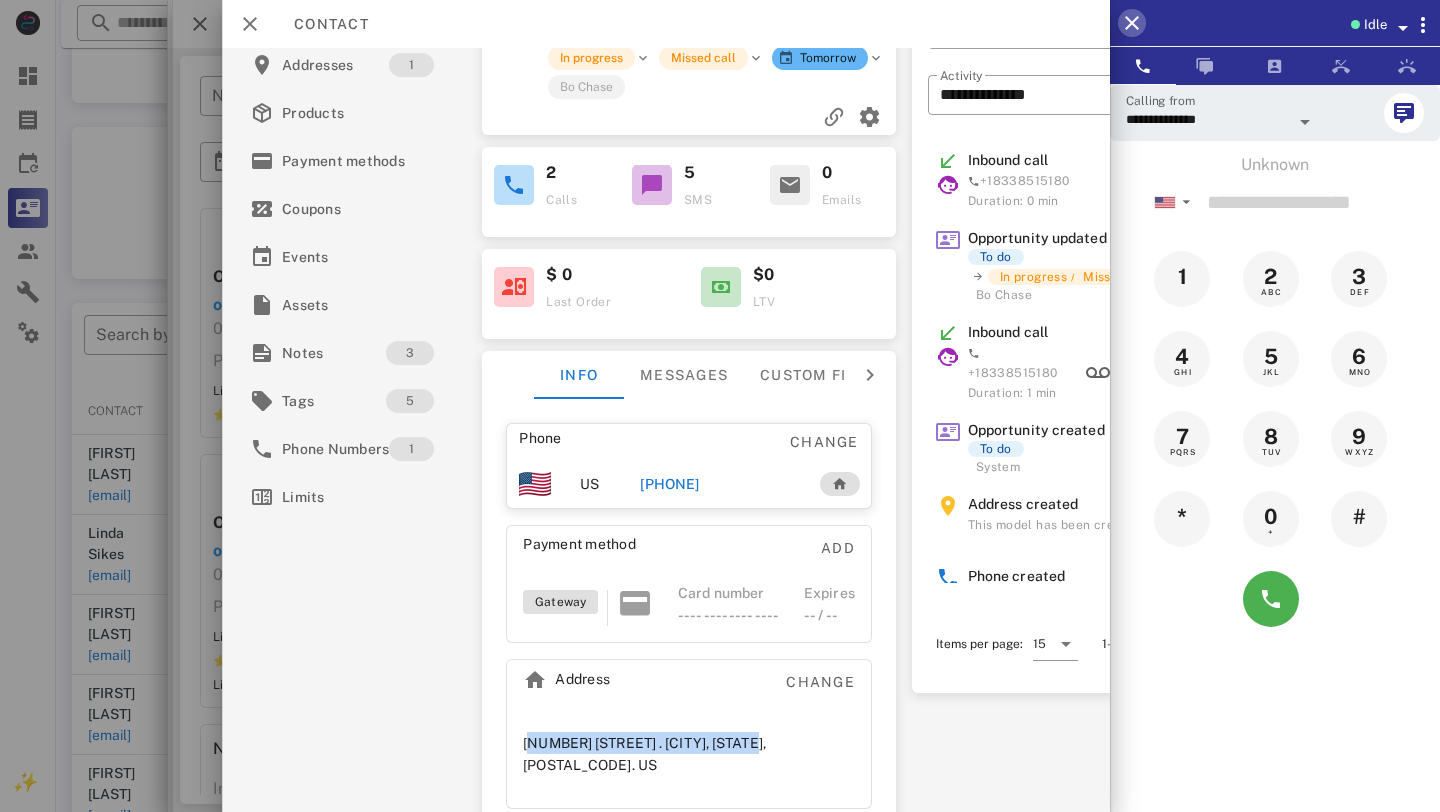 click at bounding box center [1132, 23] 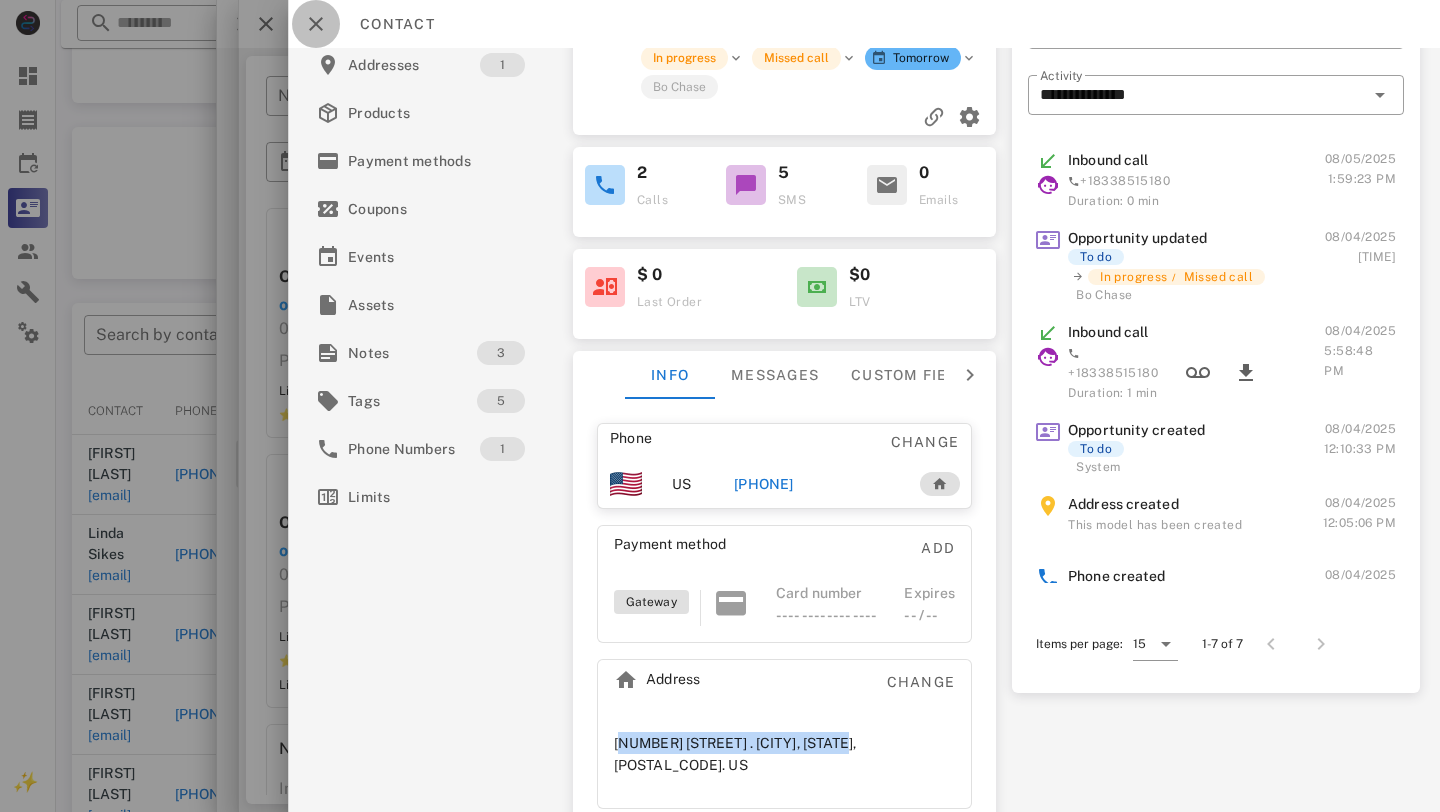 click at bounding box center [316, 24] 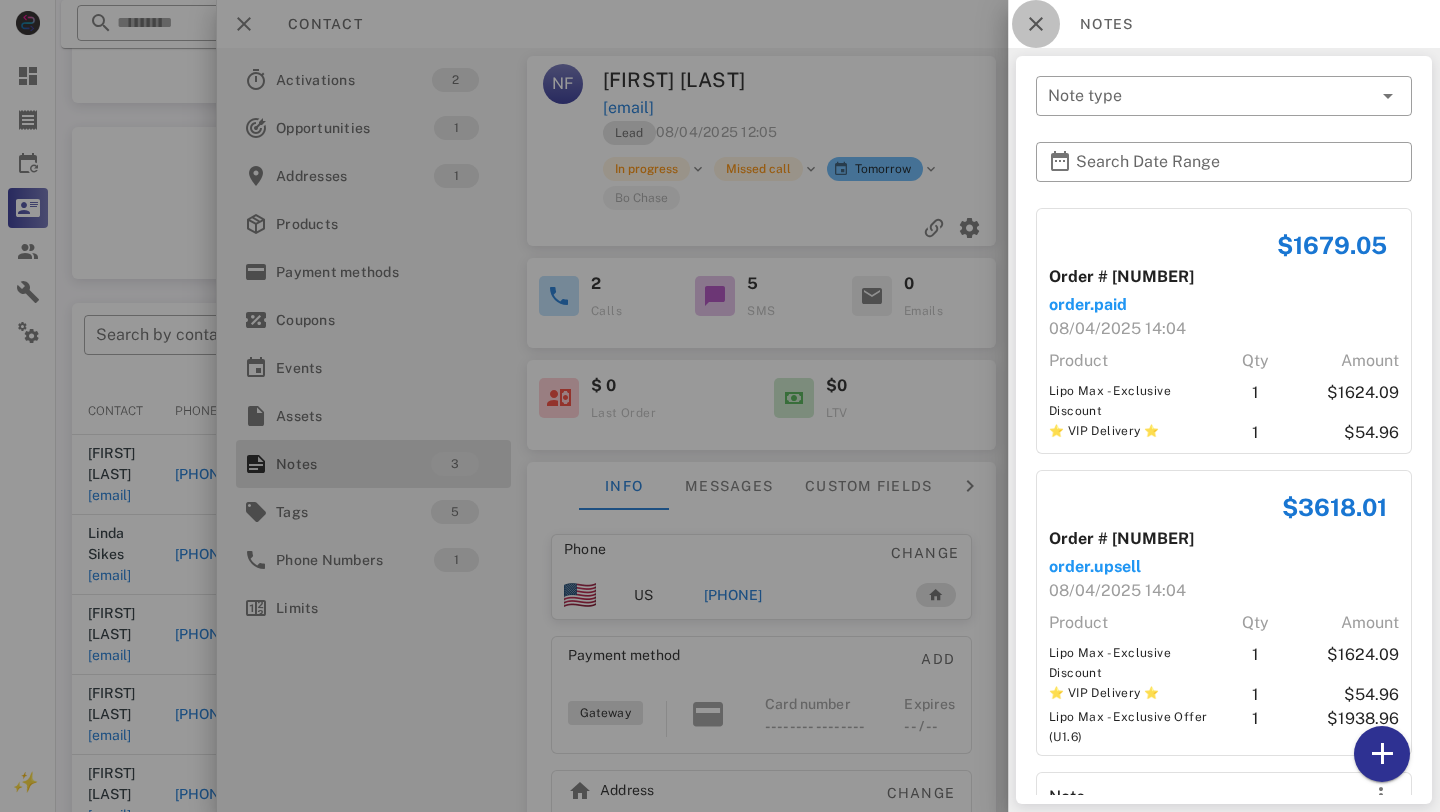 click at bounding box center (1036, 24) 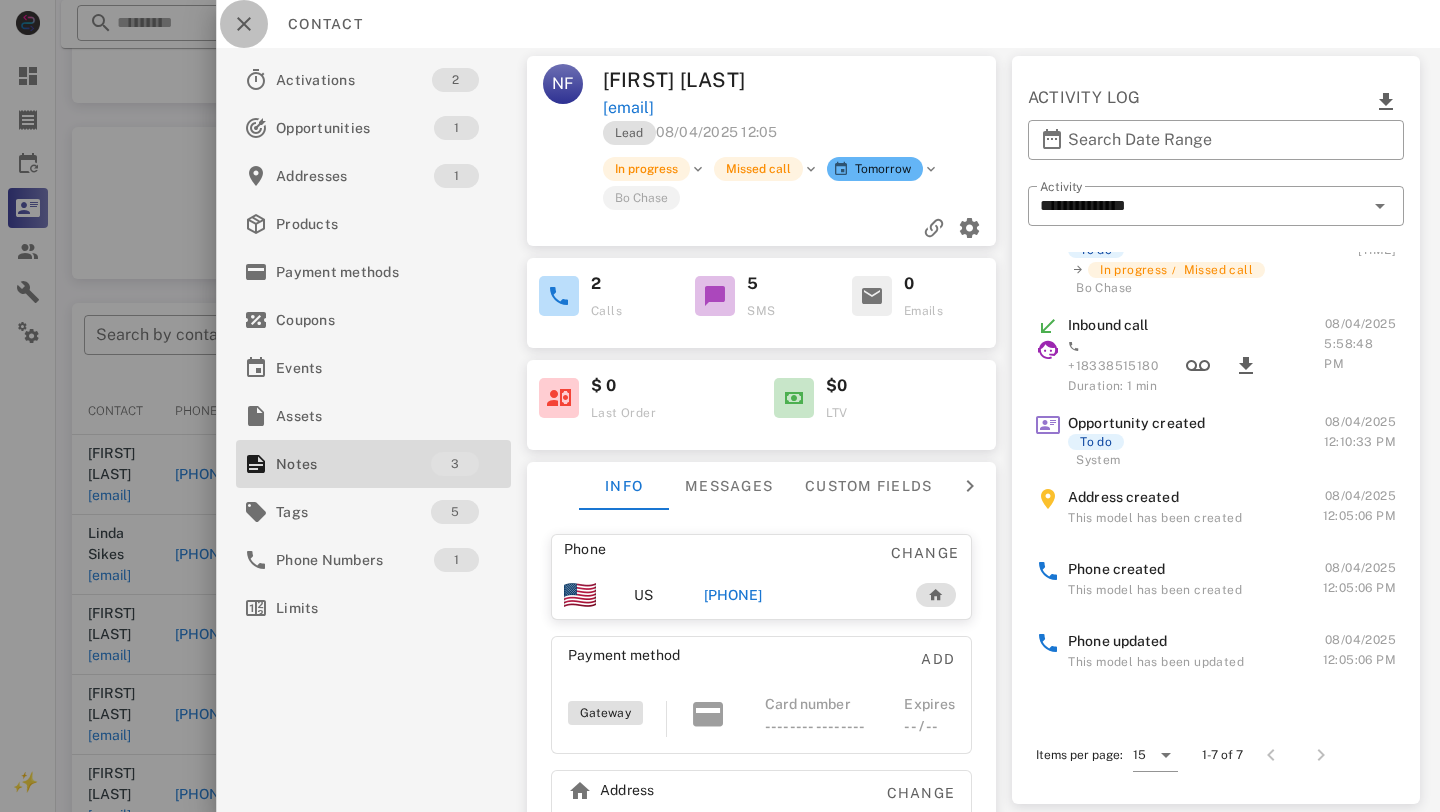 click at bounding box center [244, 24] 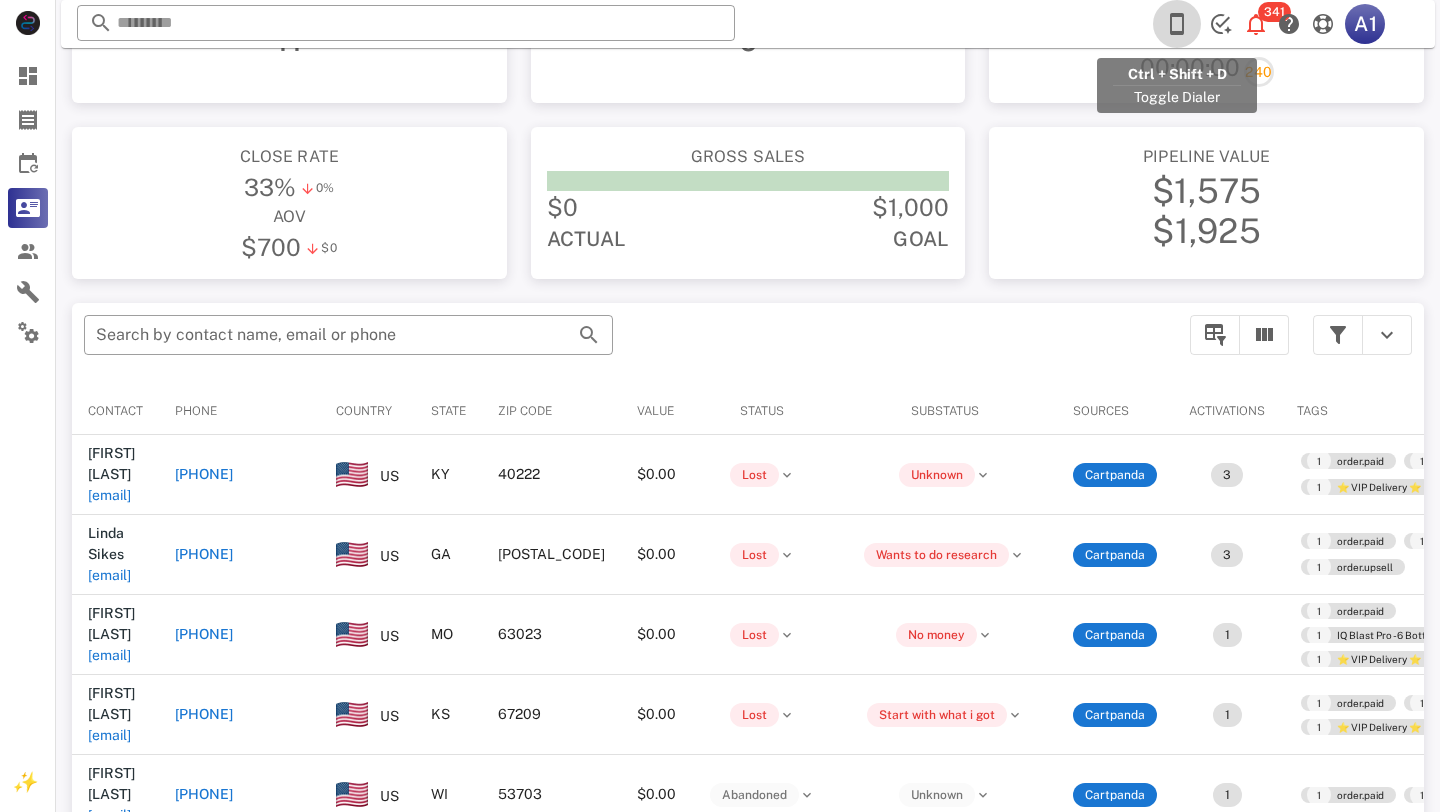 click at bounding box center (1177, 24) 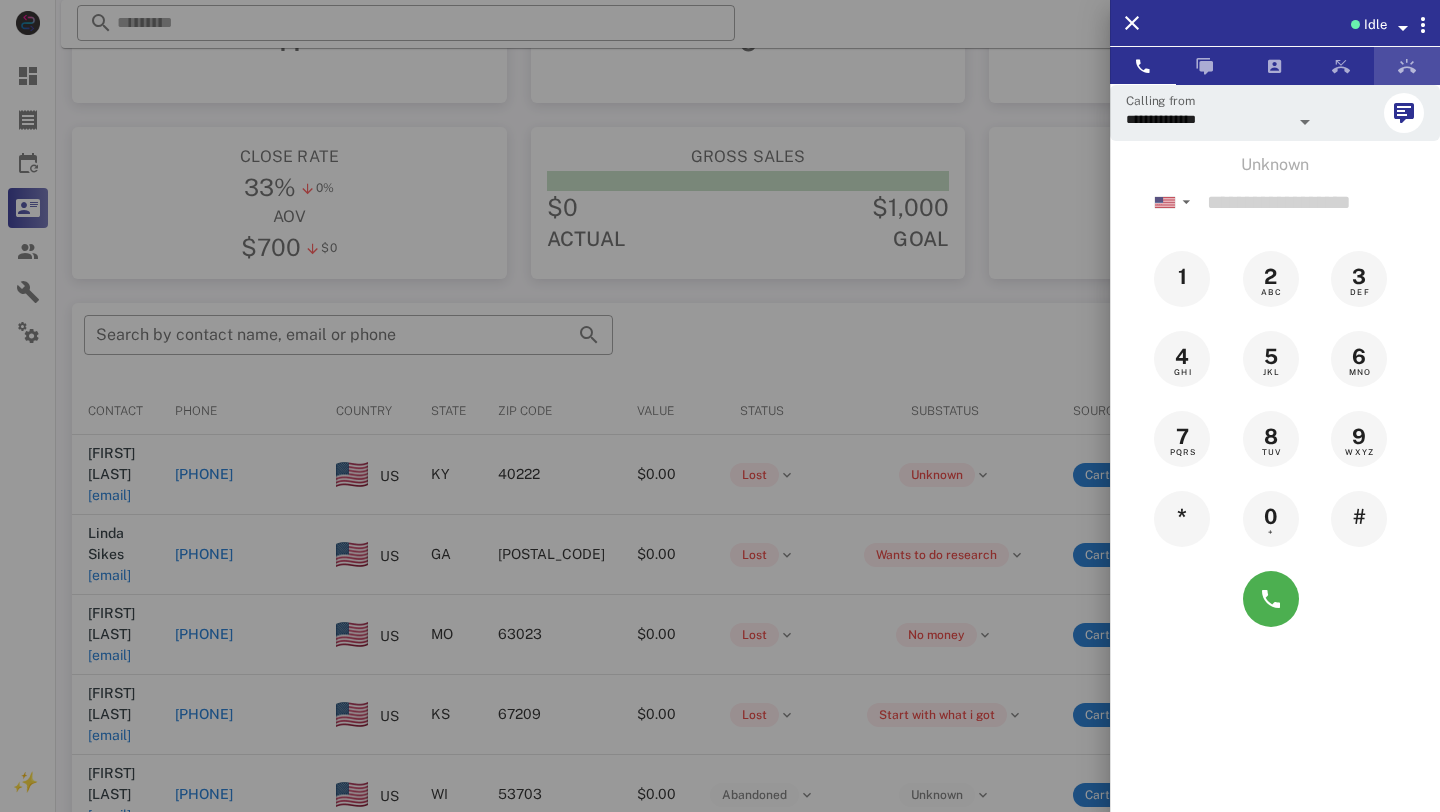 click at bounding box center (1407, 66) 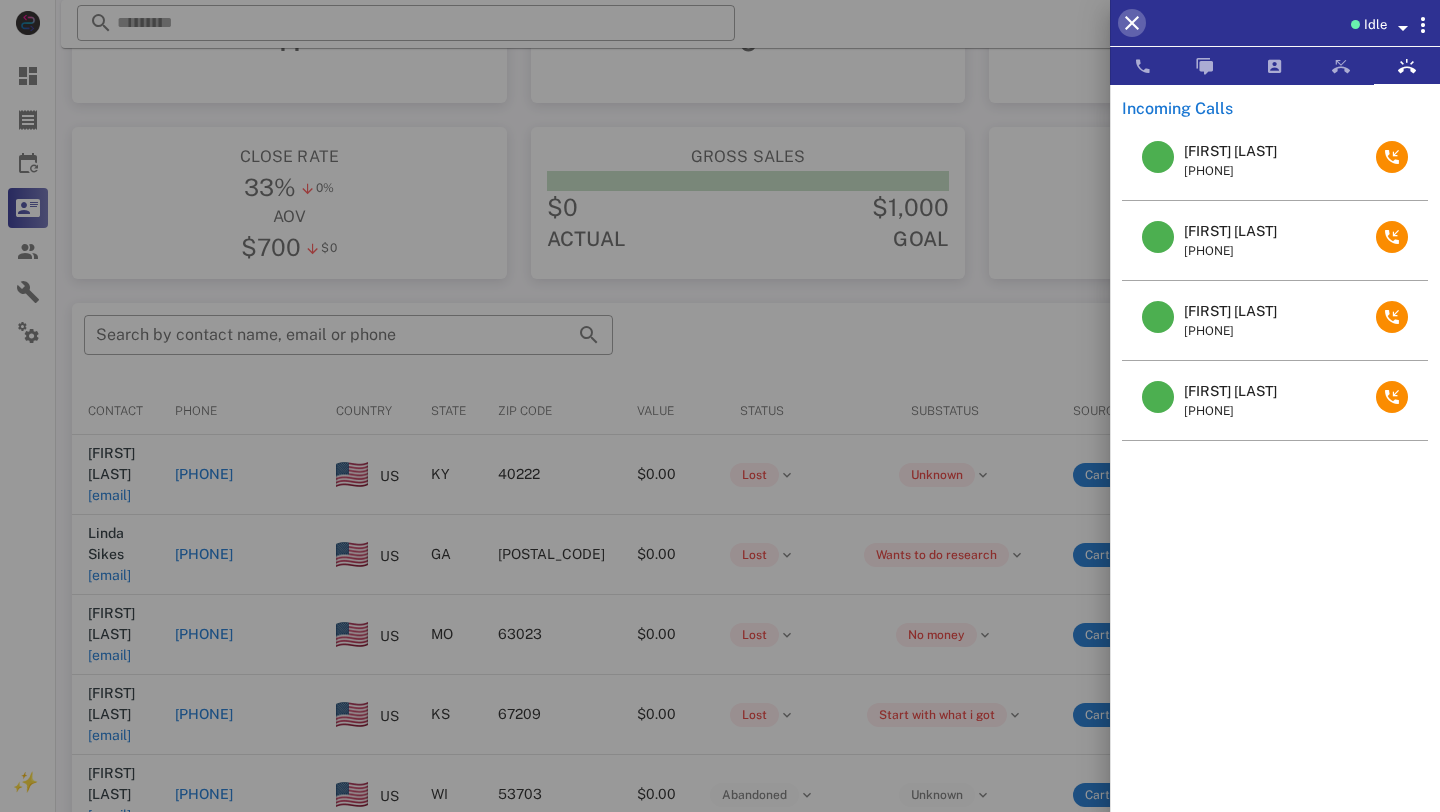 click at bounding box center [1132, 23] 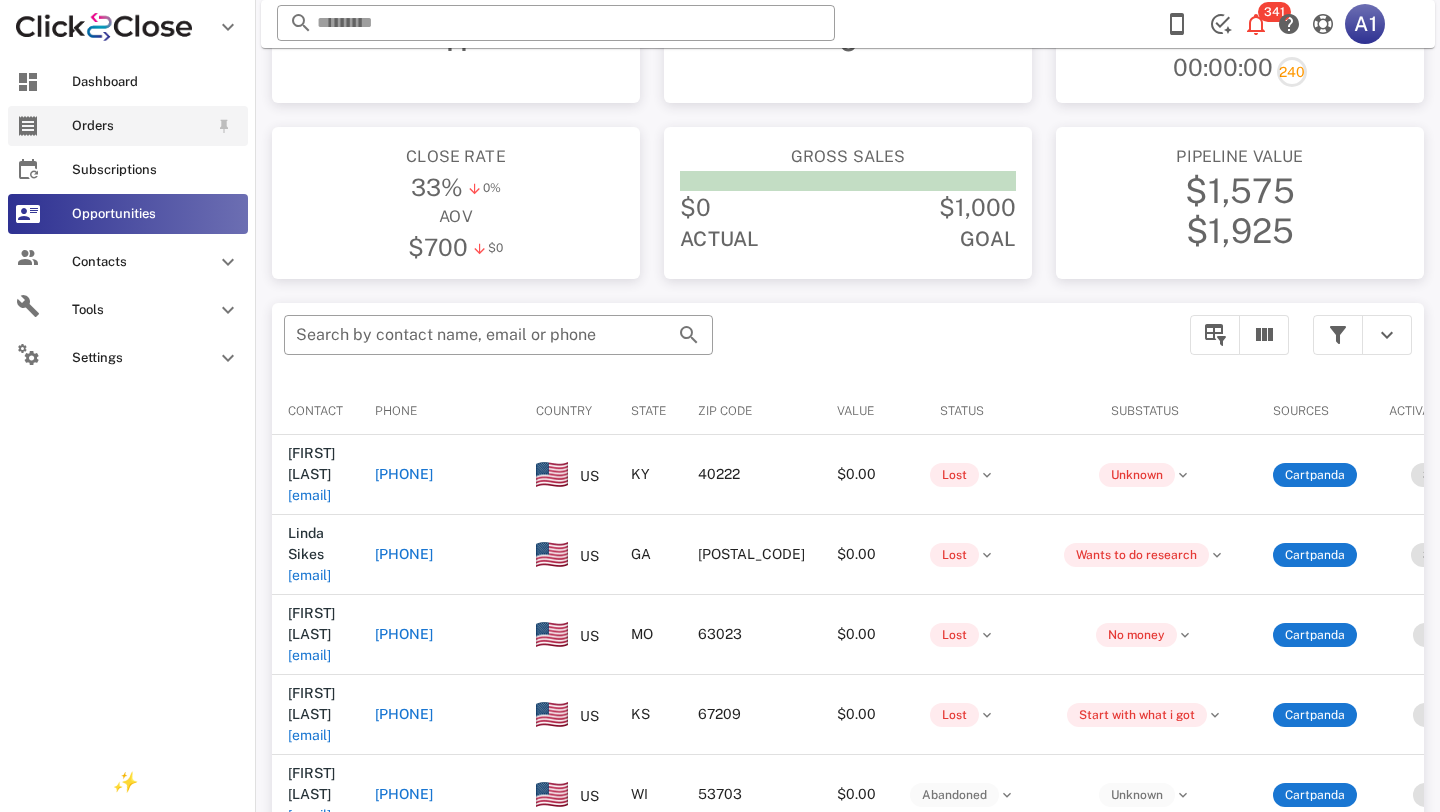 click on "Orders" at bounding box center [128, 126] 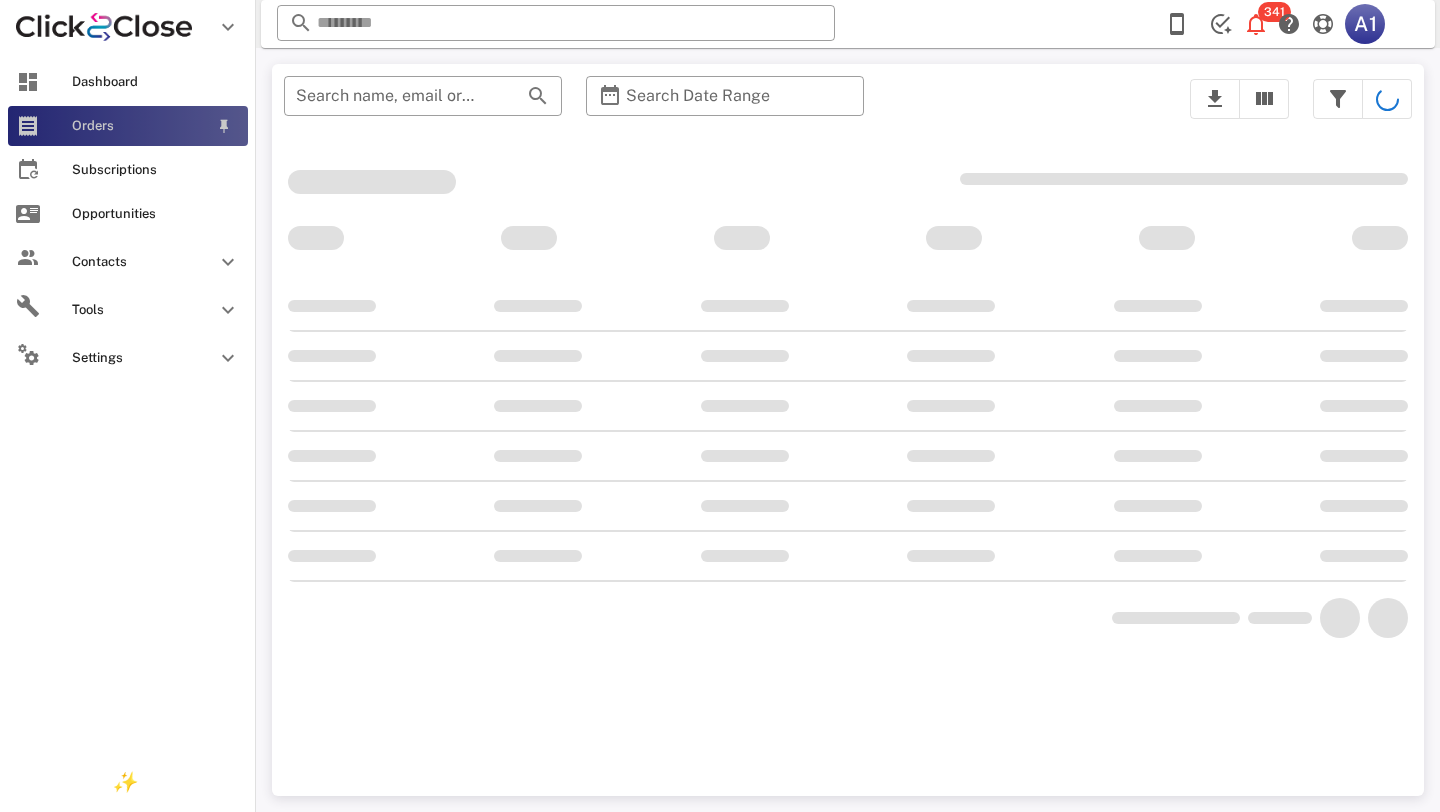 scroll, scrollTop: 0, scrollLeft: 0, axis: both 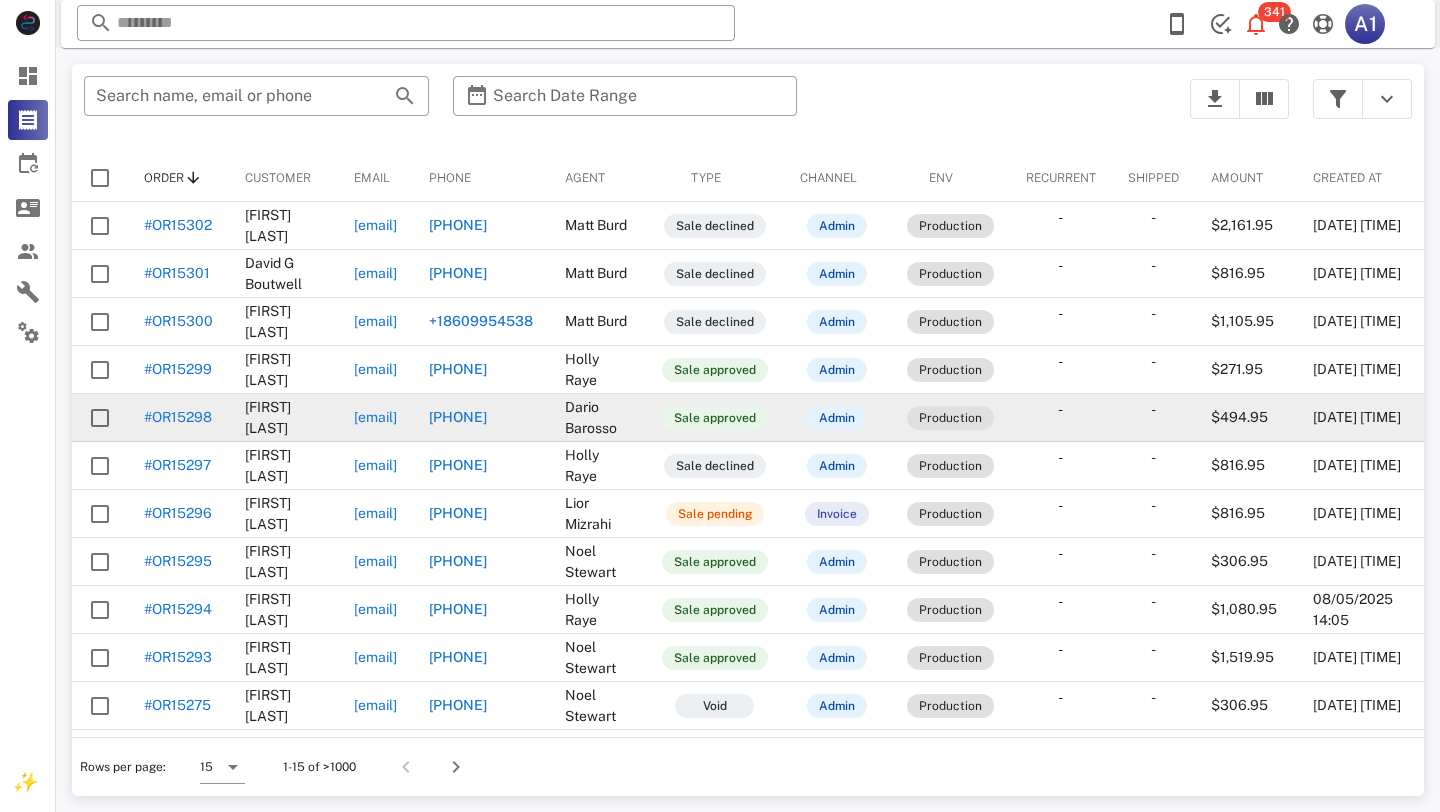 click on "#OR15298" at bounding box center [178, 417] 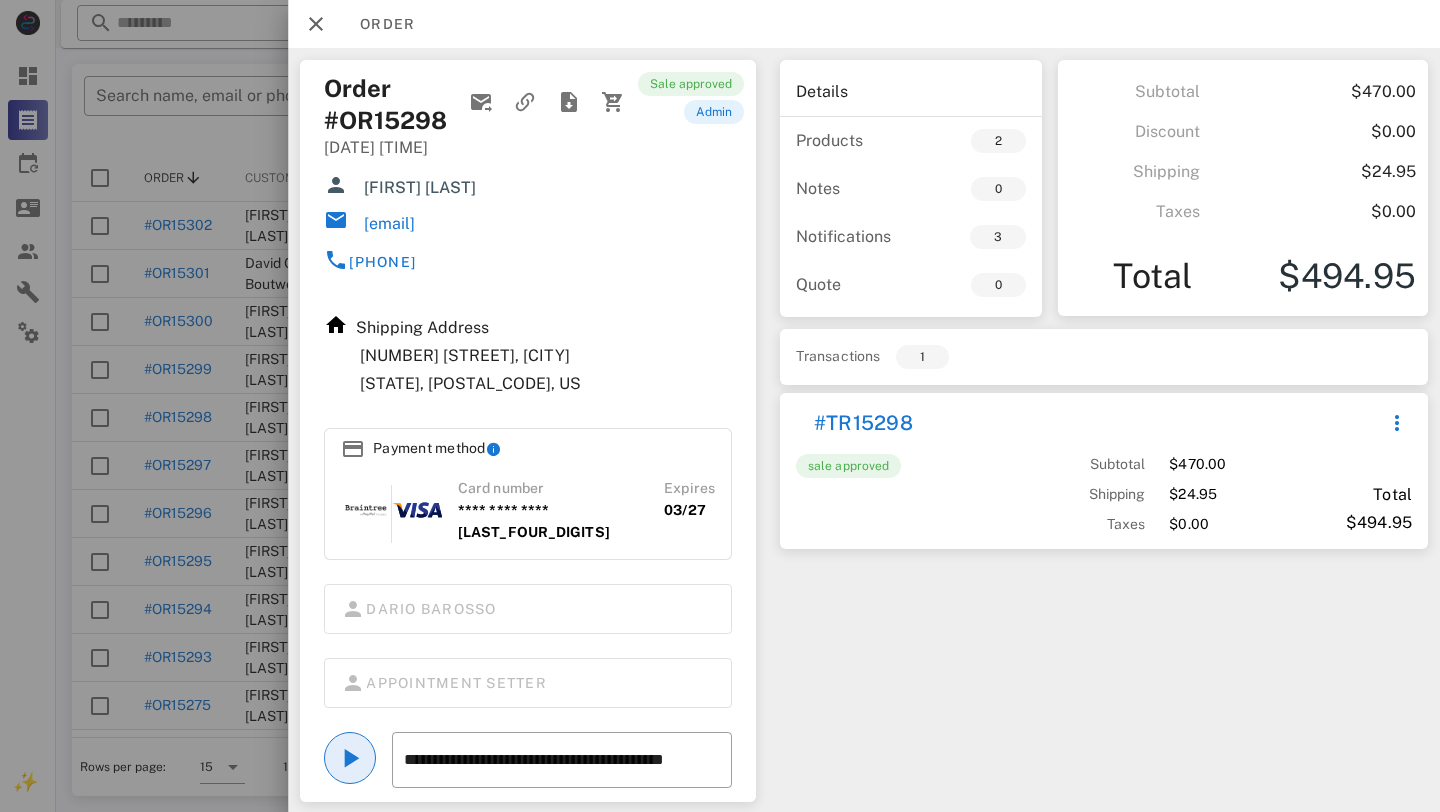 click at bounding box center (350, 758) 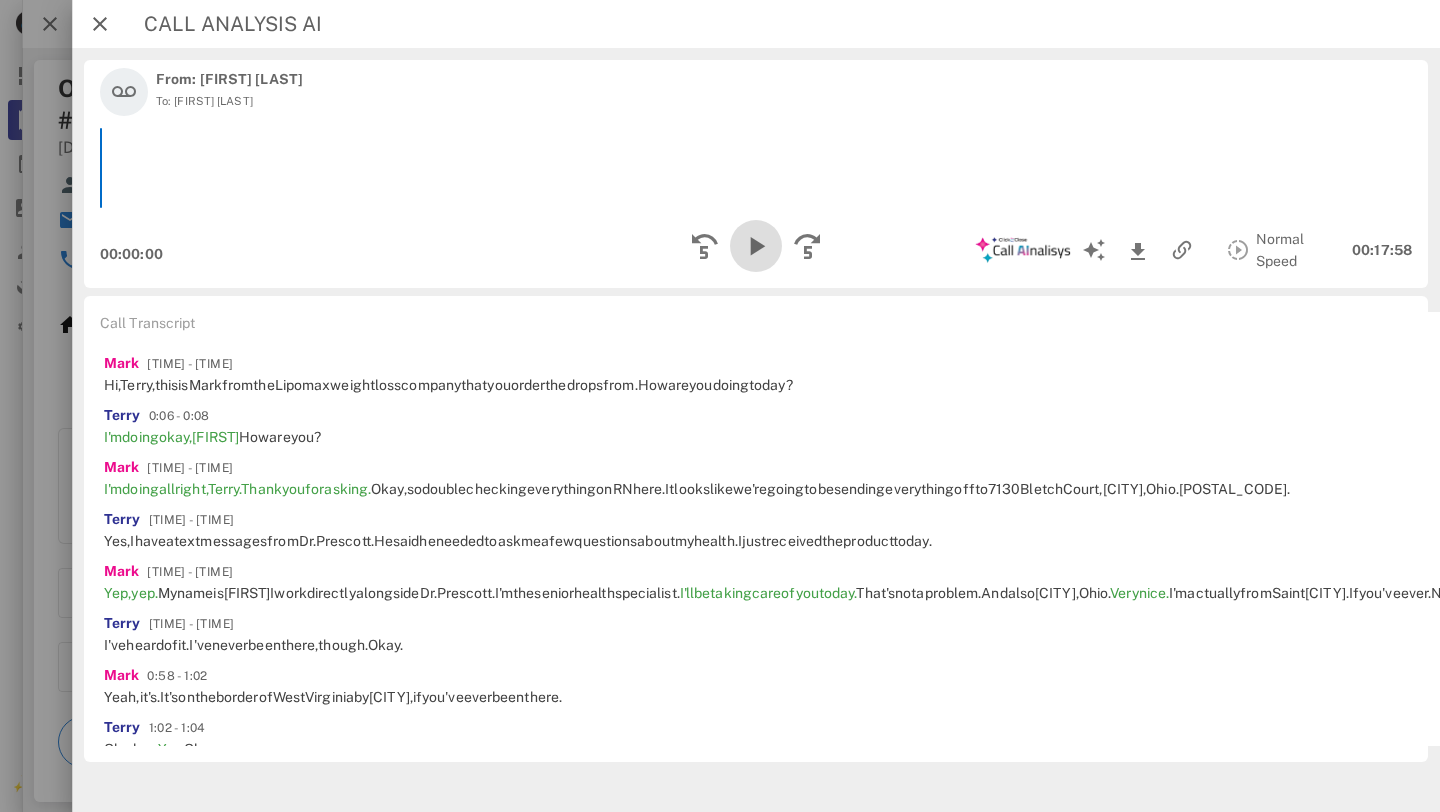 click at bounding box center (756, 246) 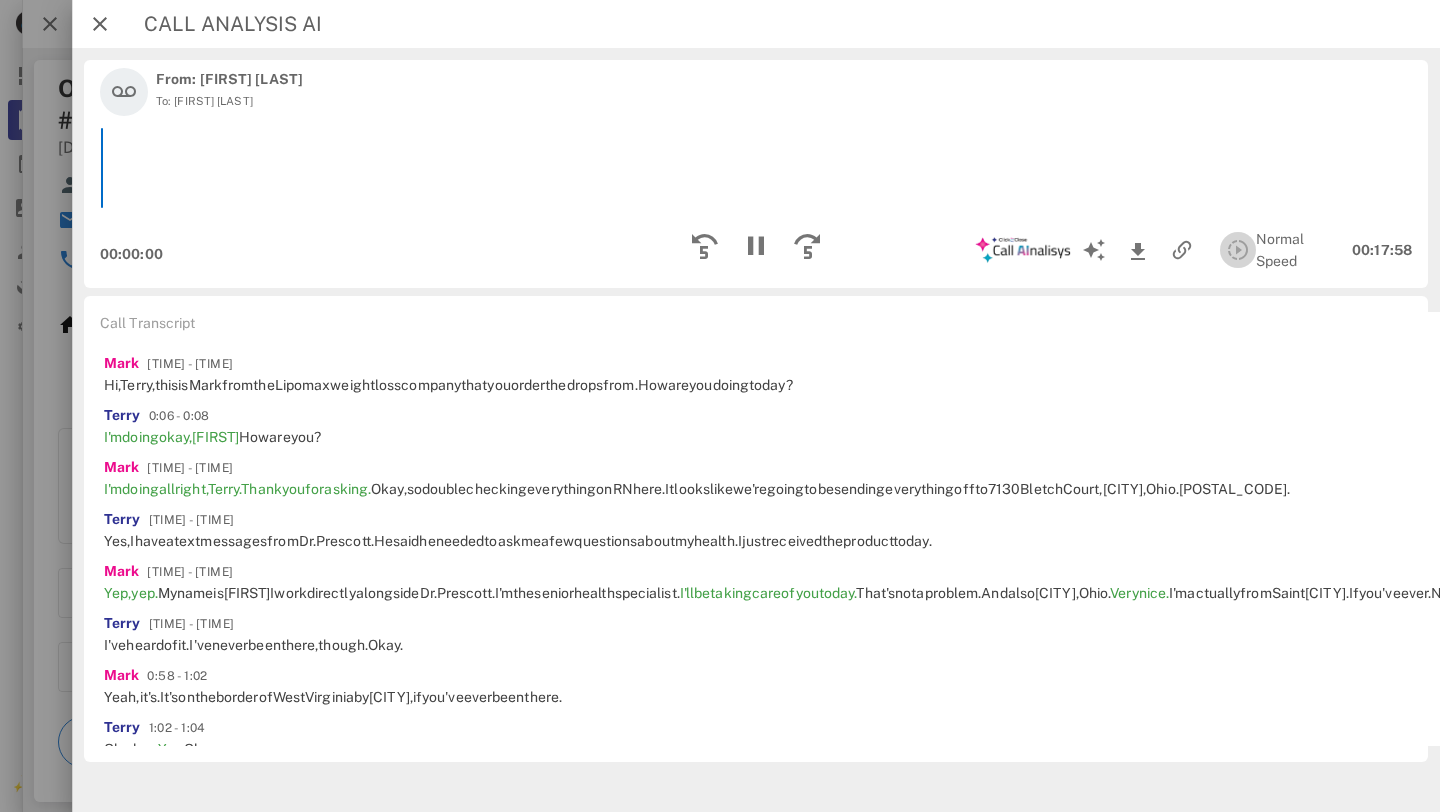 click at bounding box center (1238, 250) 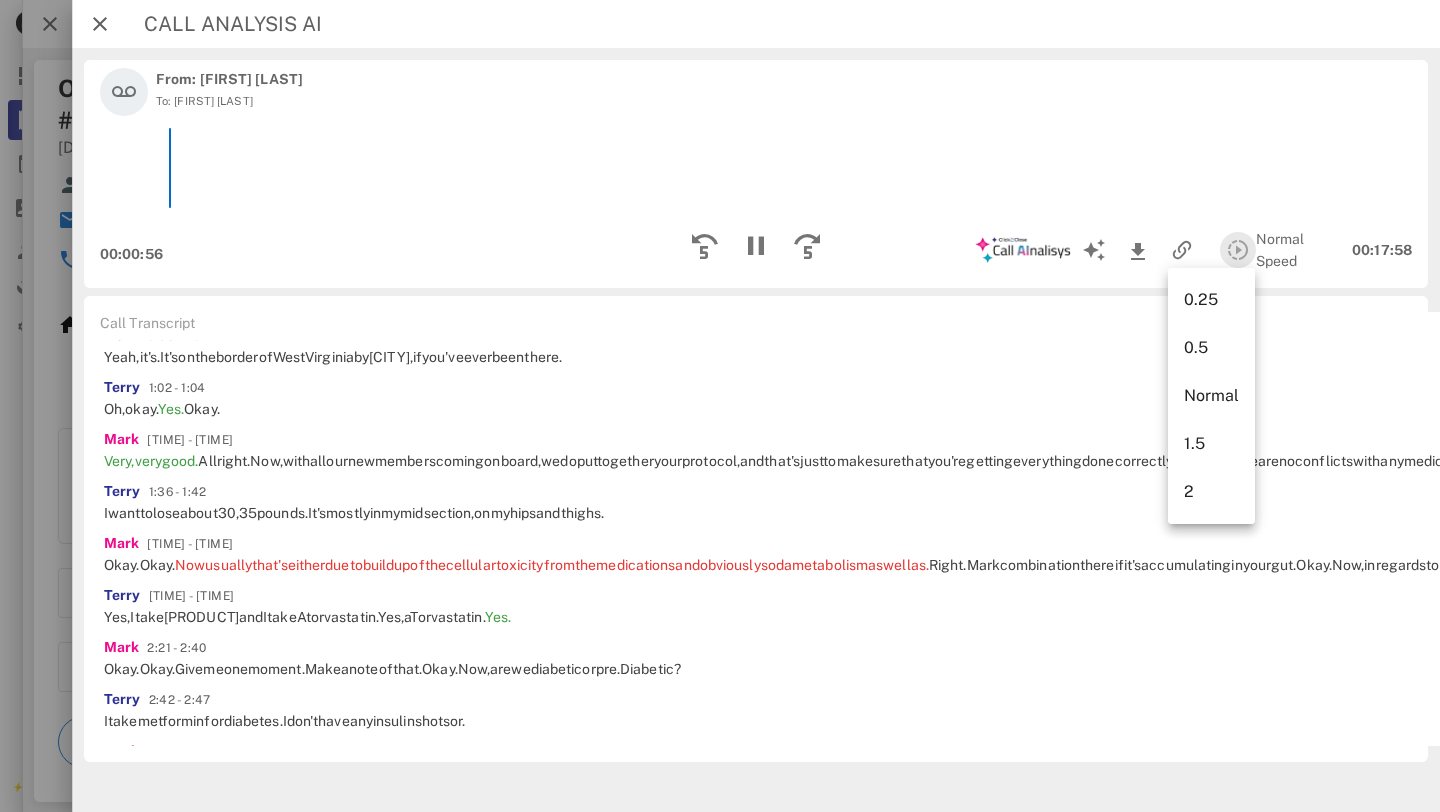 scroll, scrollTop: 387, scrollLeft: 0, axis: vertical 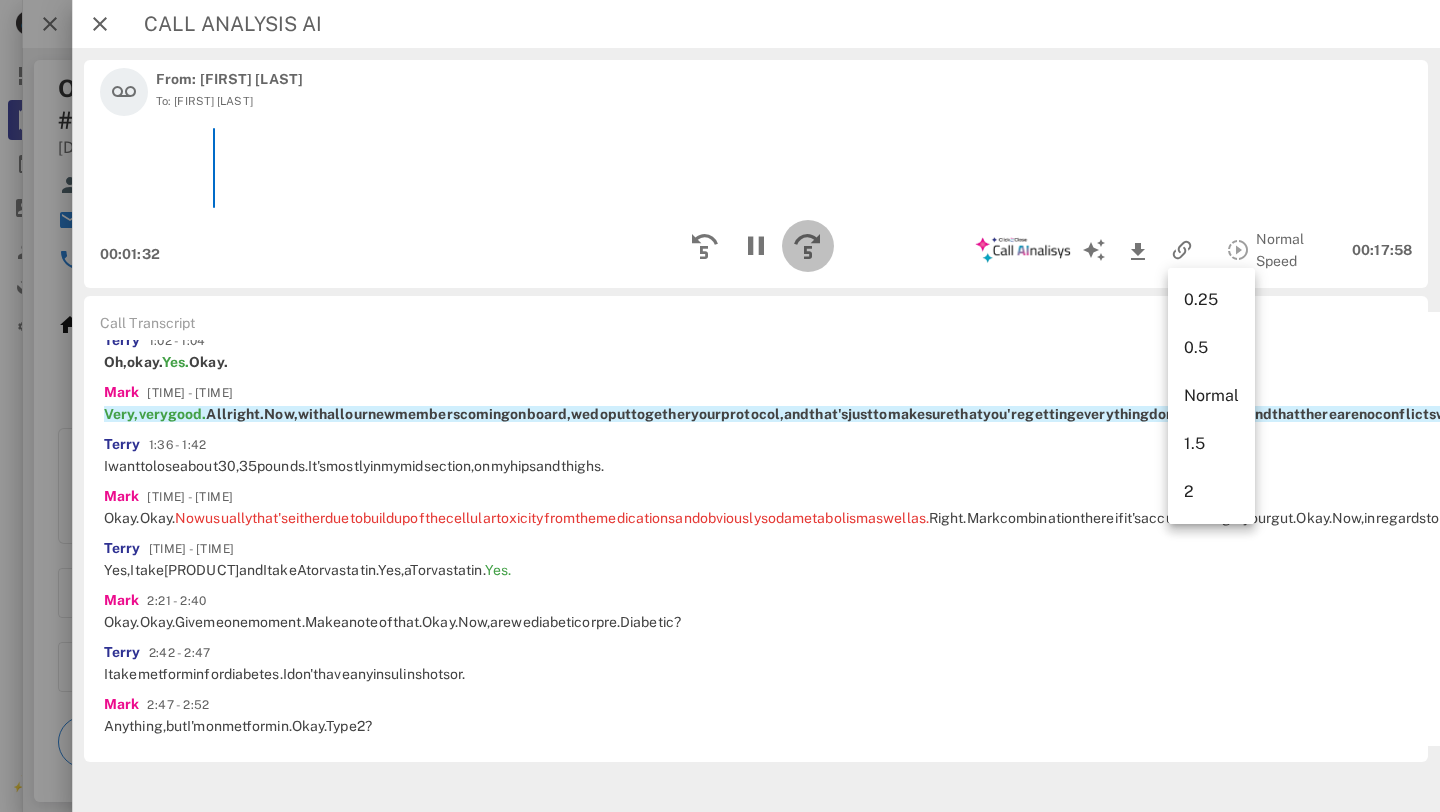 click at bounding box center [808, 246] 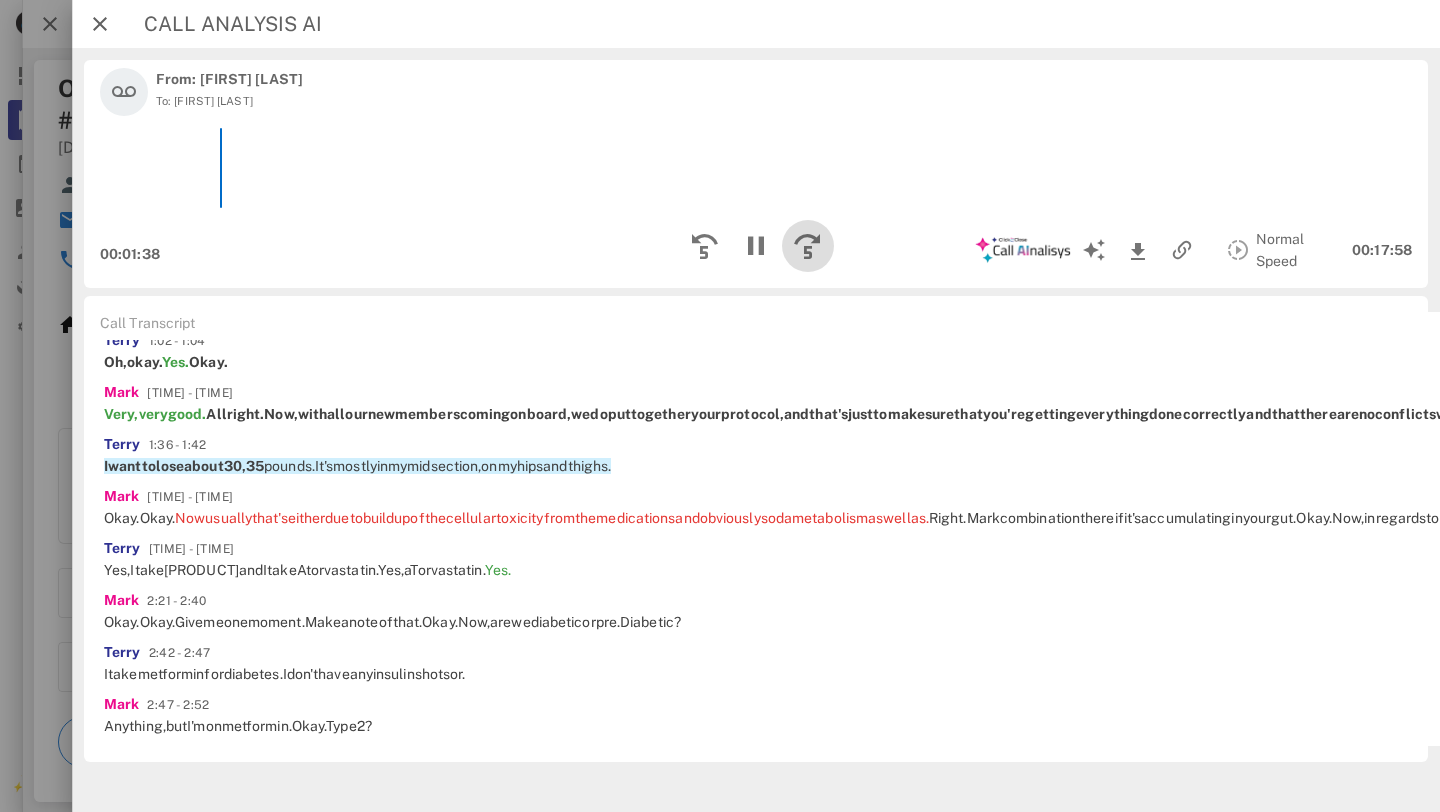 click at bounding box center (808, 246) 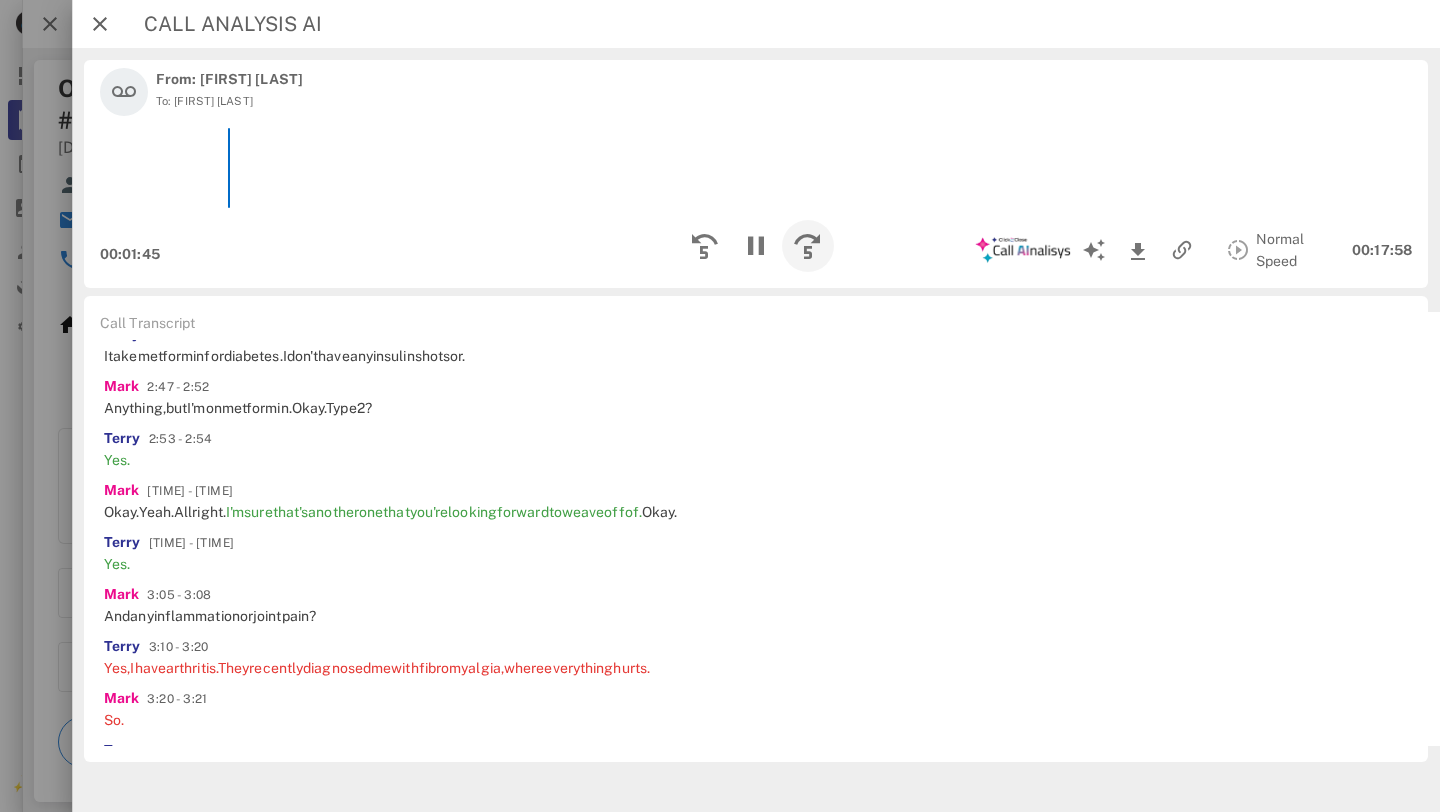 scroll, scrollTop: 735, scrollLeft: 0, axis: vertical 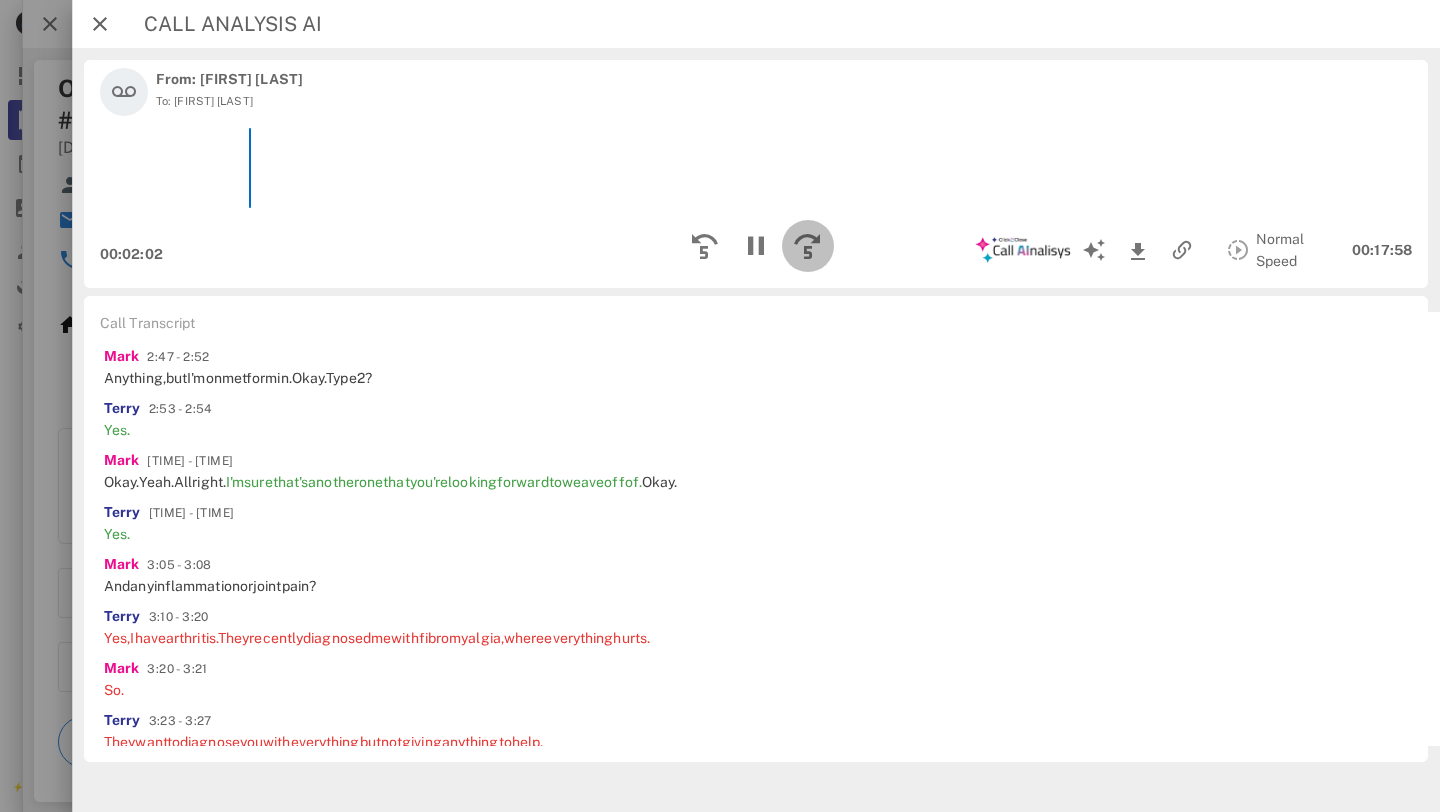 click at bounding box center [808, 246] 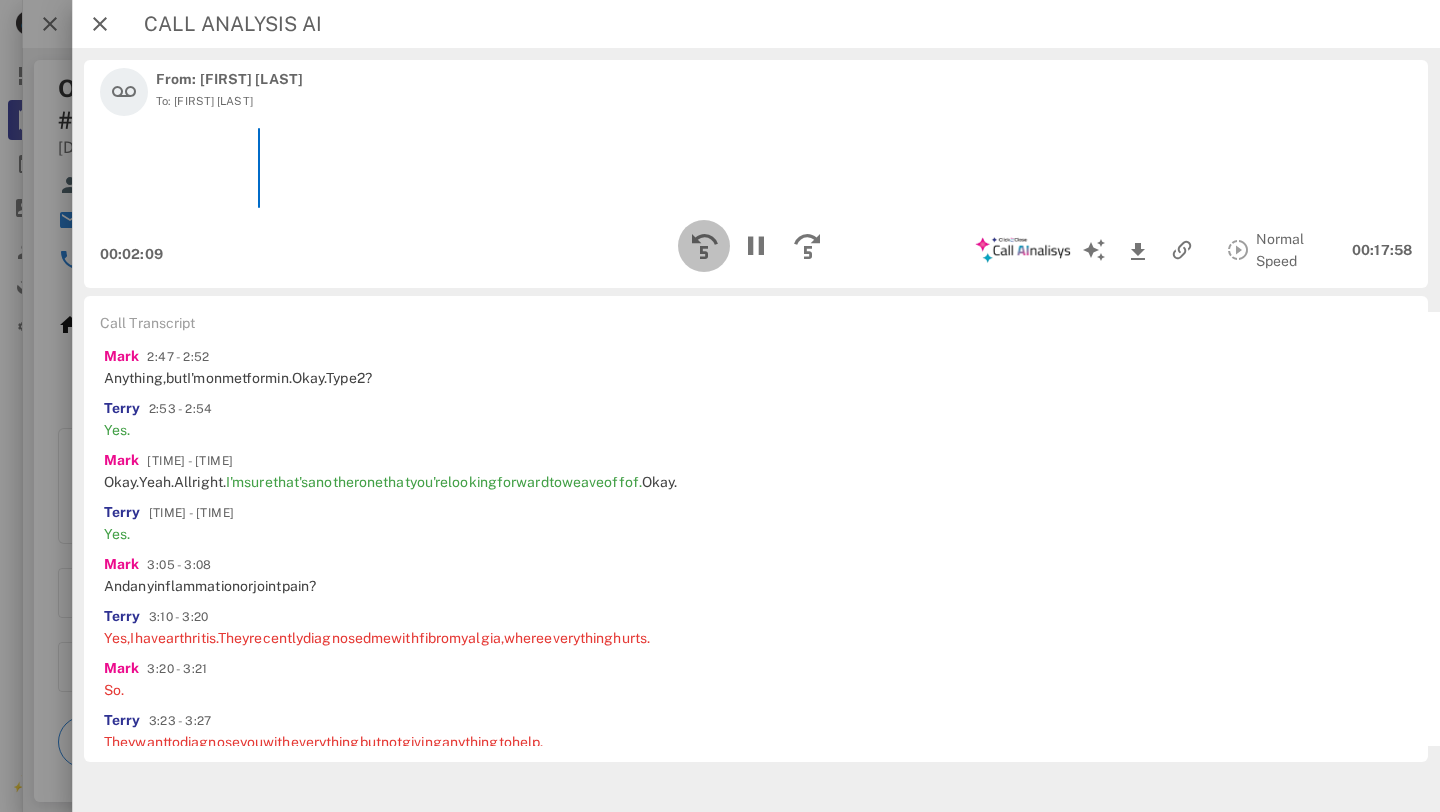 click at bounding box center [704, 246] 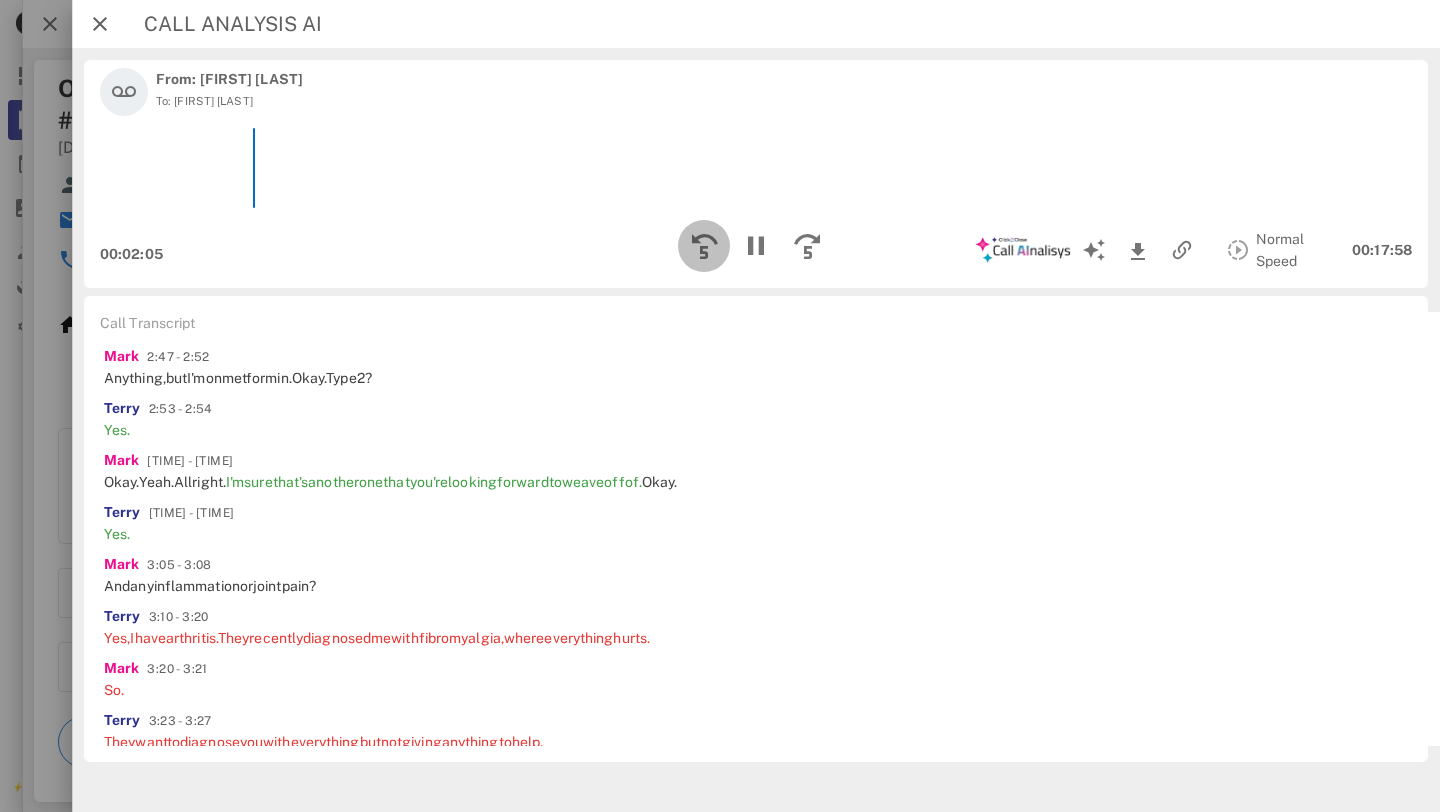 click at bounding box center (704, 246) 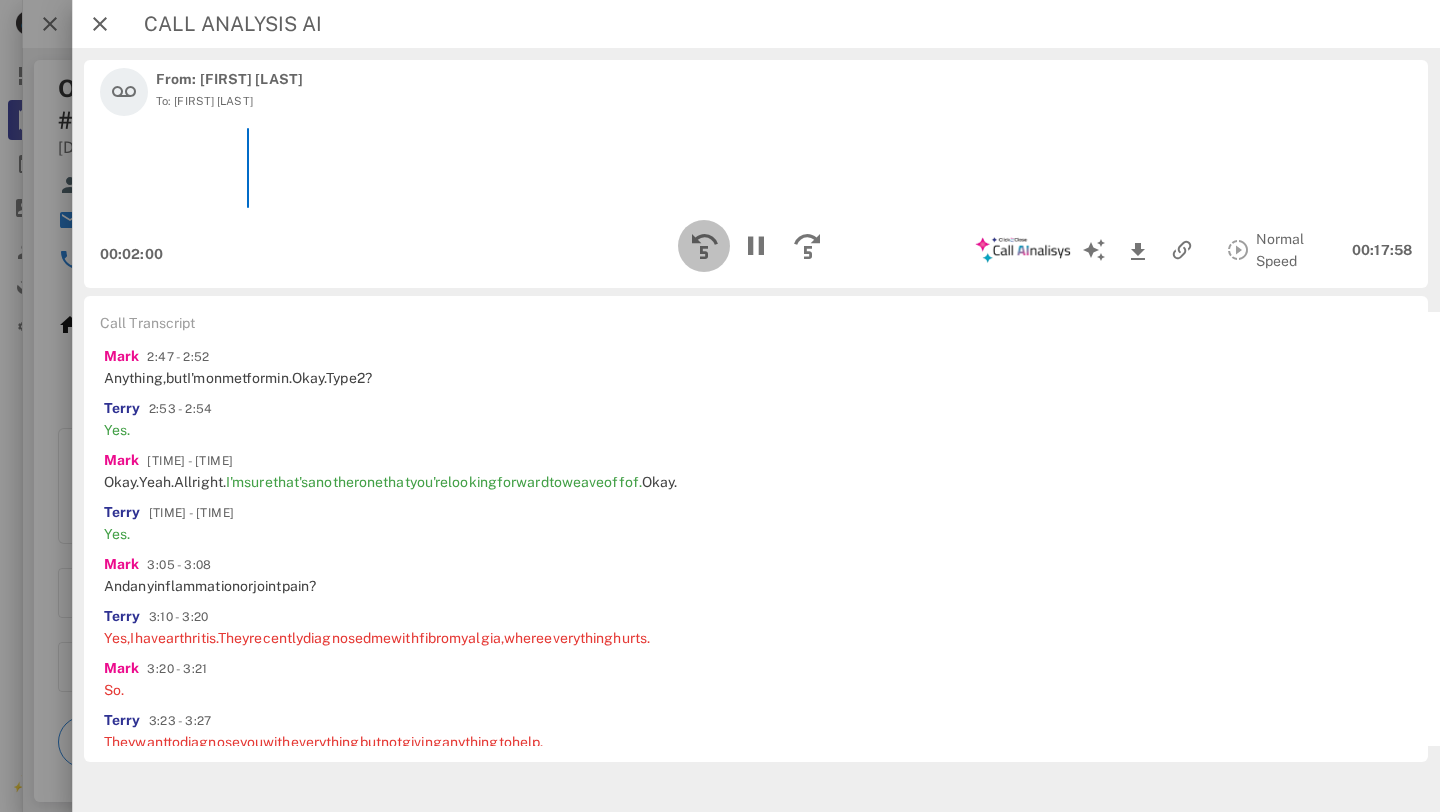 click at bounding box center (704, 246) 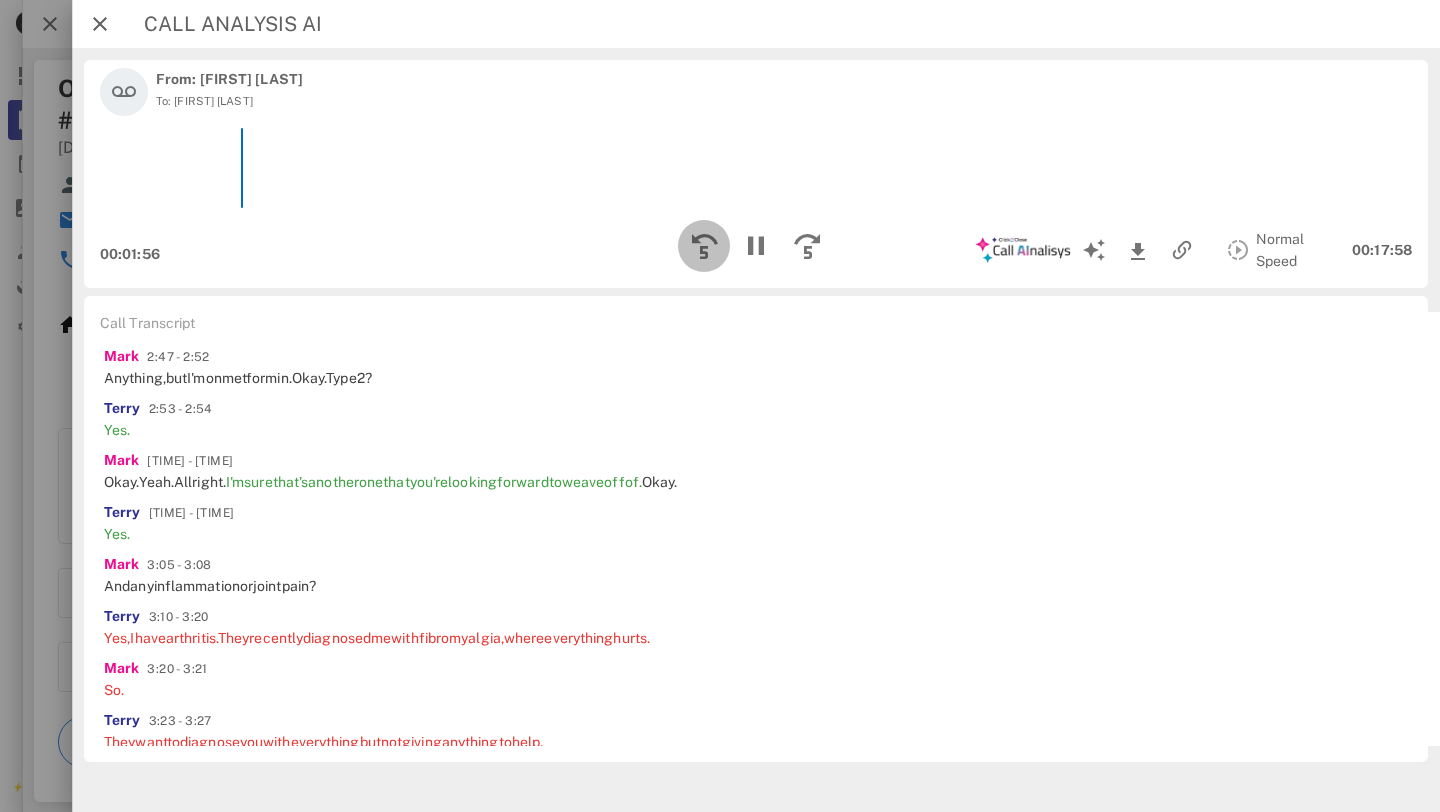 click at bounding box center [704, 246] 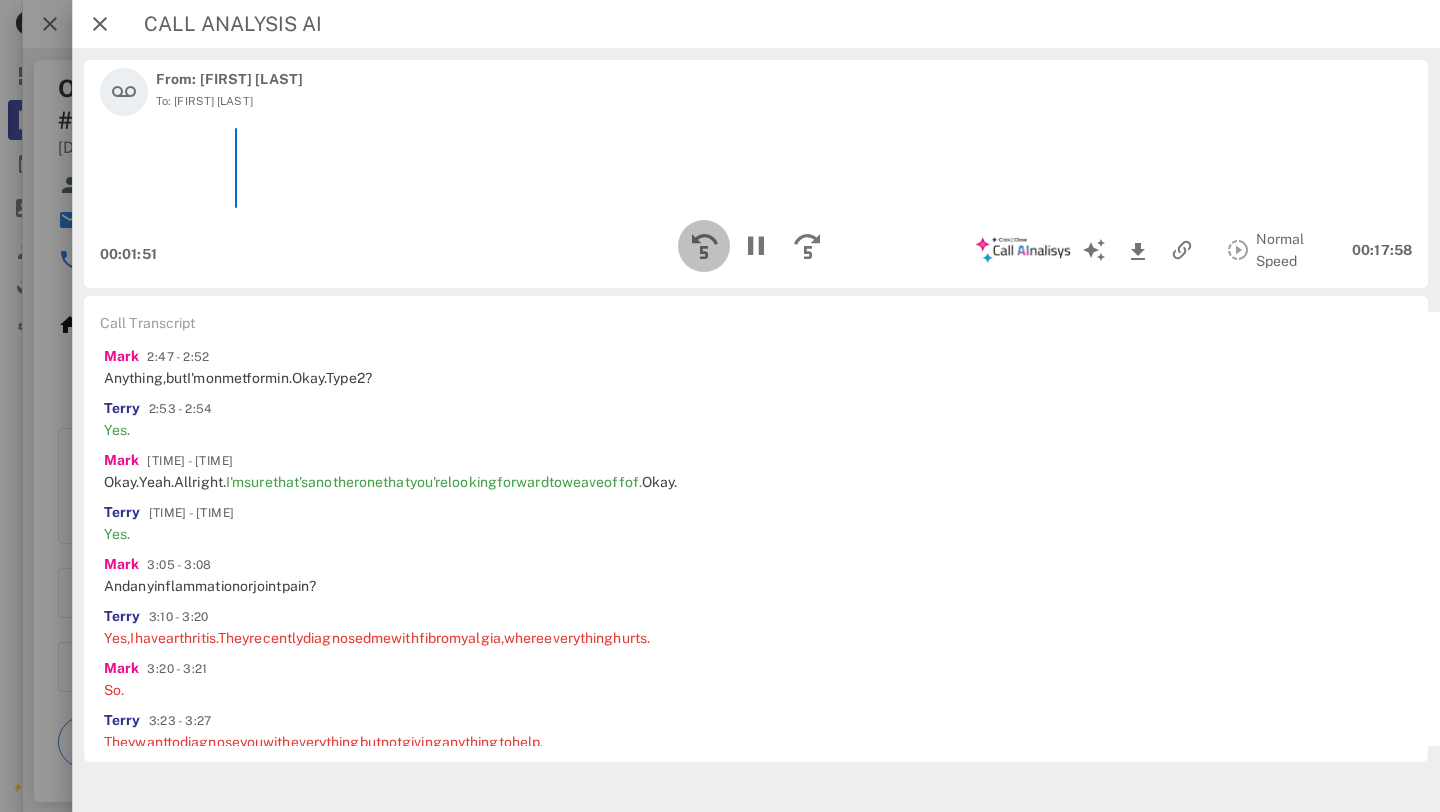 click at bounding box center [704, 246] 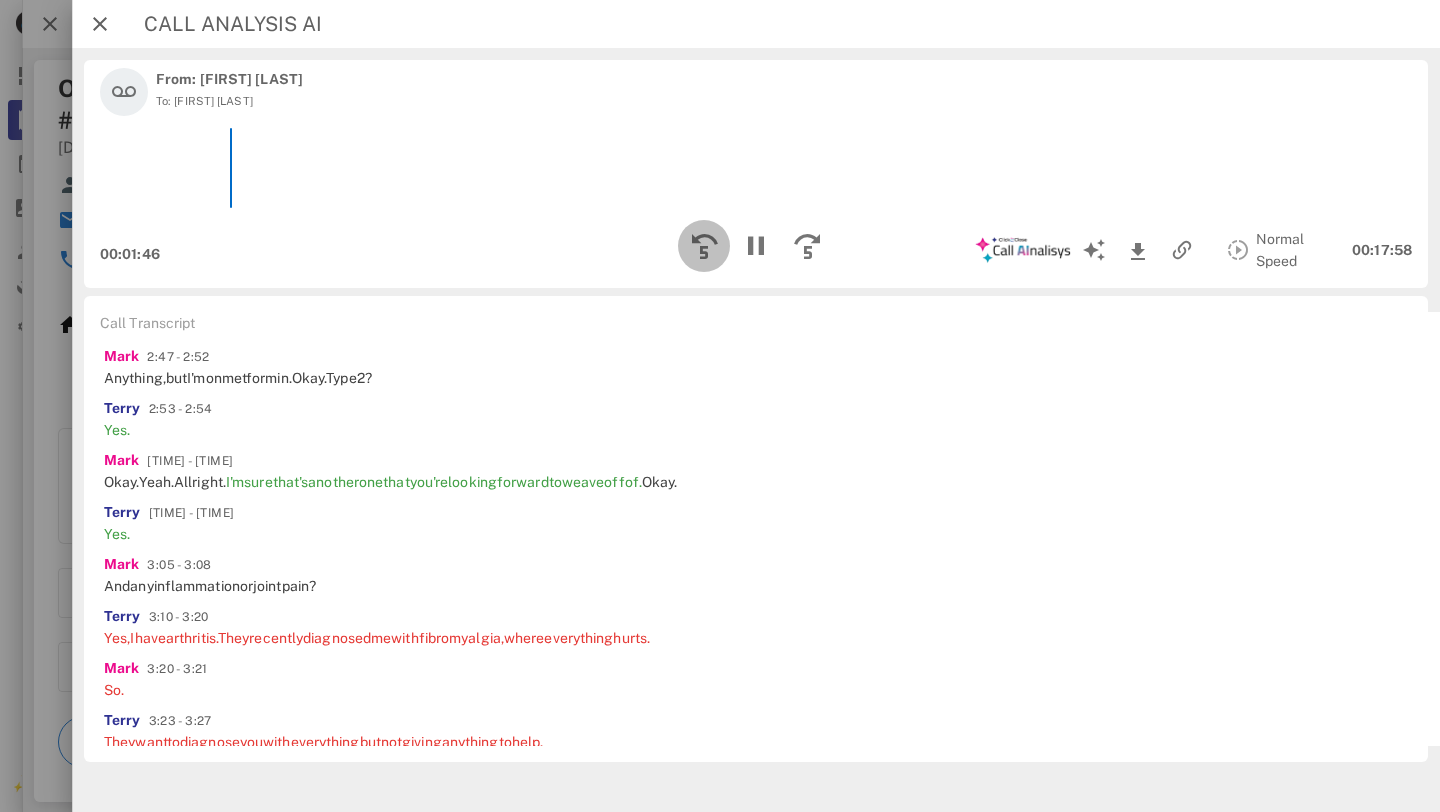 click at bounding box center (704, 246) 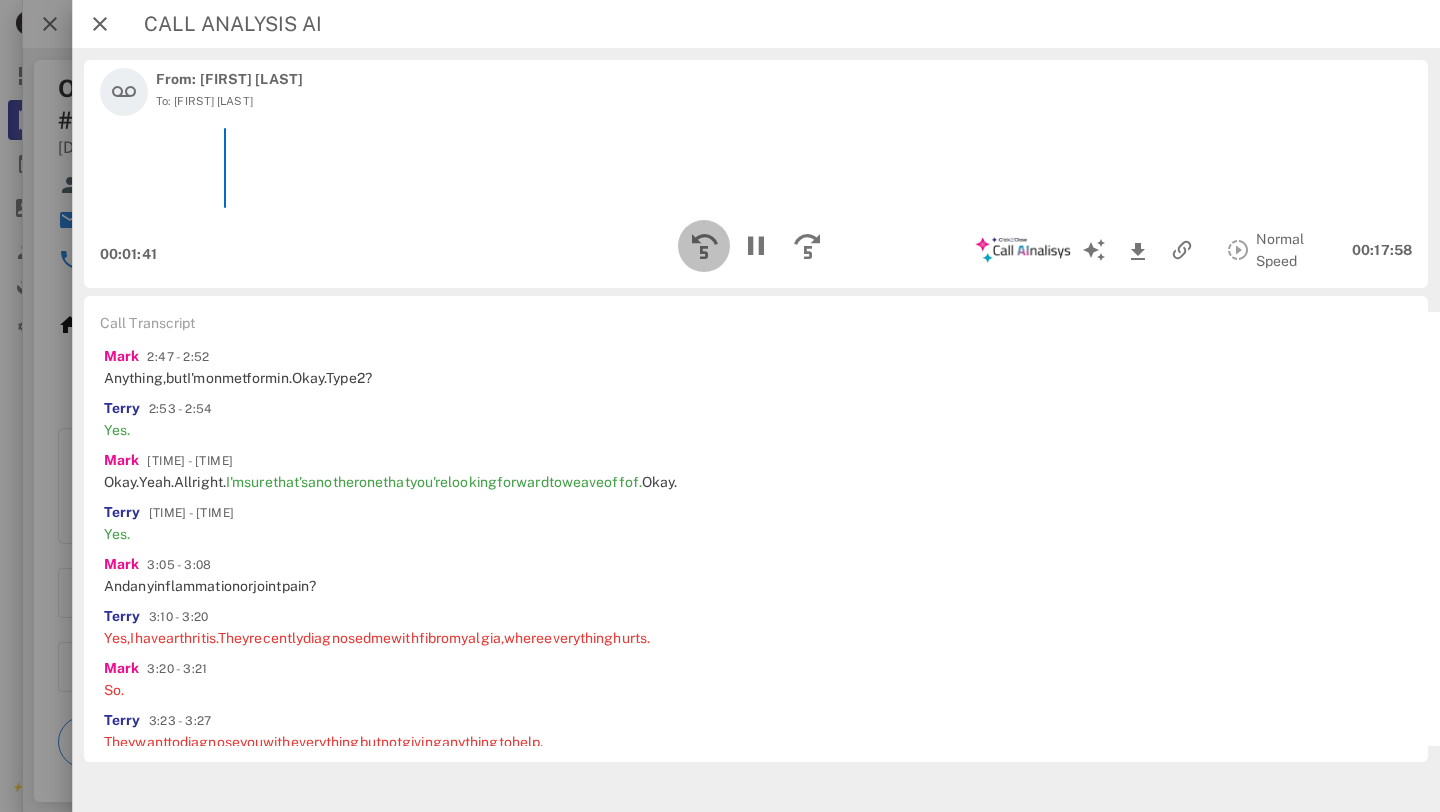 click at bounding box center [704, 246] 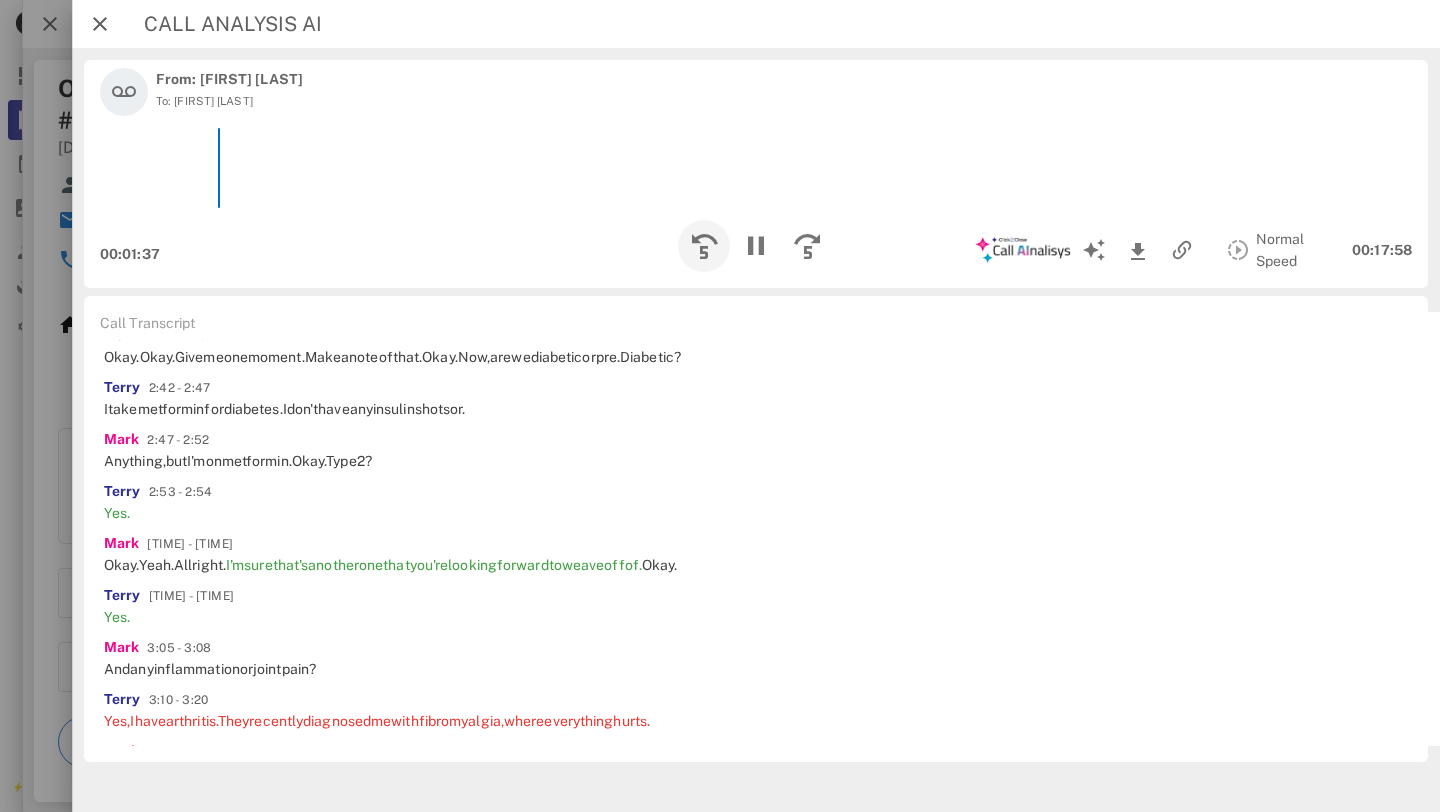 scroll, scrollTop: 631, scrollLeft: 0, axis: vertical 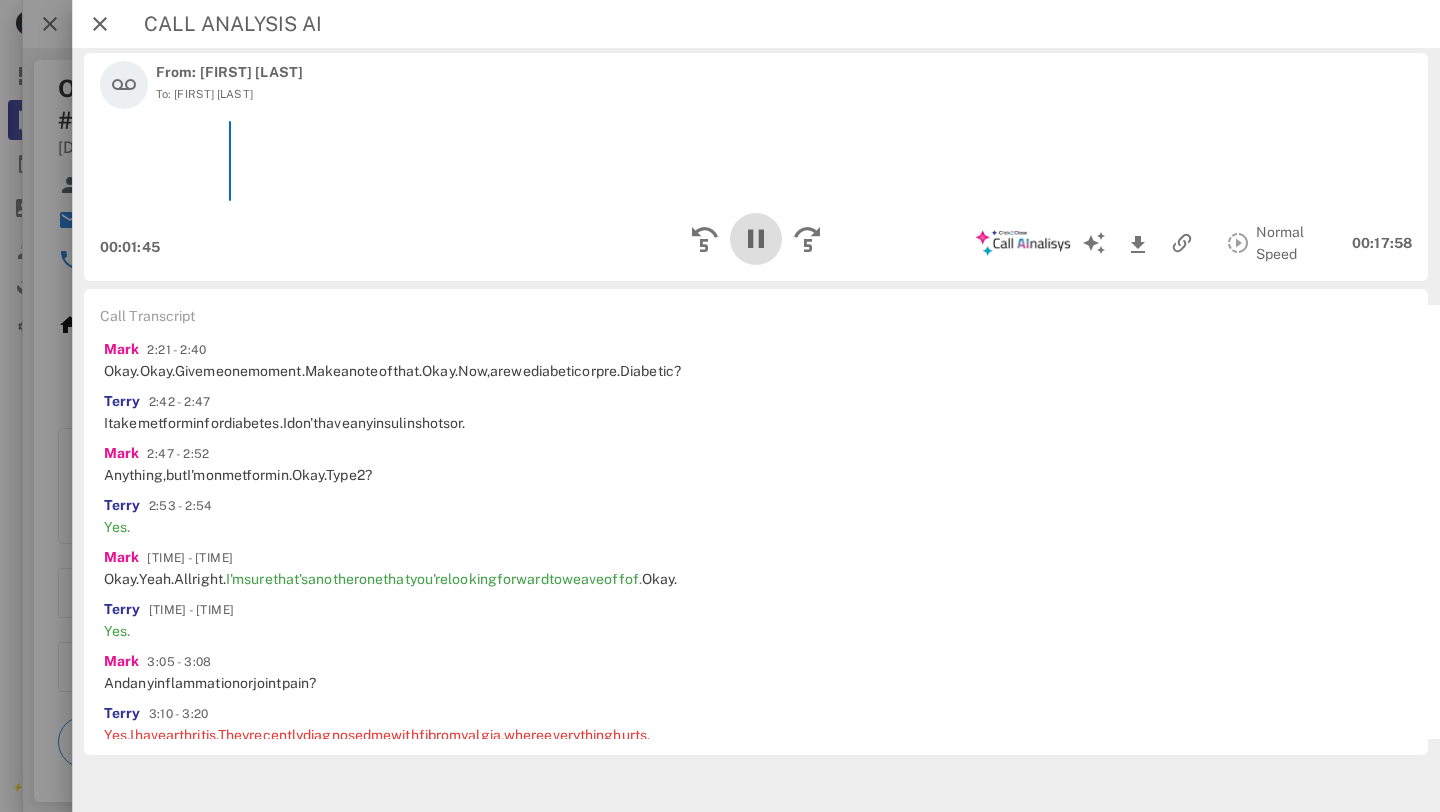 click at bounding box center (756, 239) 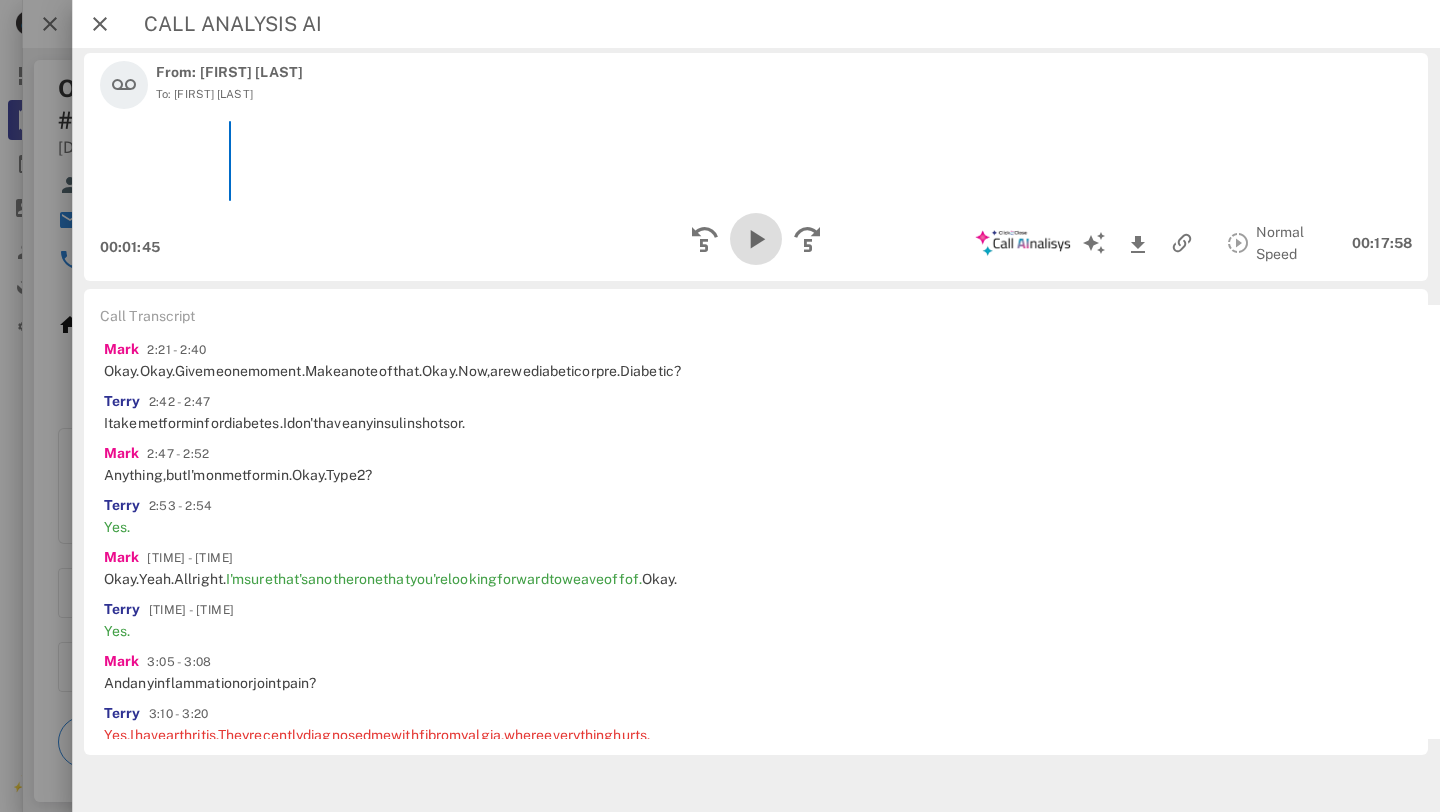 click at bounding box center [756, 239] 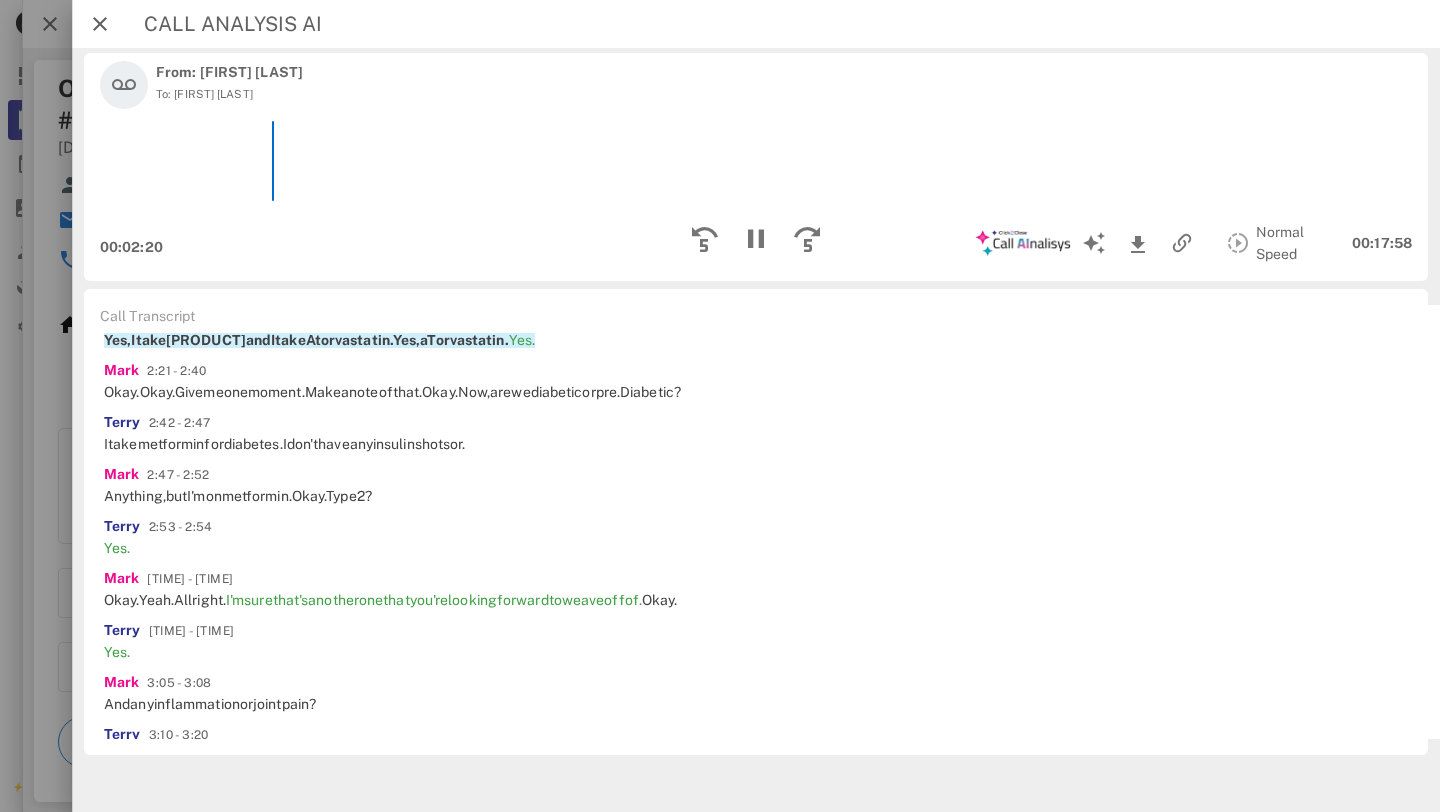 scroll, scrollTop: 663, scrollLeft: 0, axis: vertical 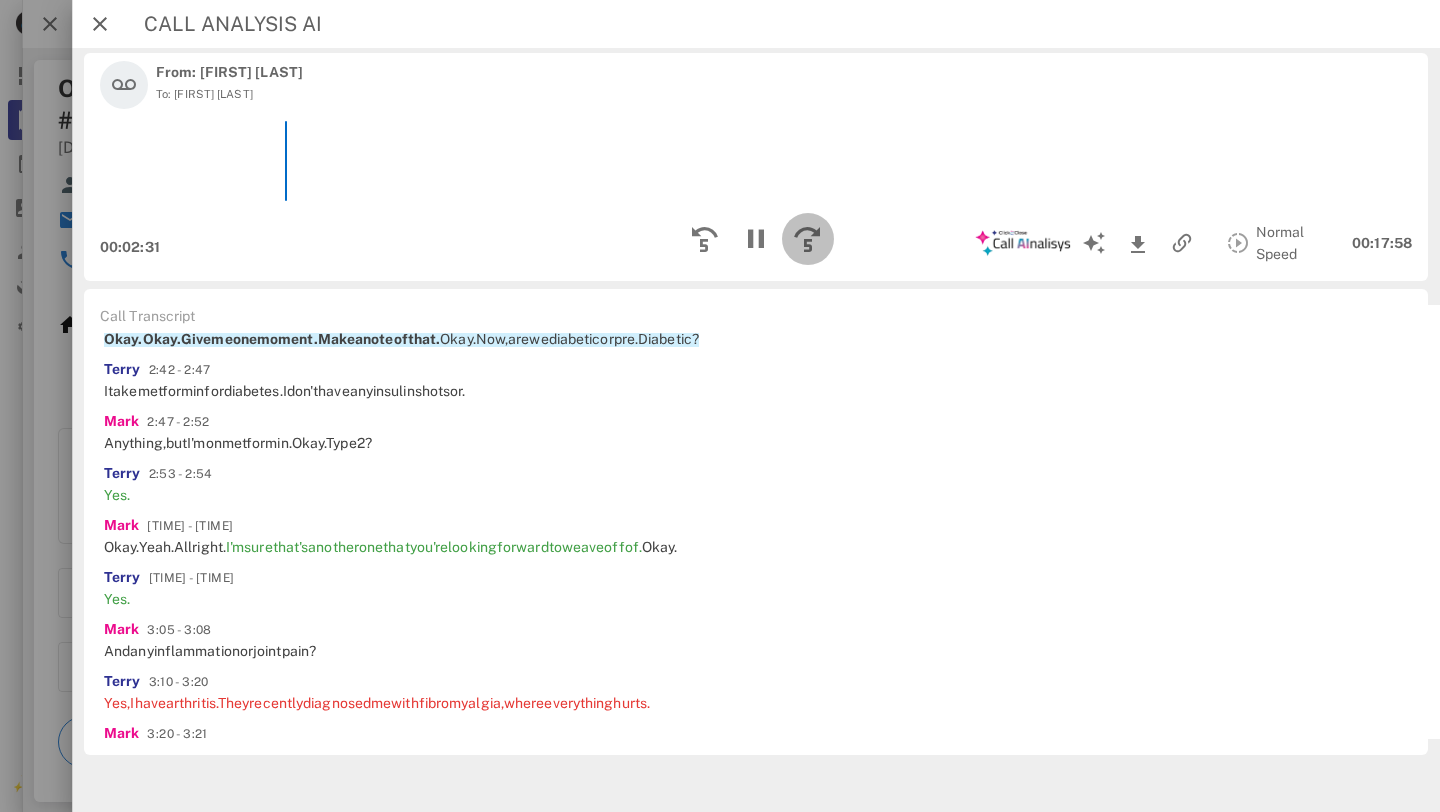 click at bounding box center [808, 239] 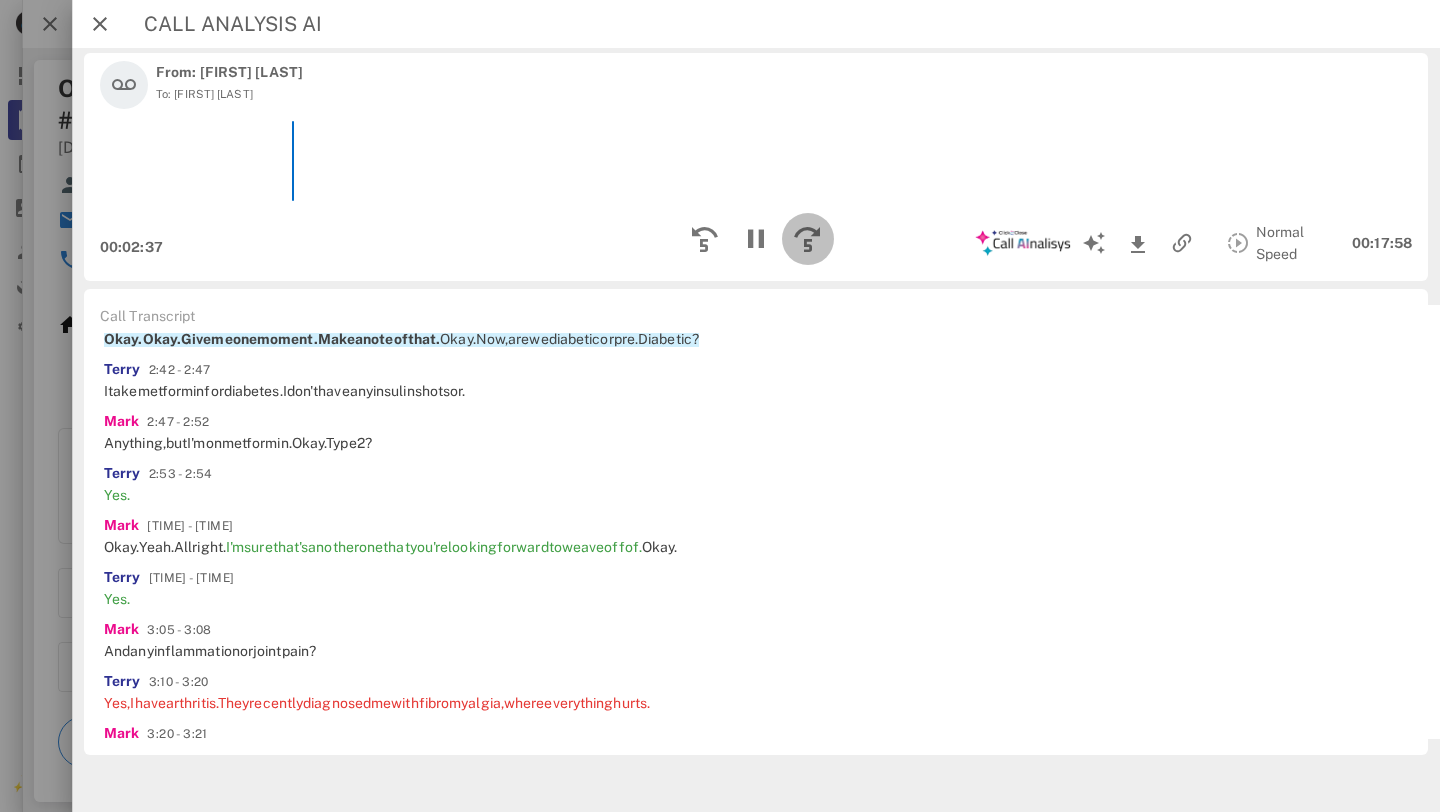 click at bounding box center (808, 239) 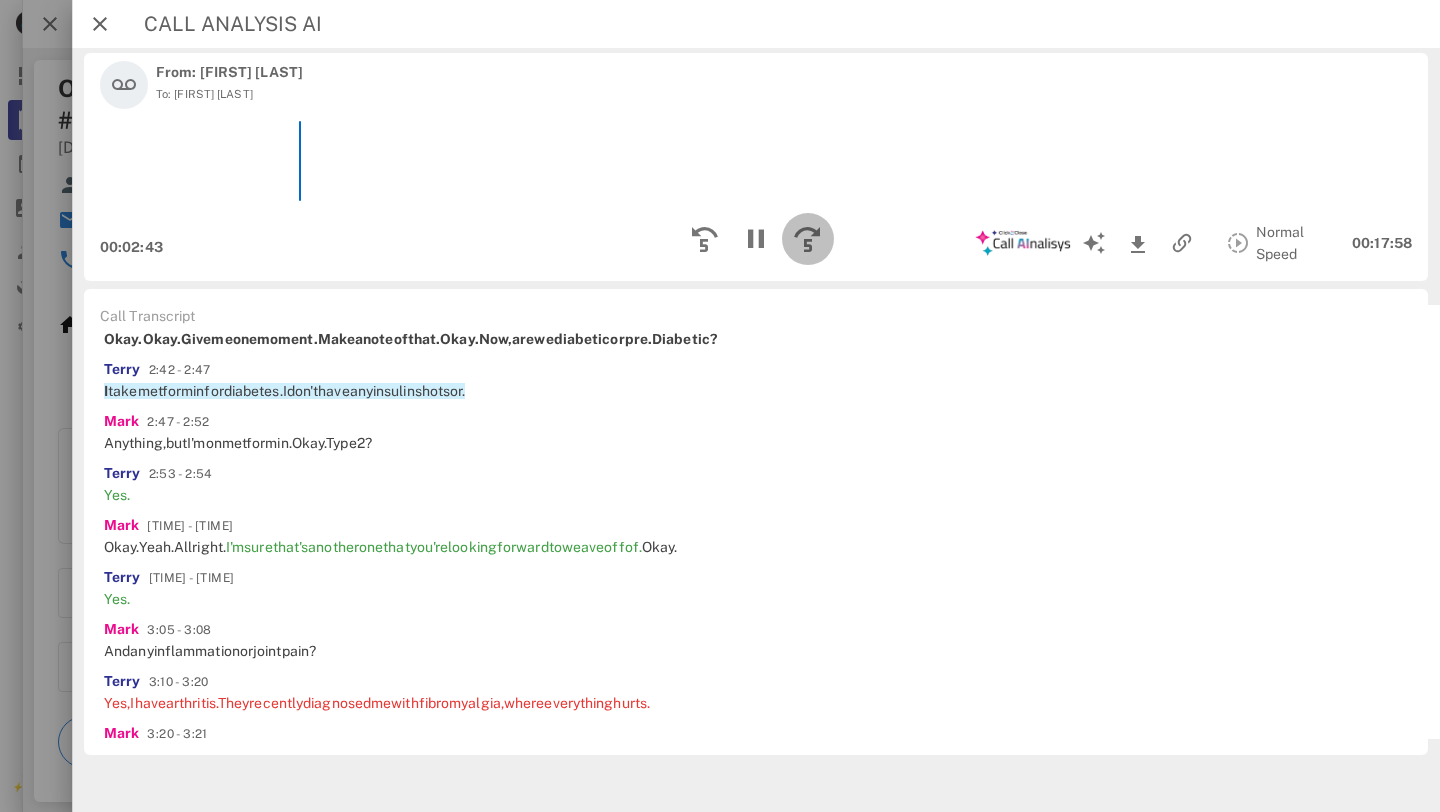 click at bounding box center (808, 239) 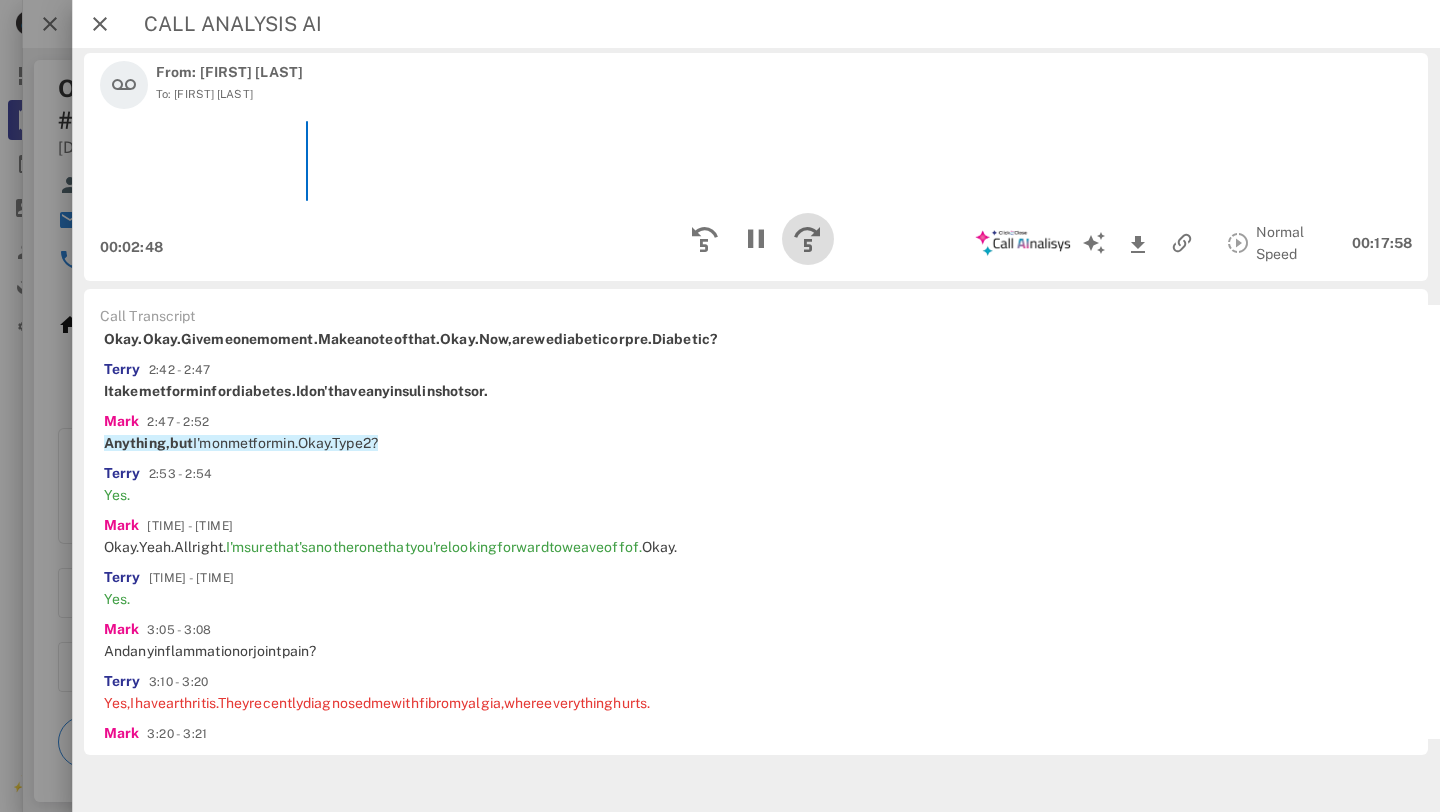 click at bounding box center [808, 239] 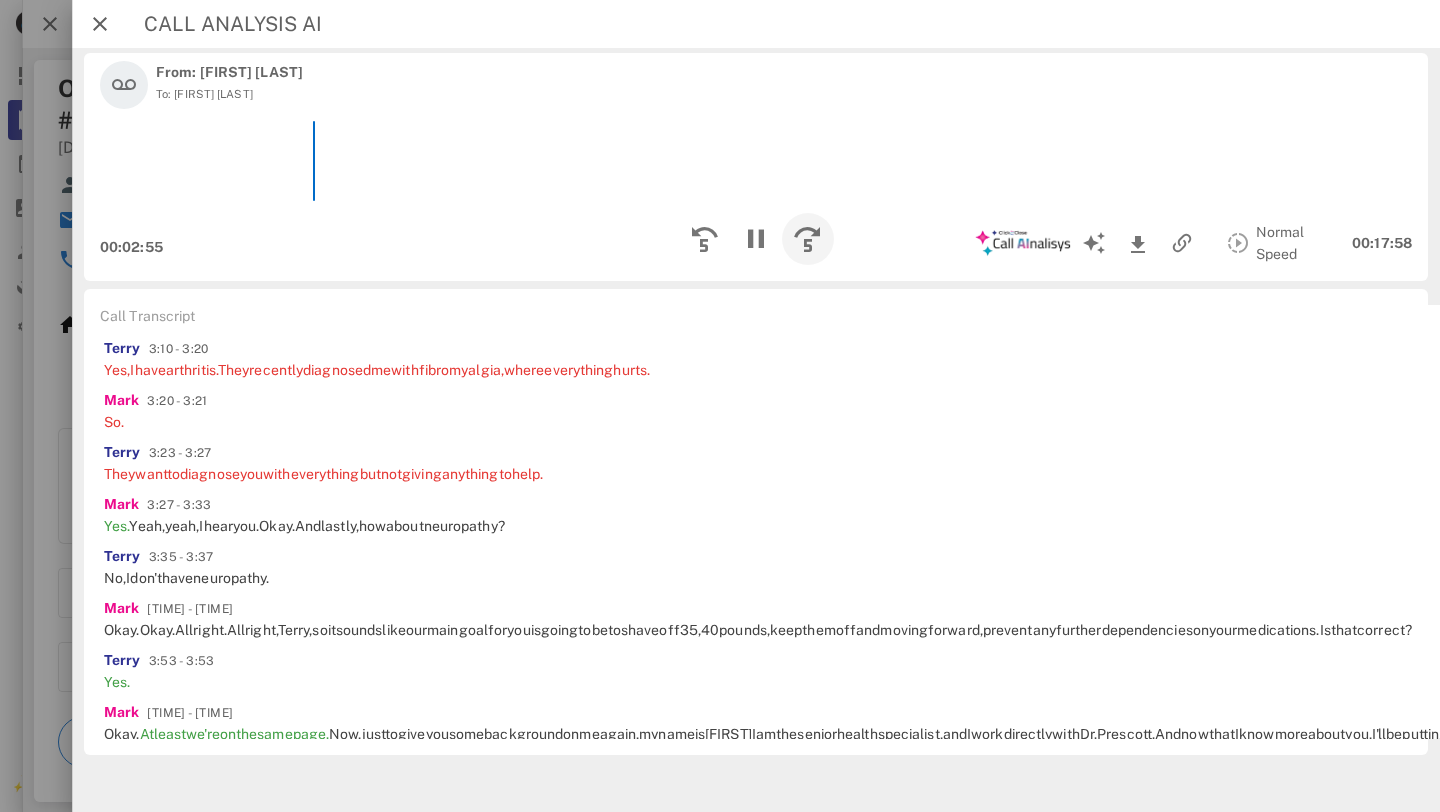 scroll, scrollTop: 1039, scrollLeft: 0, axis: vertical 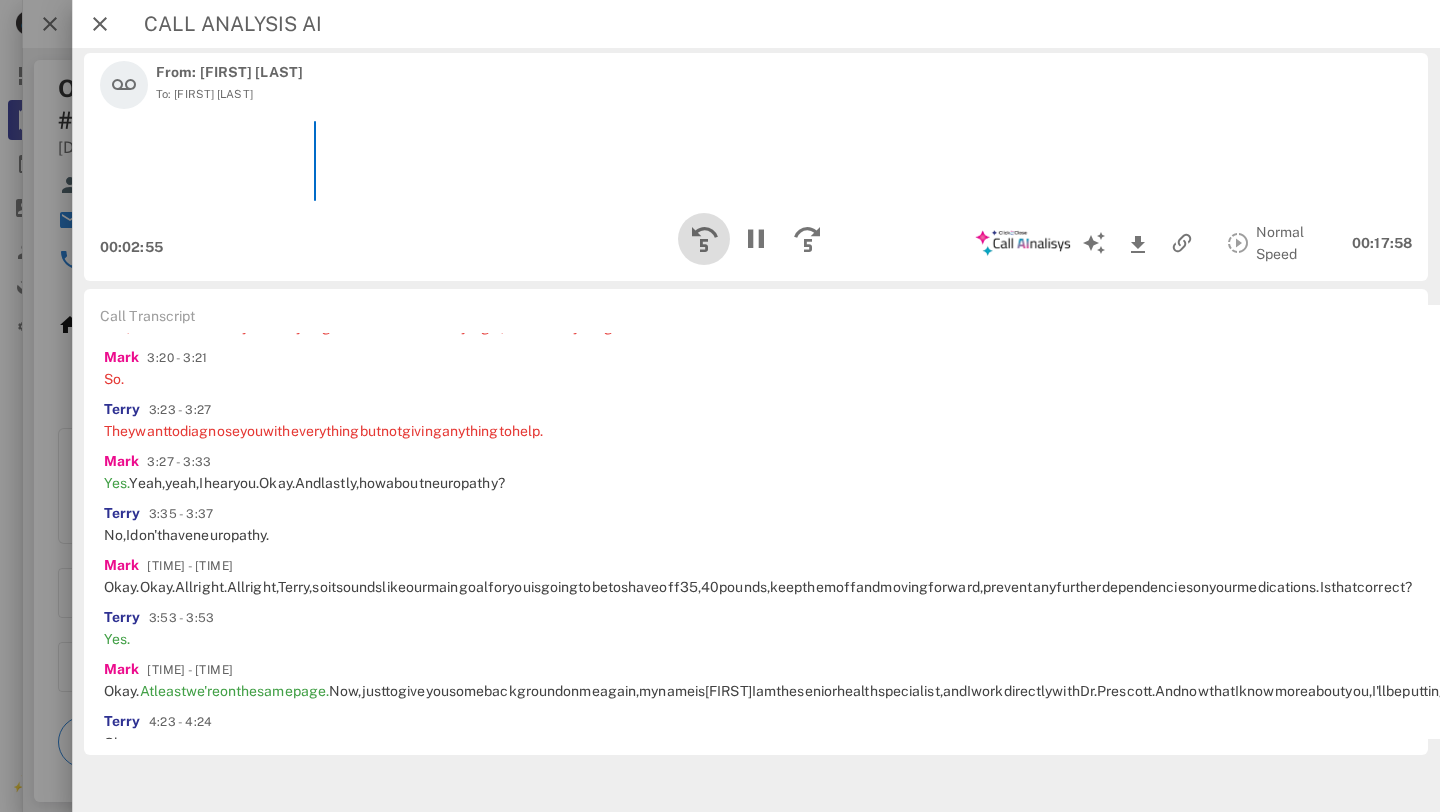 click at bounding box center (704, 239) 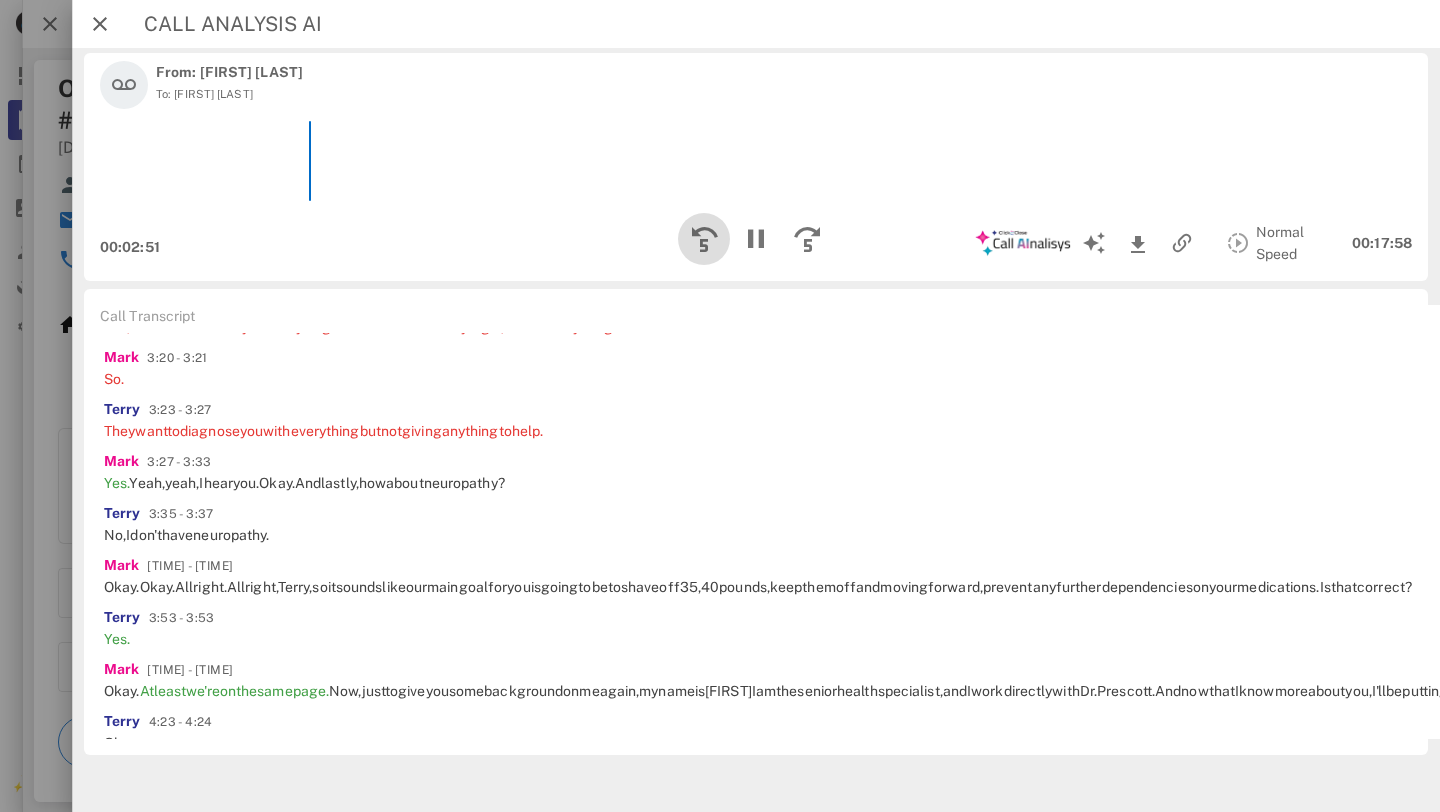 click at bounding box center [704, 239] 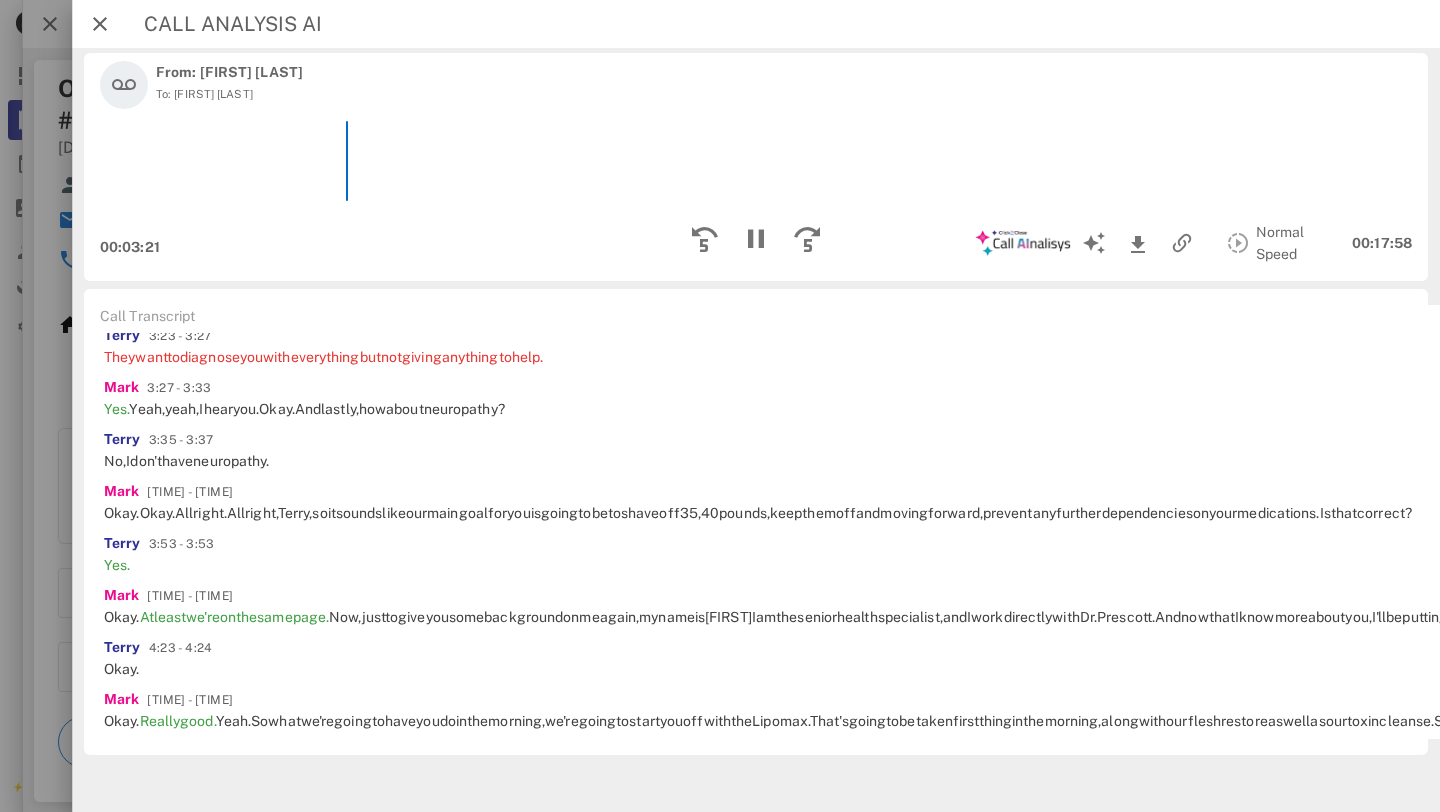scroll, scrollTop: 1115, scrollLeft: 0, axis: vertical 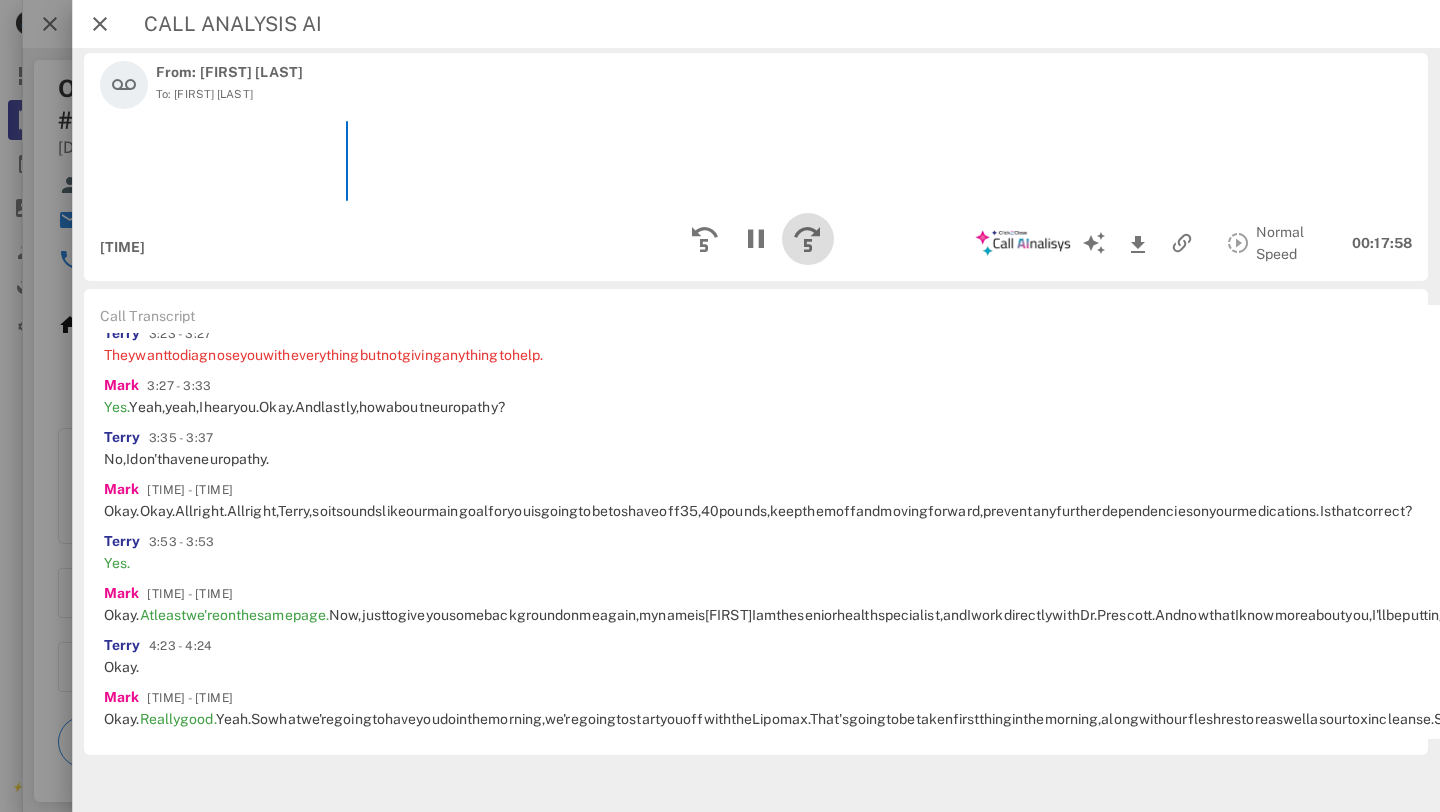 click at bounding box center (808, 239) 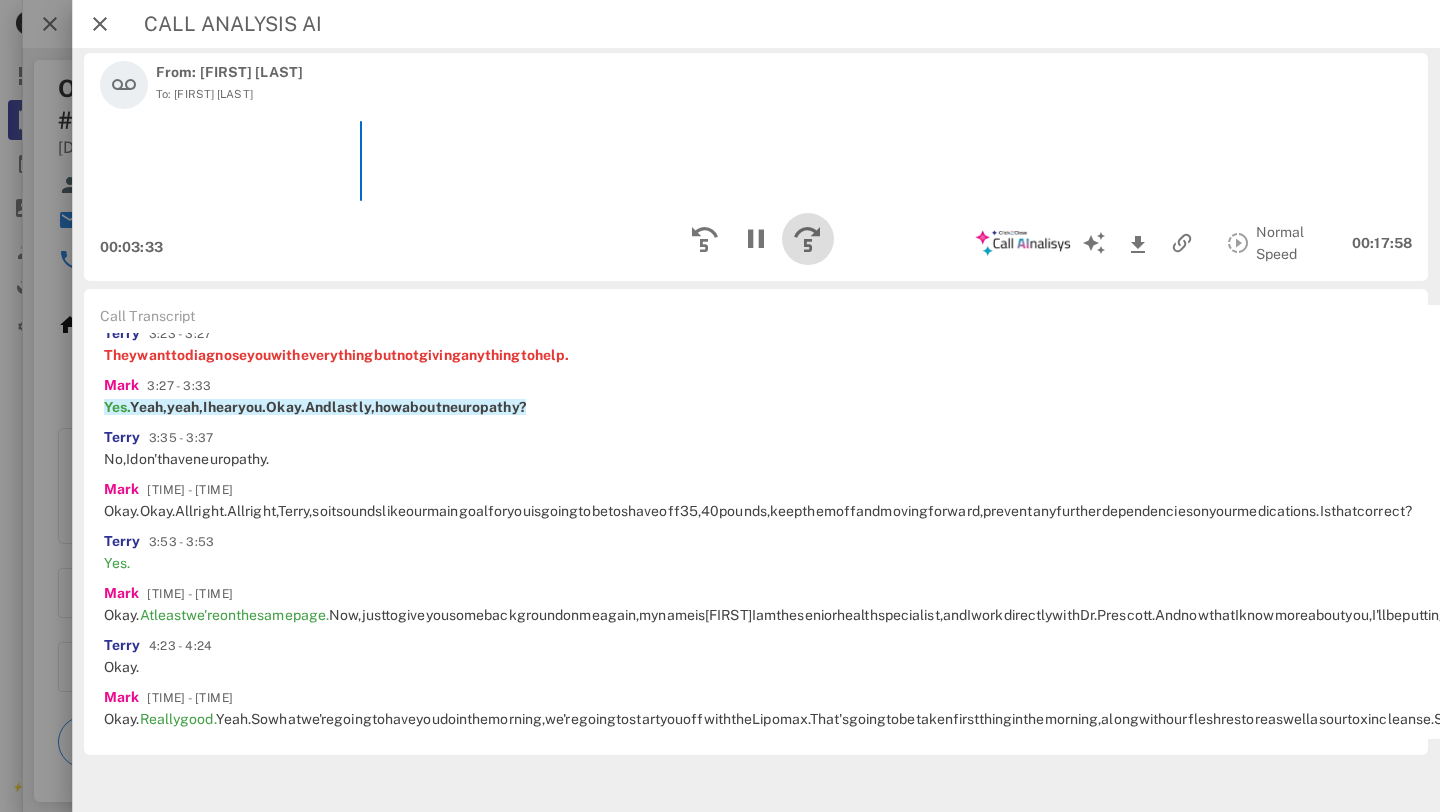 click at bounding box center [808, 239] 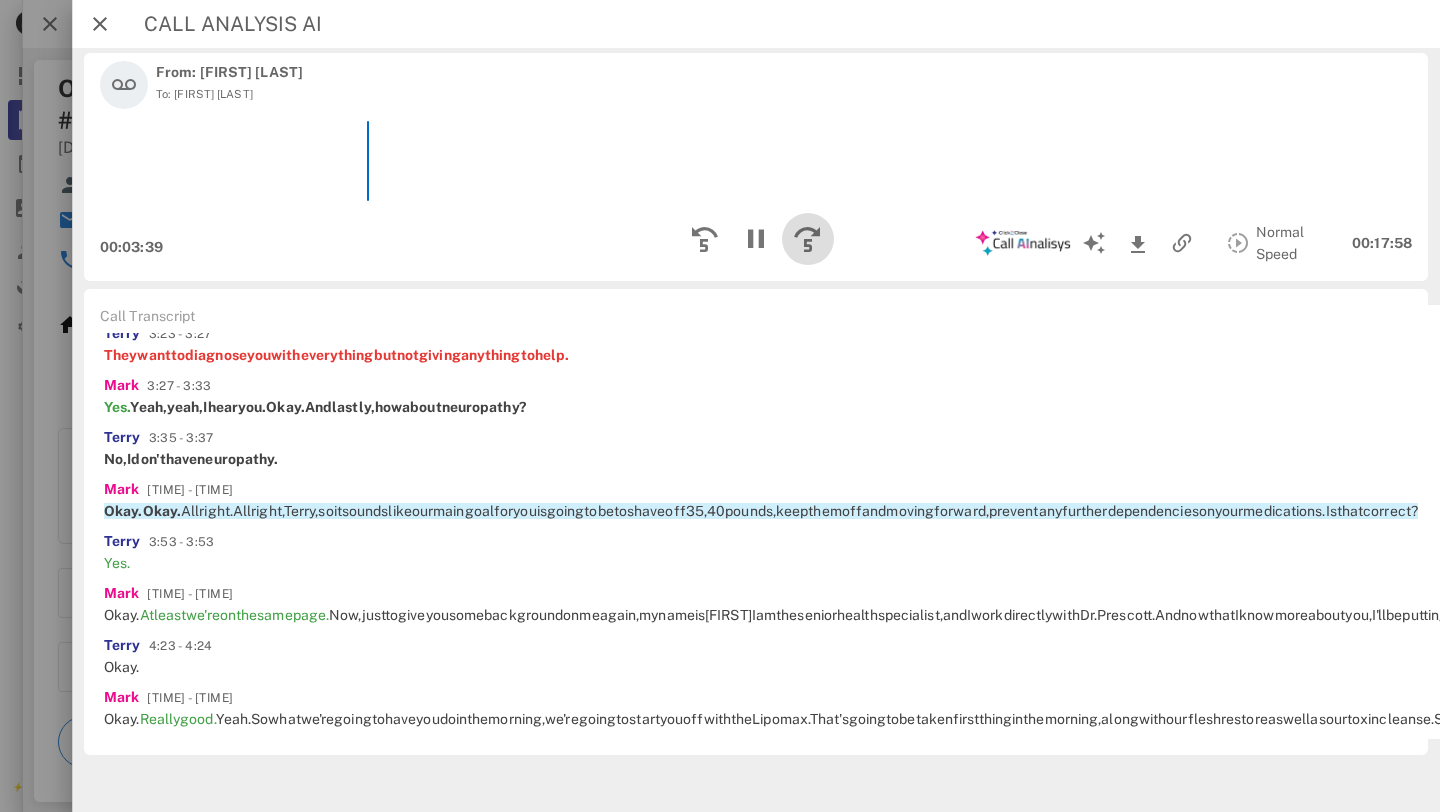 click at bounding box center (808, 239) 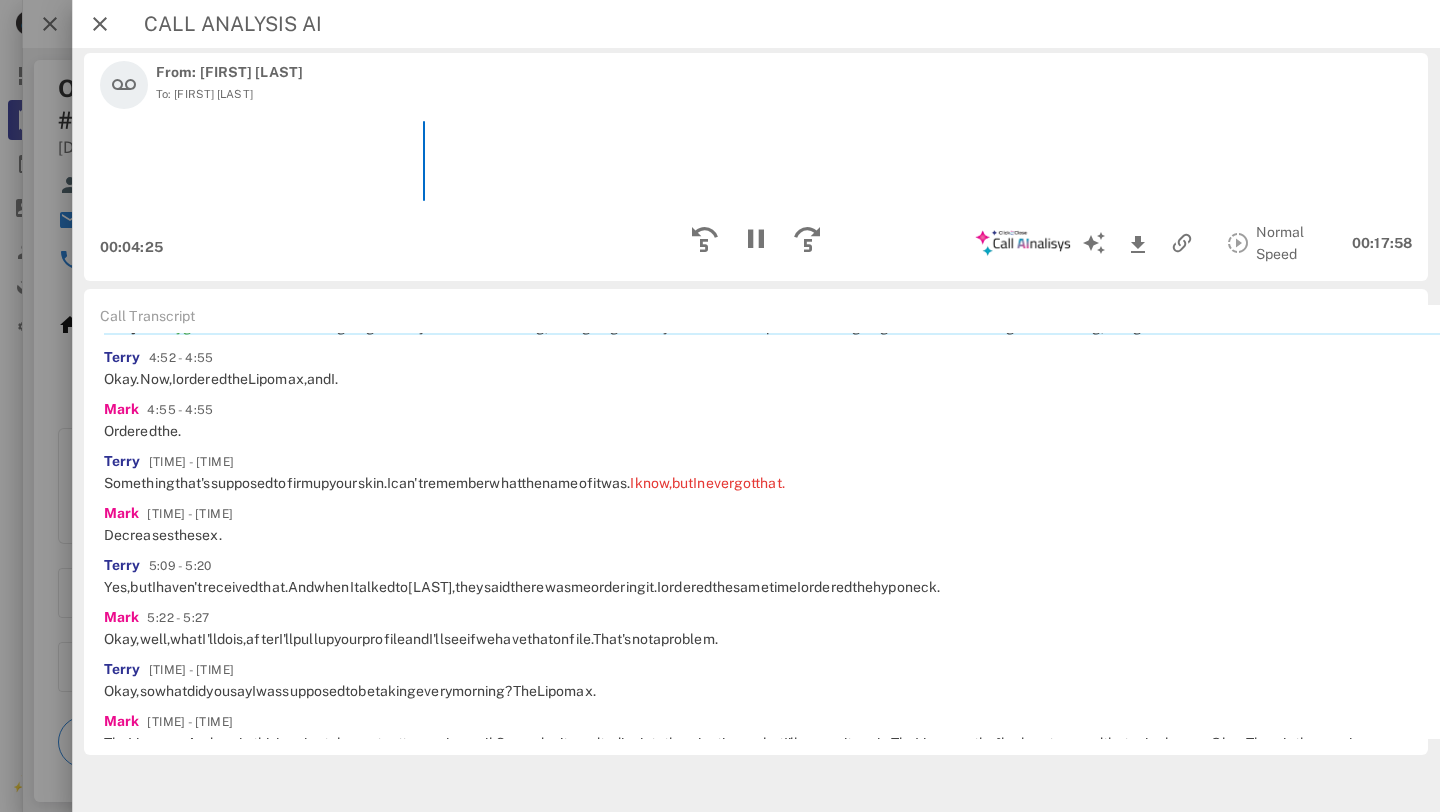 scroll, scrollTop: 1697, scrollLeft: 0, axis: vertical 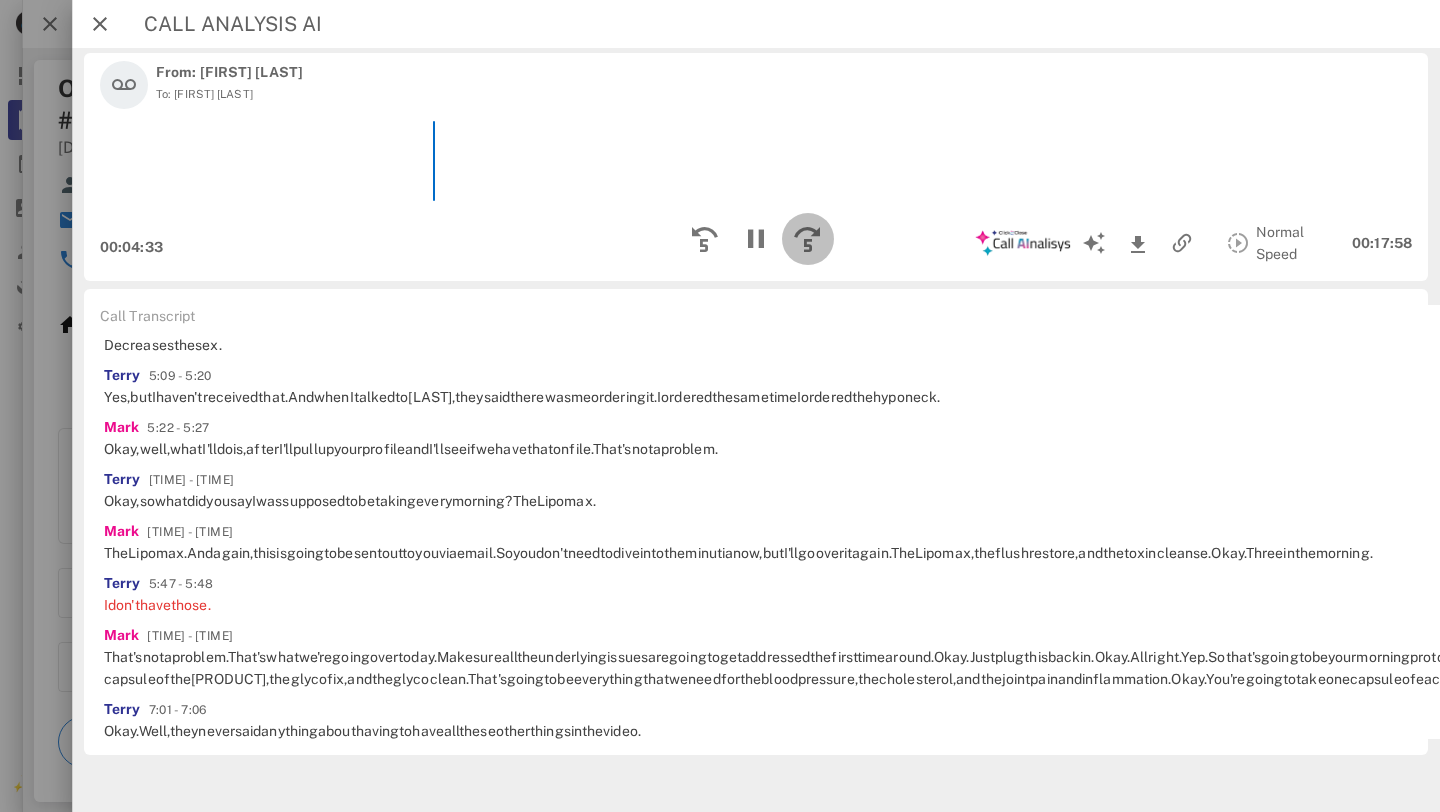 click at bounding box center [808, 239] 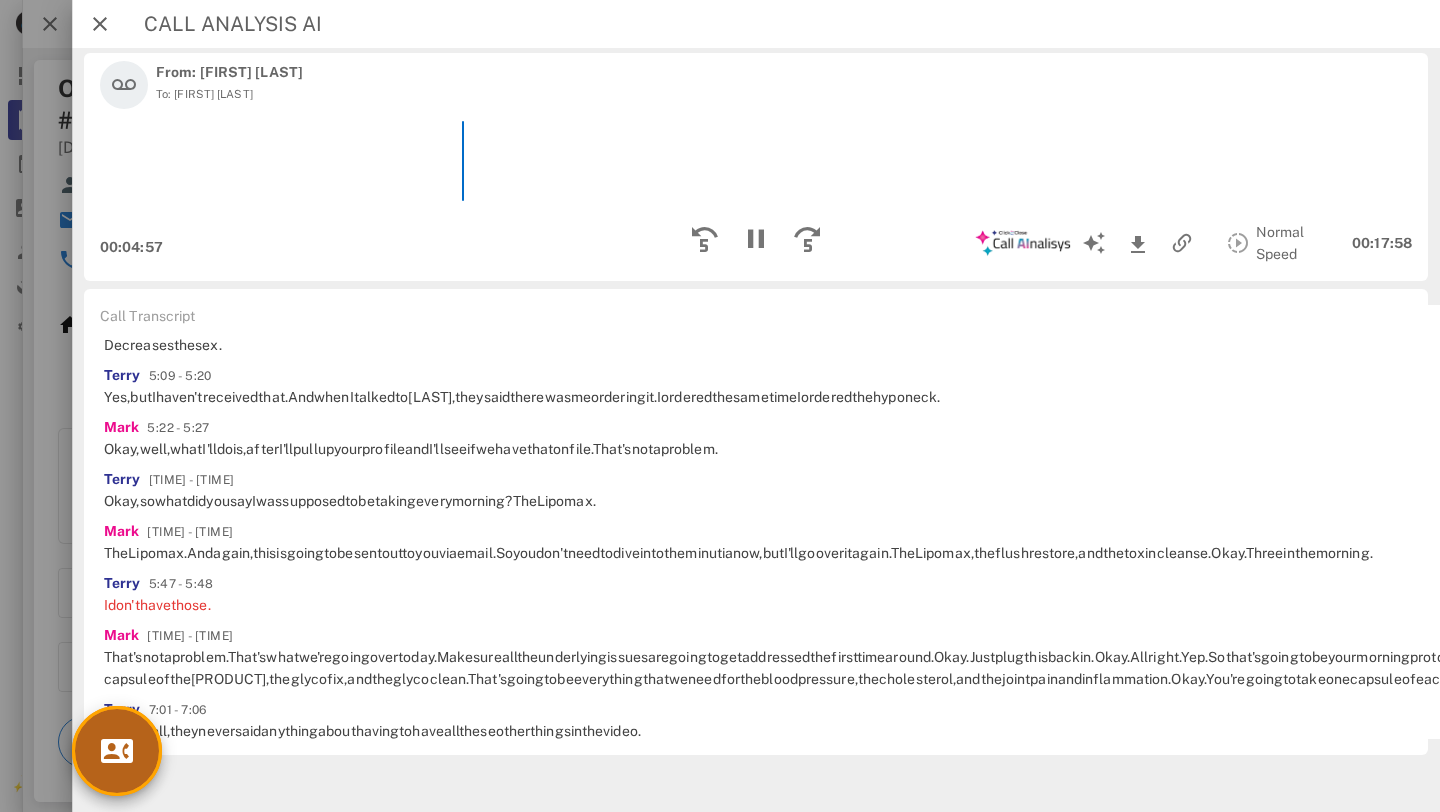 click at bounding box center [117, 751] 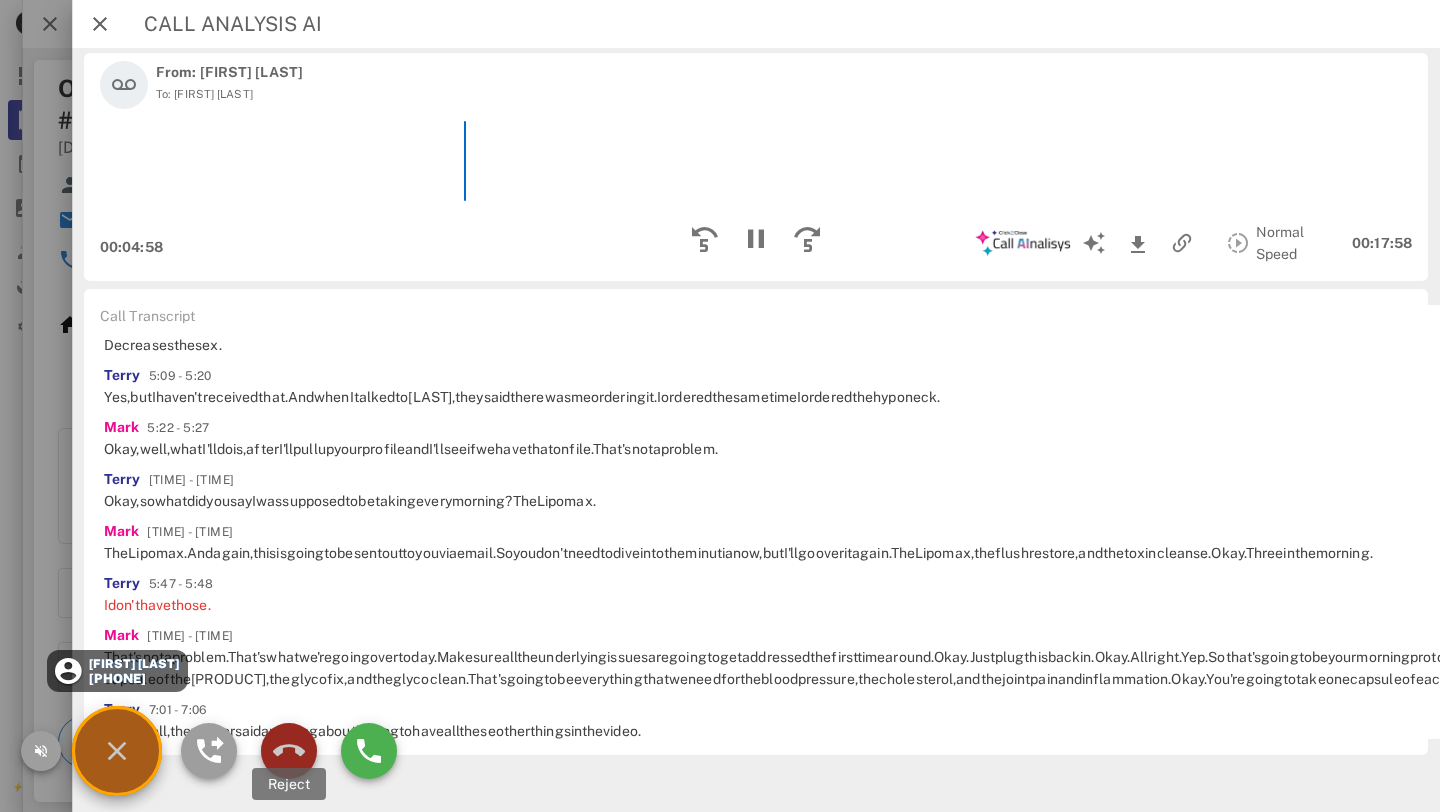 click at bounding box center [289, 751] 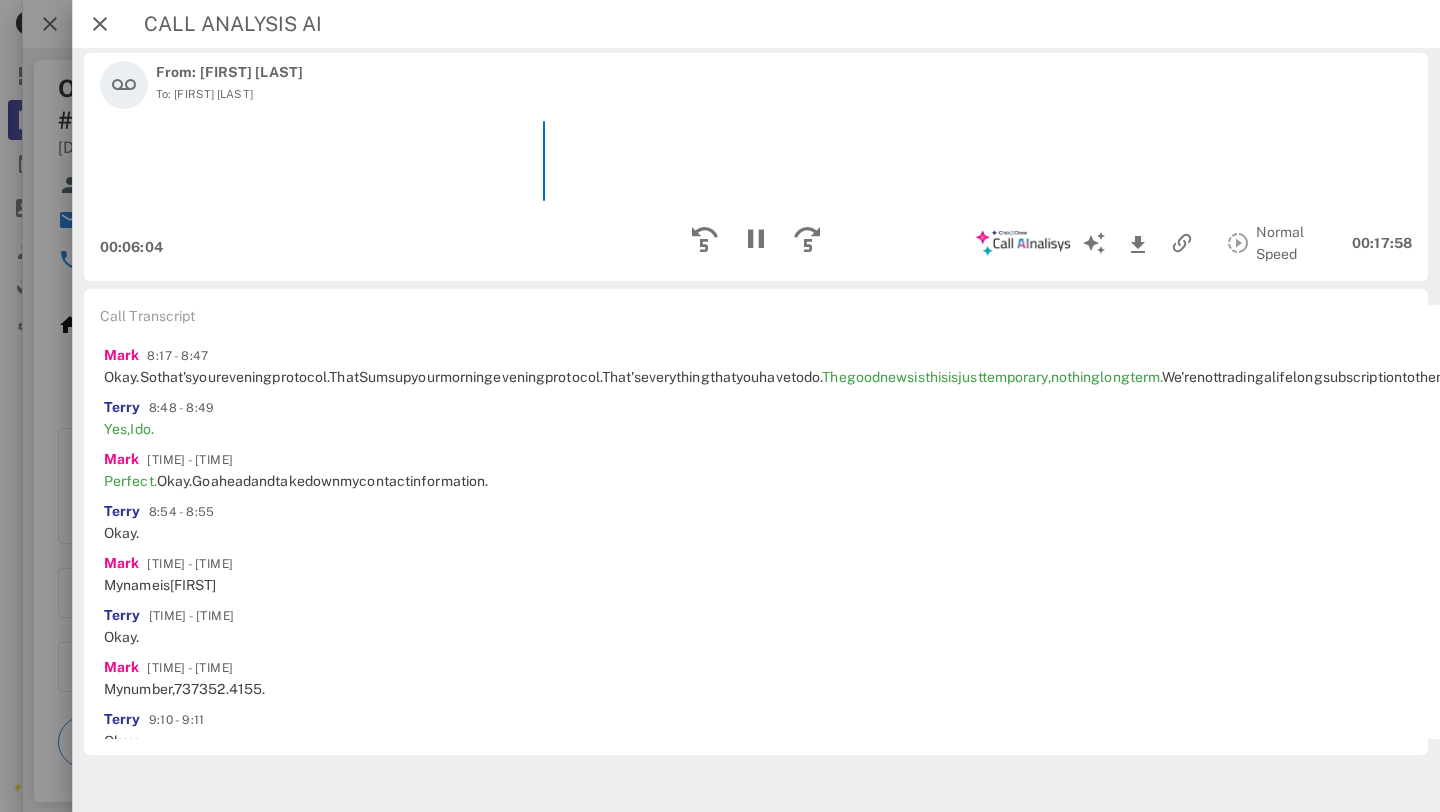 scroll, scrollTop: 2389, scrollLeft: 0, axis: vertical 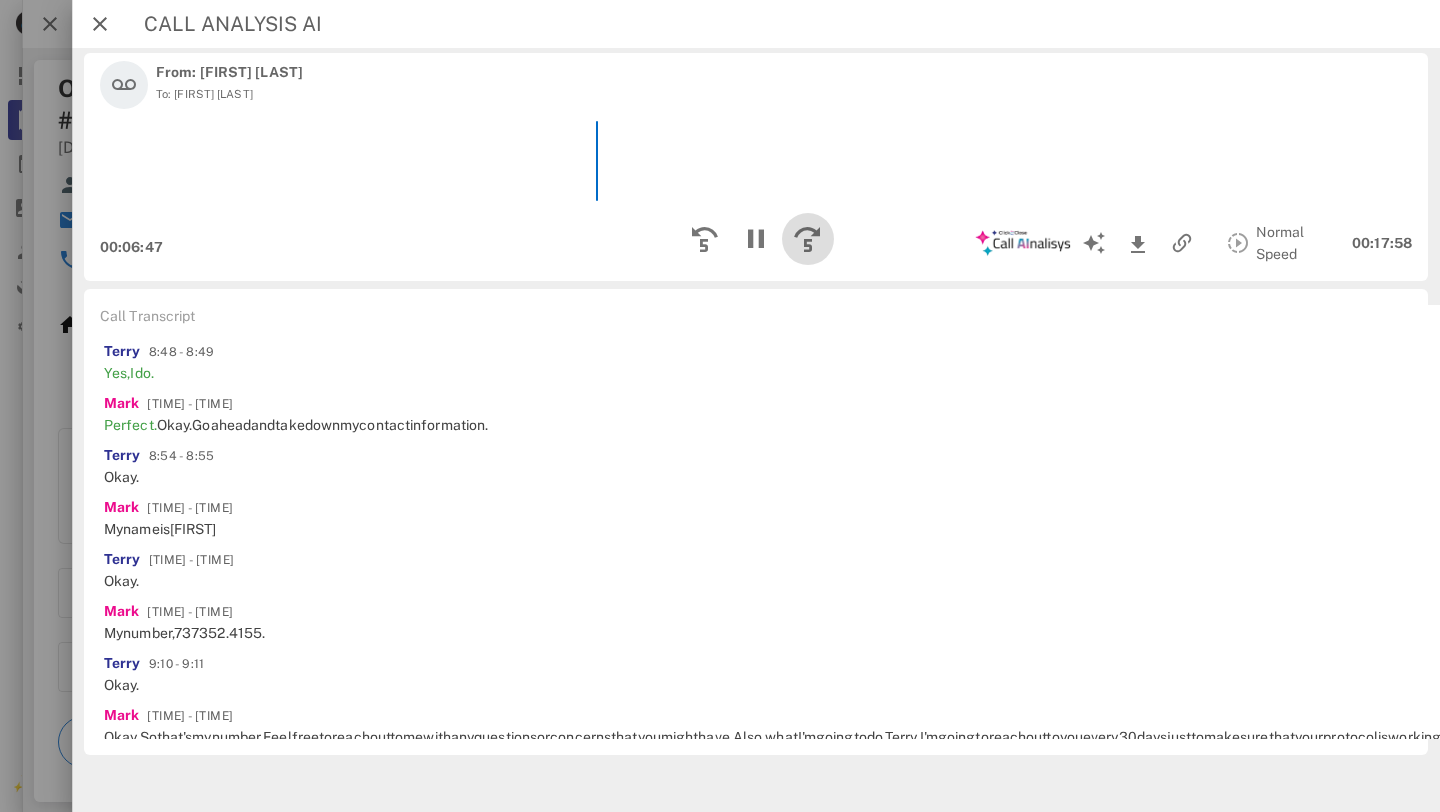 click at bounding box center [808, 239] 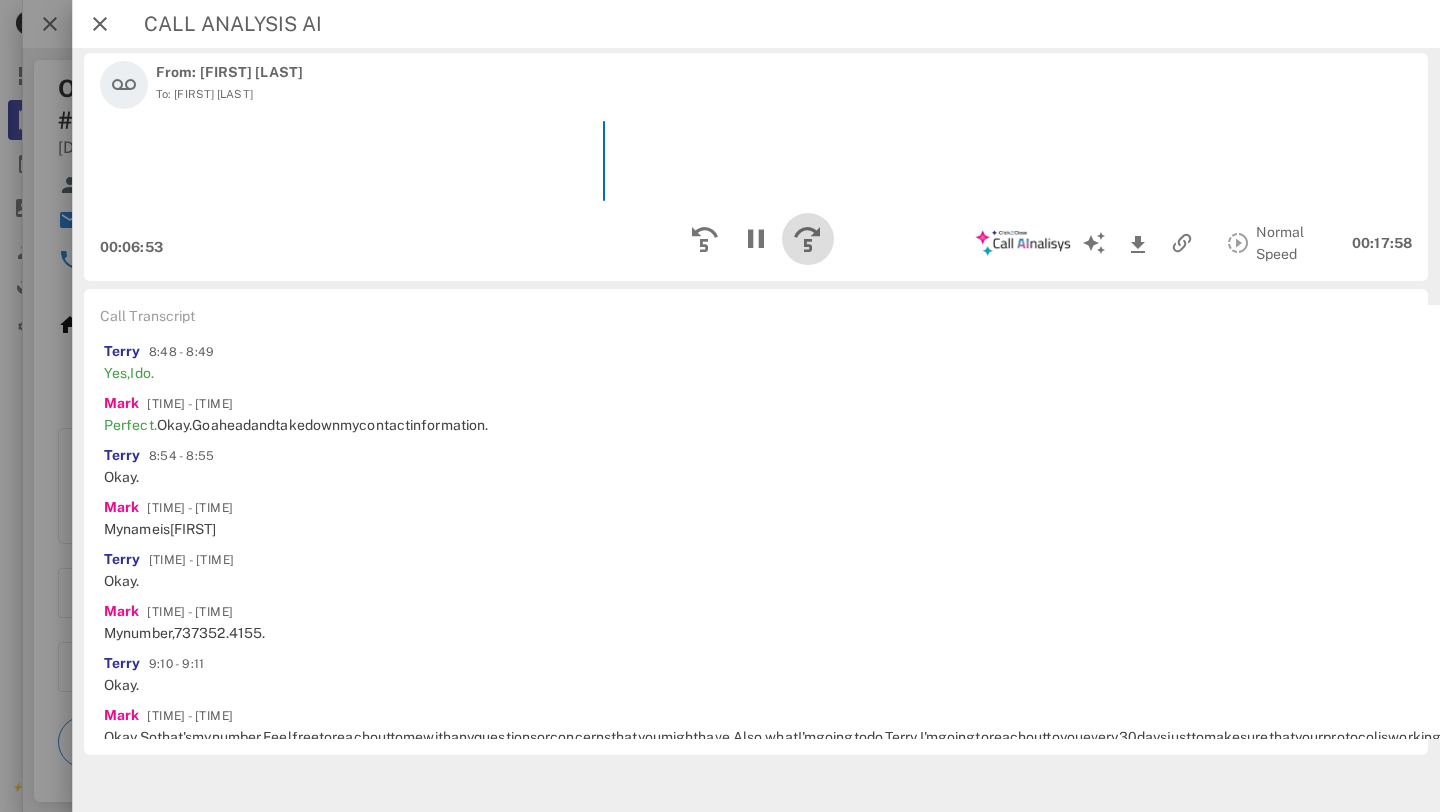 click at bounding box center [808, 239] 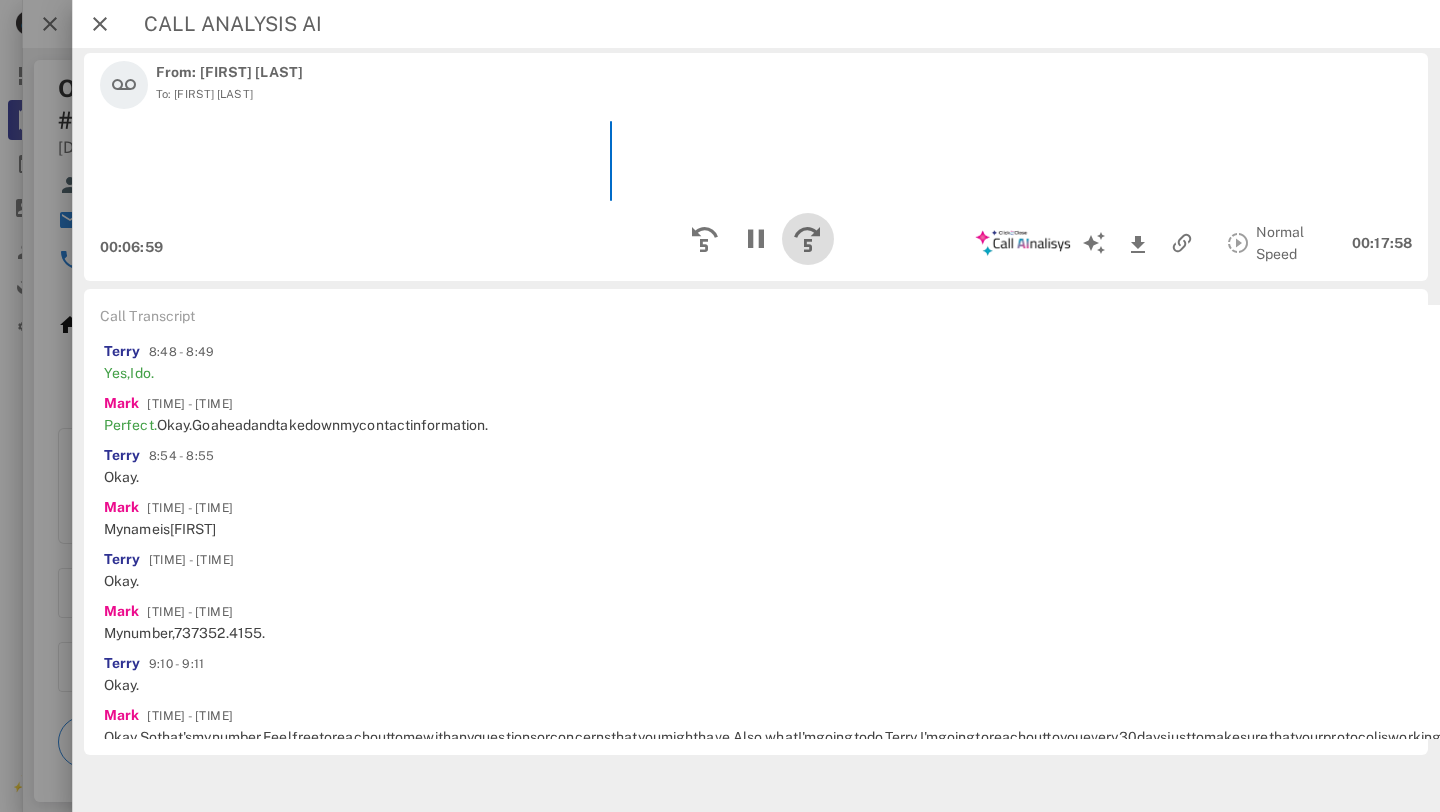 click at bounding box center (808, 239) 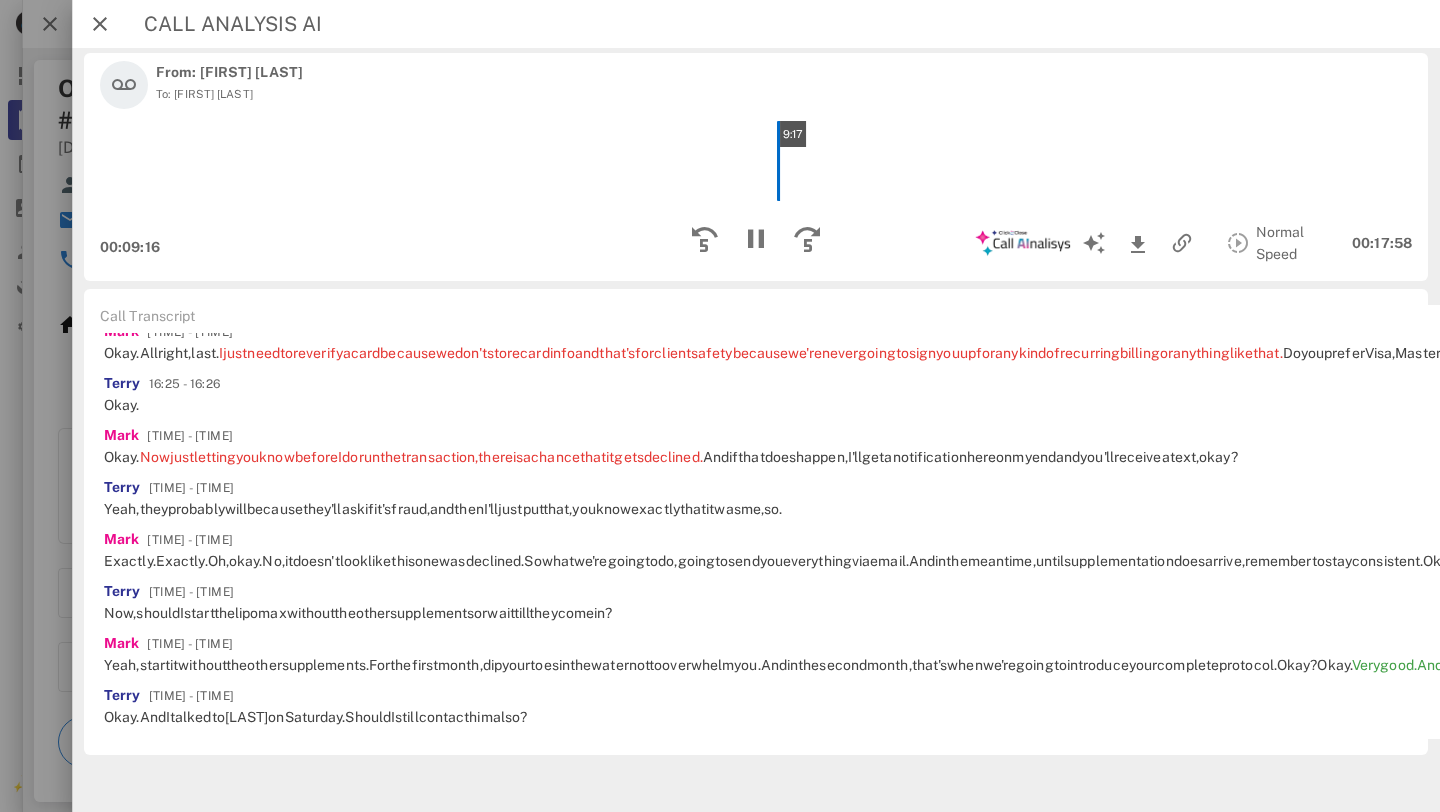 scroll, scrollTop: 3525, scrollLeft: 0, axis: vertical 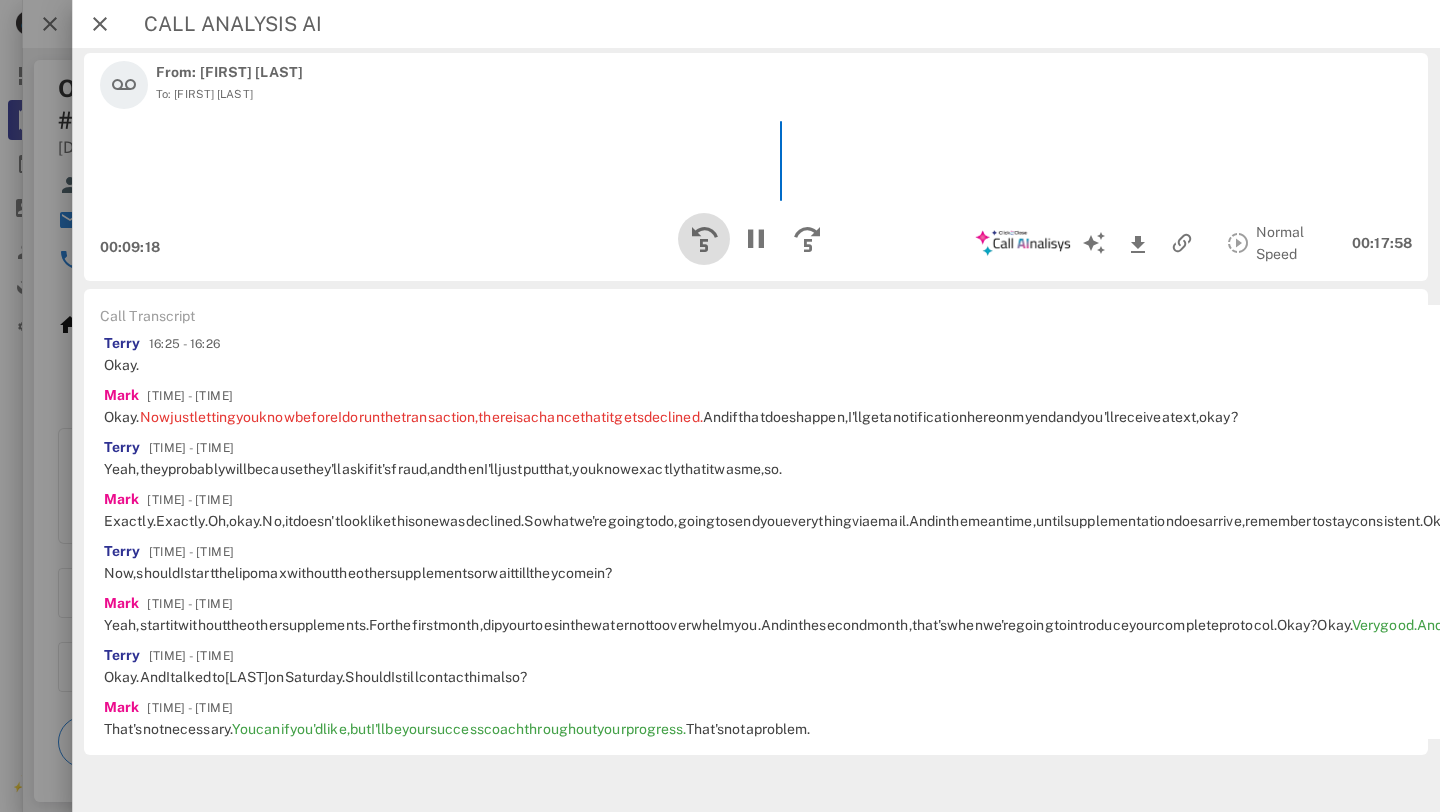 click at bounding box center [704, 239] 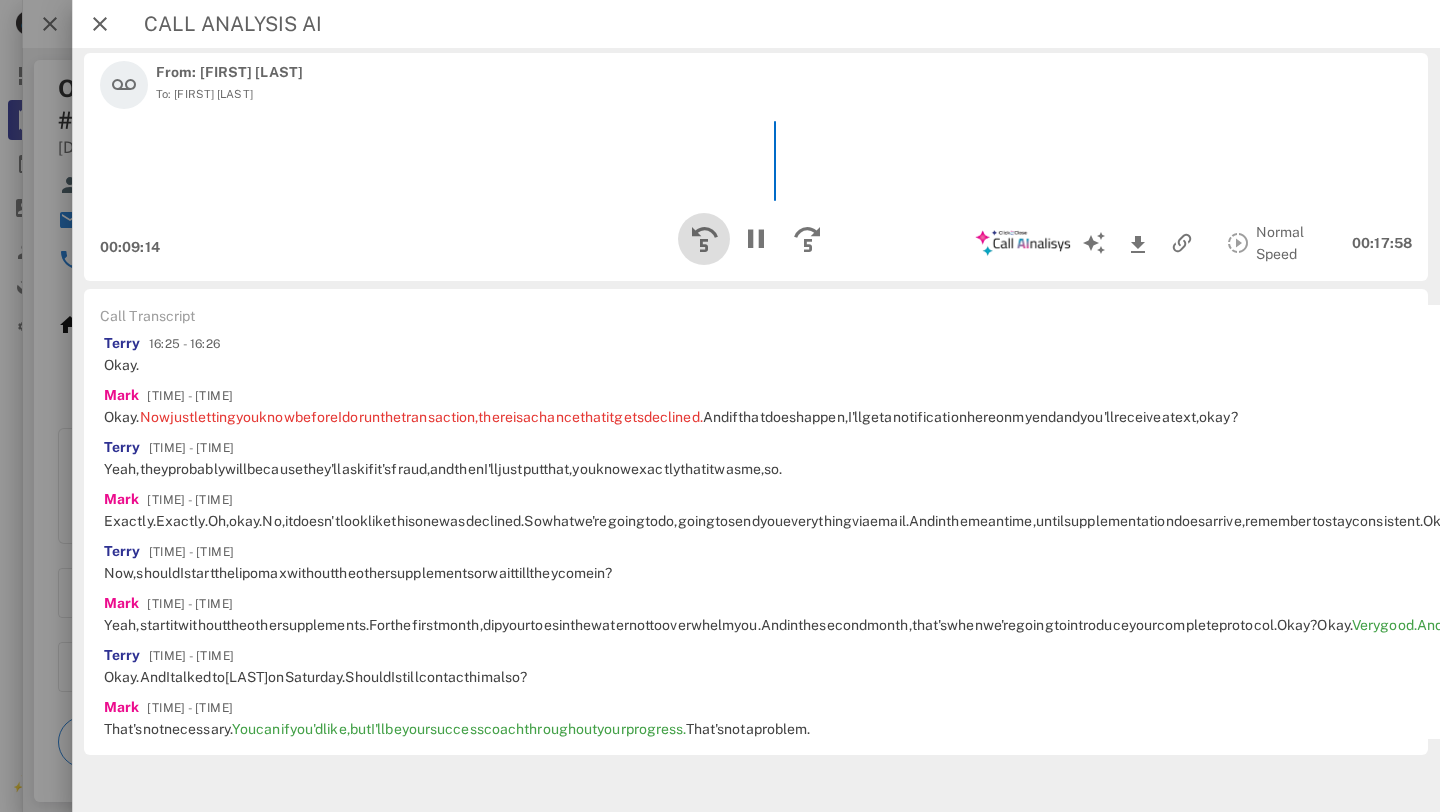 click at bounding box center (704, 239) 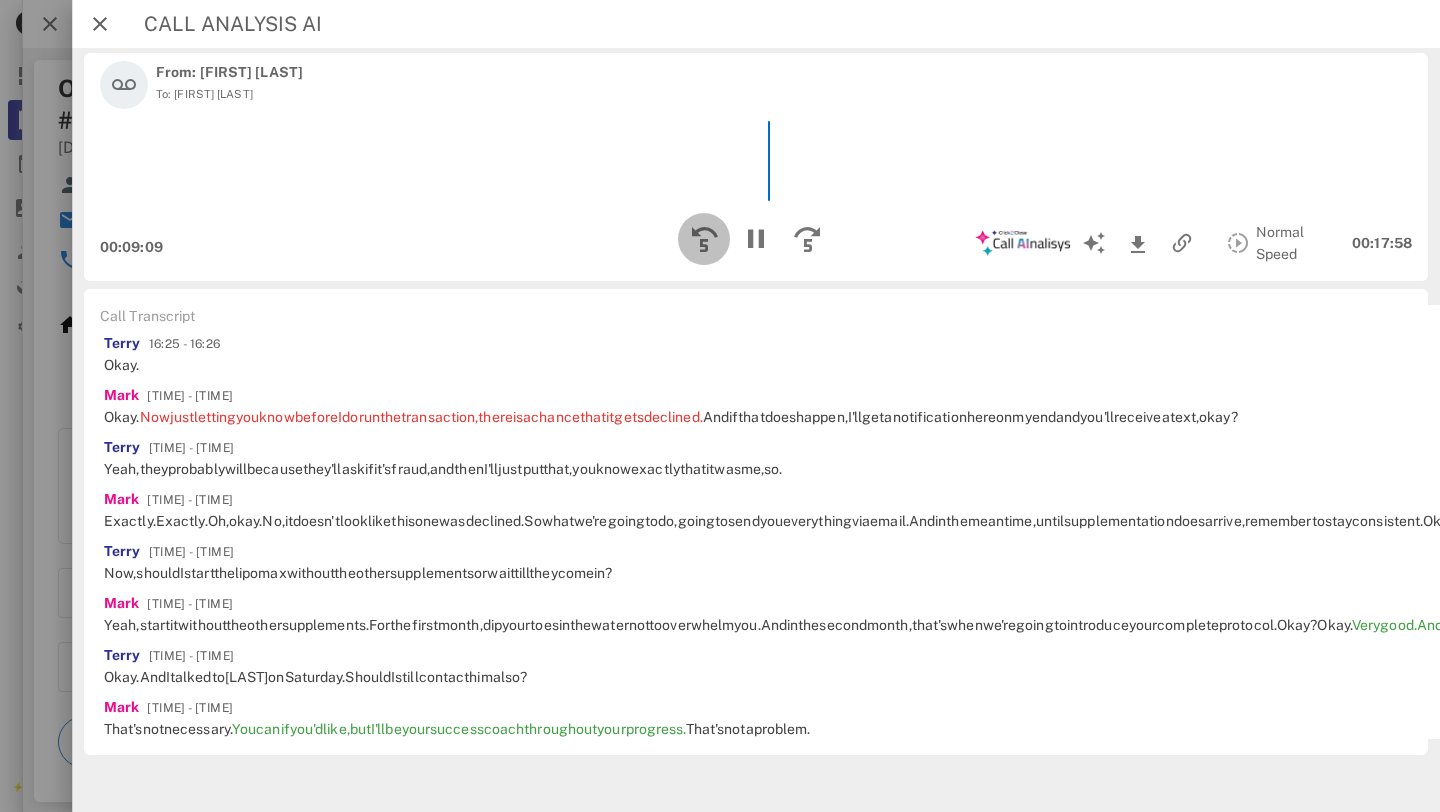 click at bounding box center [704, 239] 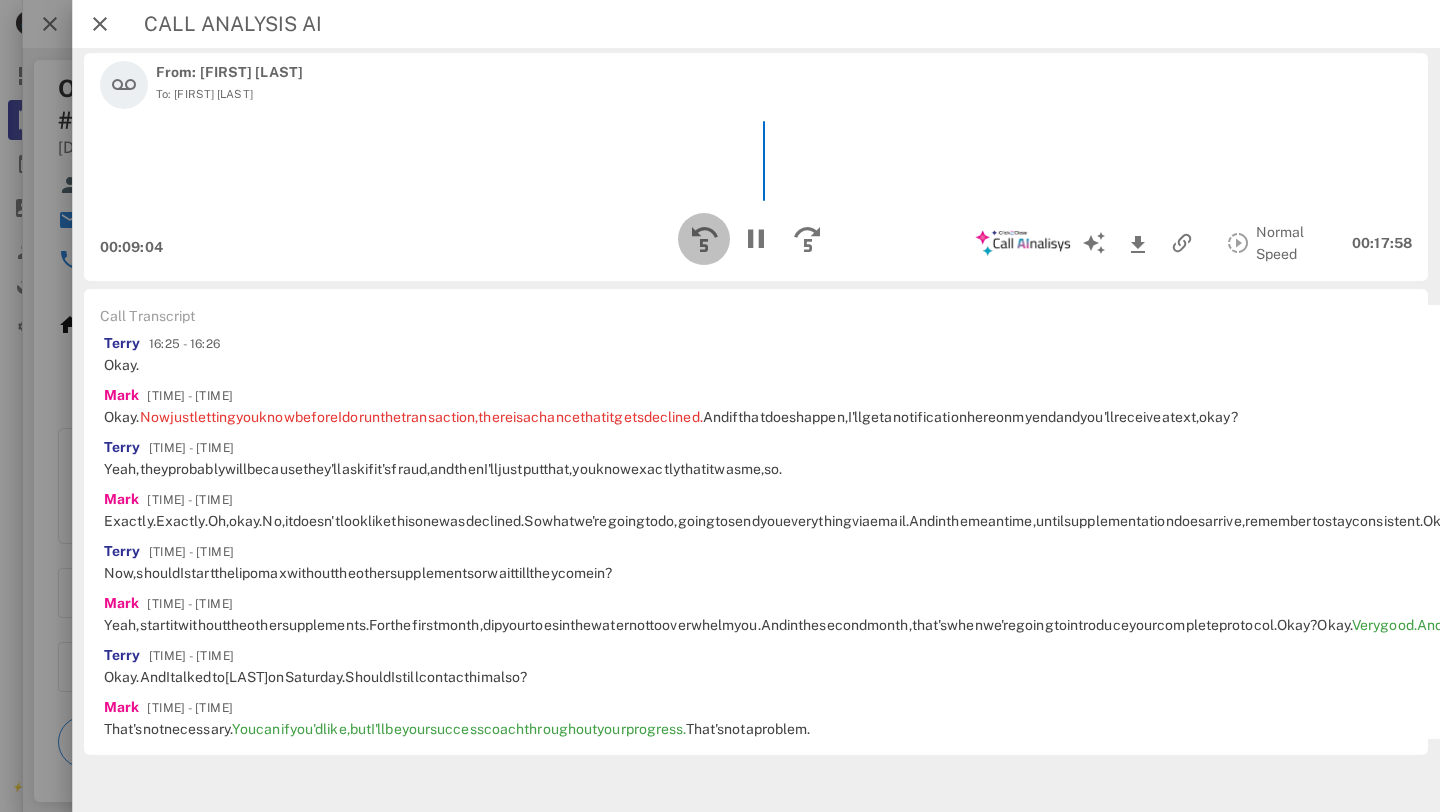 click at bounding box center [704, 239] 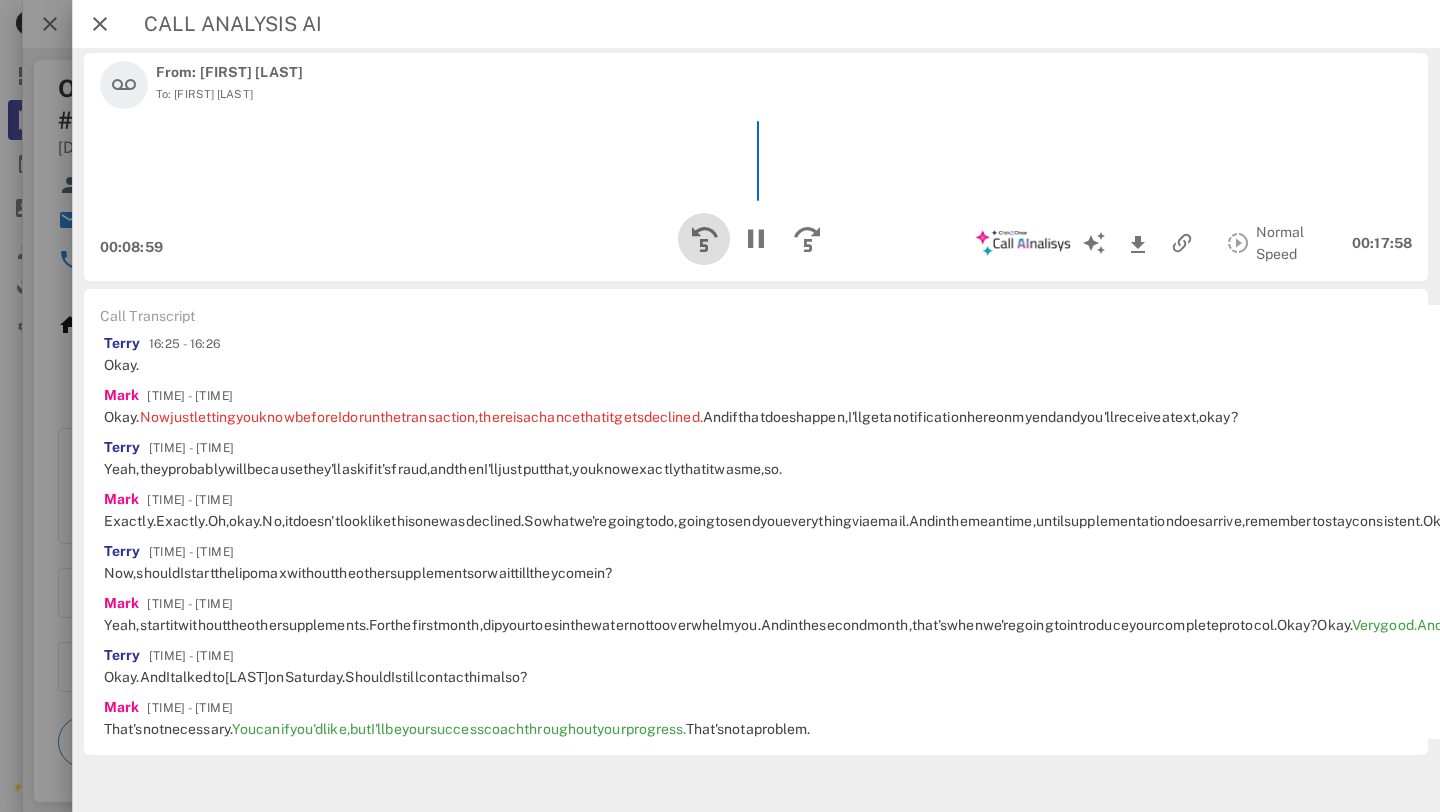click at bounding box center [704, 239] 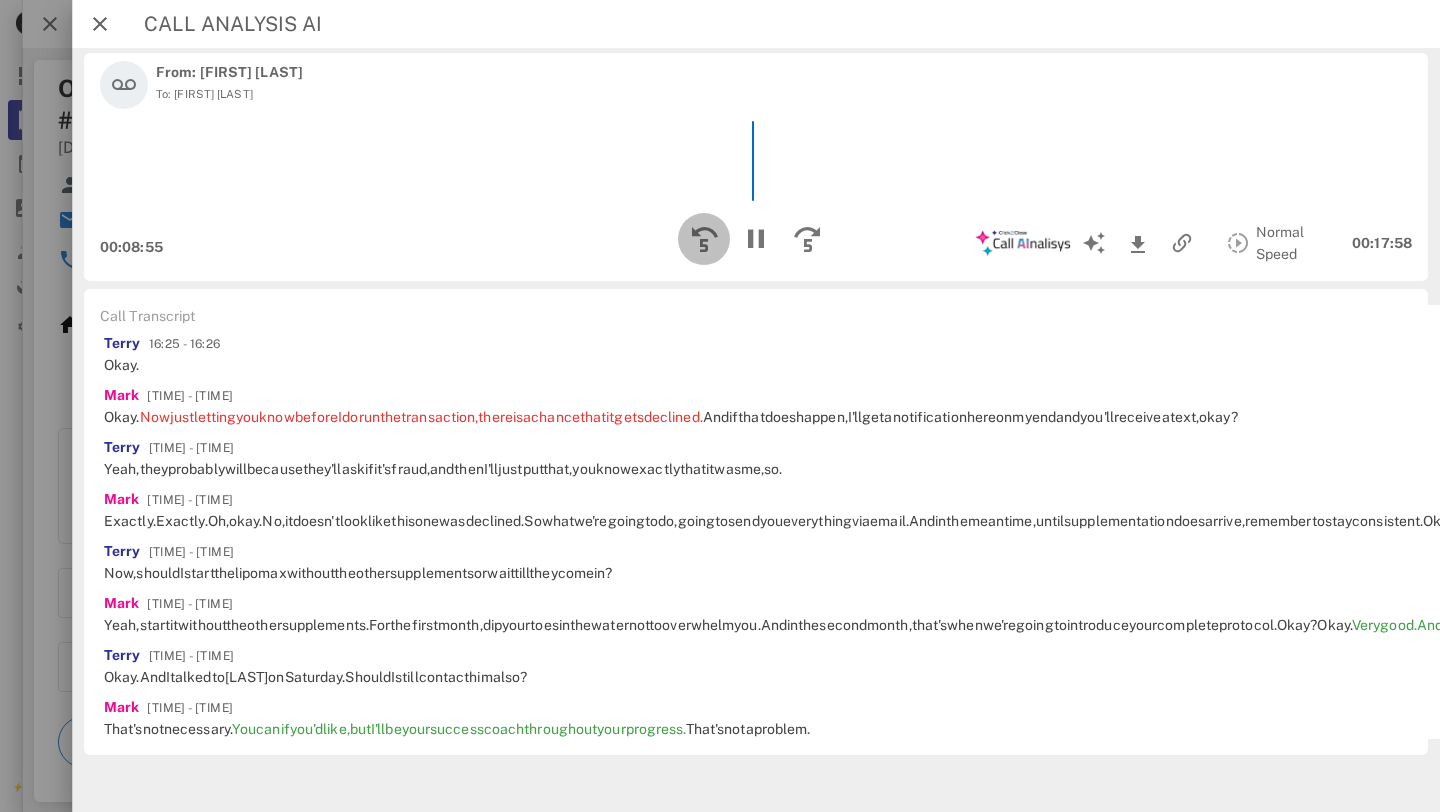 click at bounding box center (704, 239) 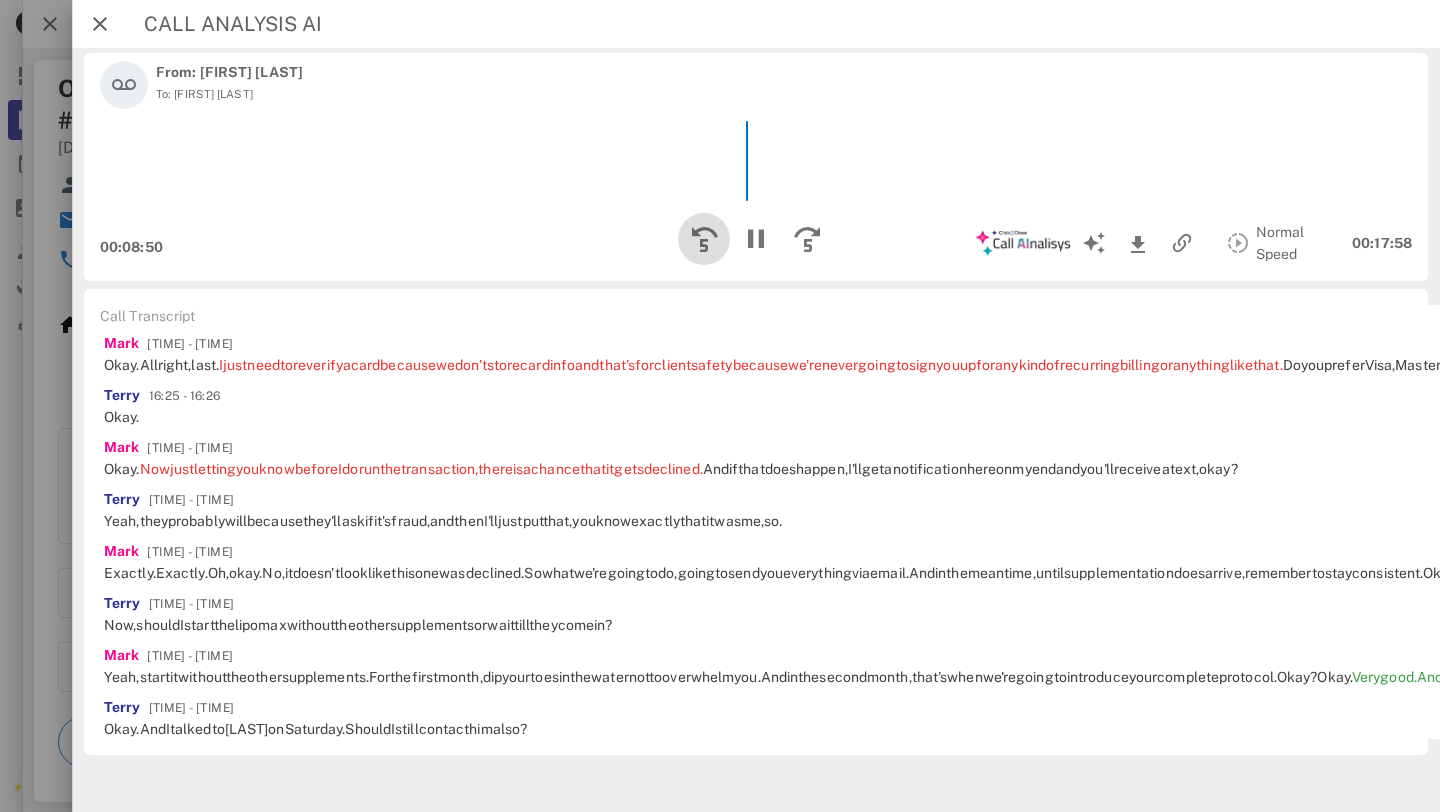 click at bounding box center (704, 239) 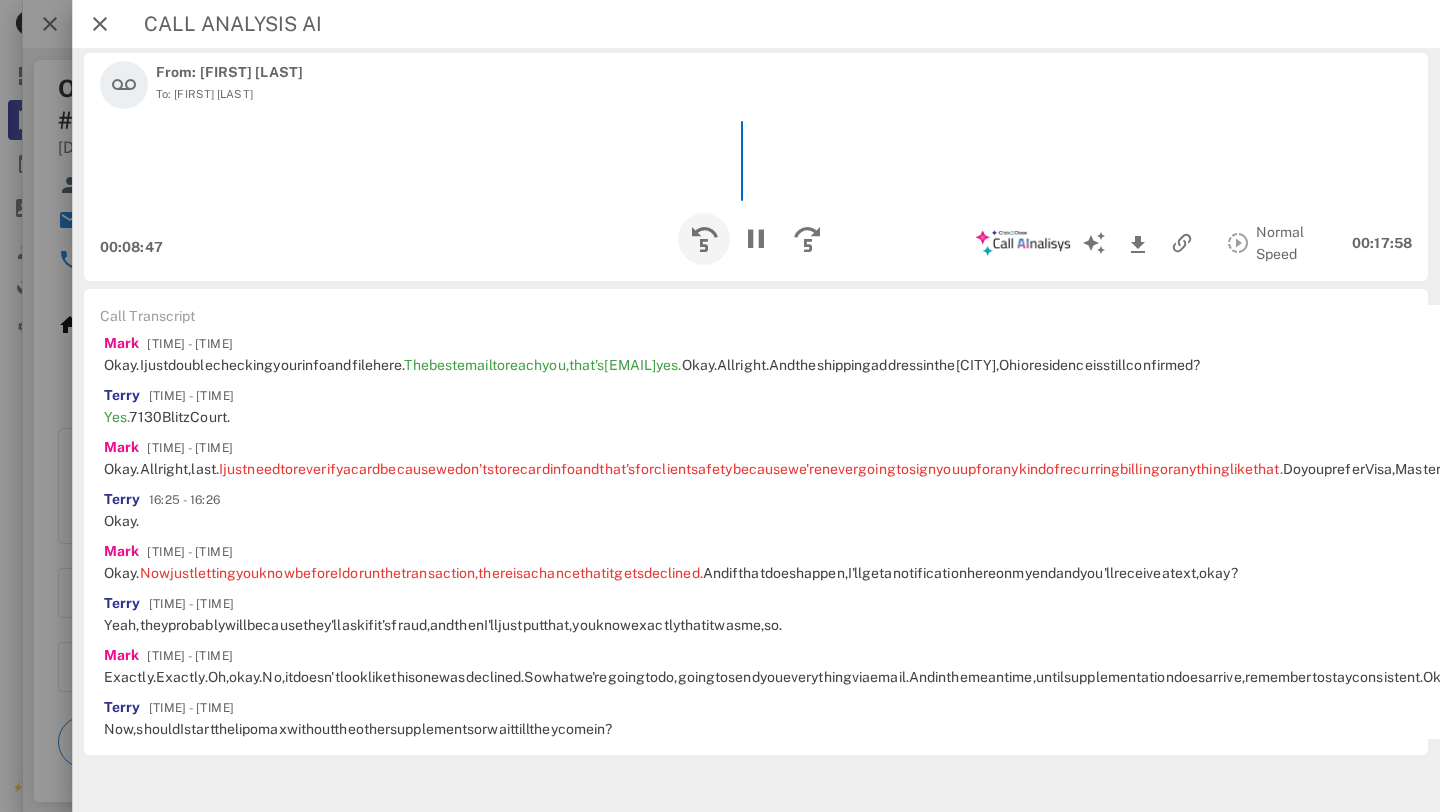 scroll, scrollTop: 3295, scrollLeft: 0, axis: vertical 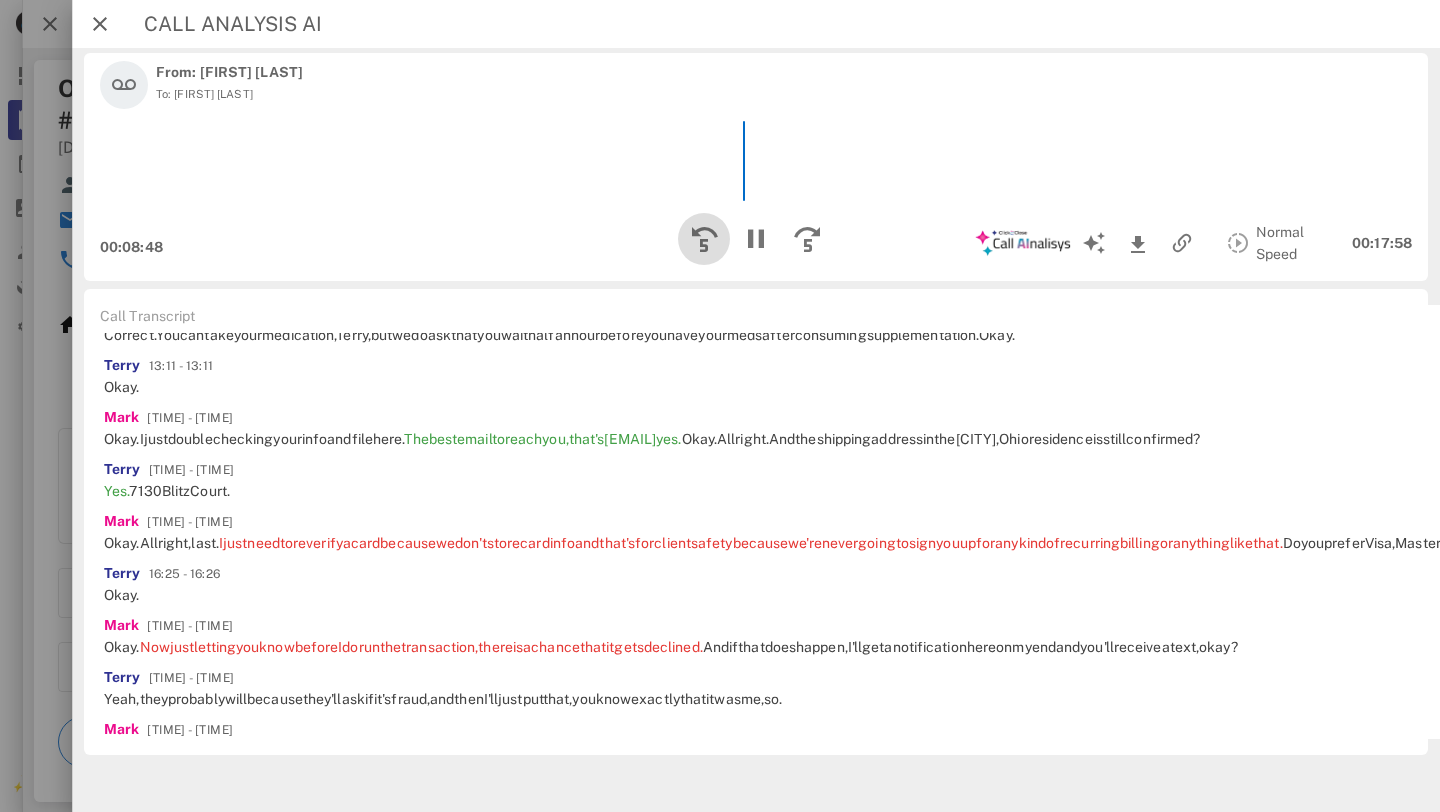 click at bounding box center (704, 239) 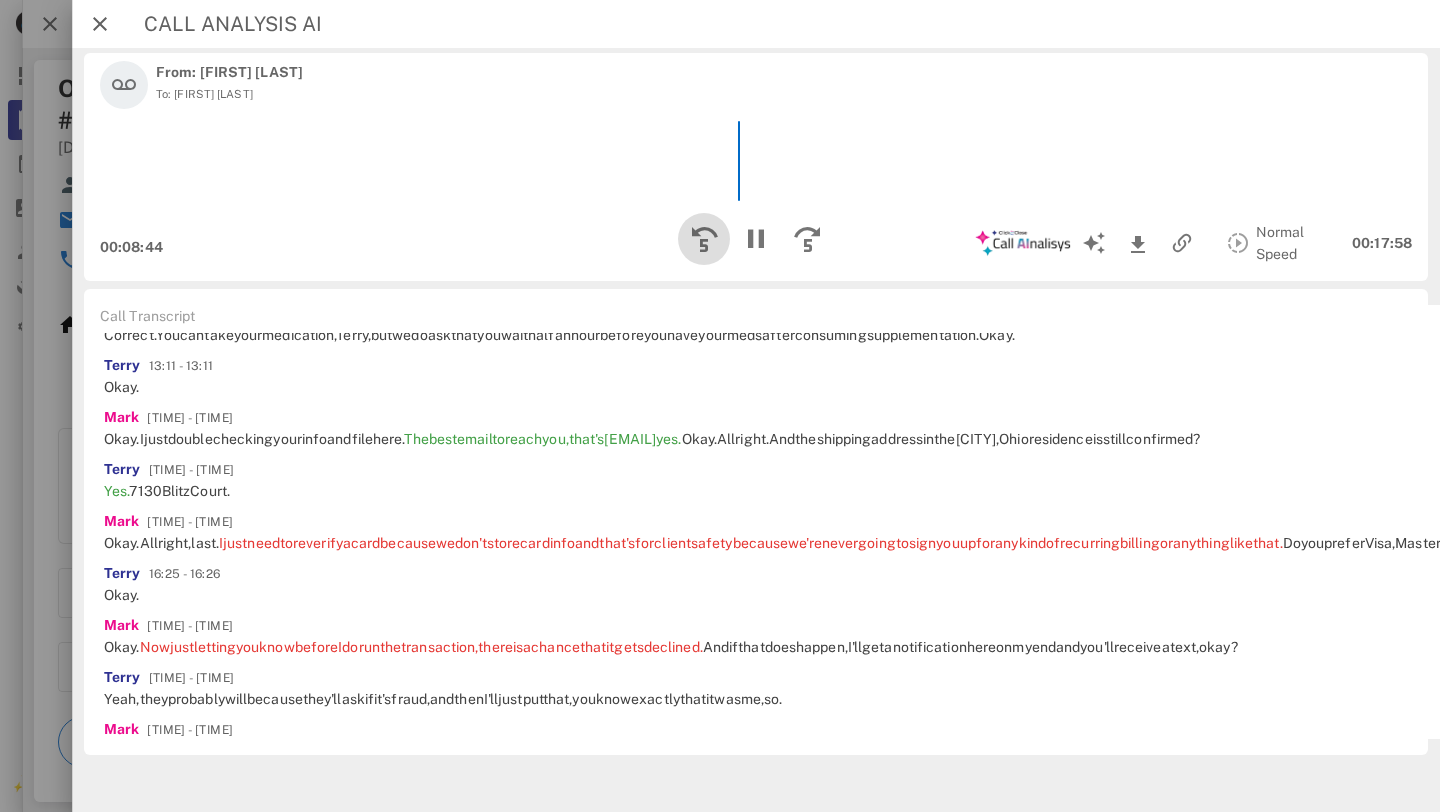 click at bounding box center [704, 239] 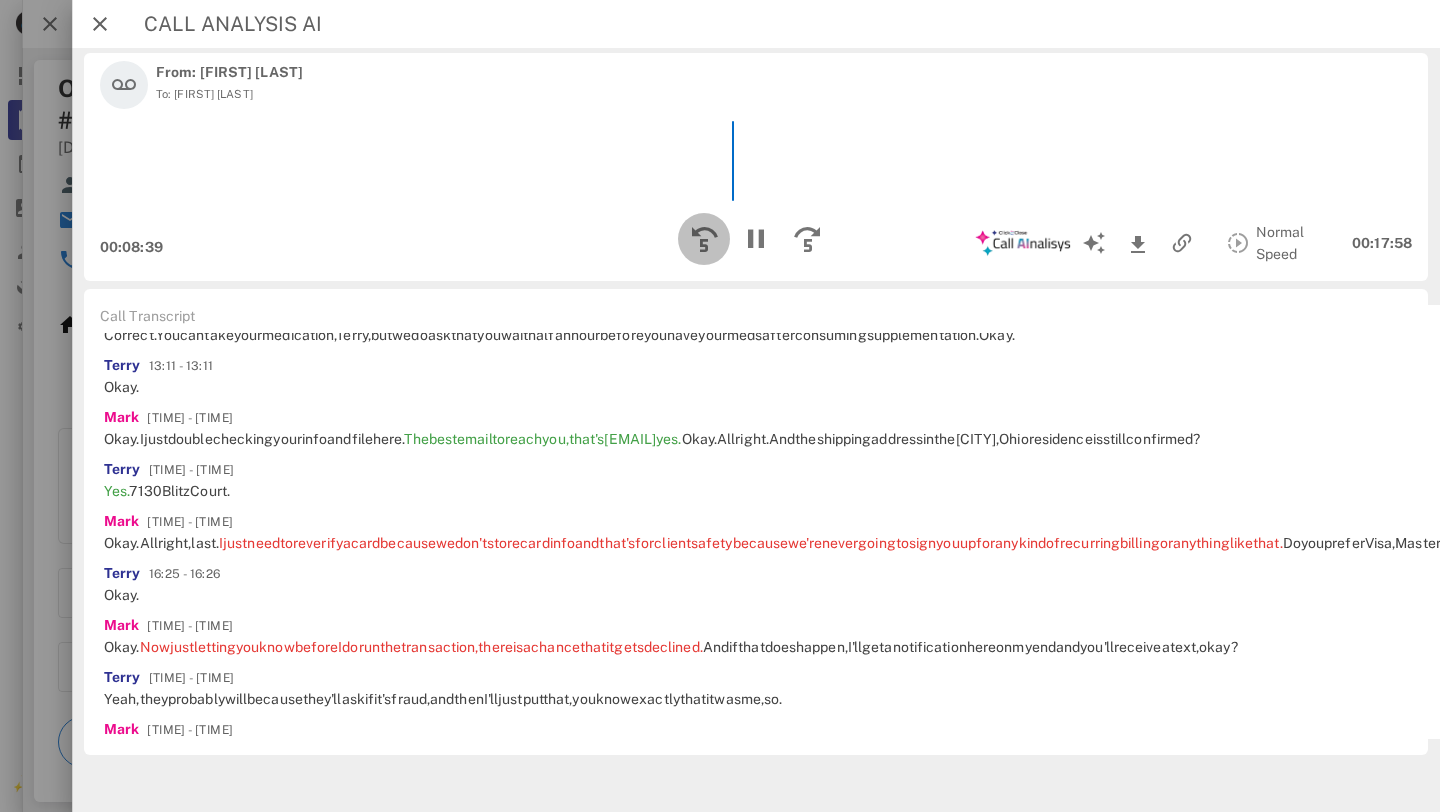 click at bounding box center [704, 239] 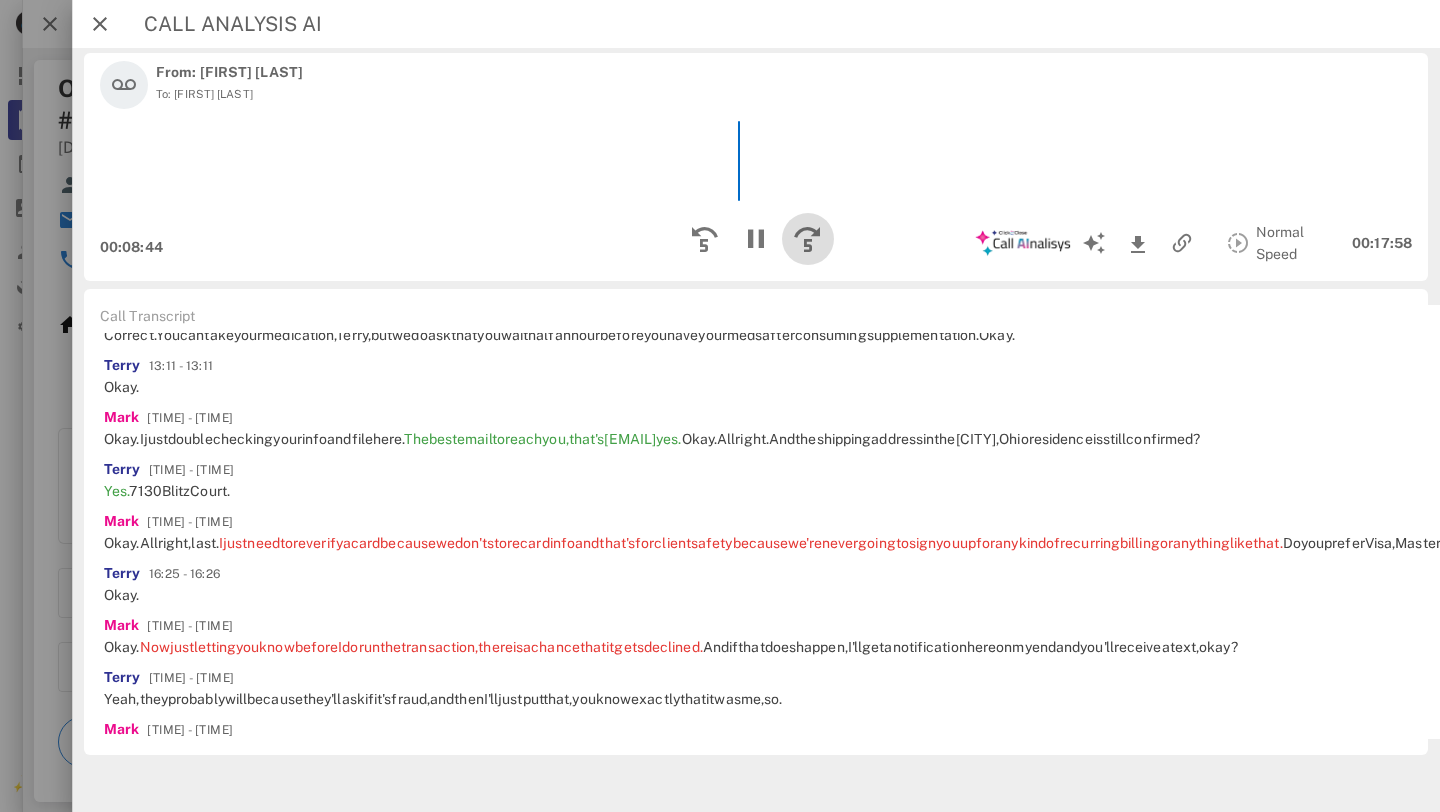 click at bounding box center [808, 239] 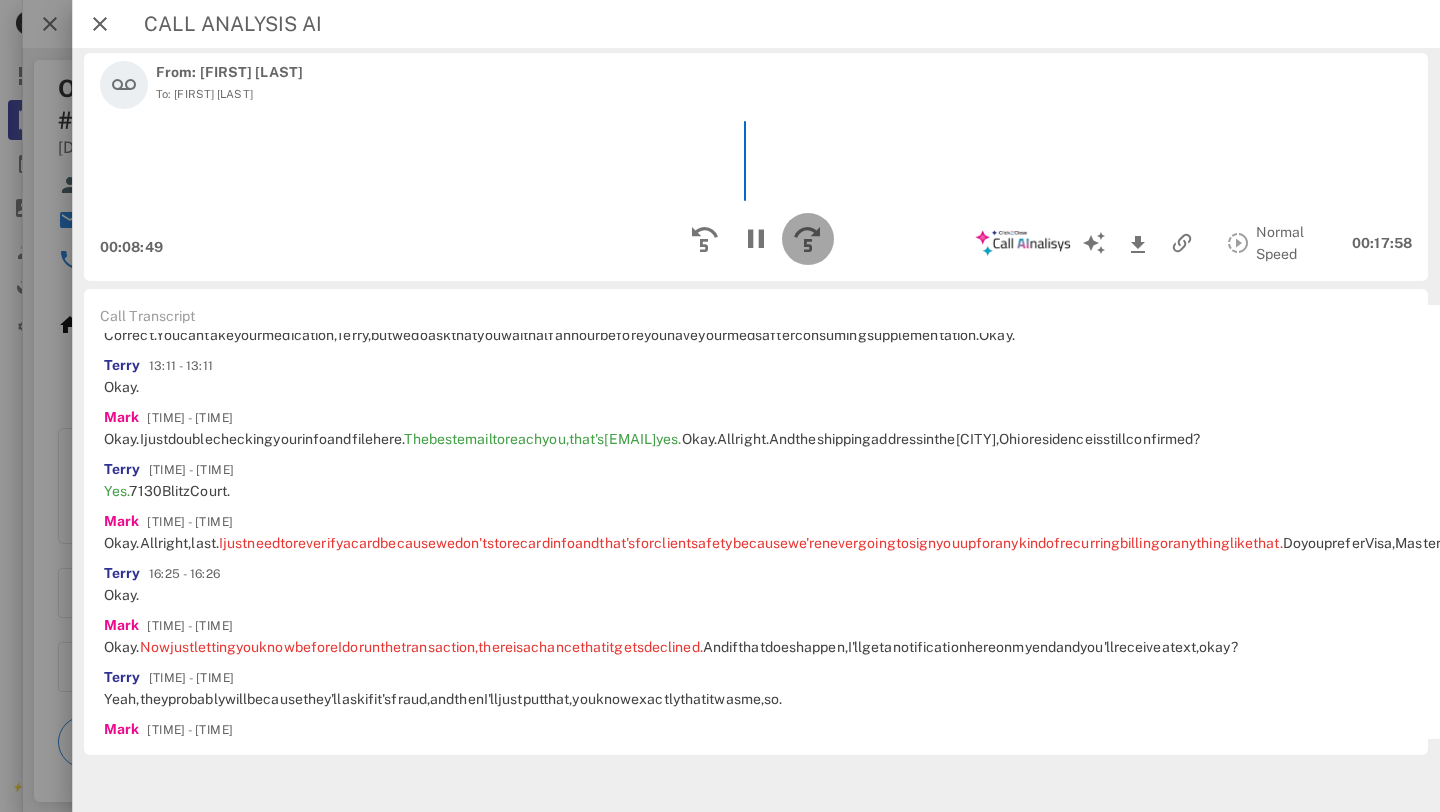 click at bounding box center (808, 239) 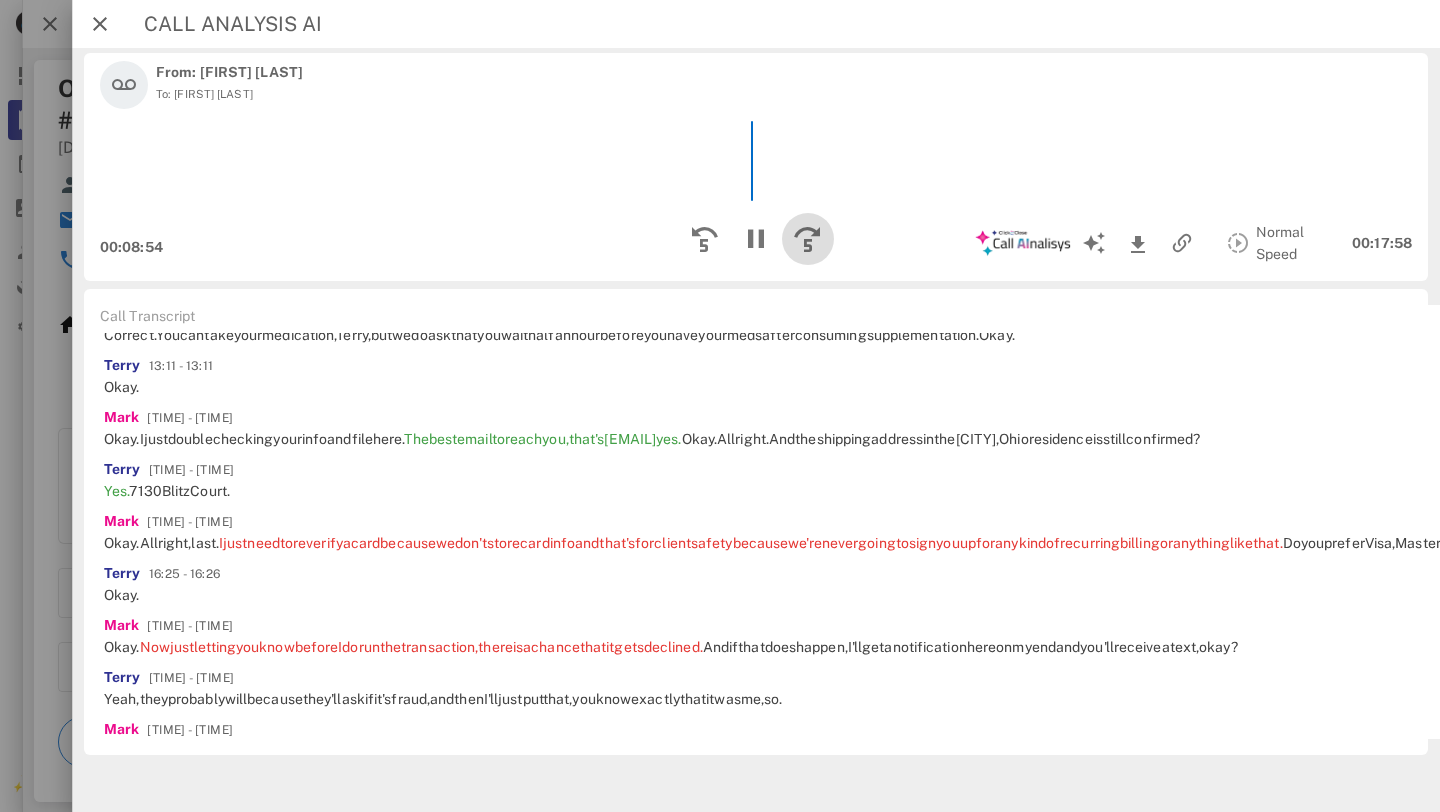 click at bounding box center [808, 239] 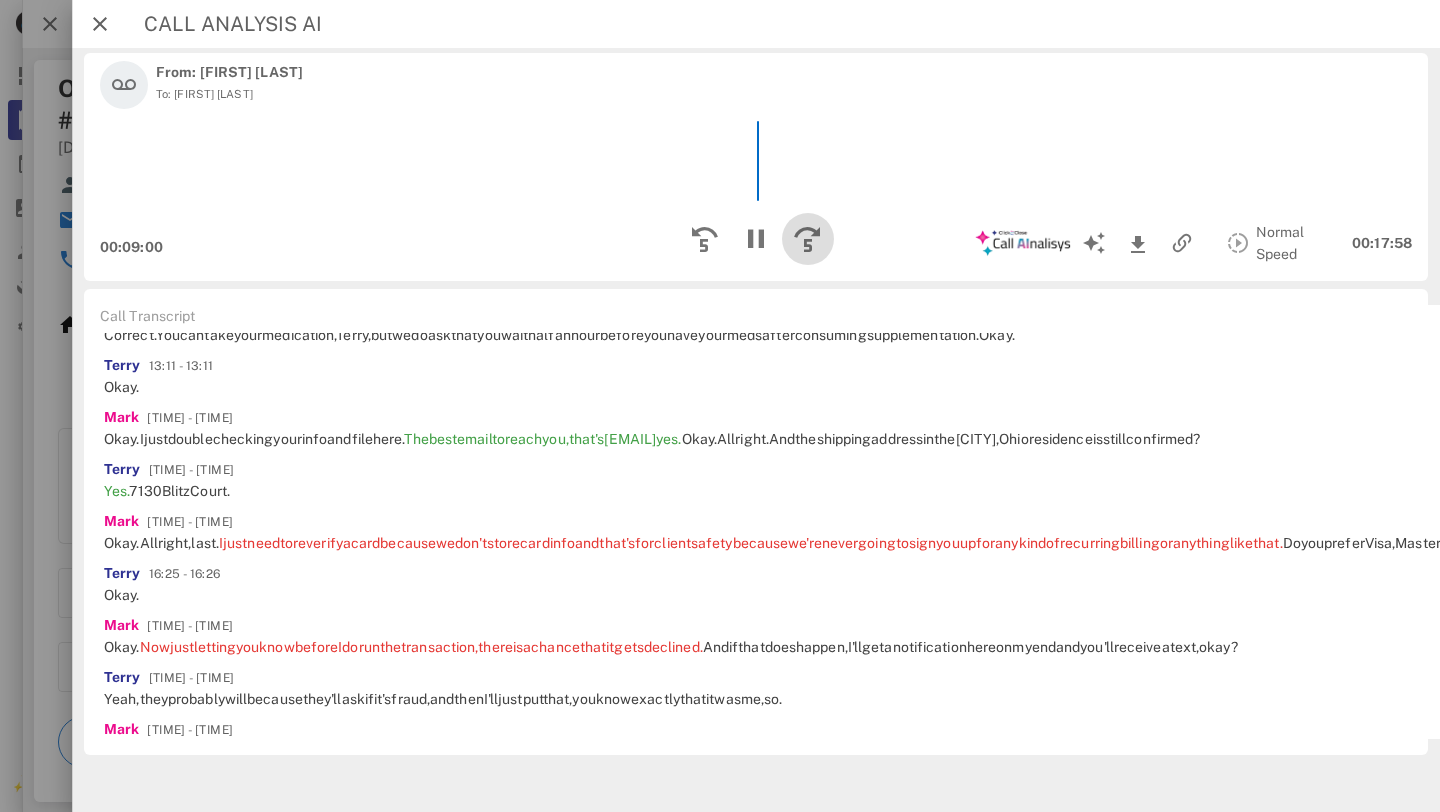 click at bounding box center [808, 239] 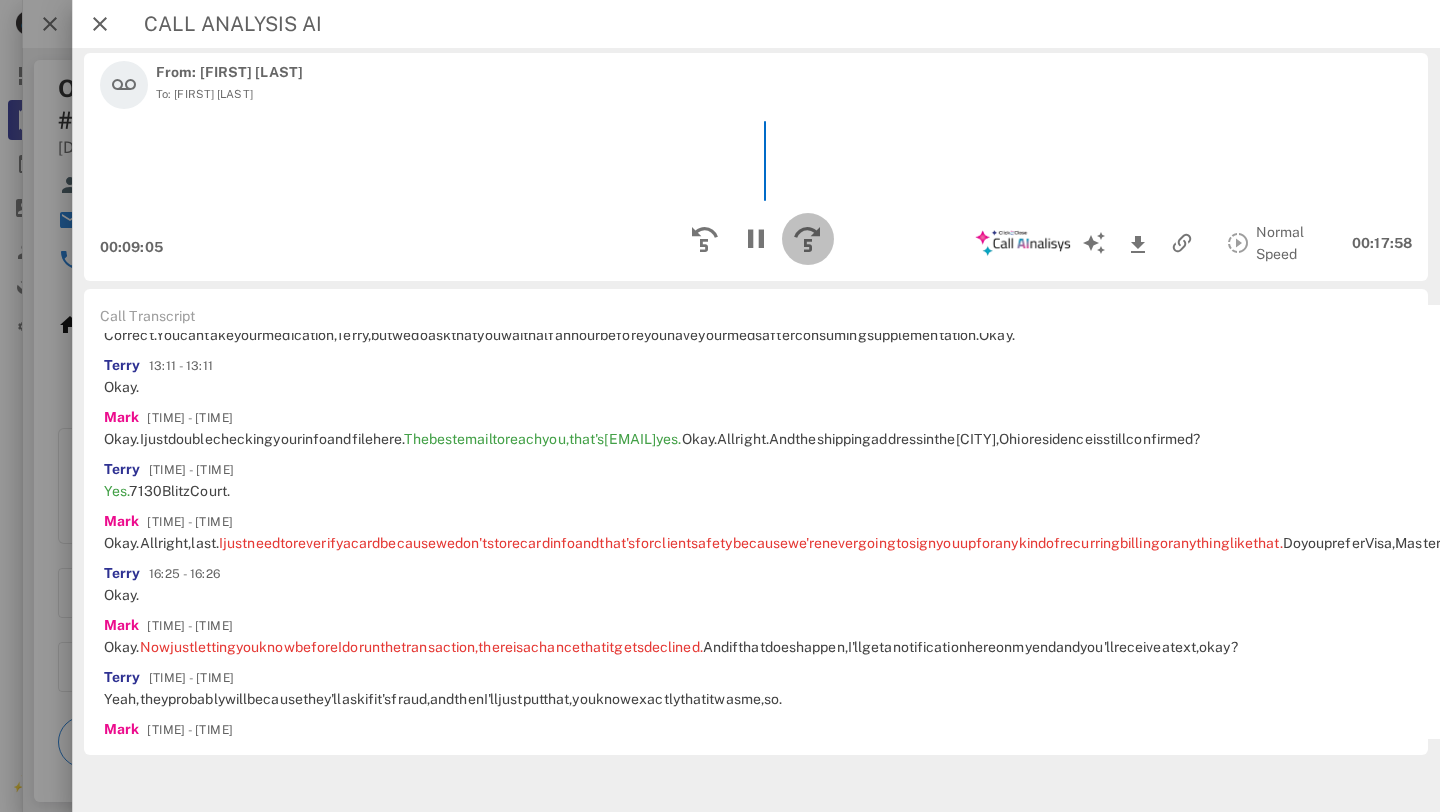 click at bounding box center [808, 239] 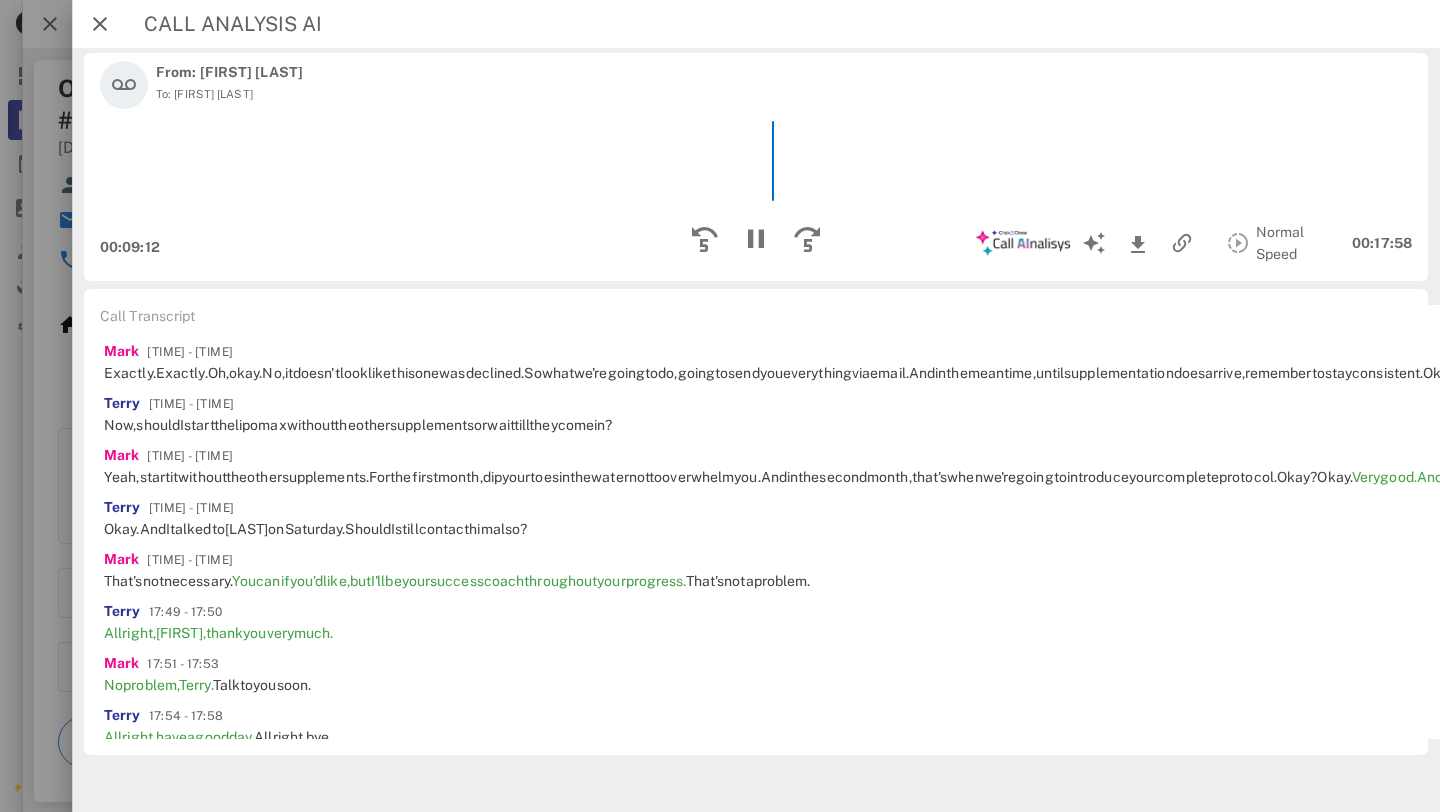 scroll, scrollTop: 3681, scrollLeft: 0, axis: vertical 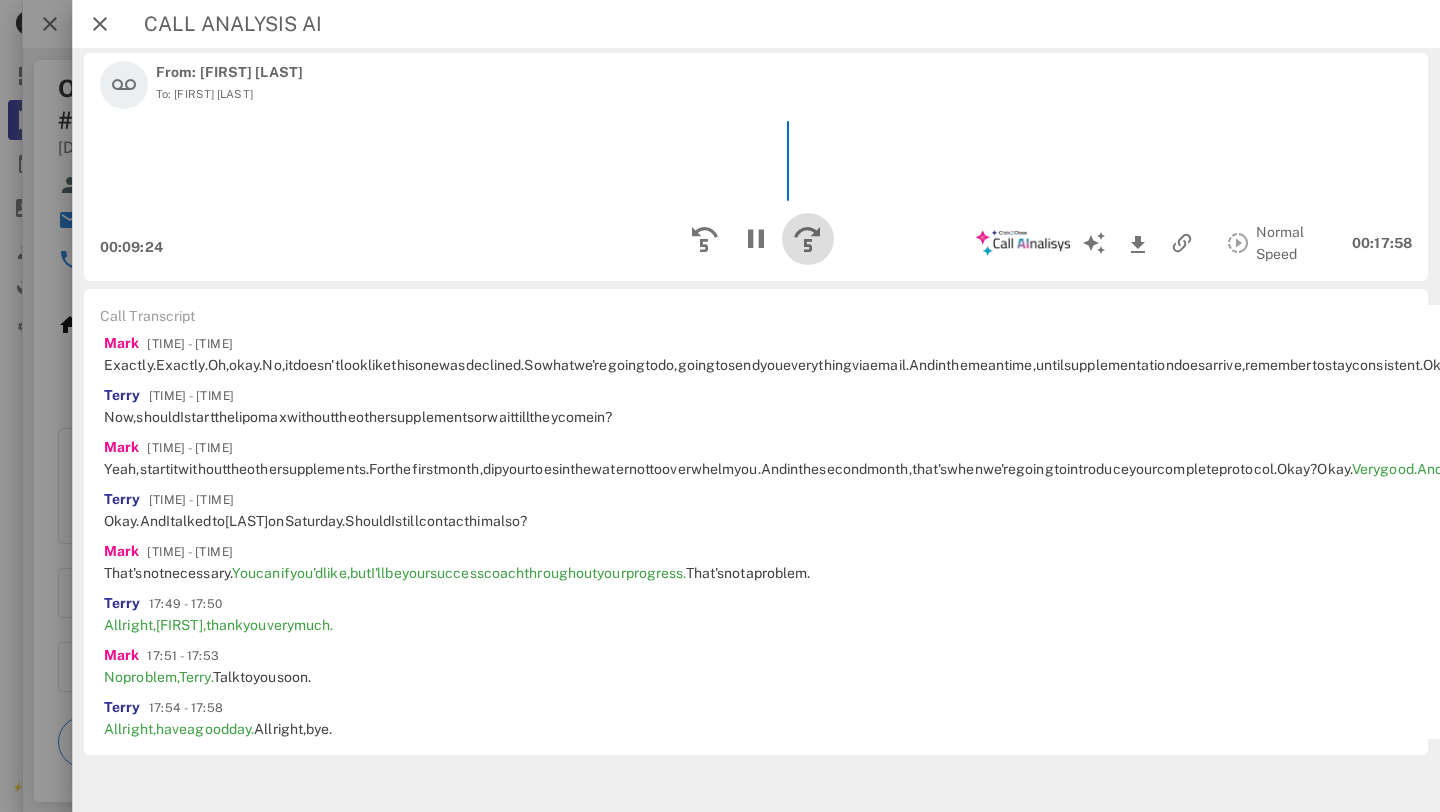 click at bounding box center [808, 239] 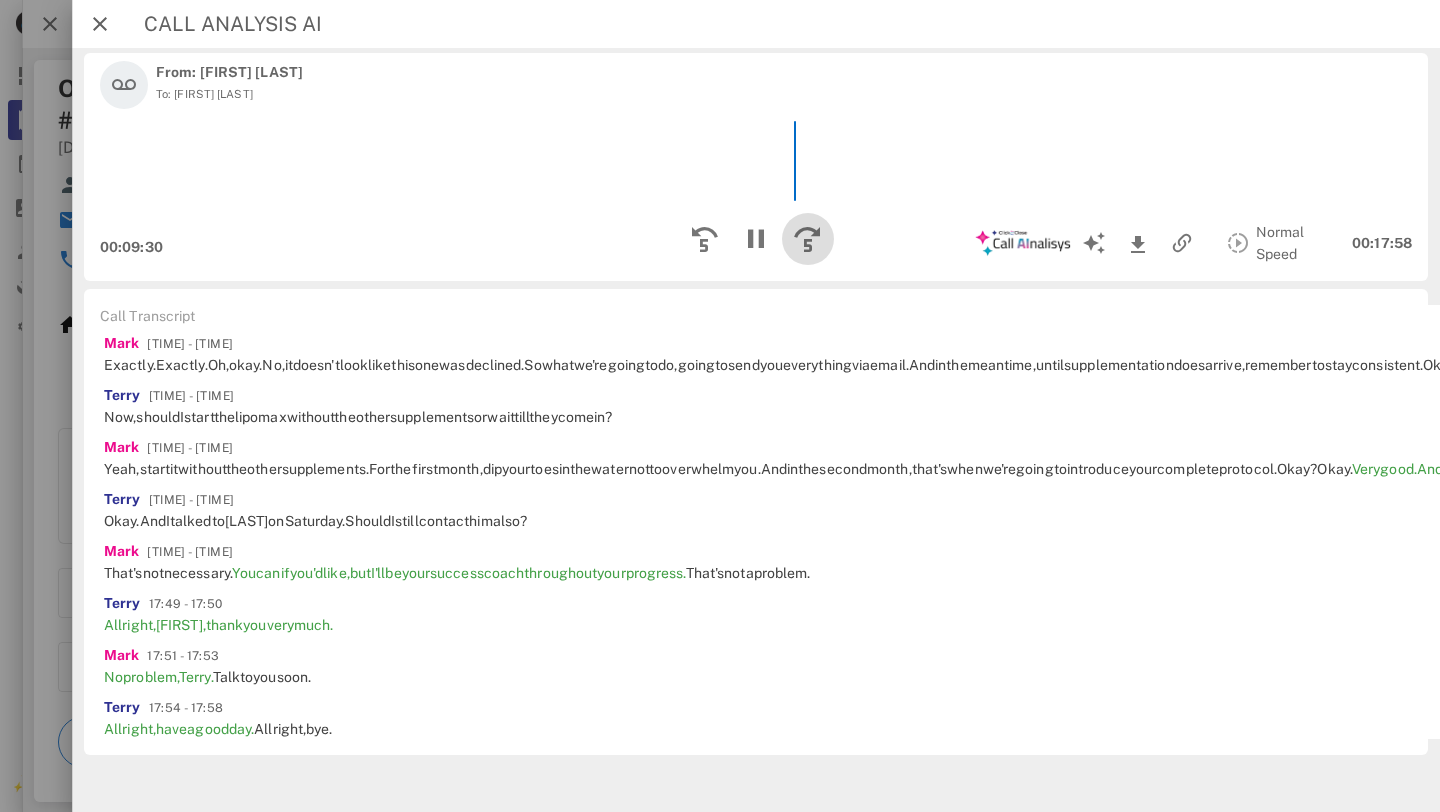 click at bounding box center [808, 239] 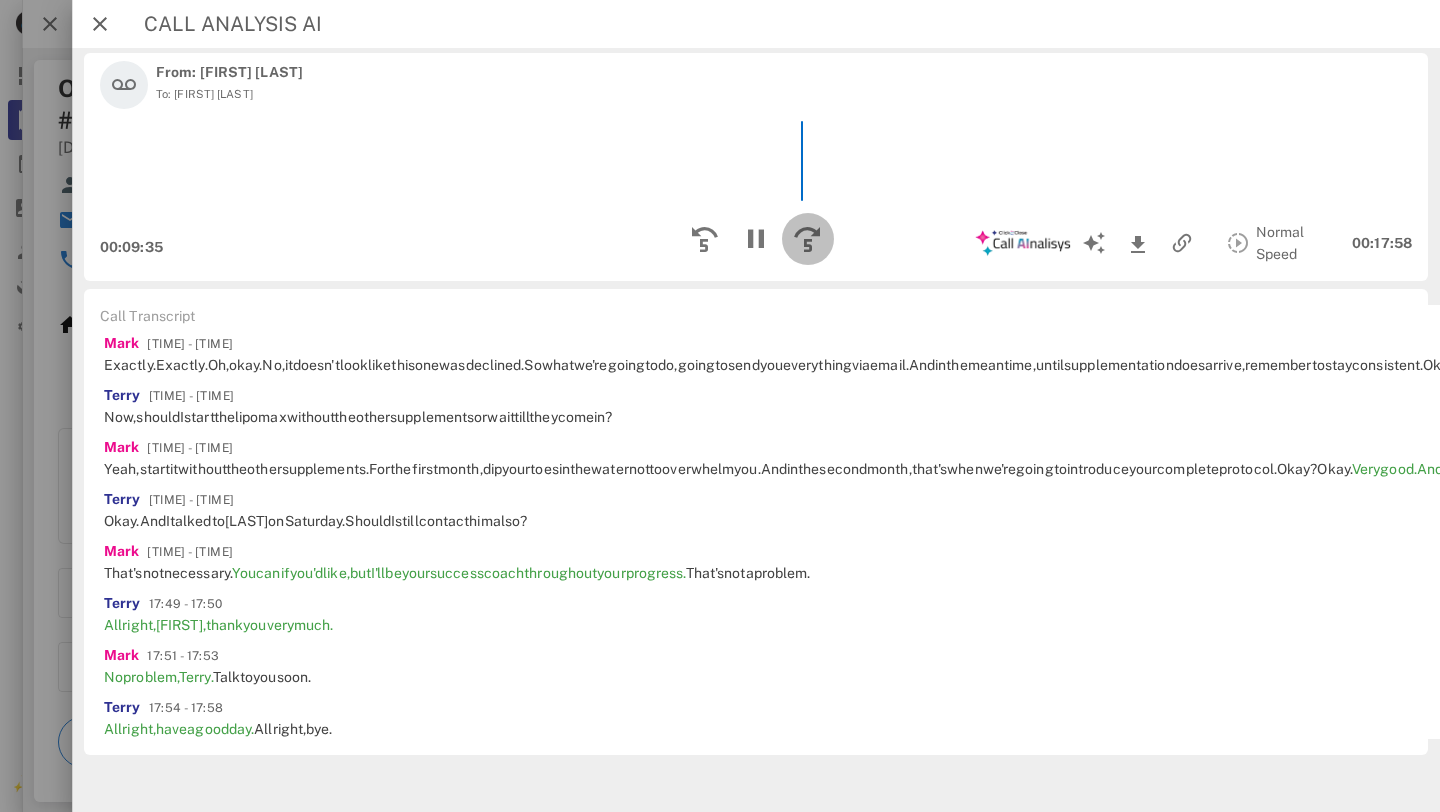 click at bounding box center (808, 239) 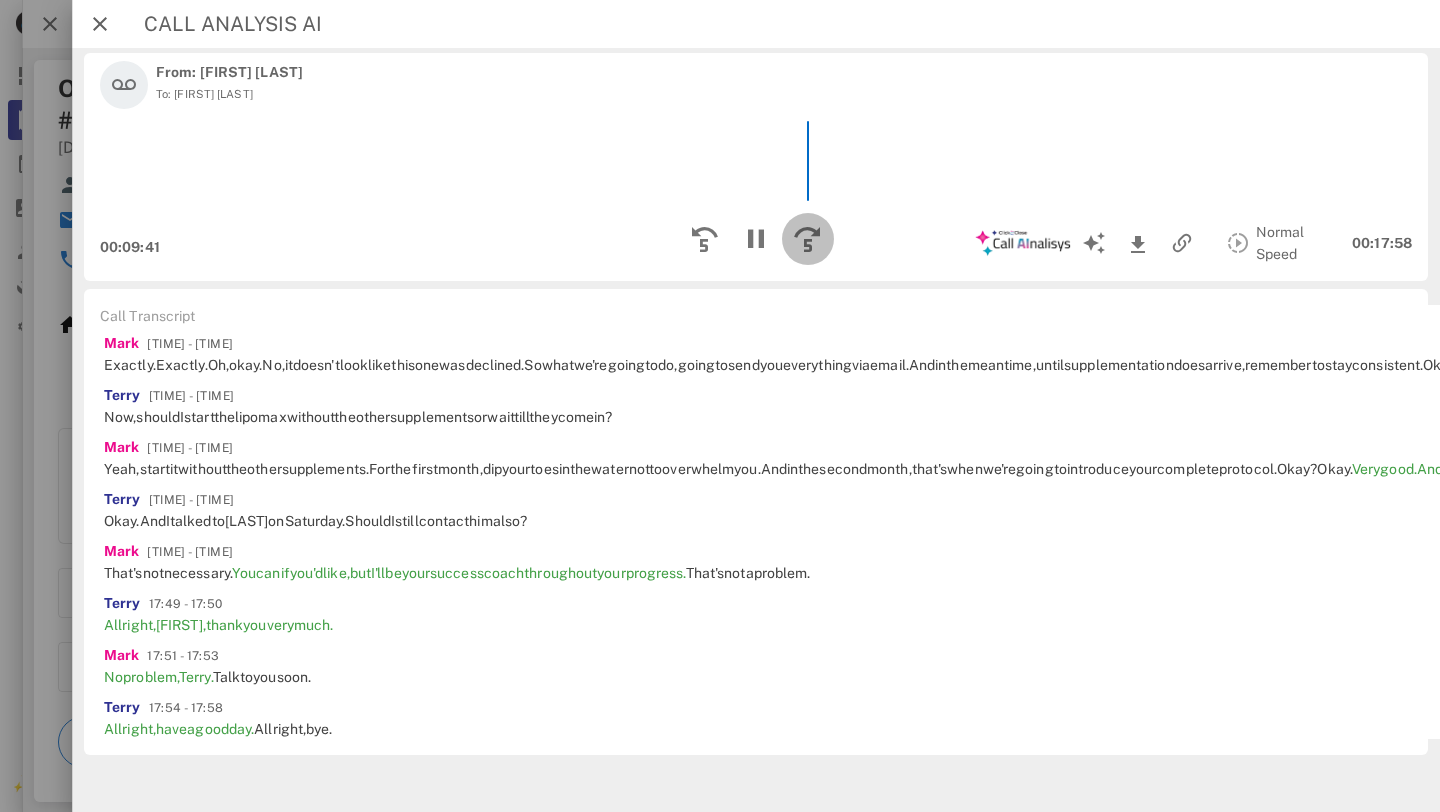 click at bounding box center [808, 239] 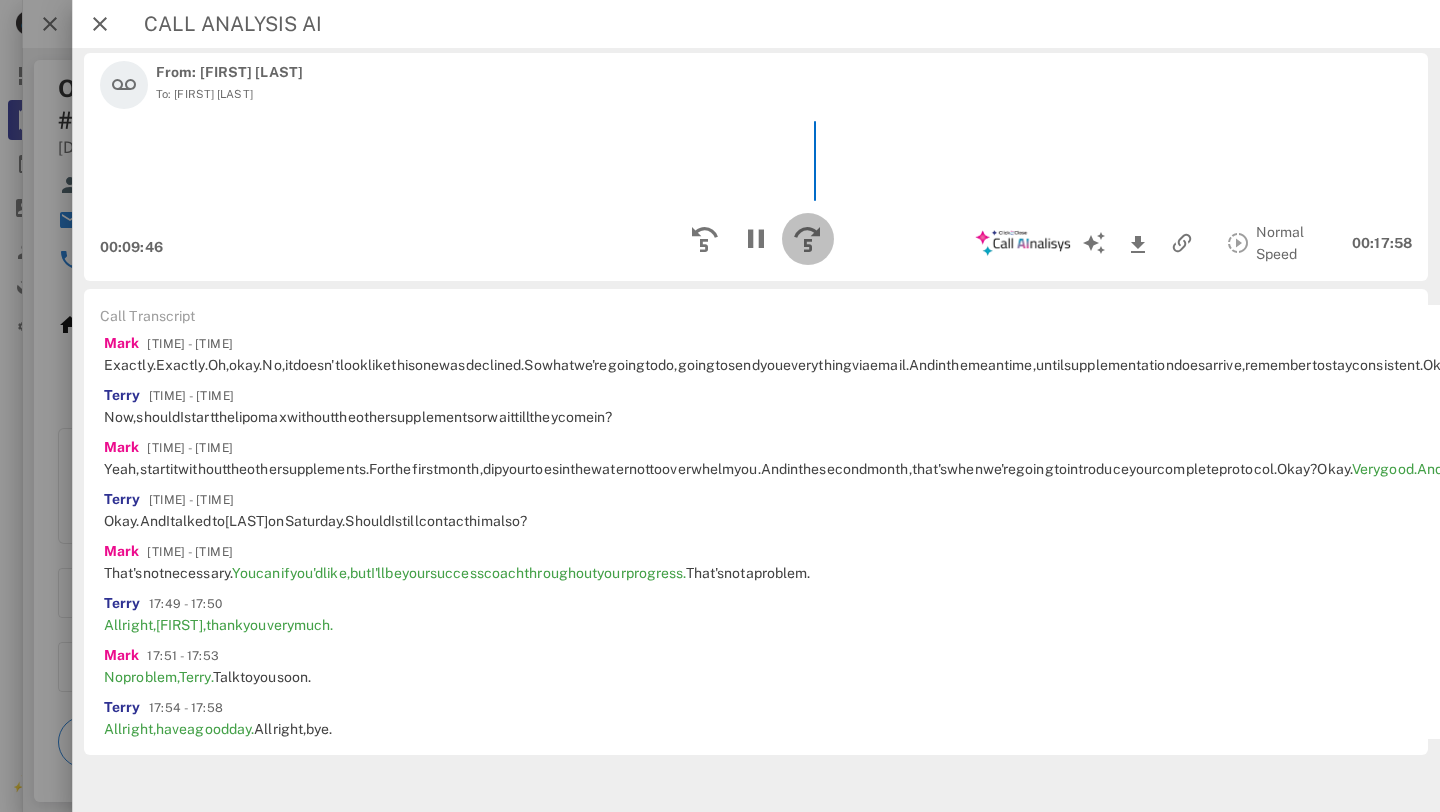 click at bounding box center [808, 239] 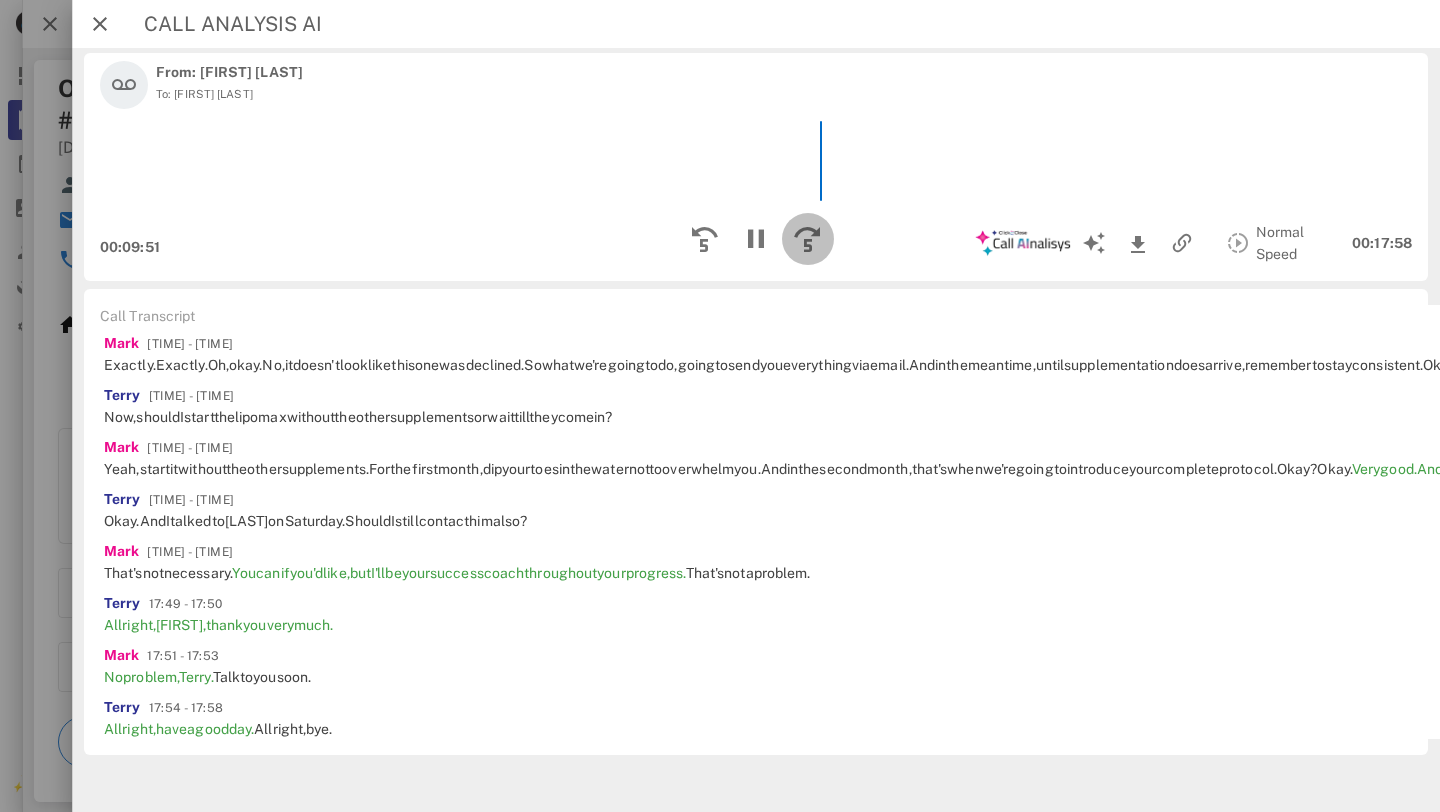 click at bounding box center [808, 239] 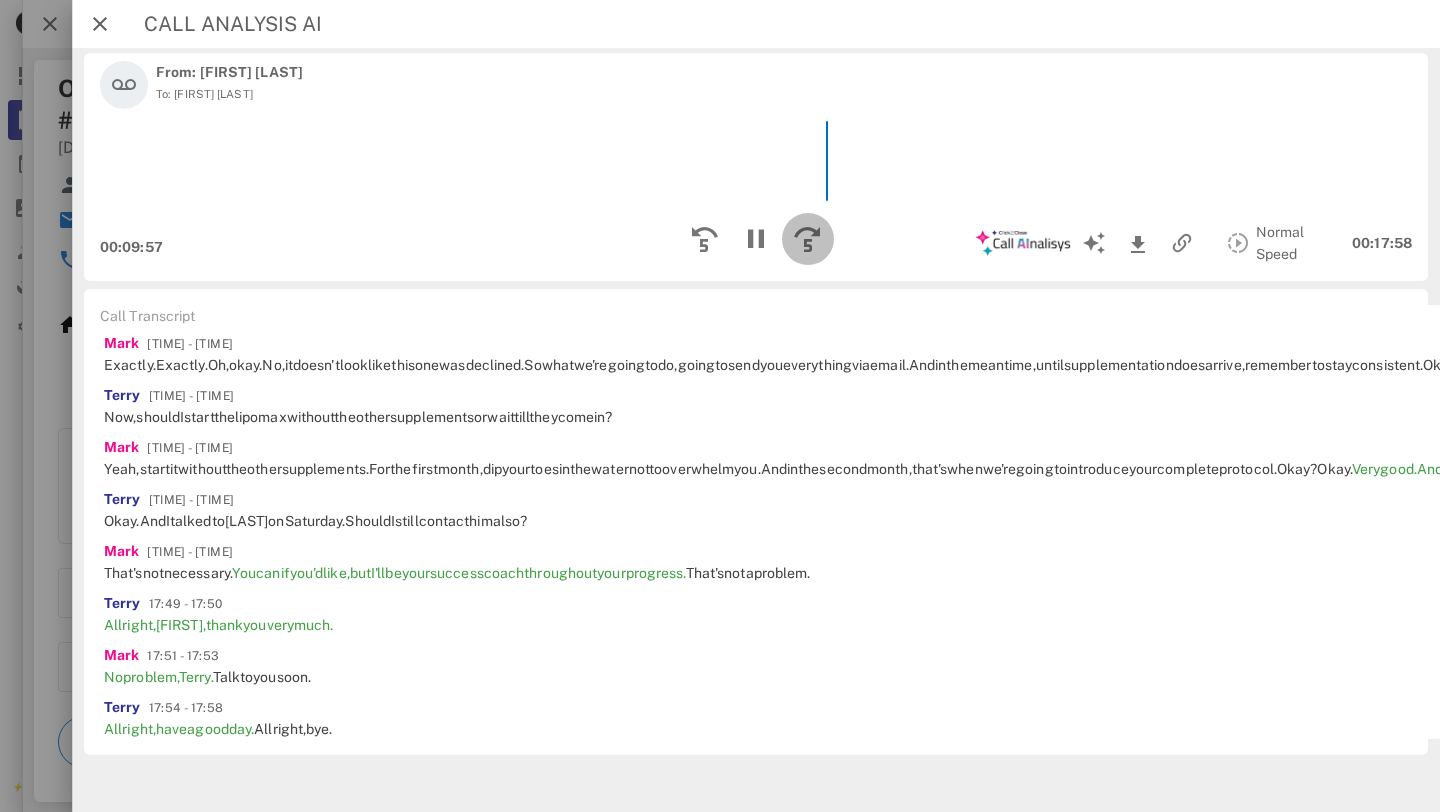 click at bounding box center [808, 239] 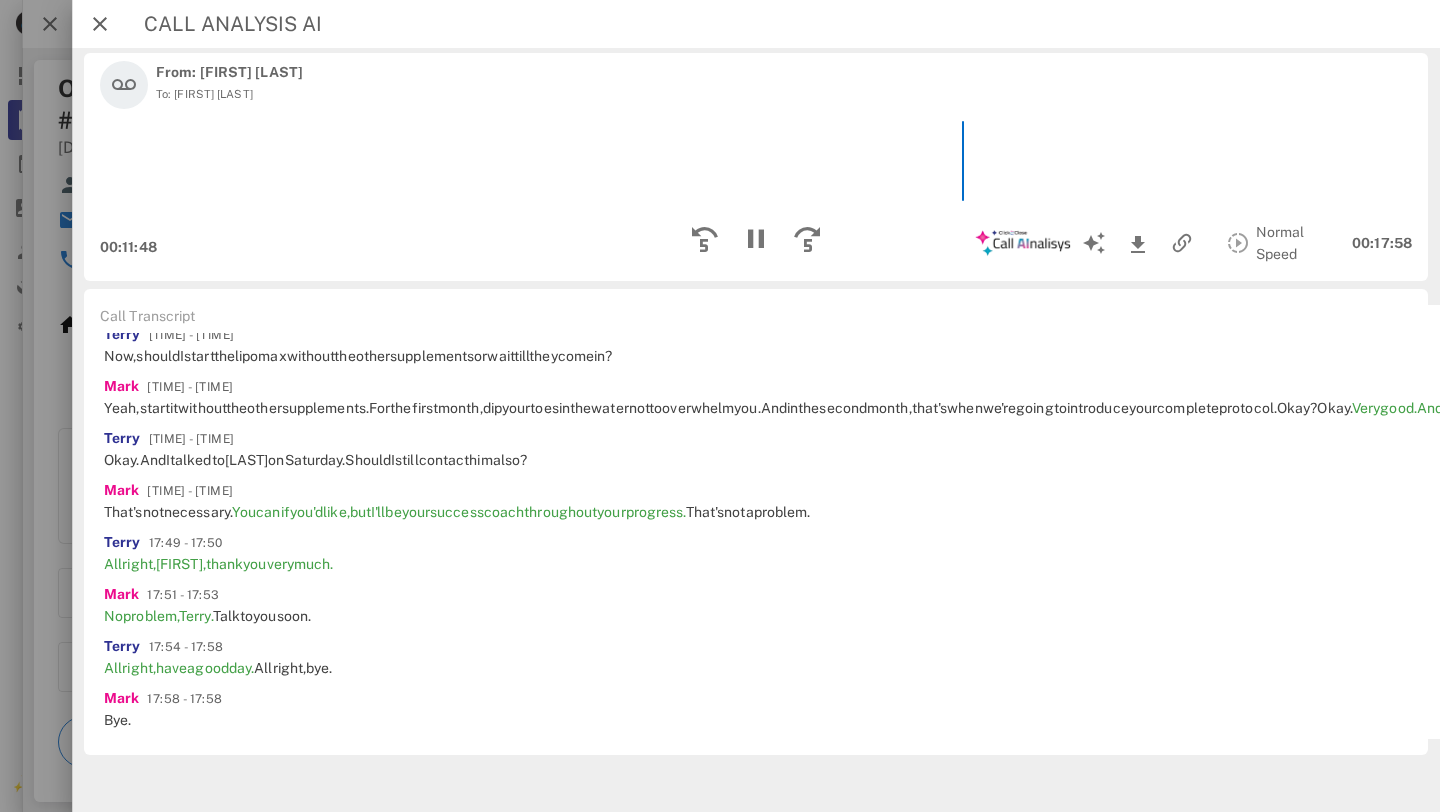 scroll, scrollTop: 4238, scrollLeft: 0, axis: vertical 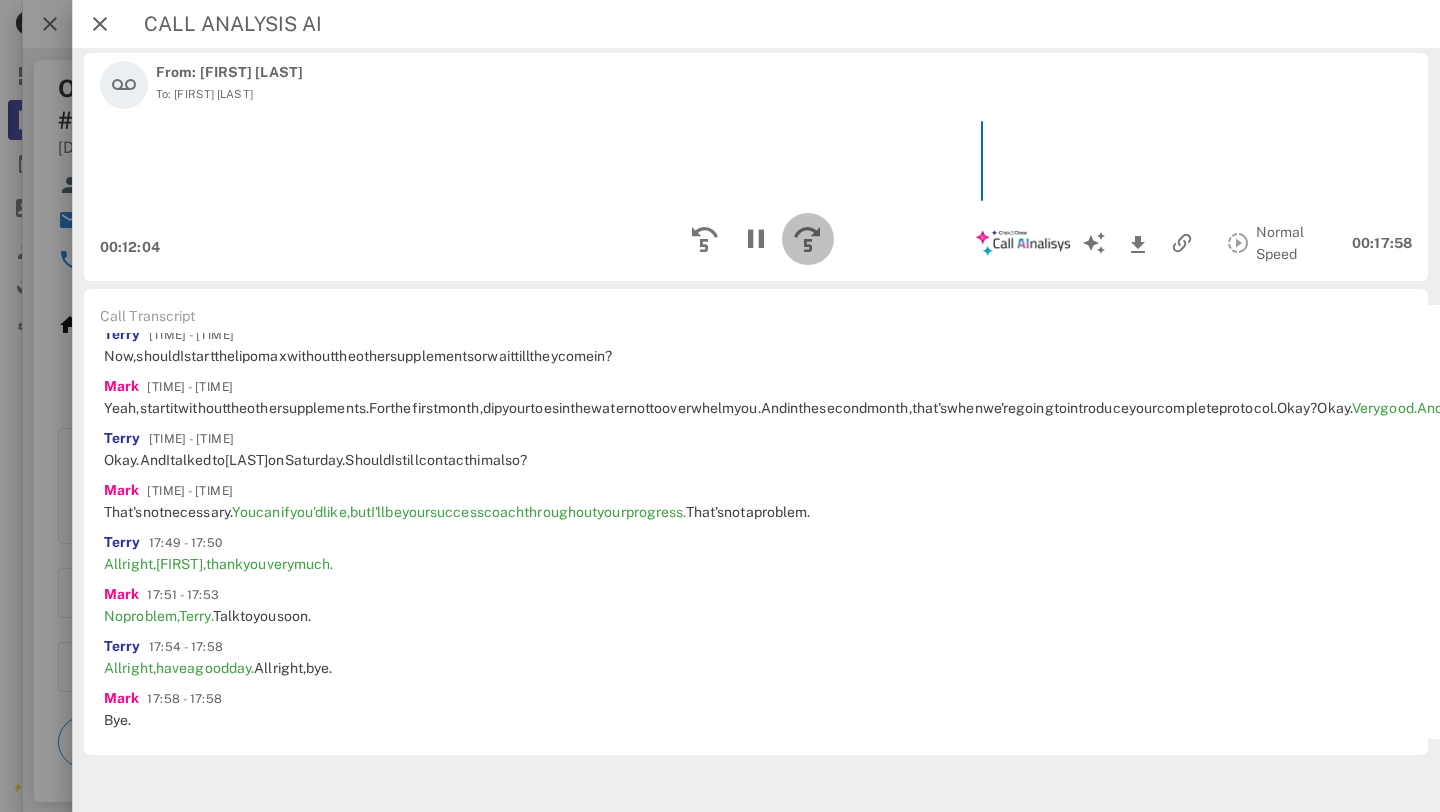 click at bounding box center [808, 239] 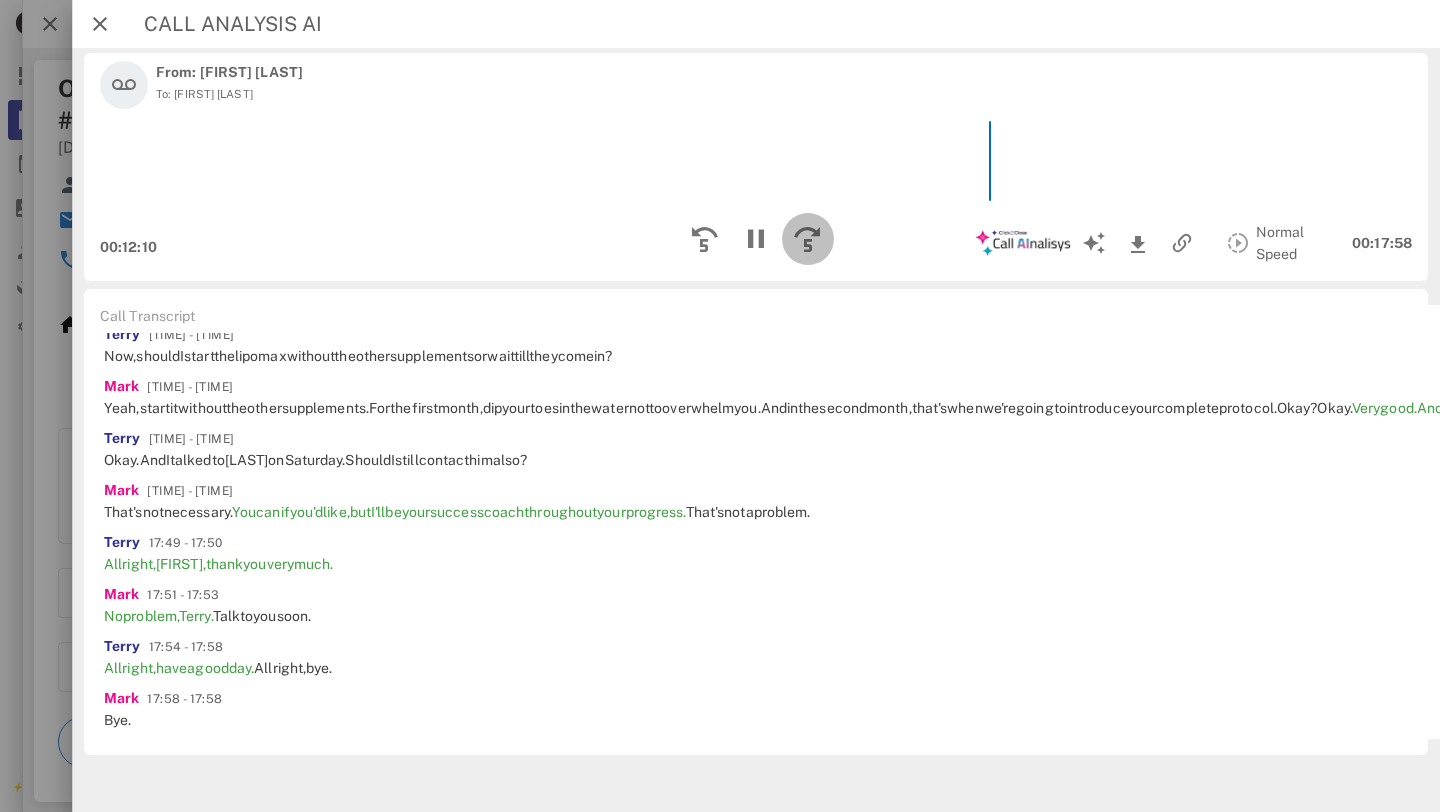 click at bounding box center (808, 239) 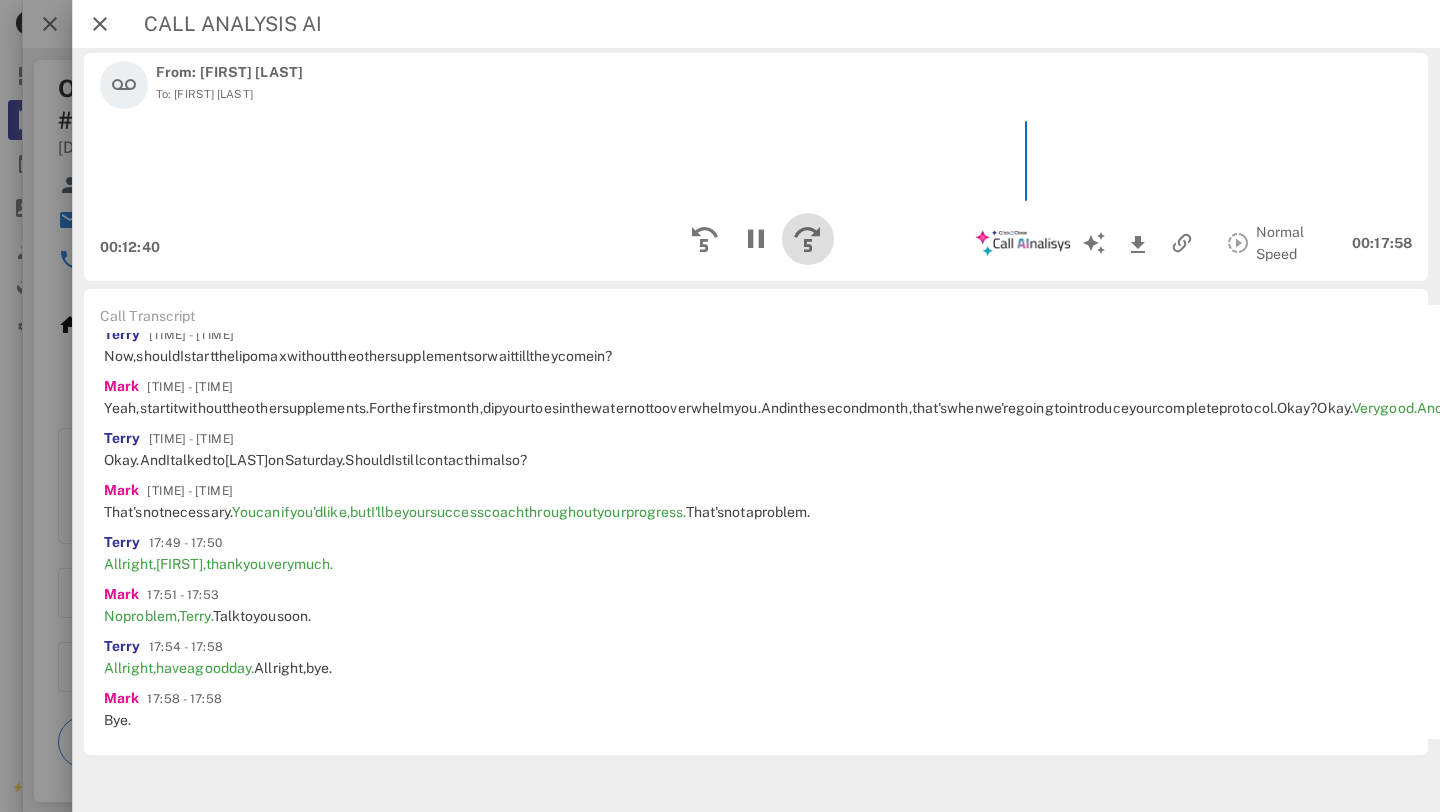 click at bounding box center (808, 239) 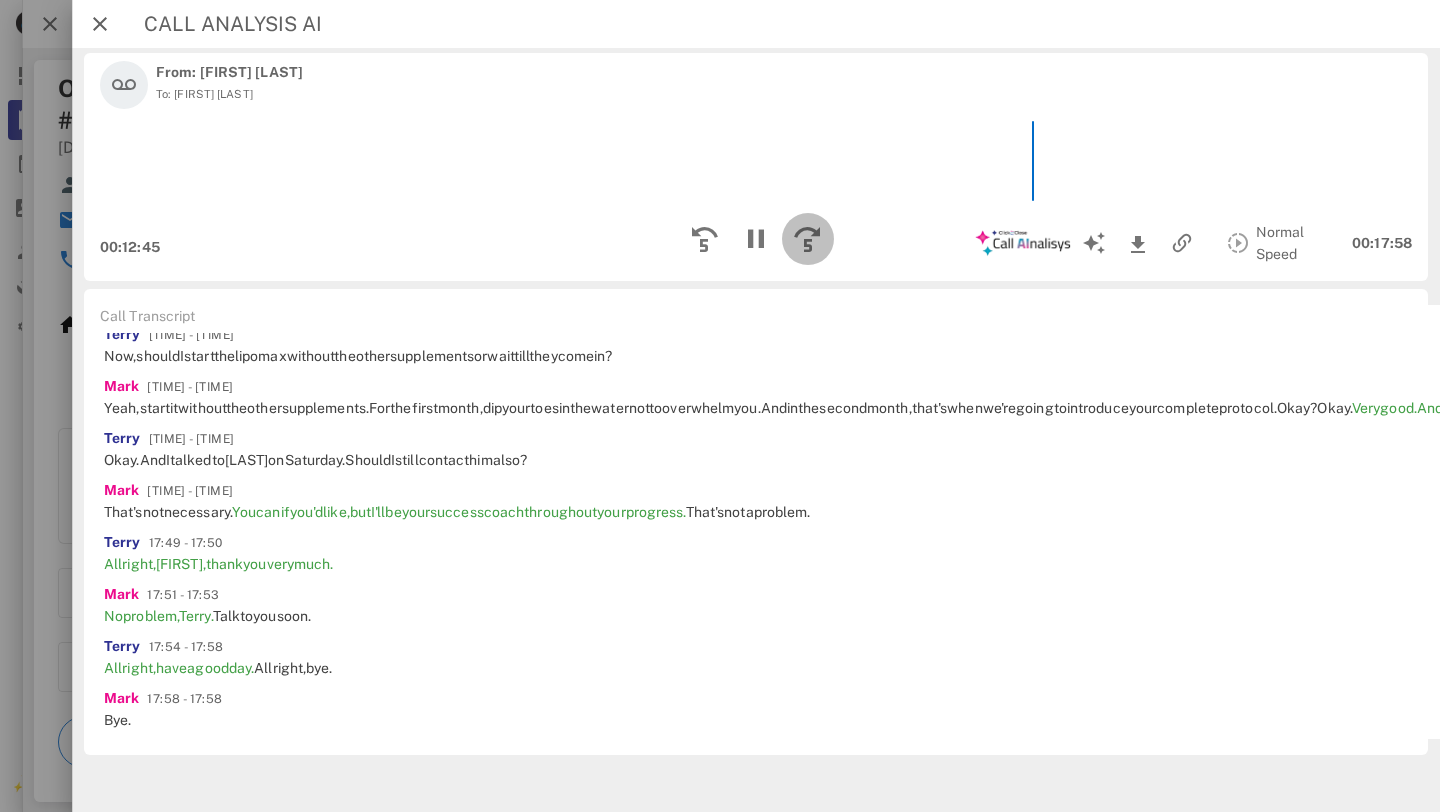 click at bounding box center (808, 239) 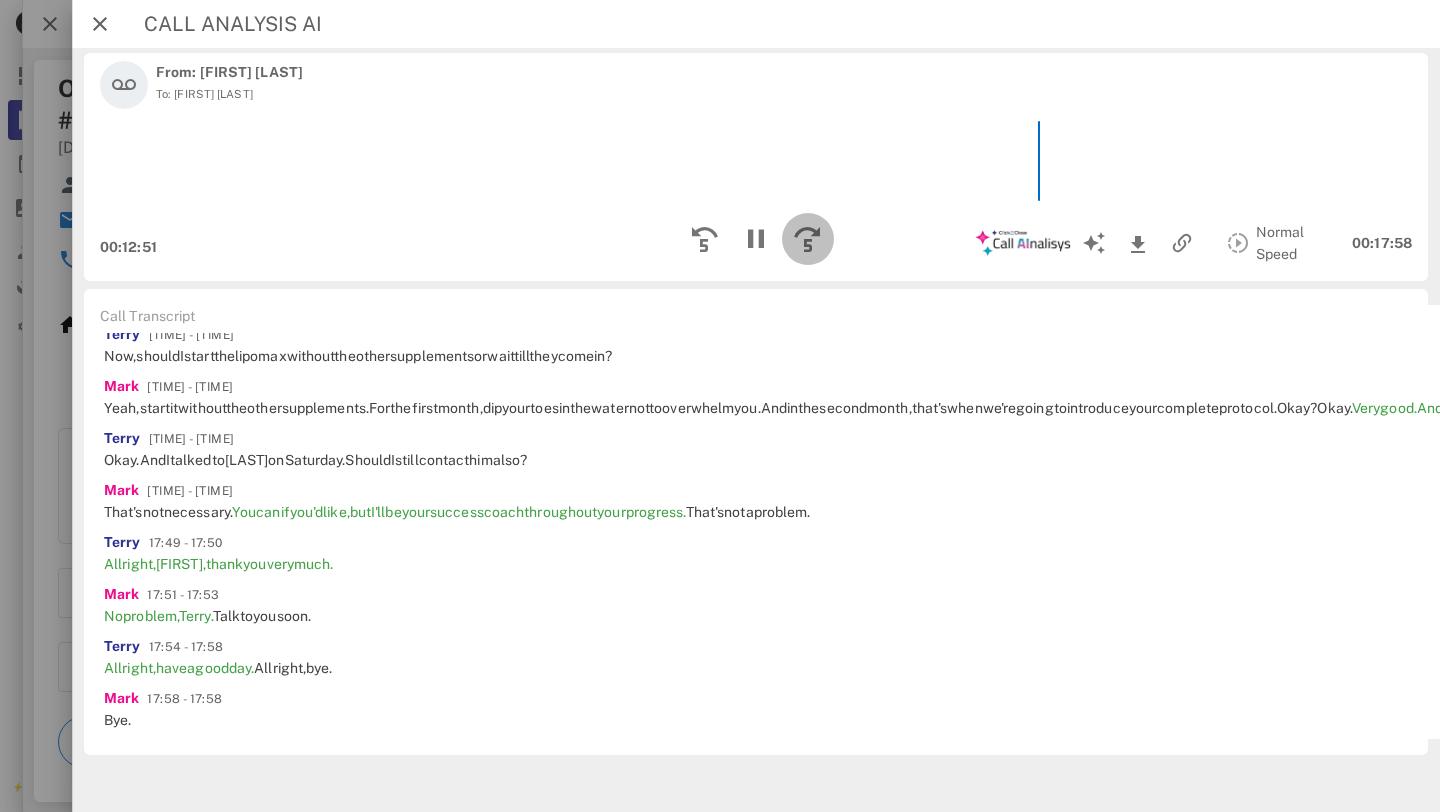 click at bounding box center [808, 239] 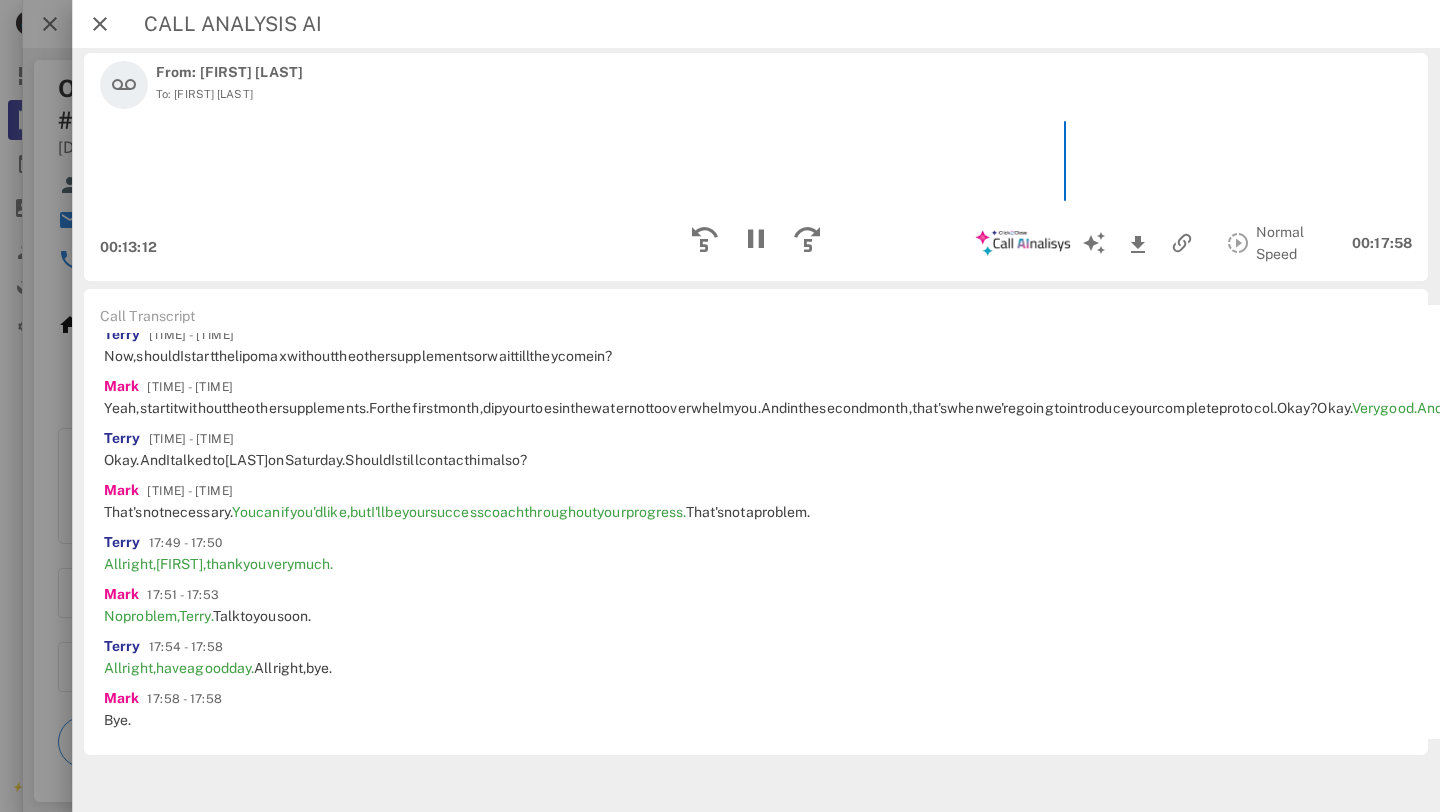 scroll, scrollTop: 4646, scrollLeft: 0, axis: vertical 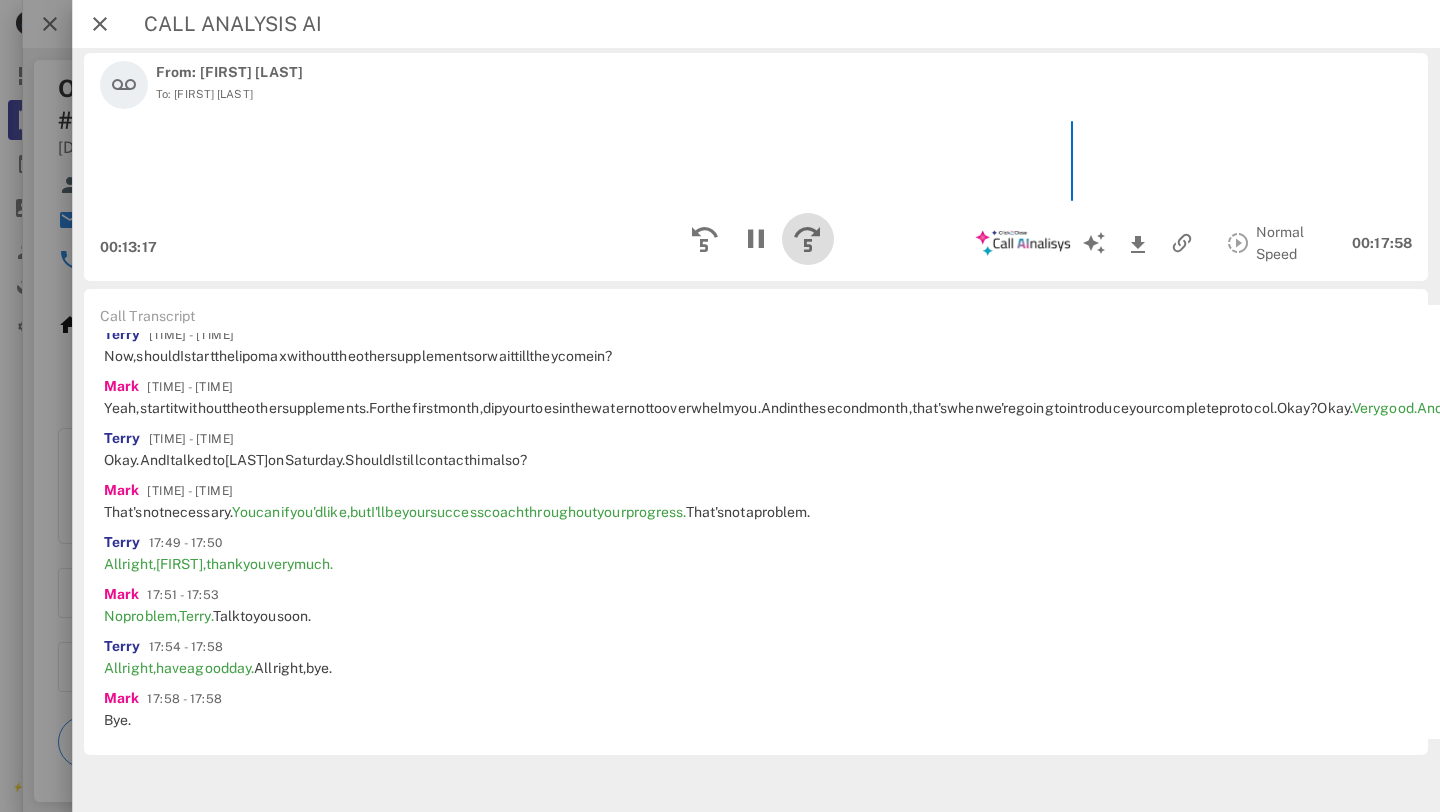click at bounding box center (808, 239) 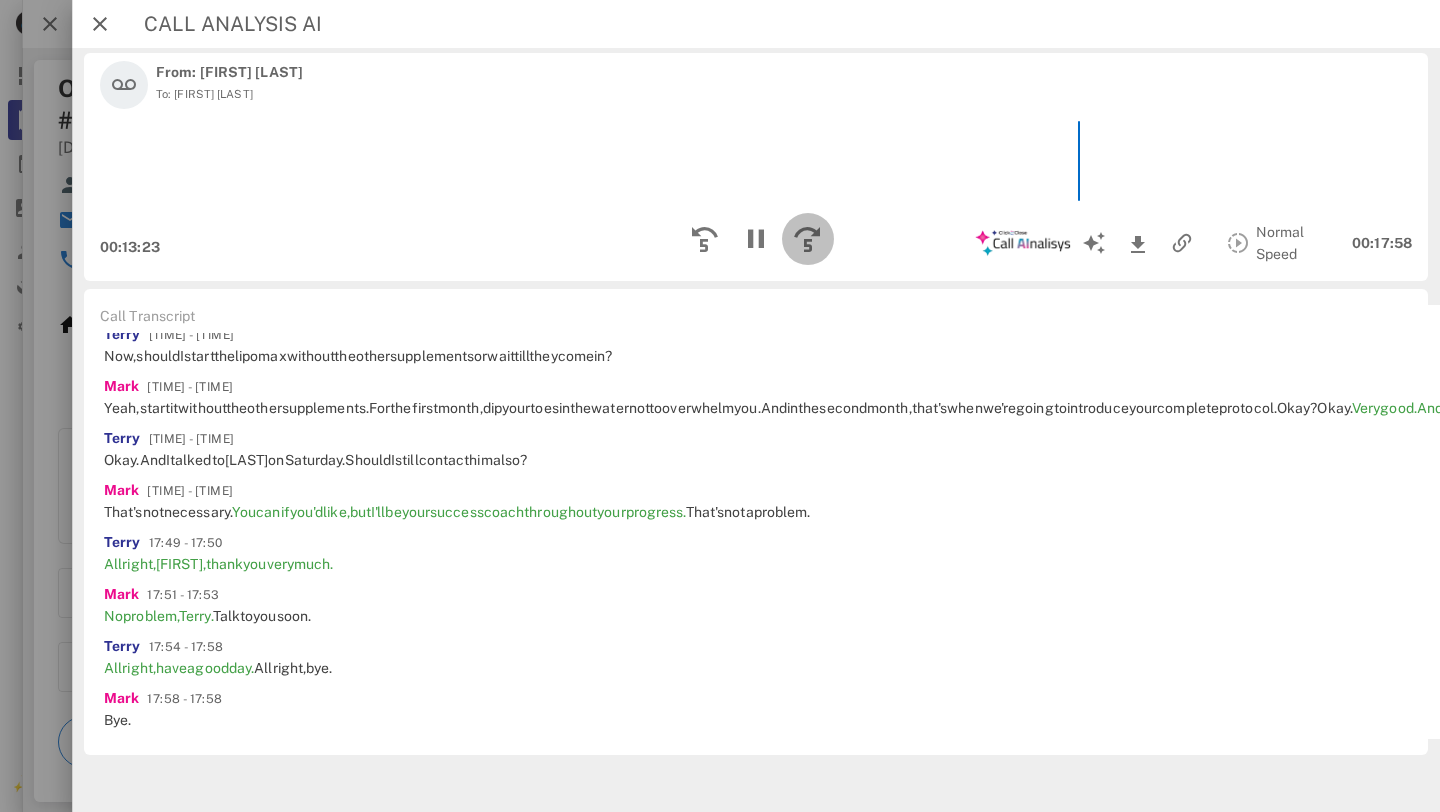 click at bounding box center (808, 239) 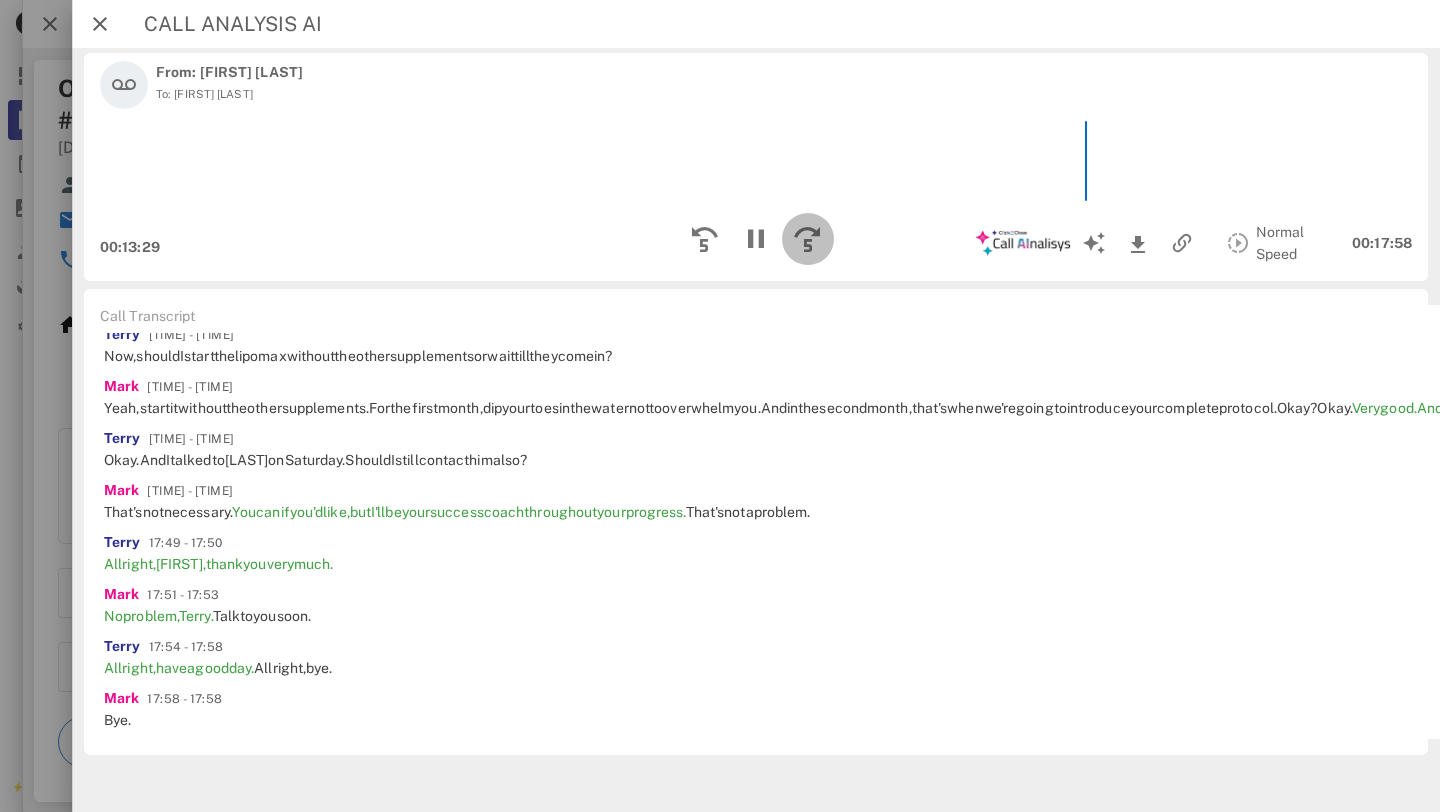 click at bounding box center [808, 239] 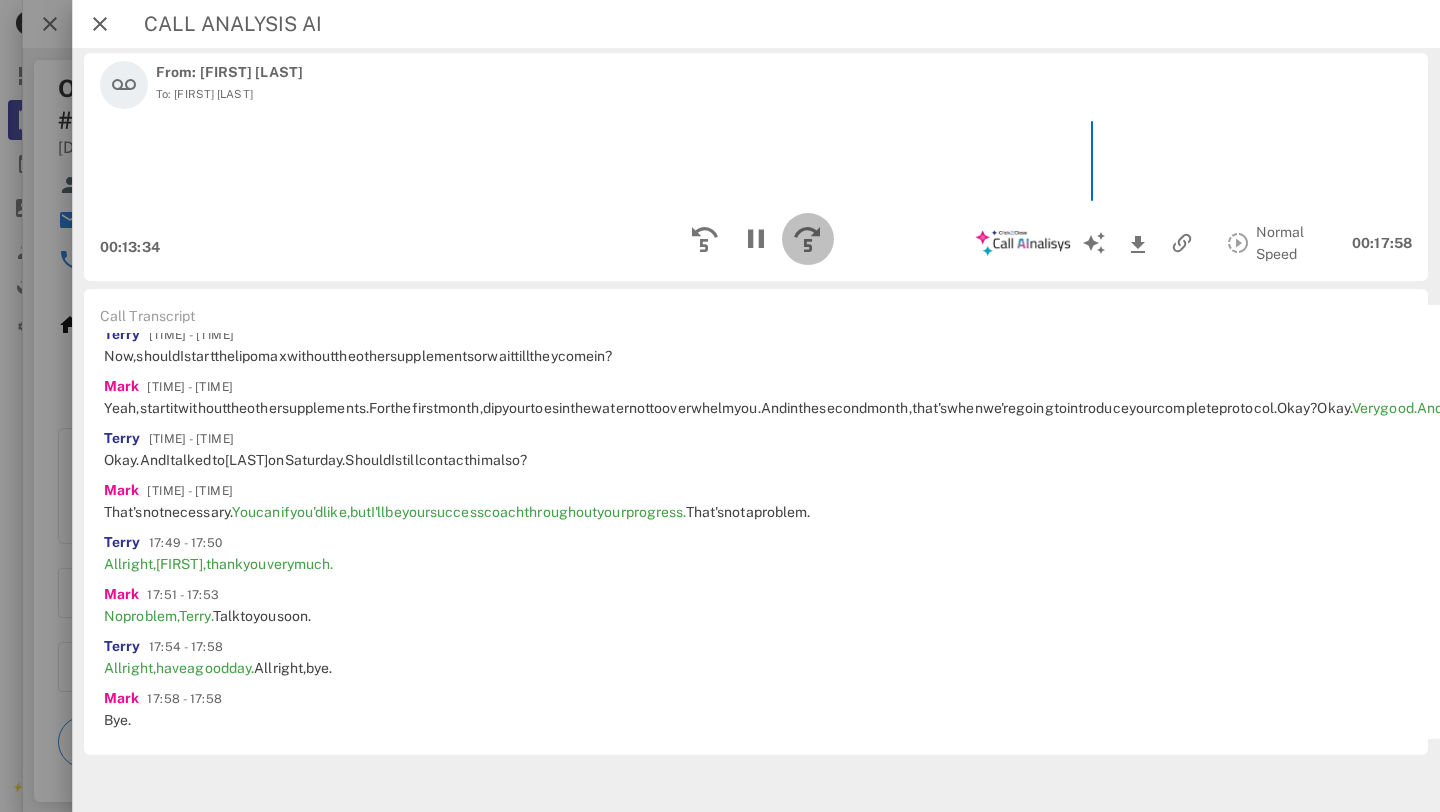 click at bounding box center [808, 239] 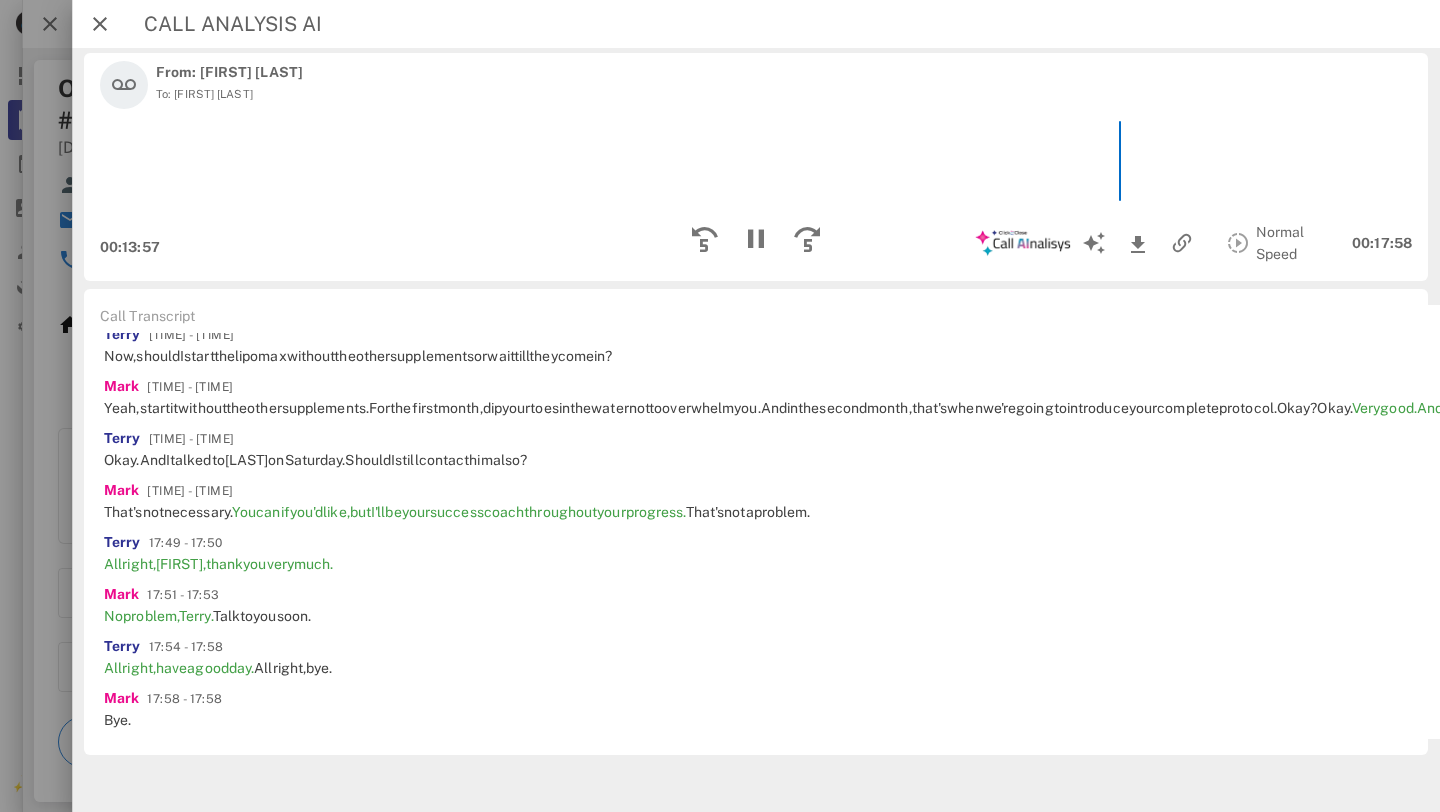 scroll, scrollTop: 4848, scrollLeft: 0, axis: vertical 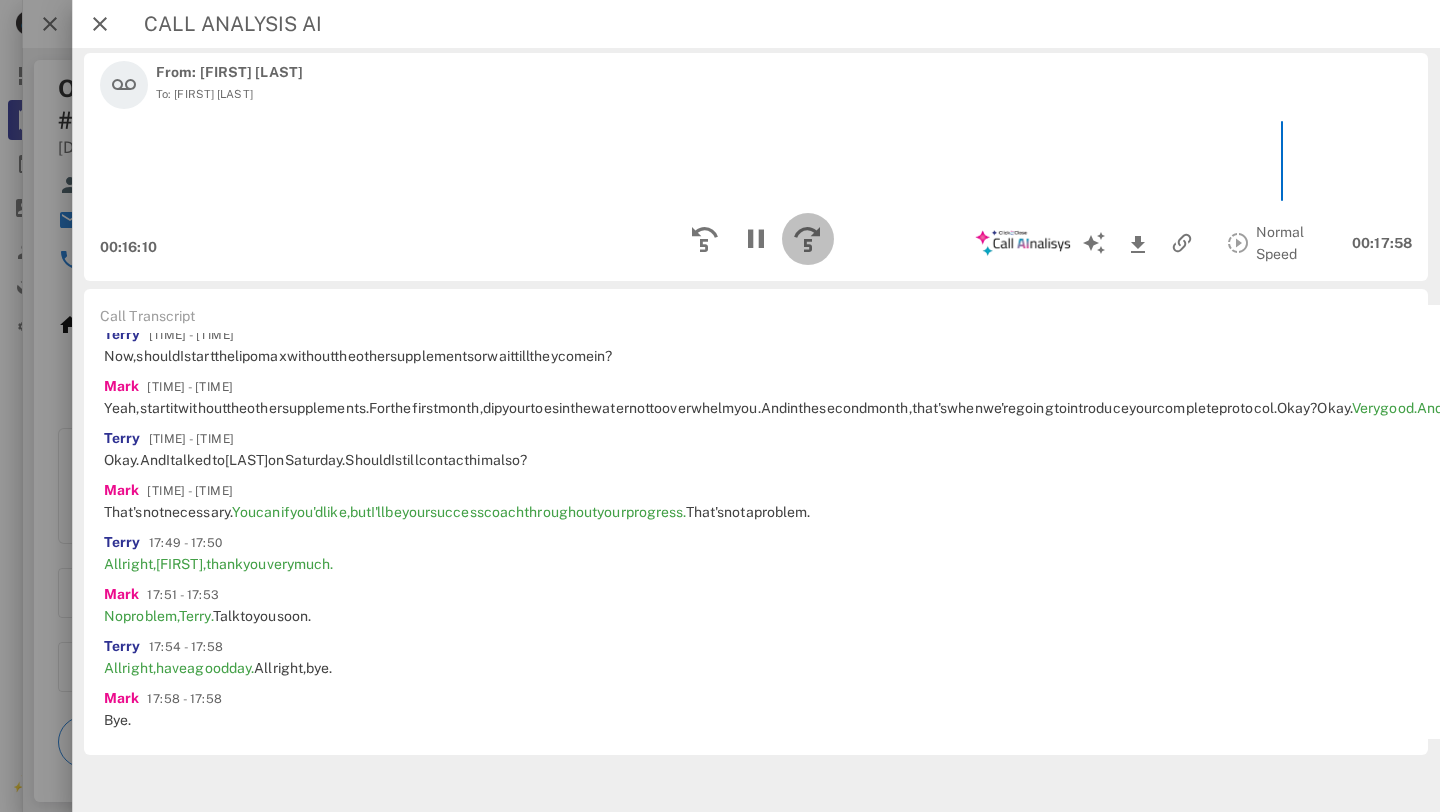 click at bounding box center [808, 239] 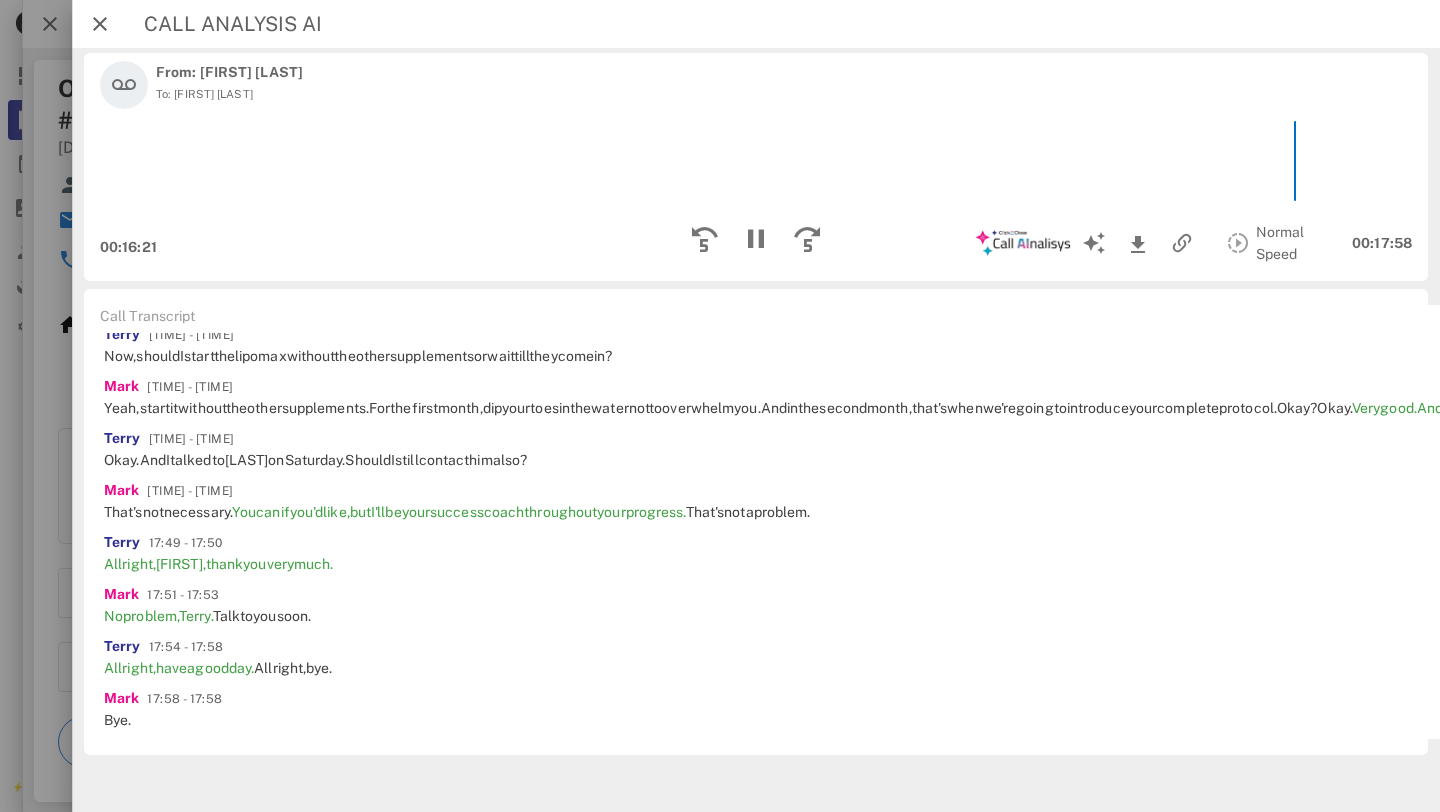 scroll, scrollTop: 4951, scrollLeft: 0, axis: vertical 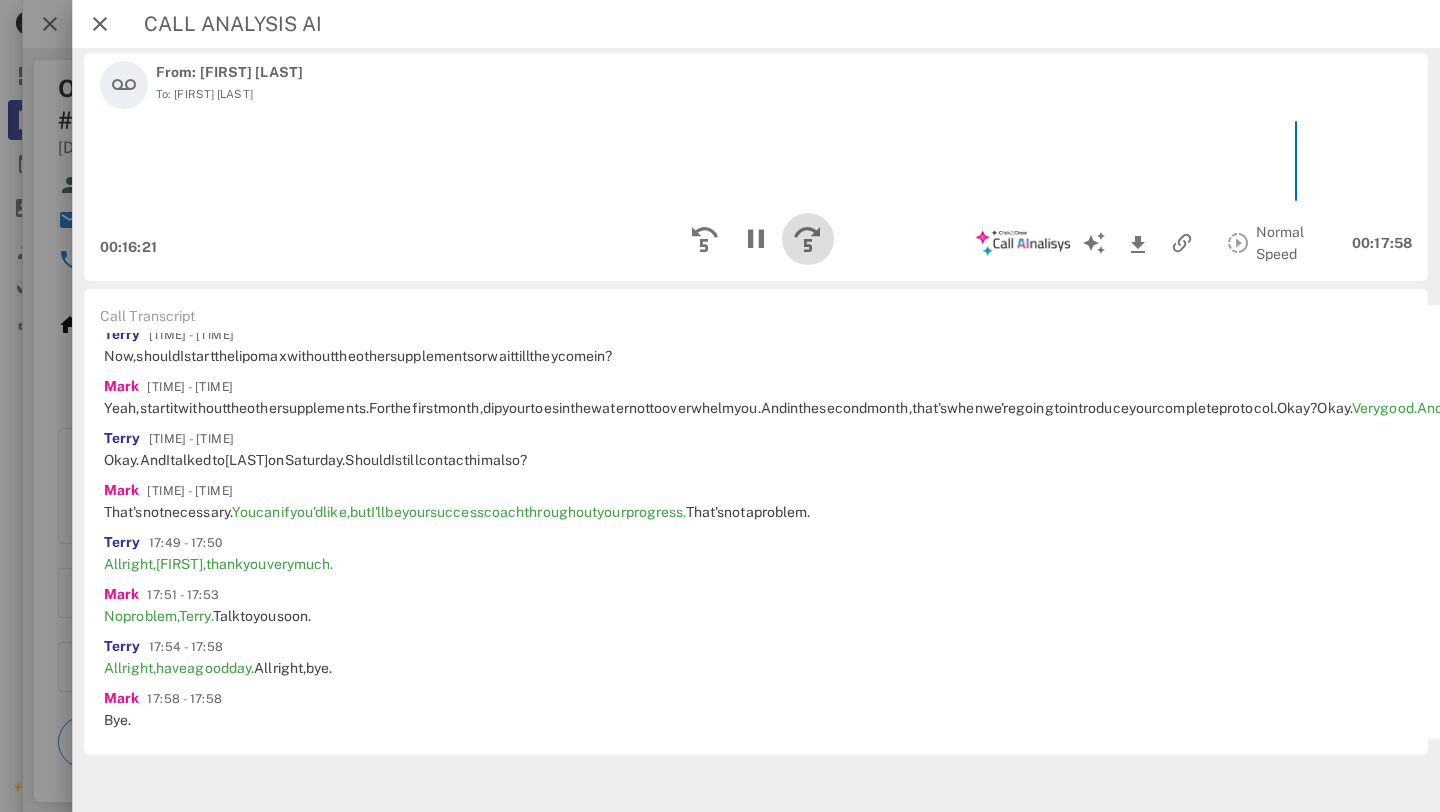 click at bounding box center (808, 239) 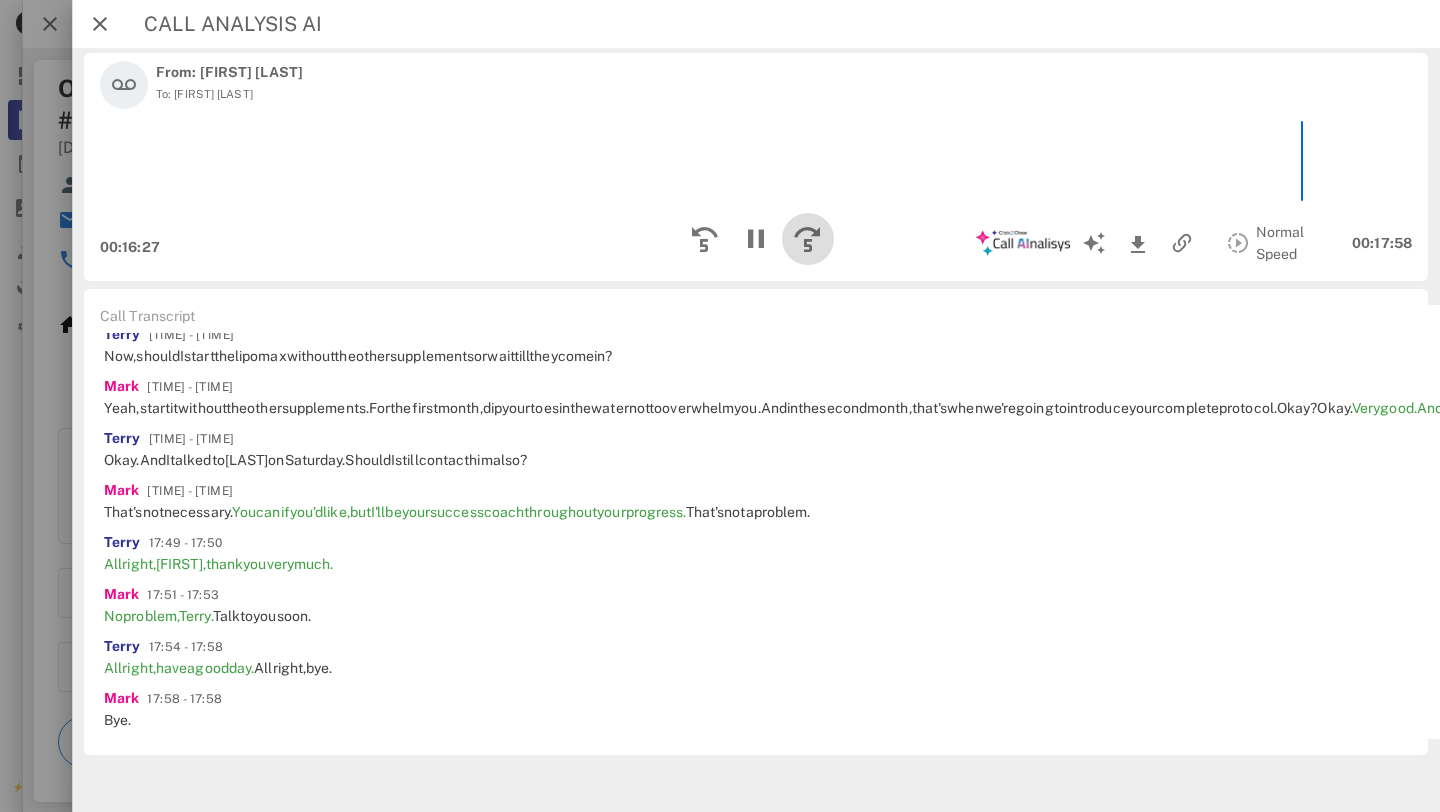 click at bounding box center (808, 239) 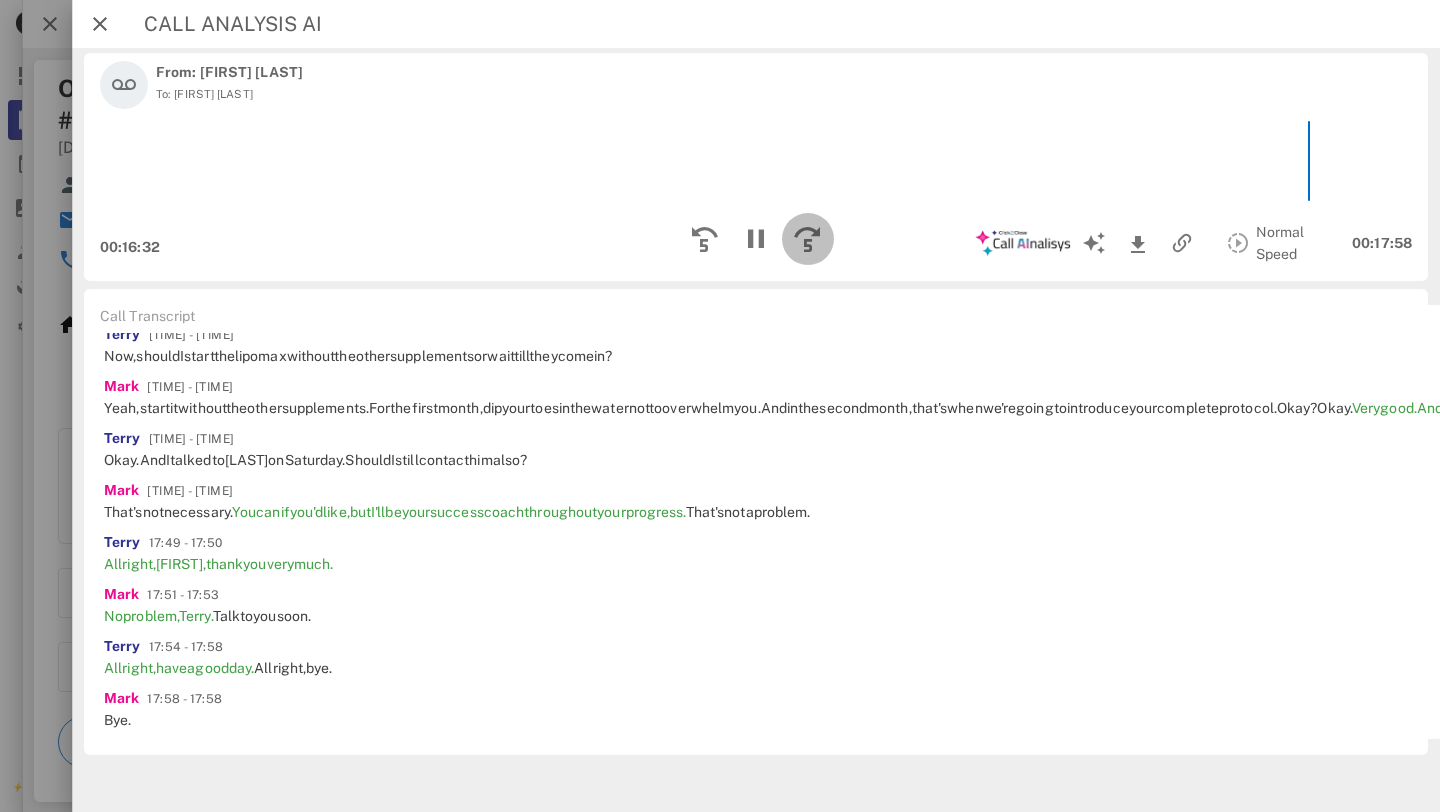 click at bounding box center [808, 239] 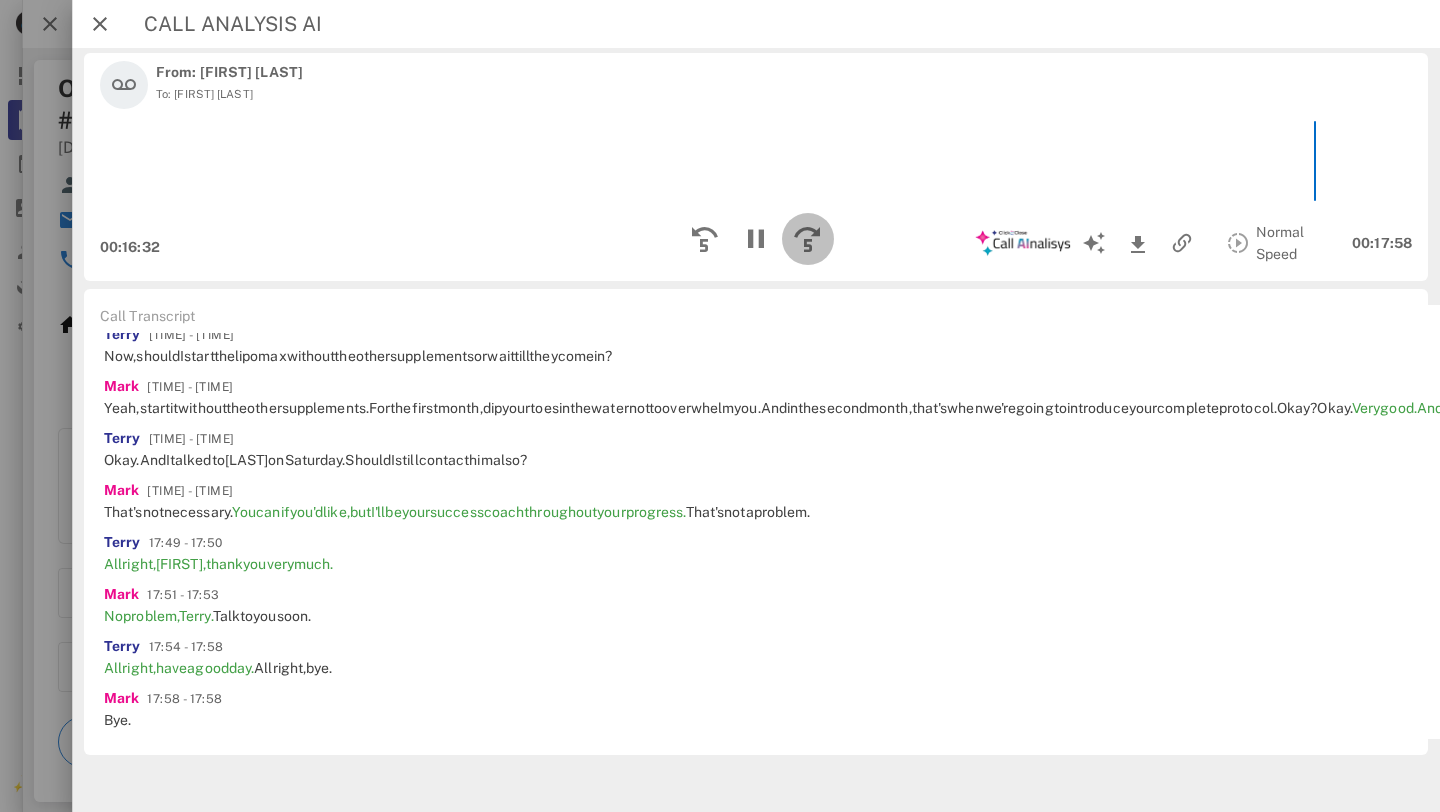 click at bounding box center [808, 239] 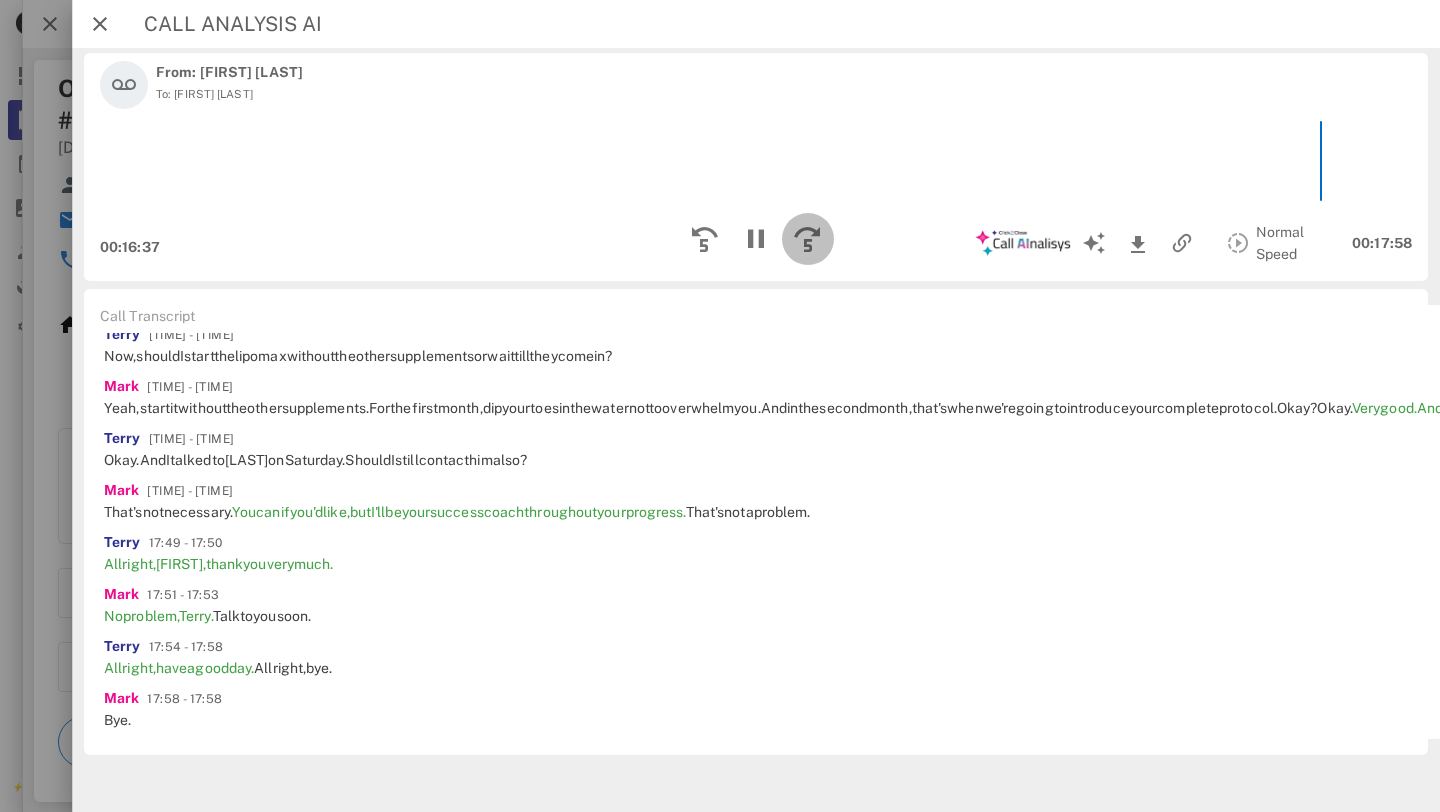 click at bounding box center (808, 239) 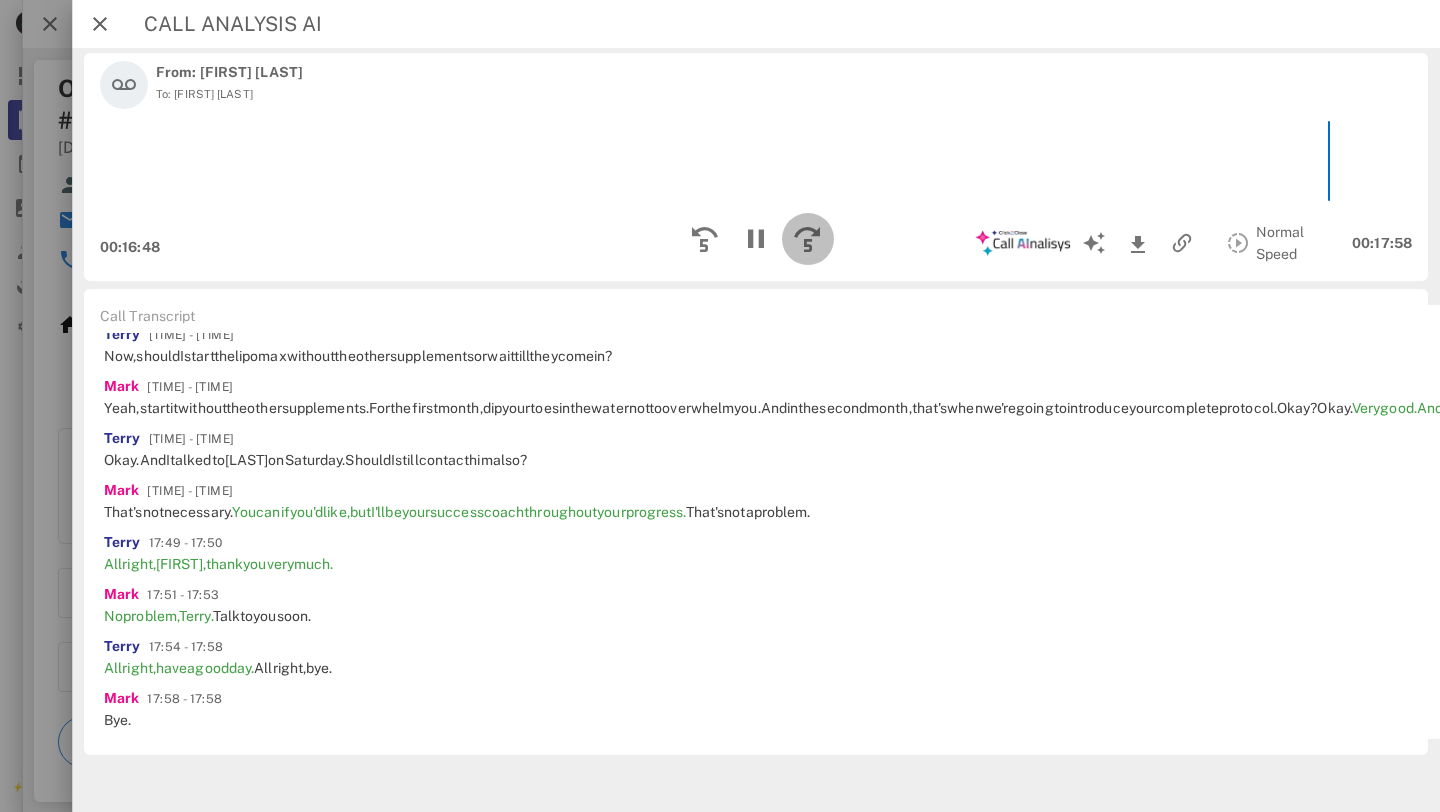 click at bounding box center (808, 239) 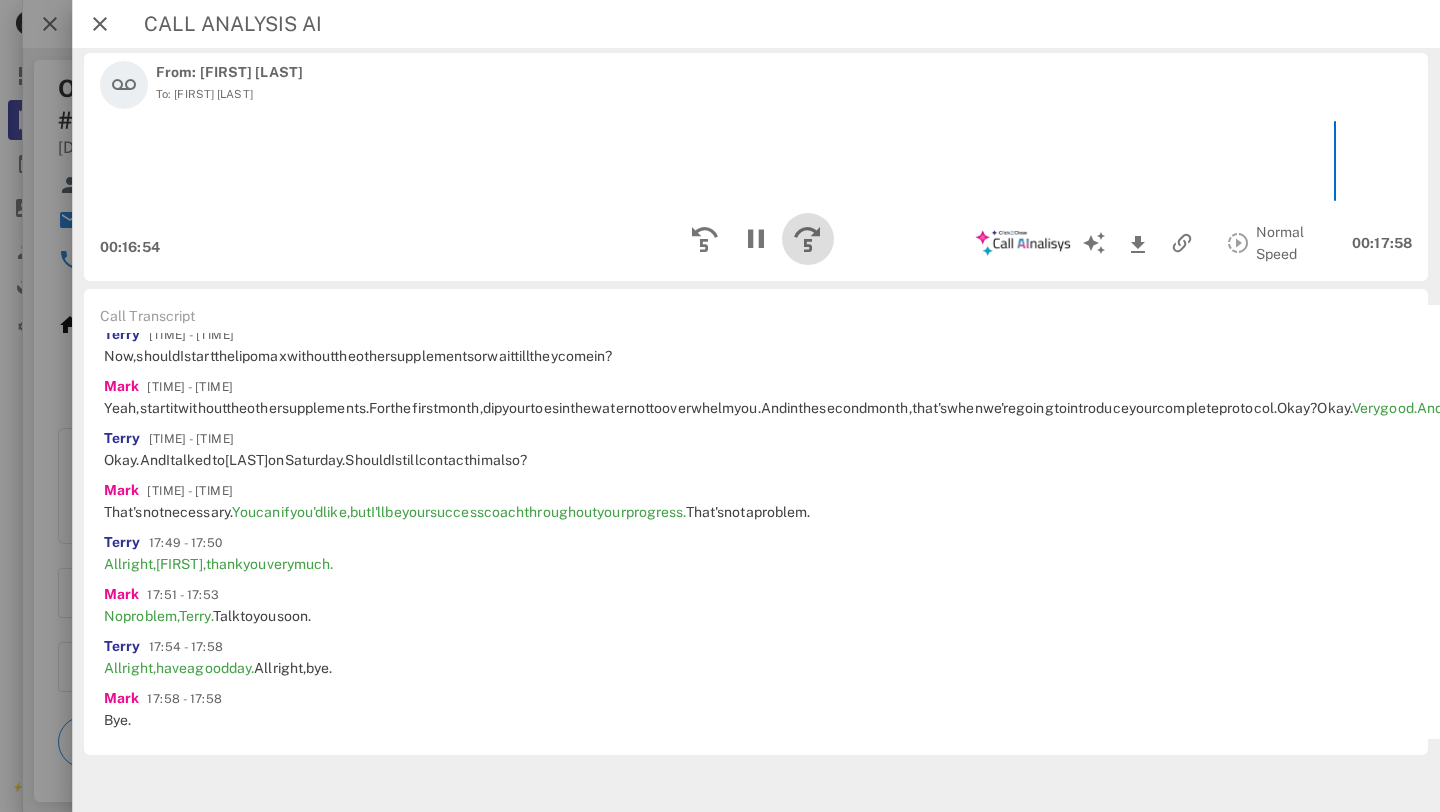 click at bounding box center [808, 239] 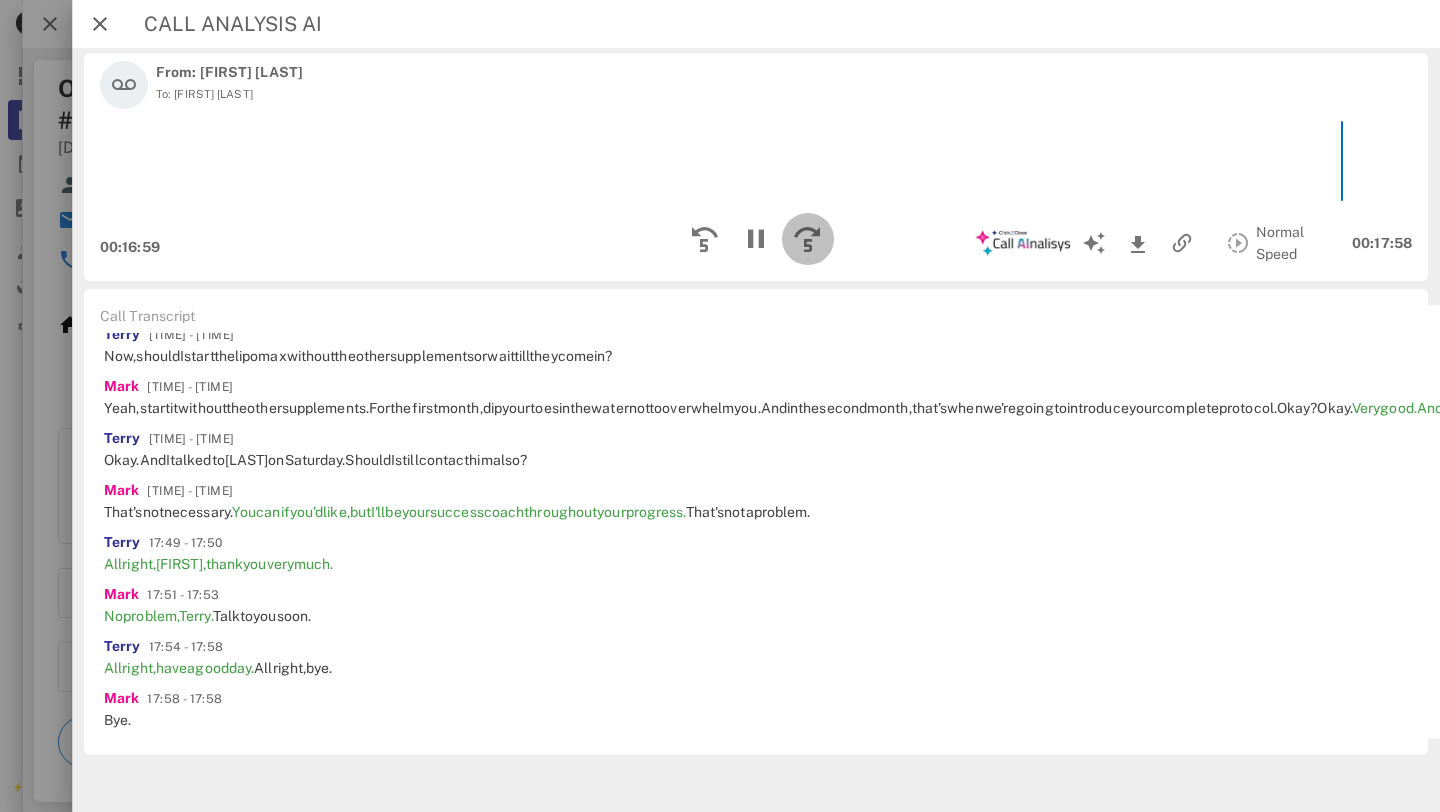 click at bounding box center [808, 239] 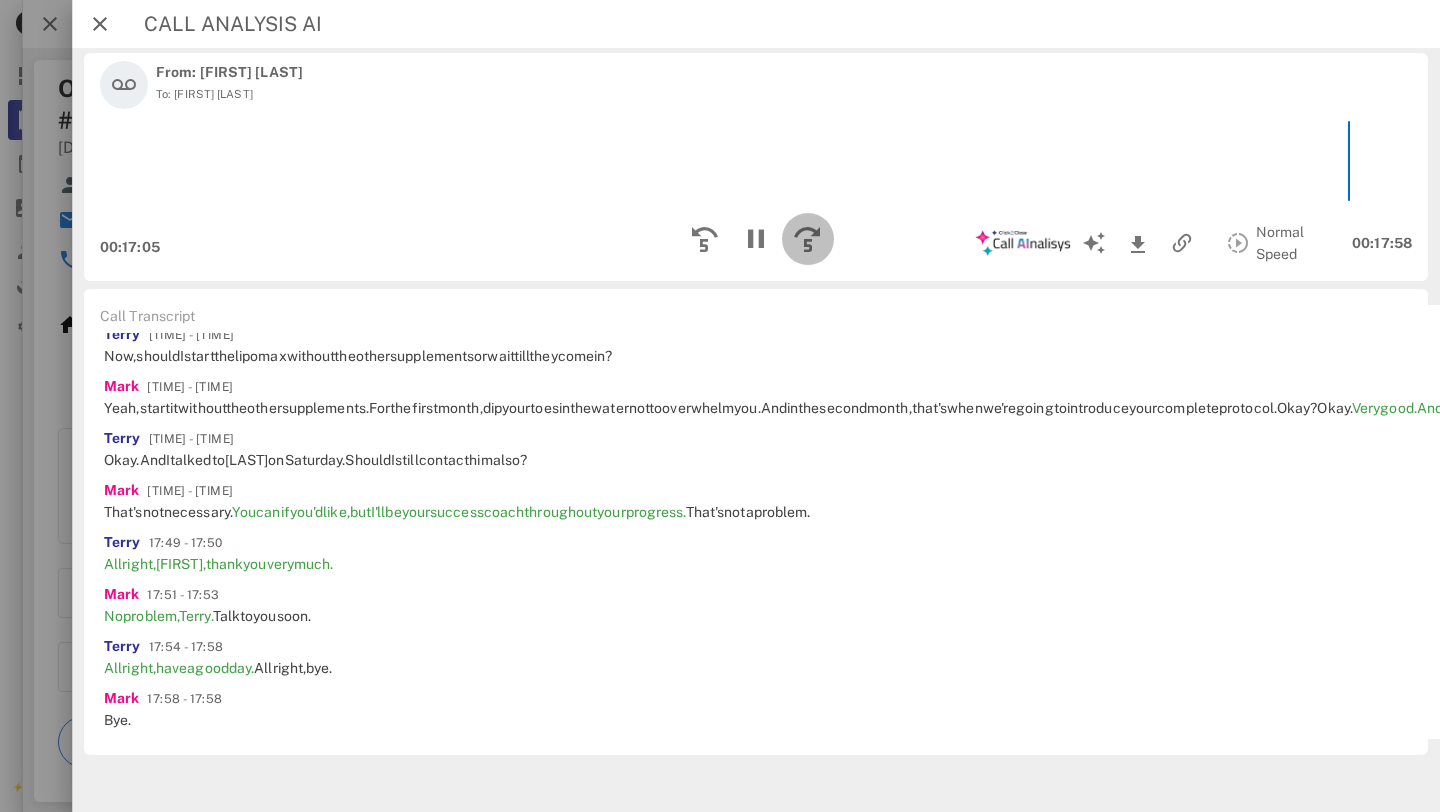 click at bounding box center [808, 239] 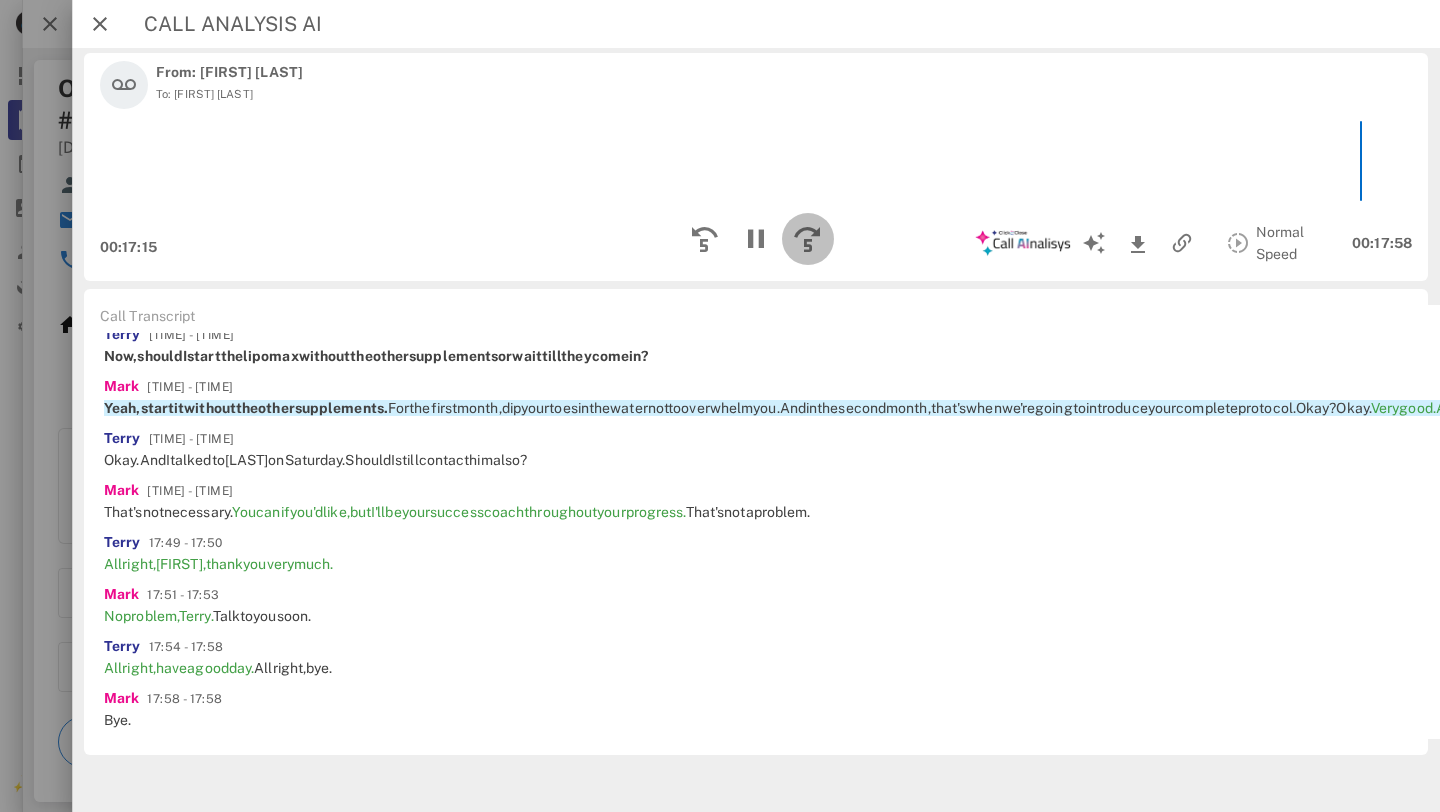 click at bounding box center [808, 239] 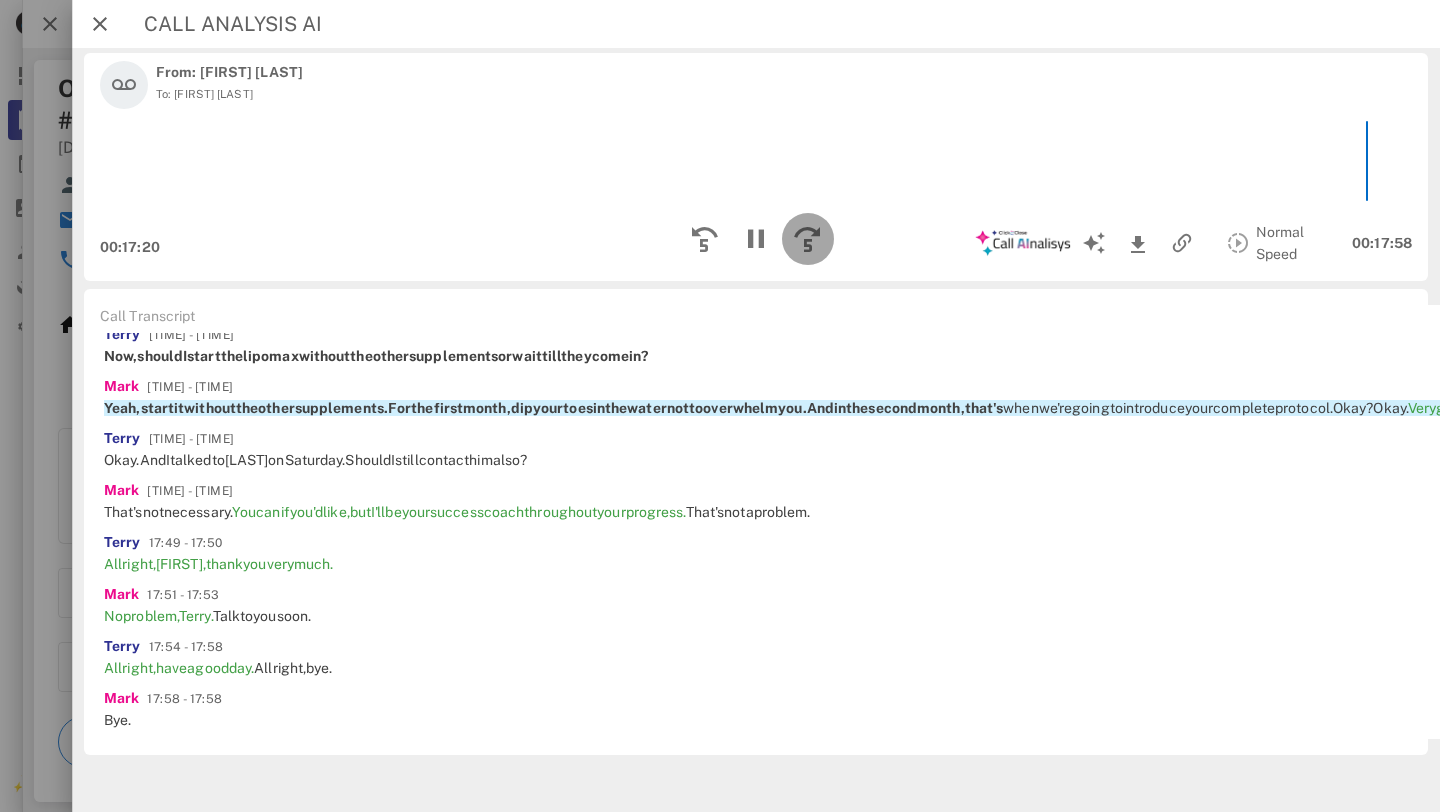 click at bounding box center (808, 239) 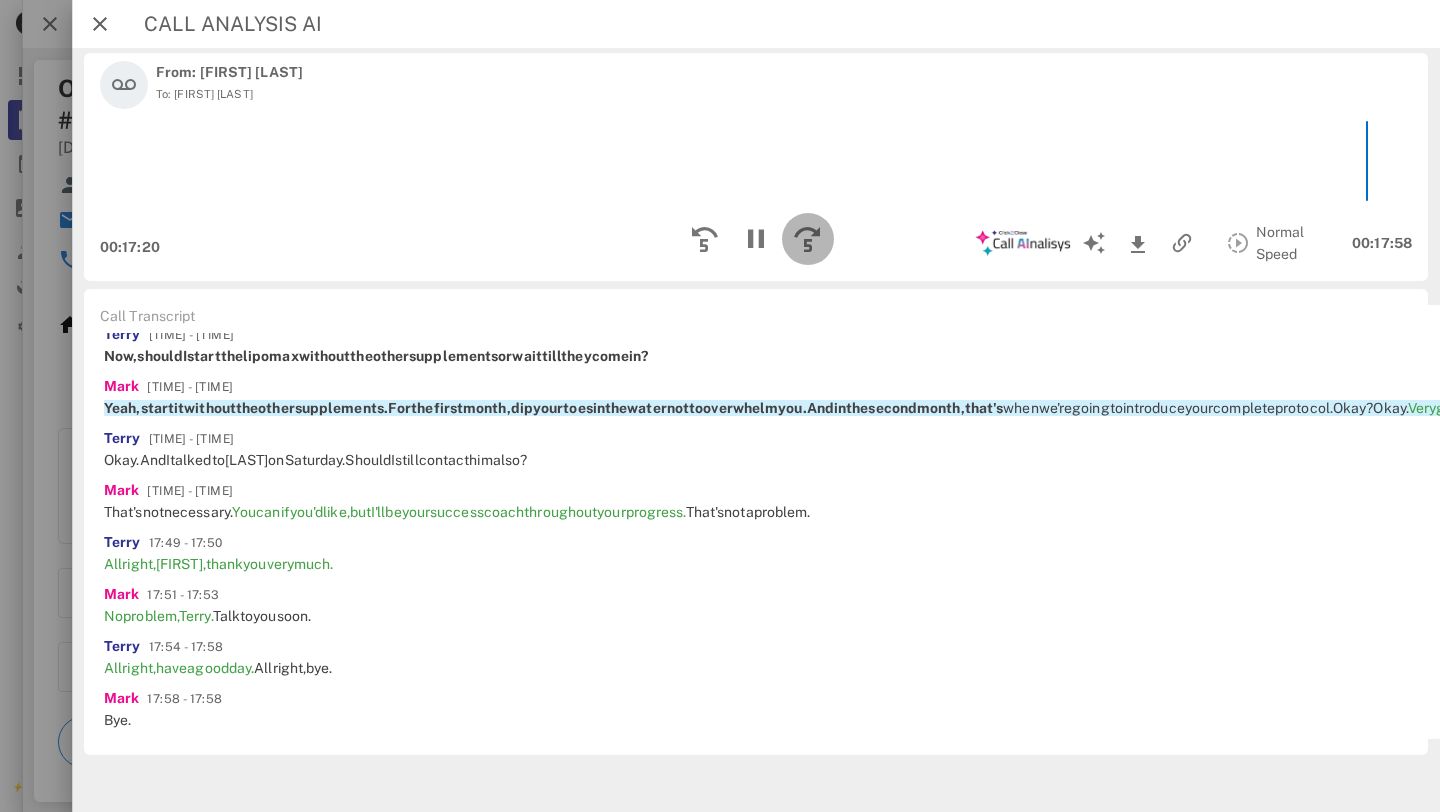 scroll, scrollTop: 5299, scrollLeft: 0, axis: vertical 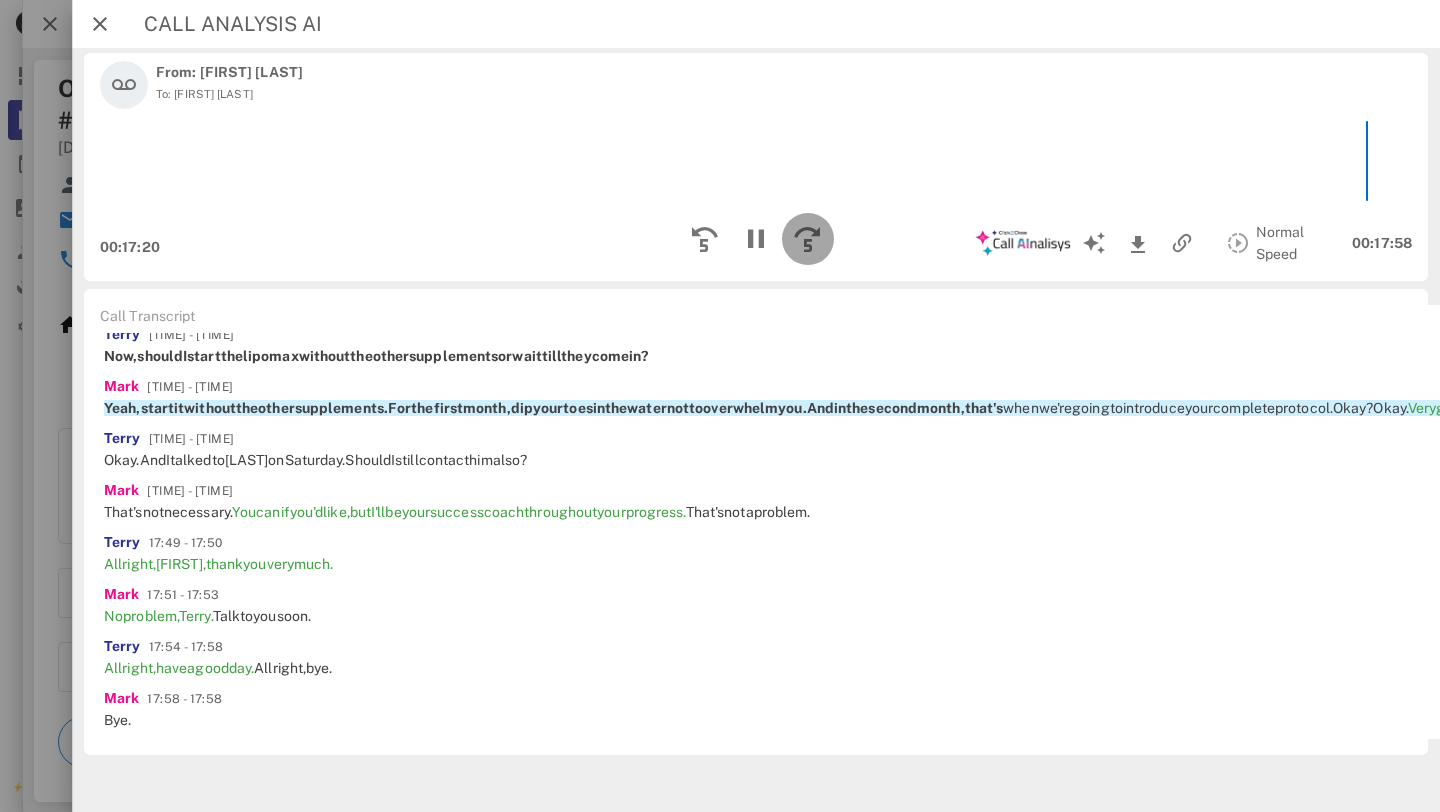 click at bounding box center (808, 239) 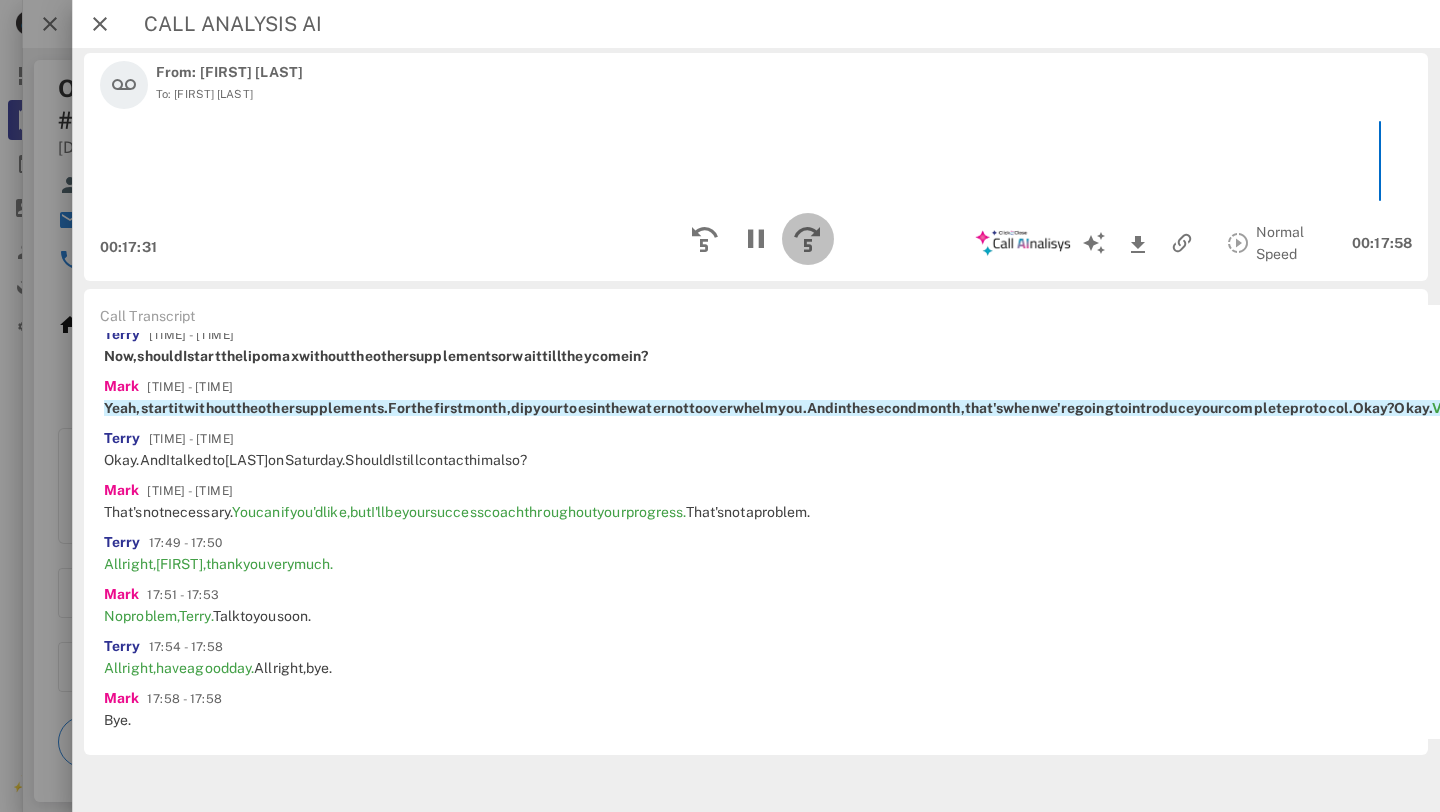 click at bounding box center (808, 239) 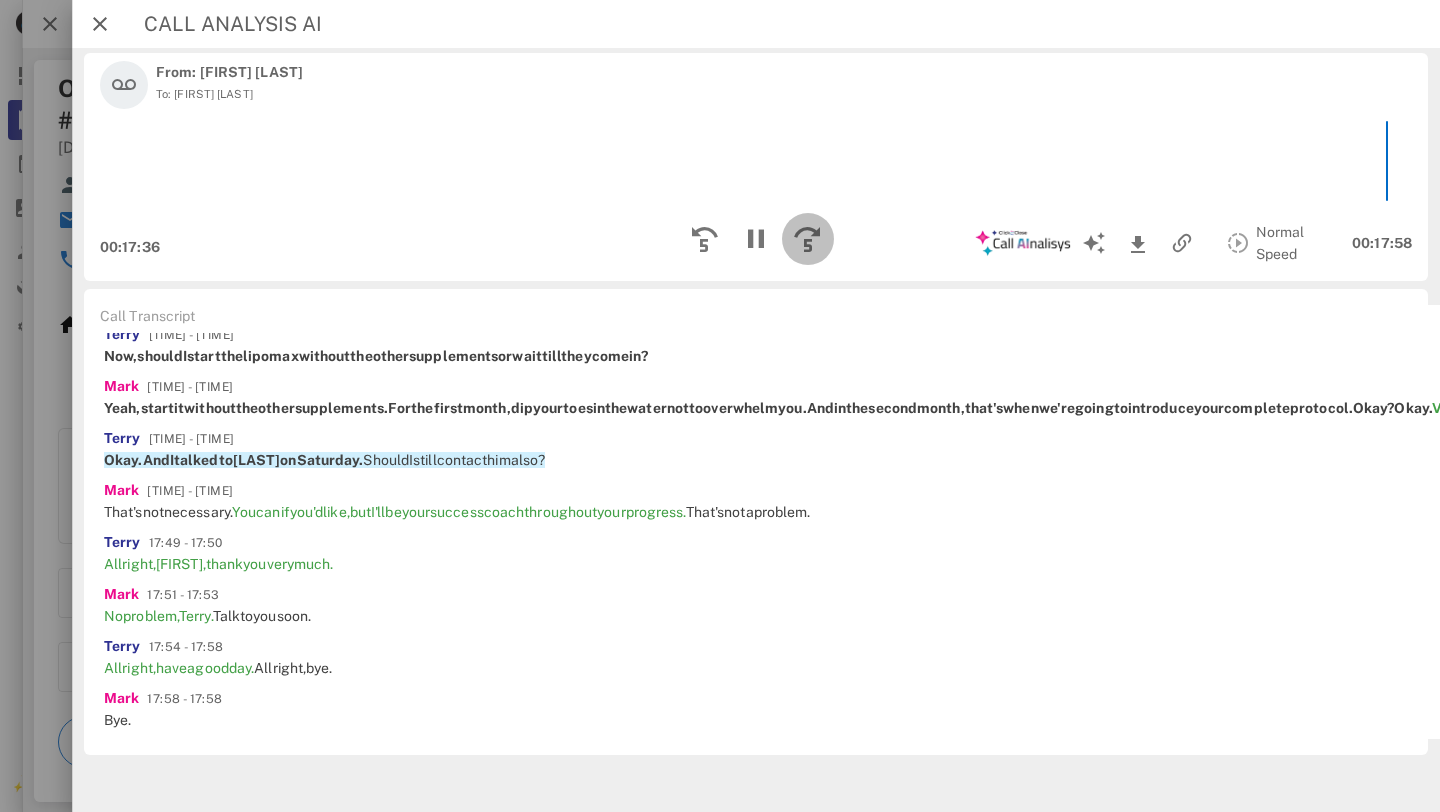 click at bounding box center [808, 239] 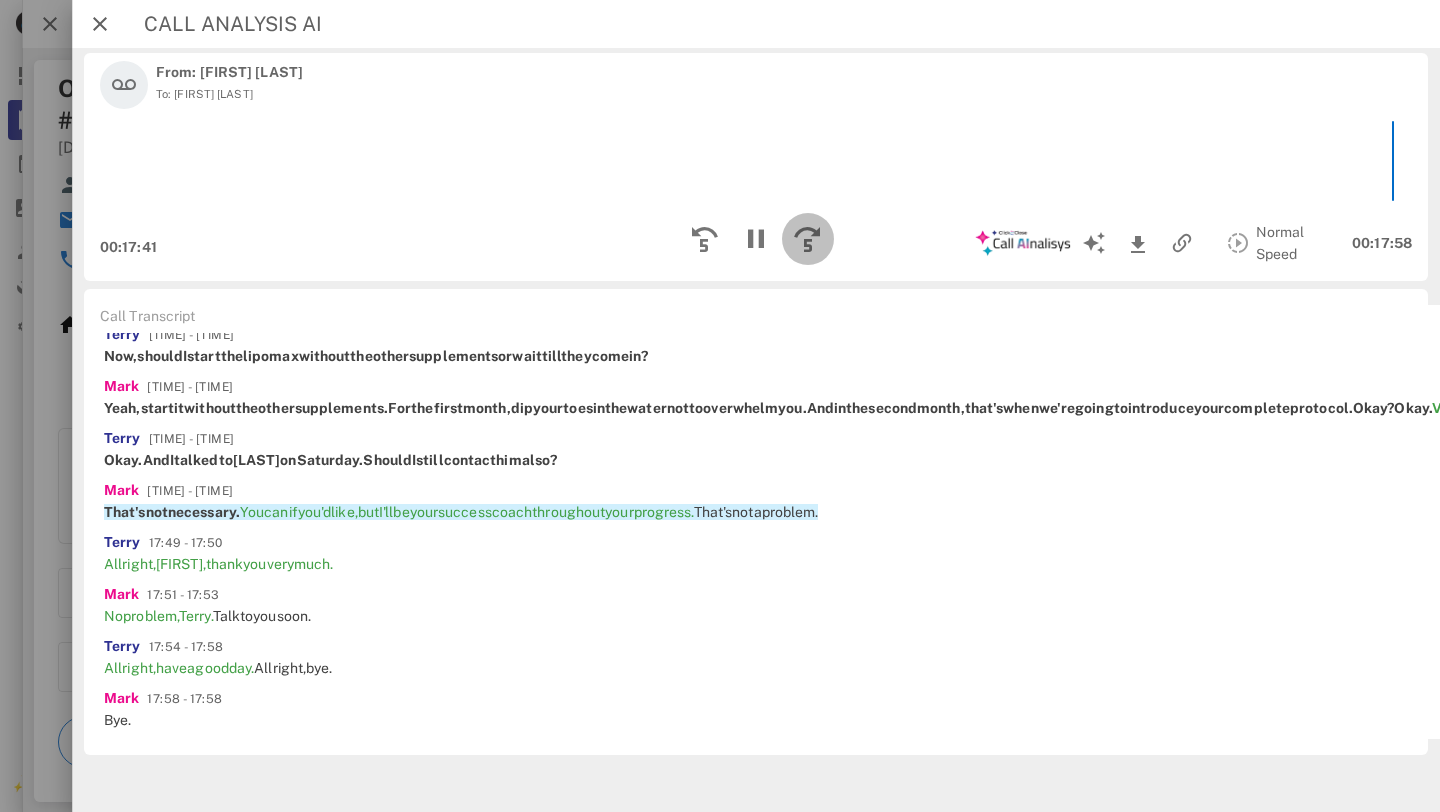 click at bounding box center (808, 239) 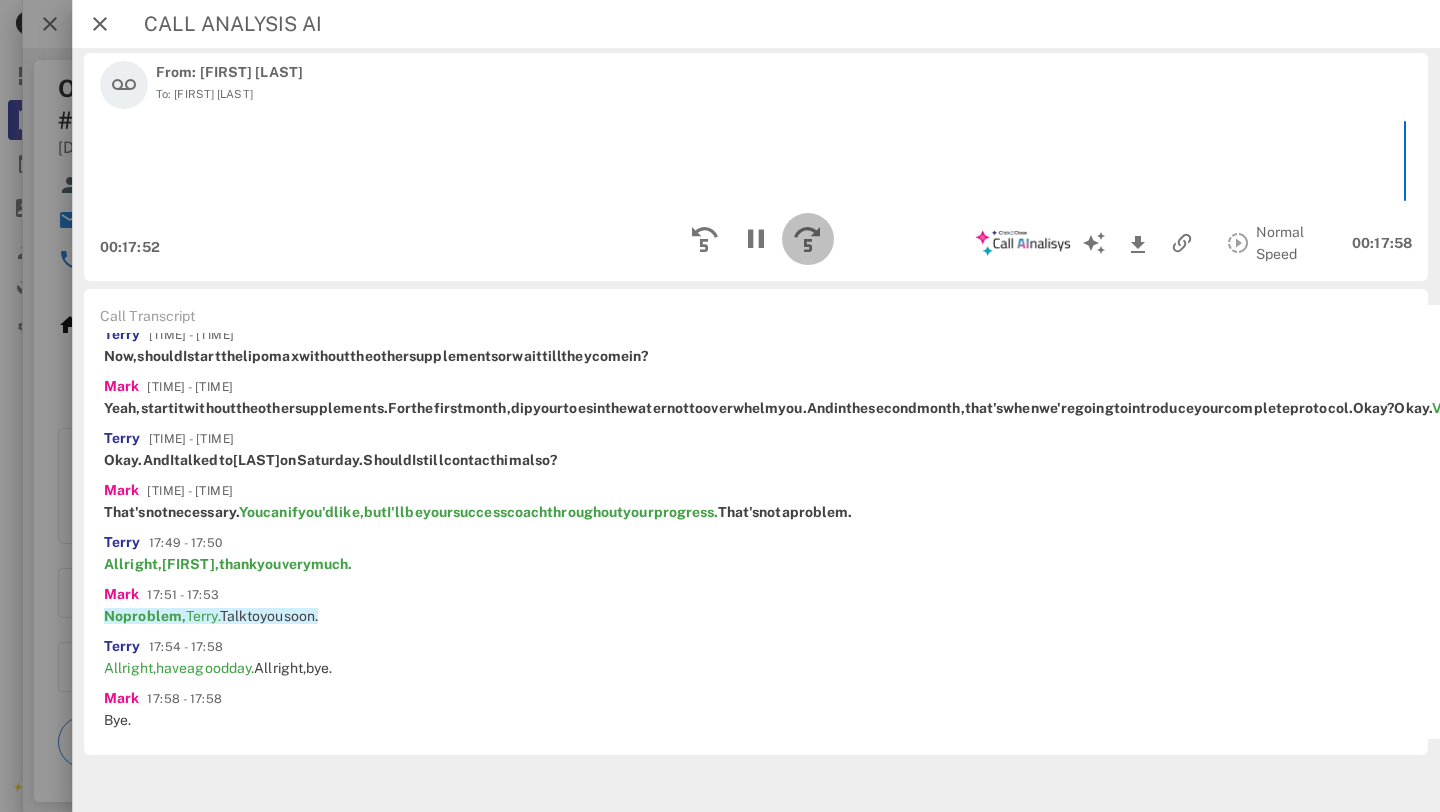 click at bounding box center (808, 239) 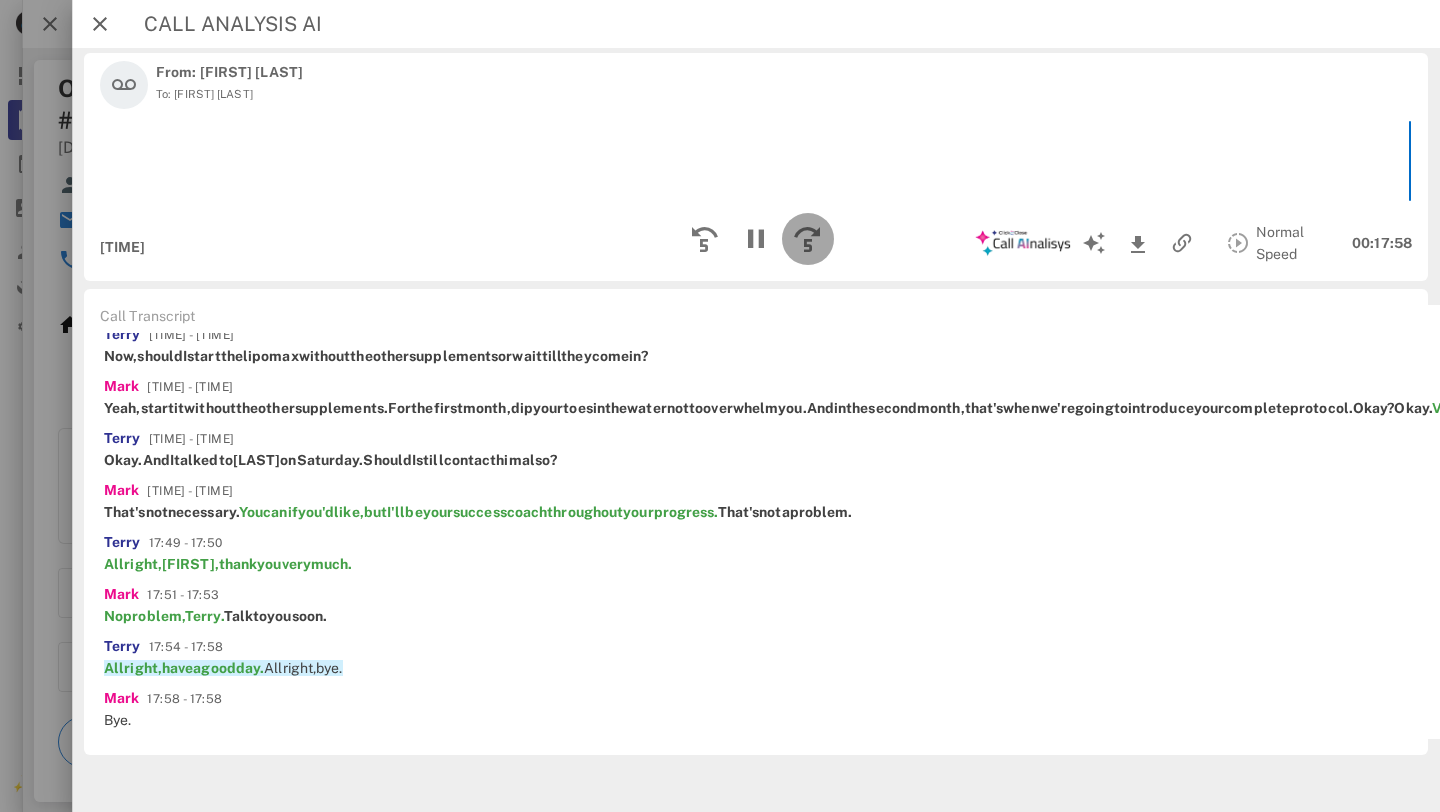 click at bounding box center (808, 239) 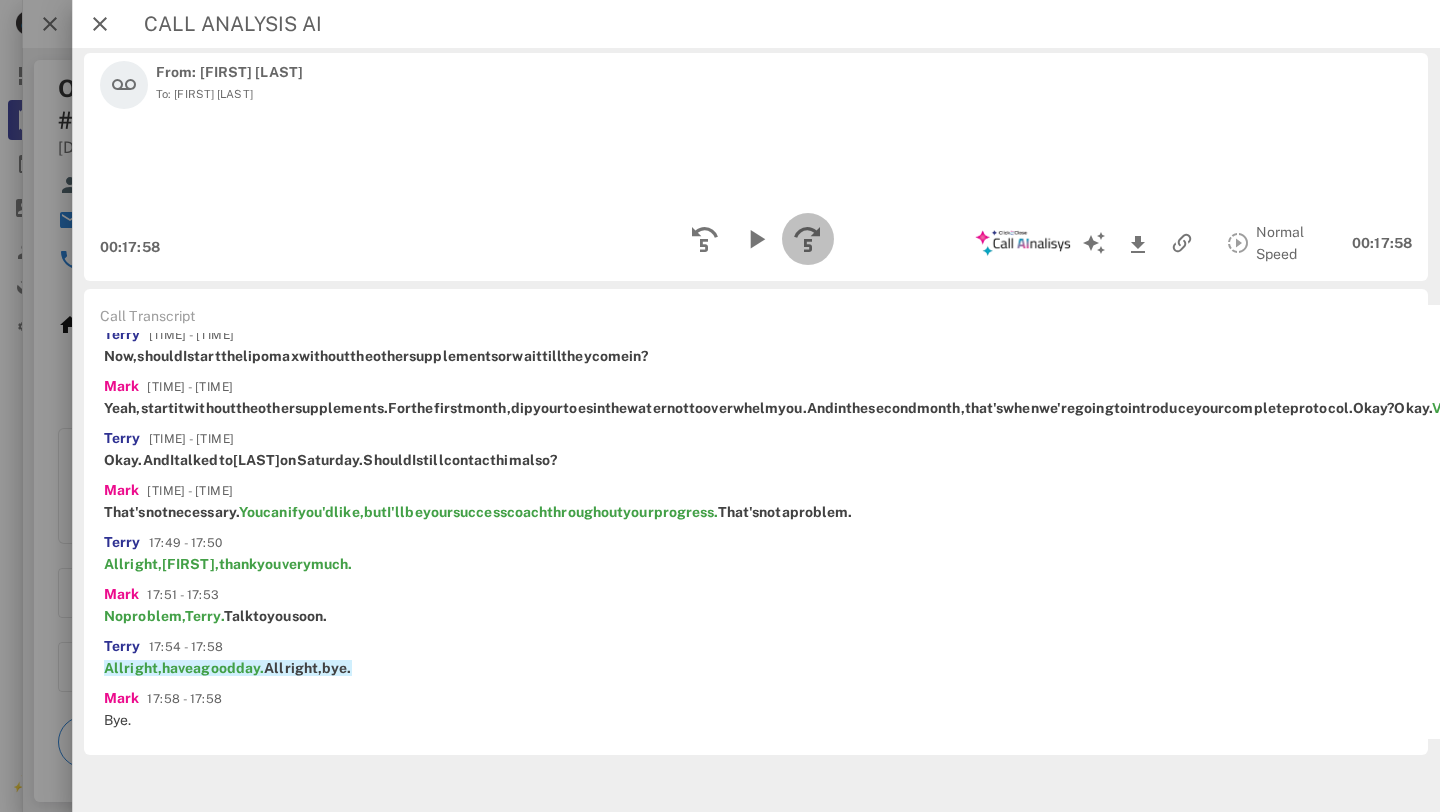 click at bounding box center (808, 239) 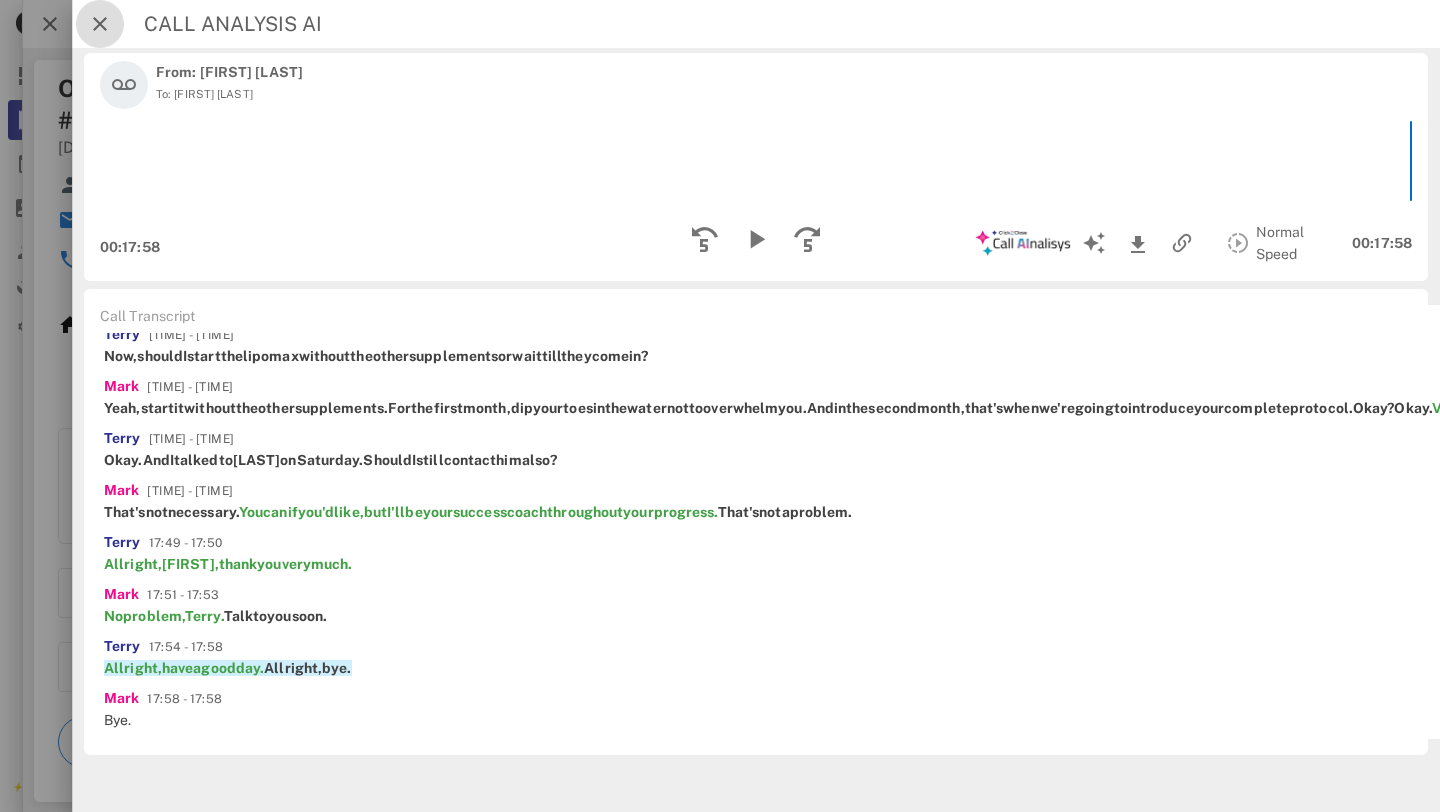 click at bounding box center (100, 24) 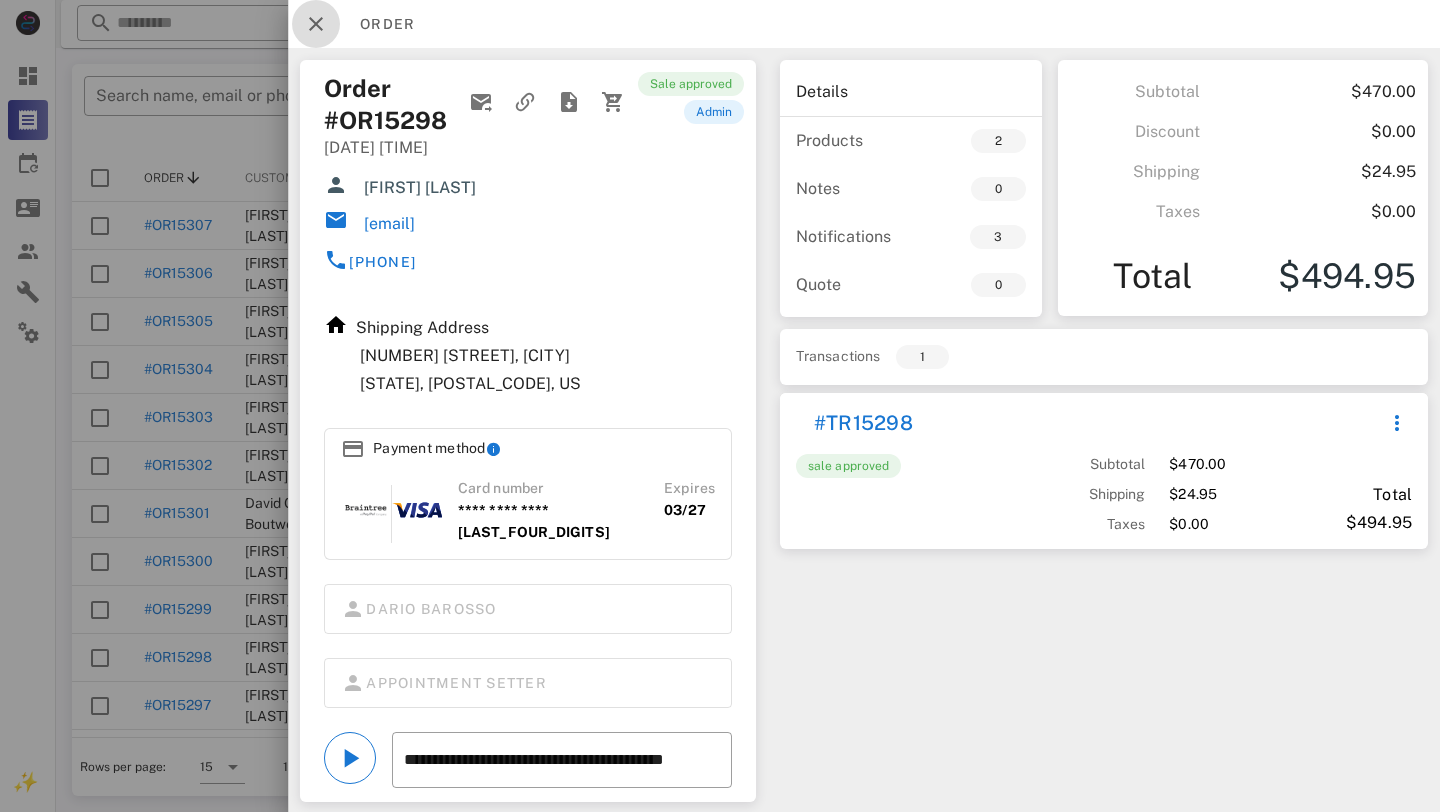 click at bounding box center (316, 24) 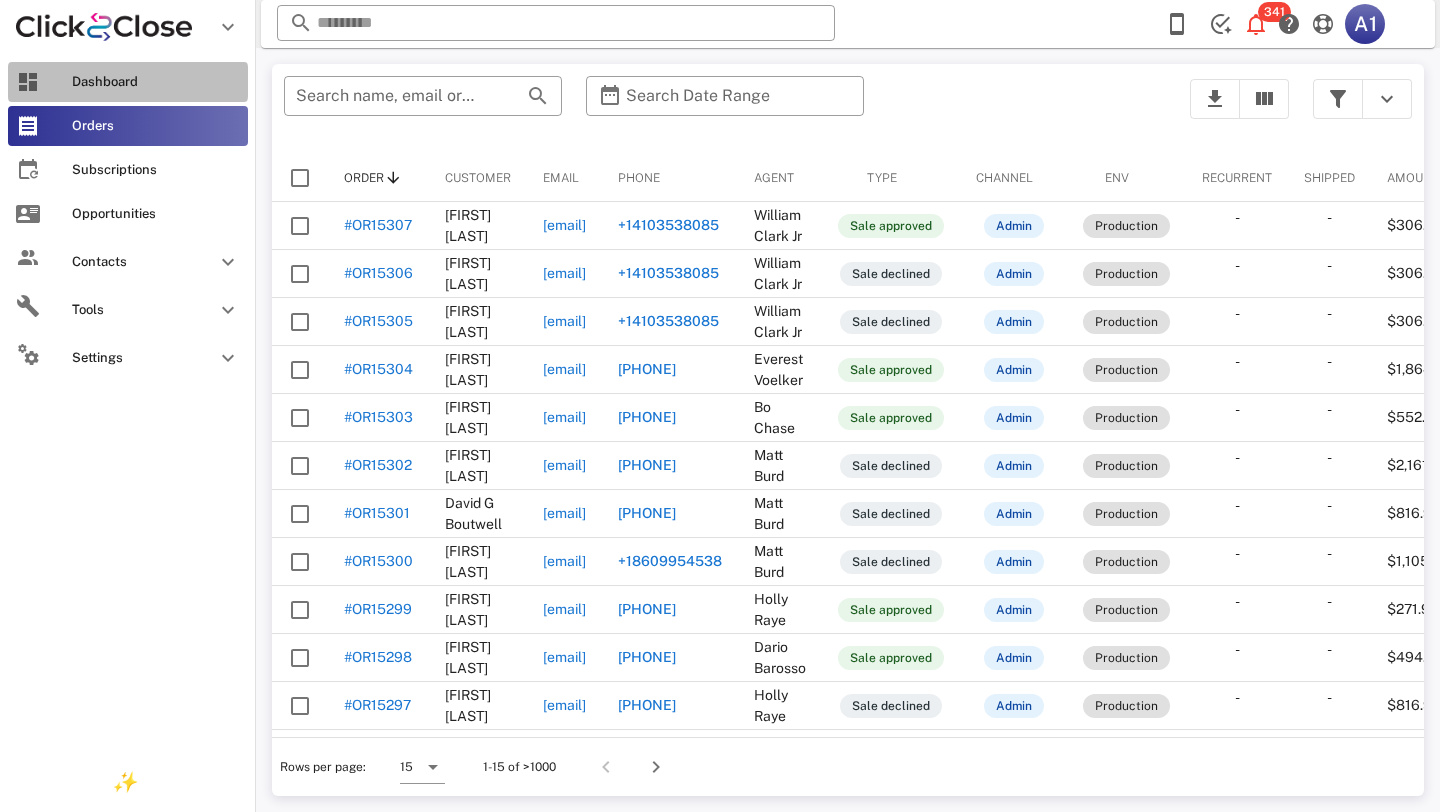 click at bounding box center (28, 82) 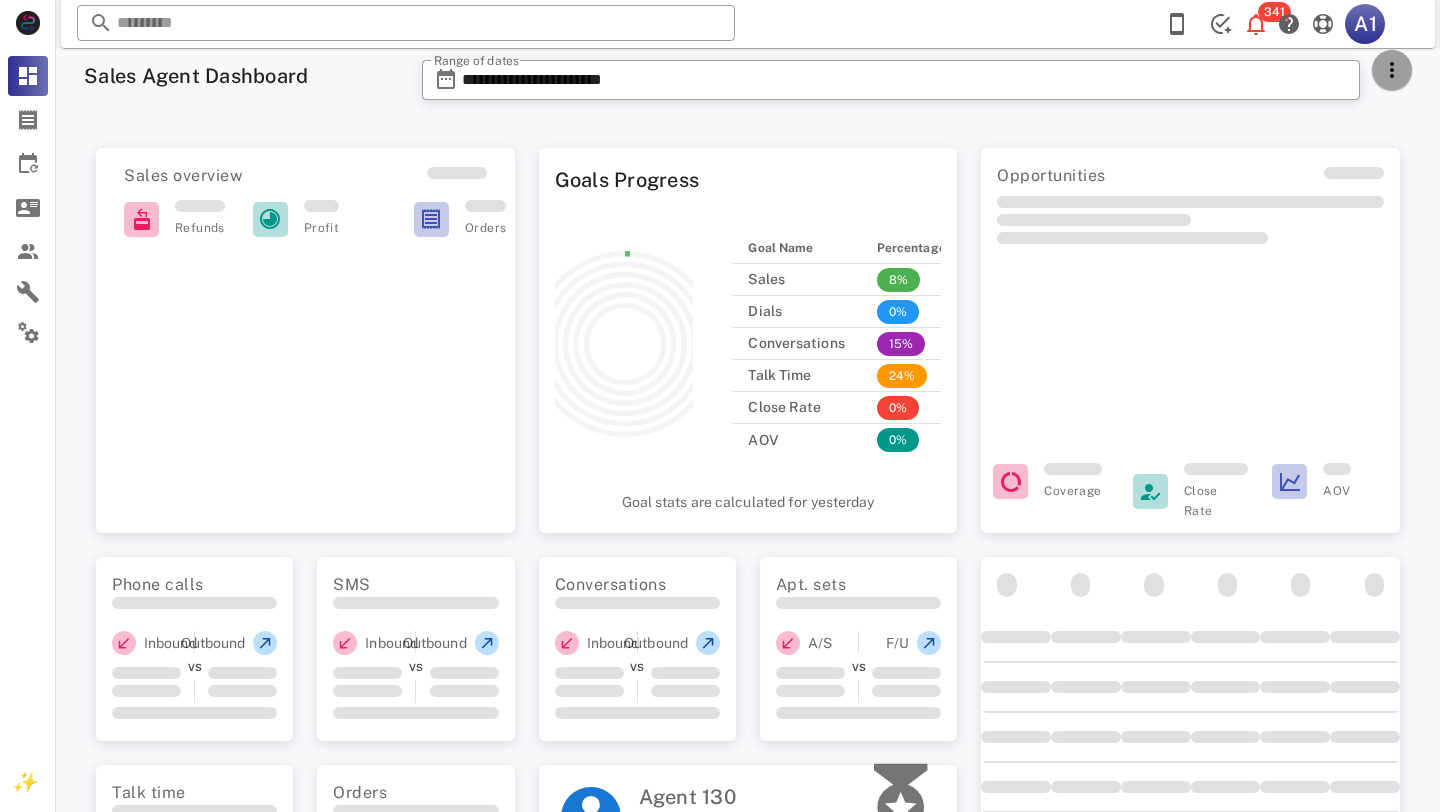 click at bounding box center [1392, 70] 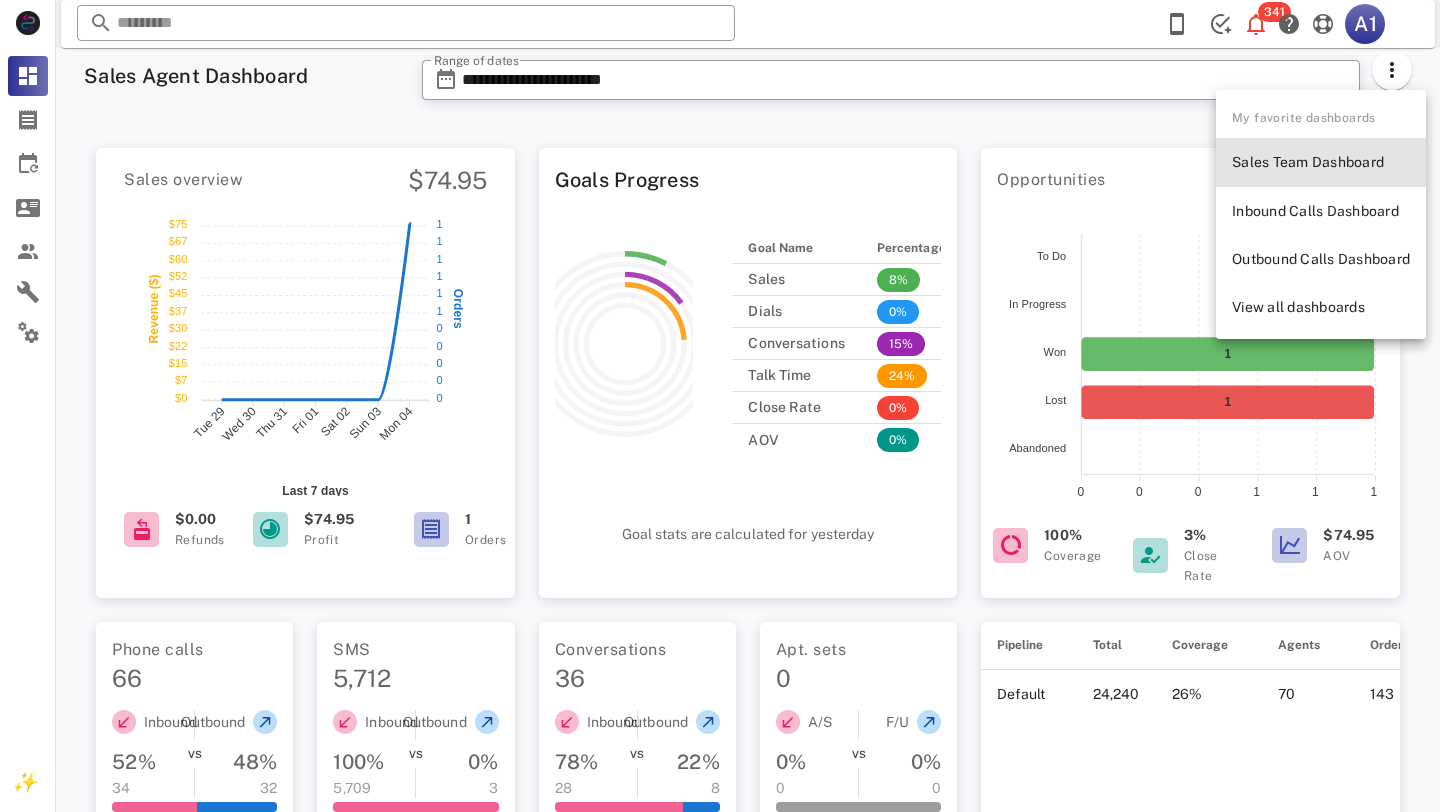 click on "Sales Team Dashboard" at bounding box center (1321, 162) 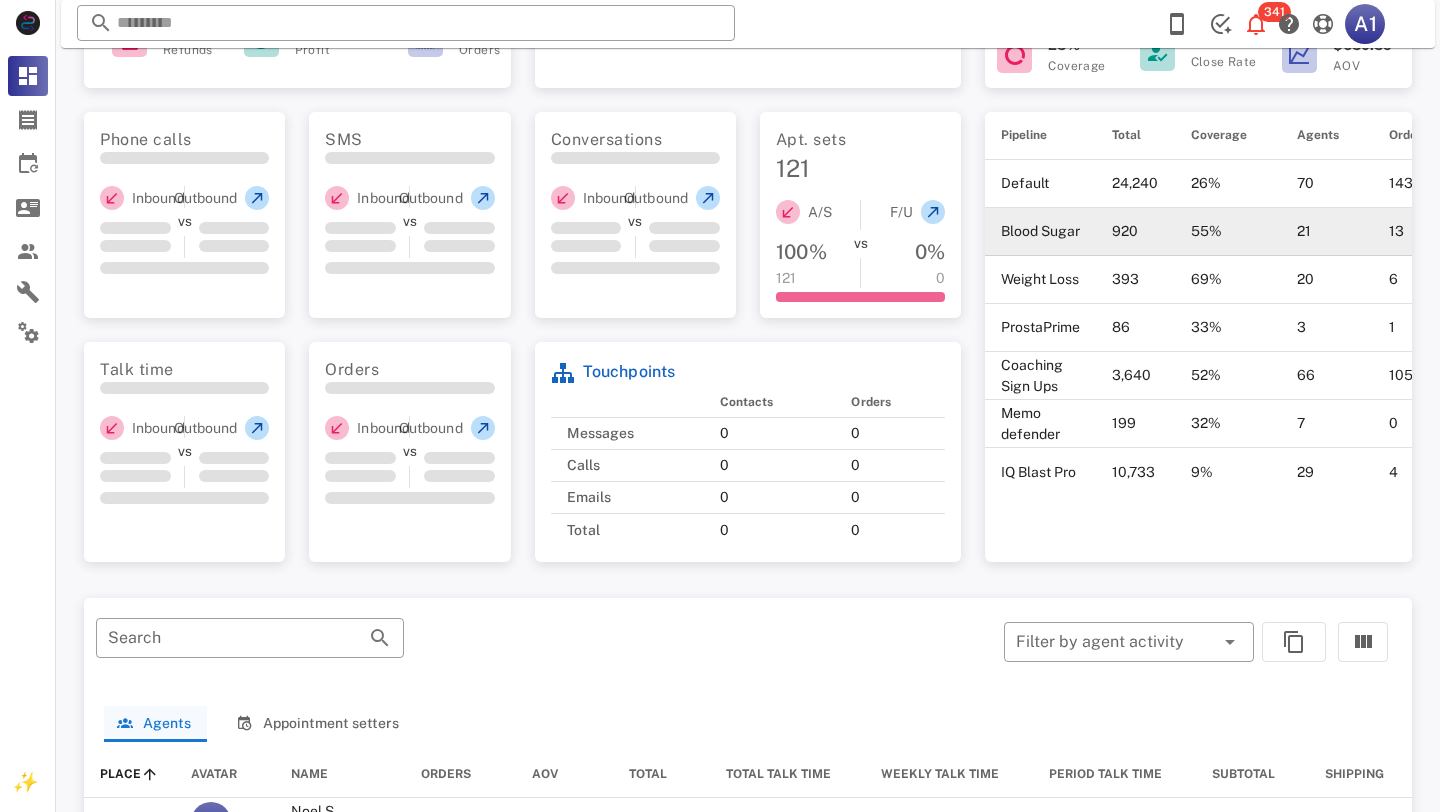 scroll, scrollTop: 0, scrollLeft: 0, axis: both 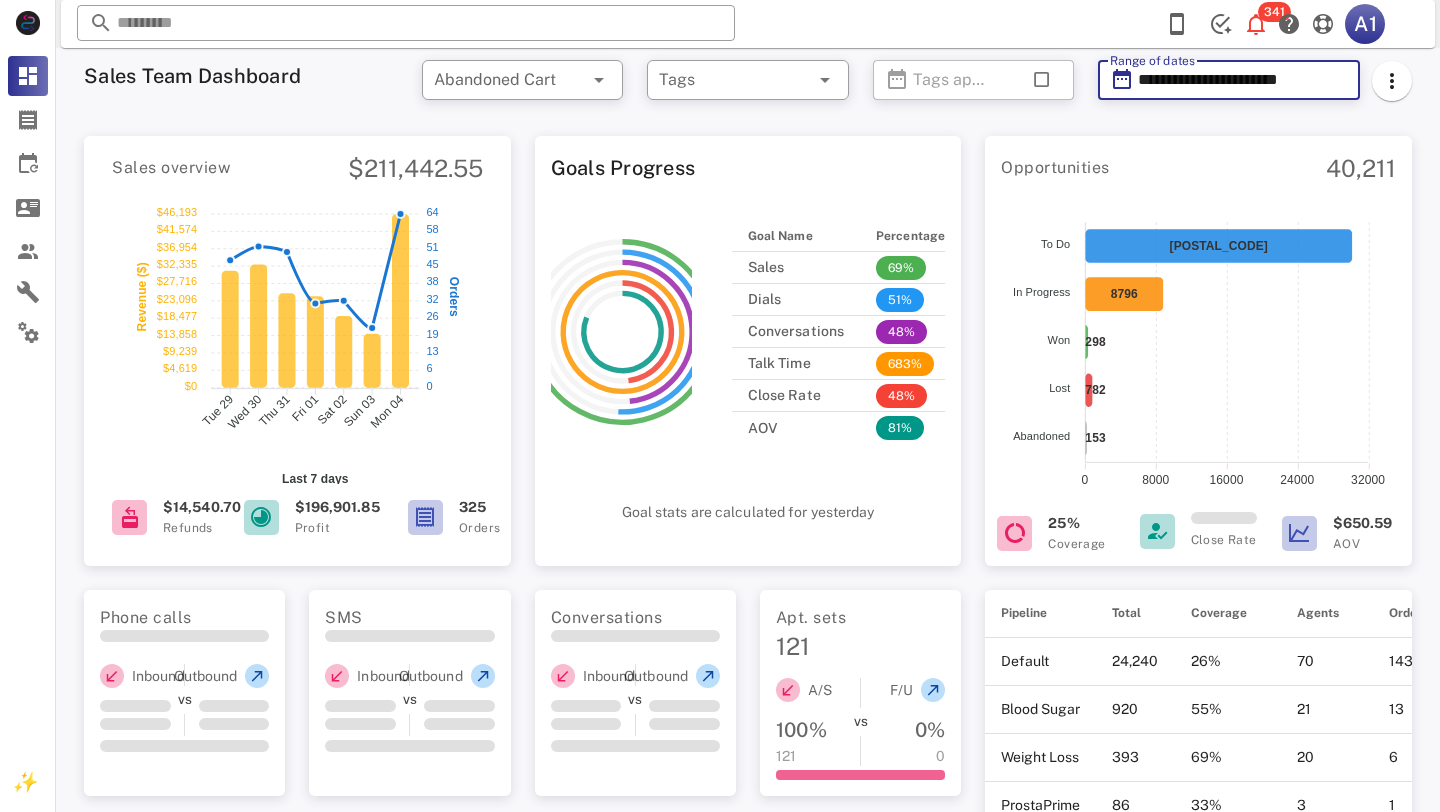 click on "**********" at bounding box center (1243, 80) 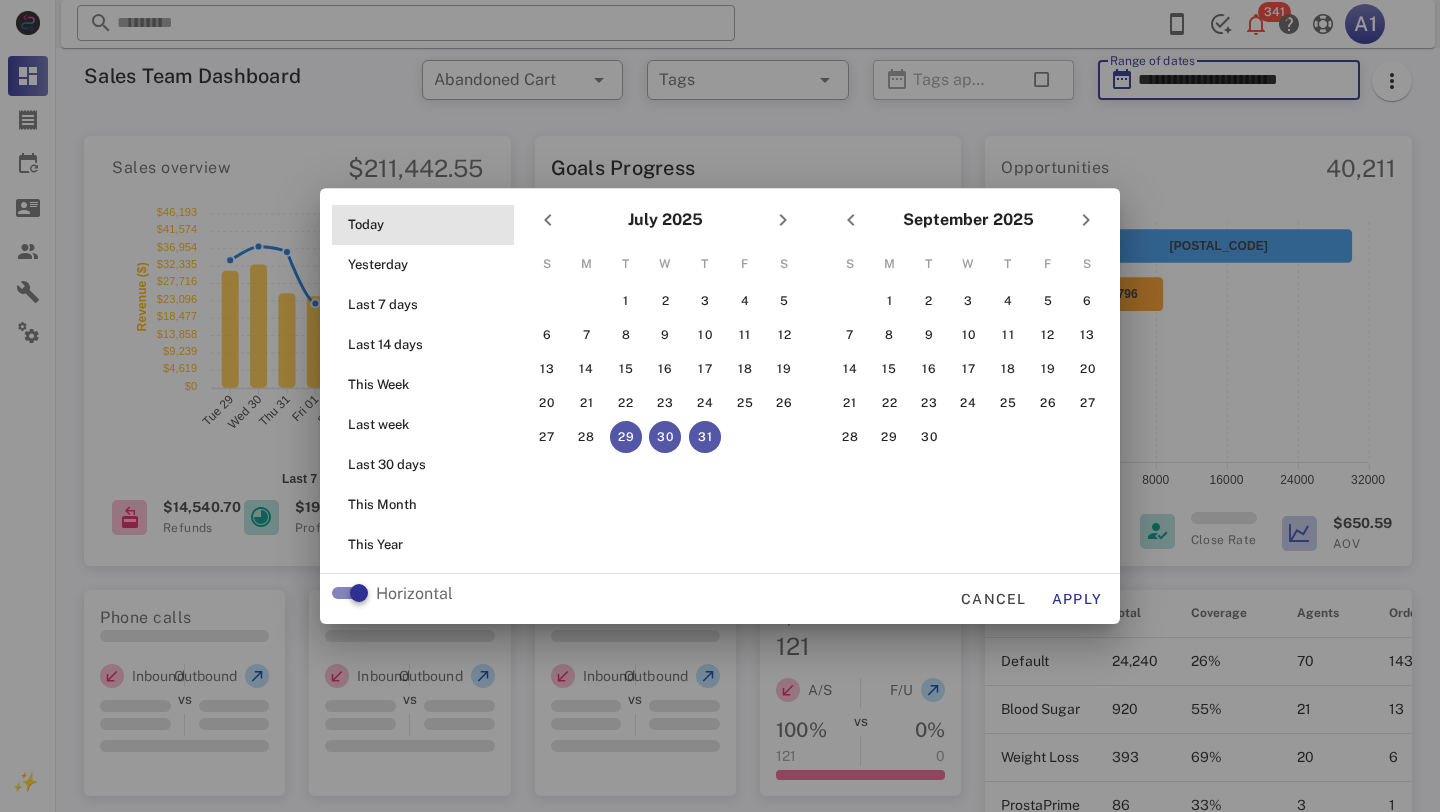 click on "Today" at bounding box center (429, 225) 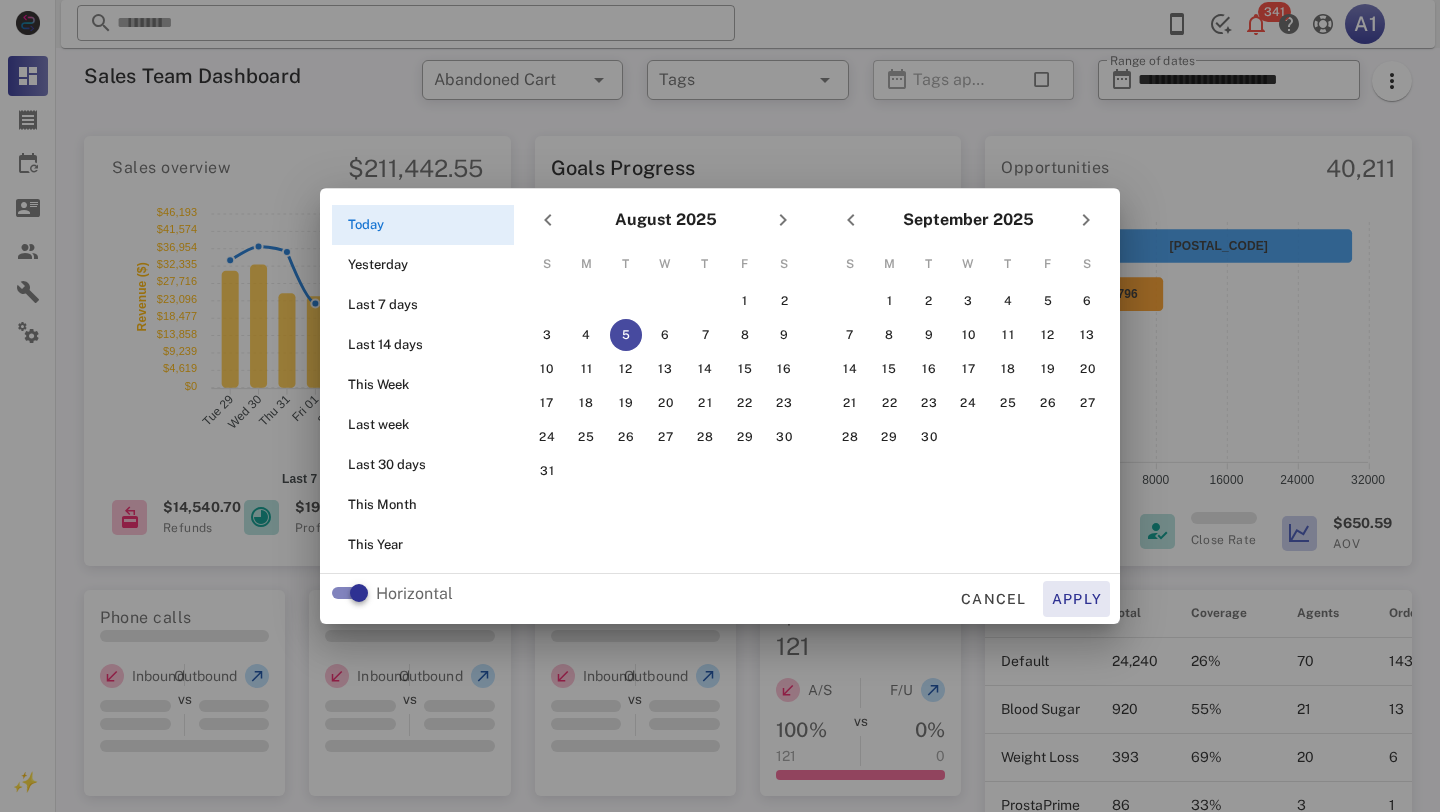 click on "Apply" at bounding box center [1077, 599] 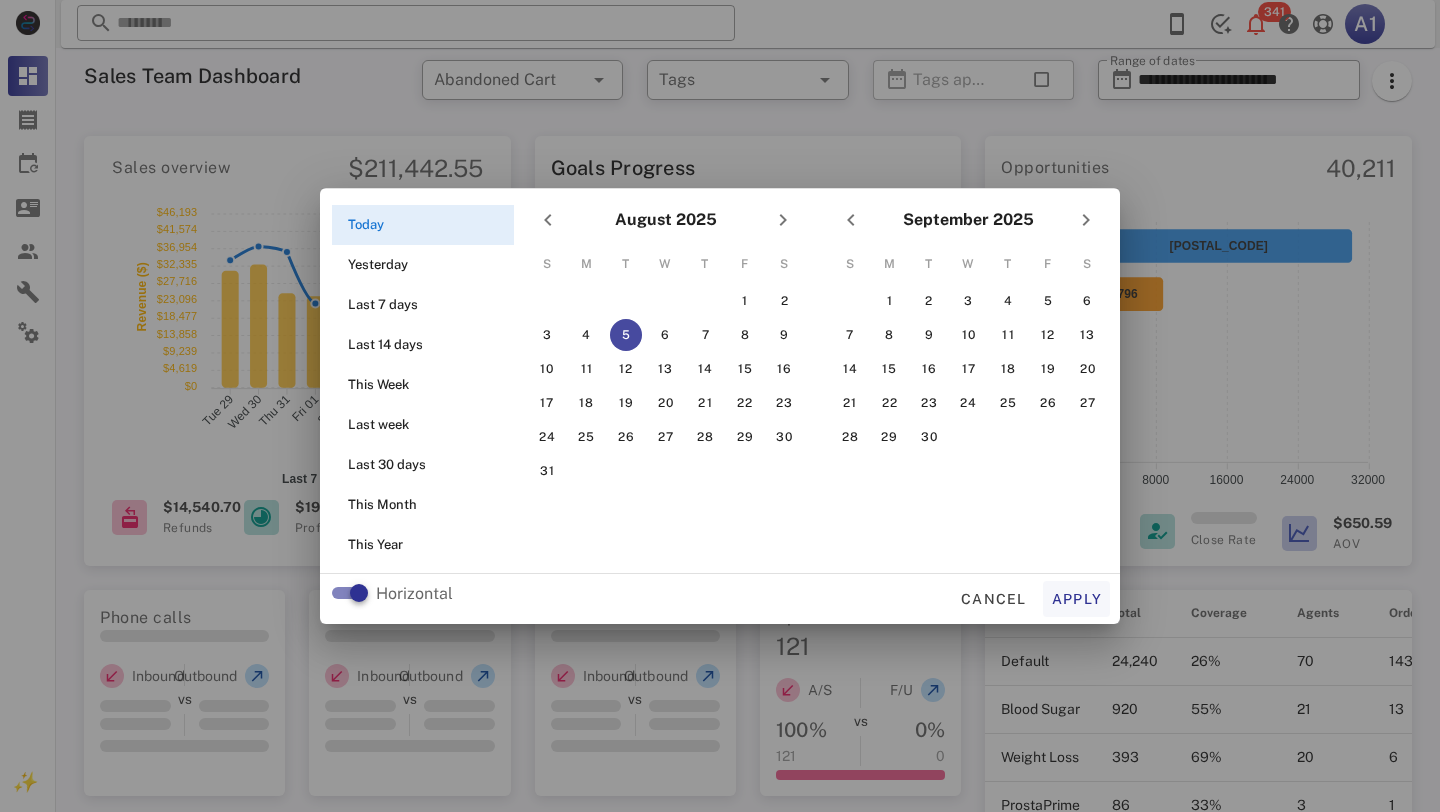 type on "**********" 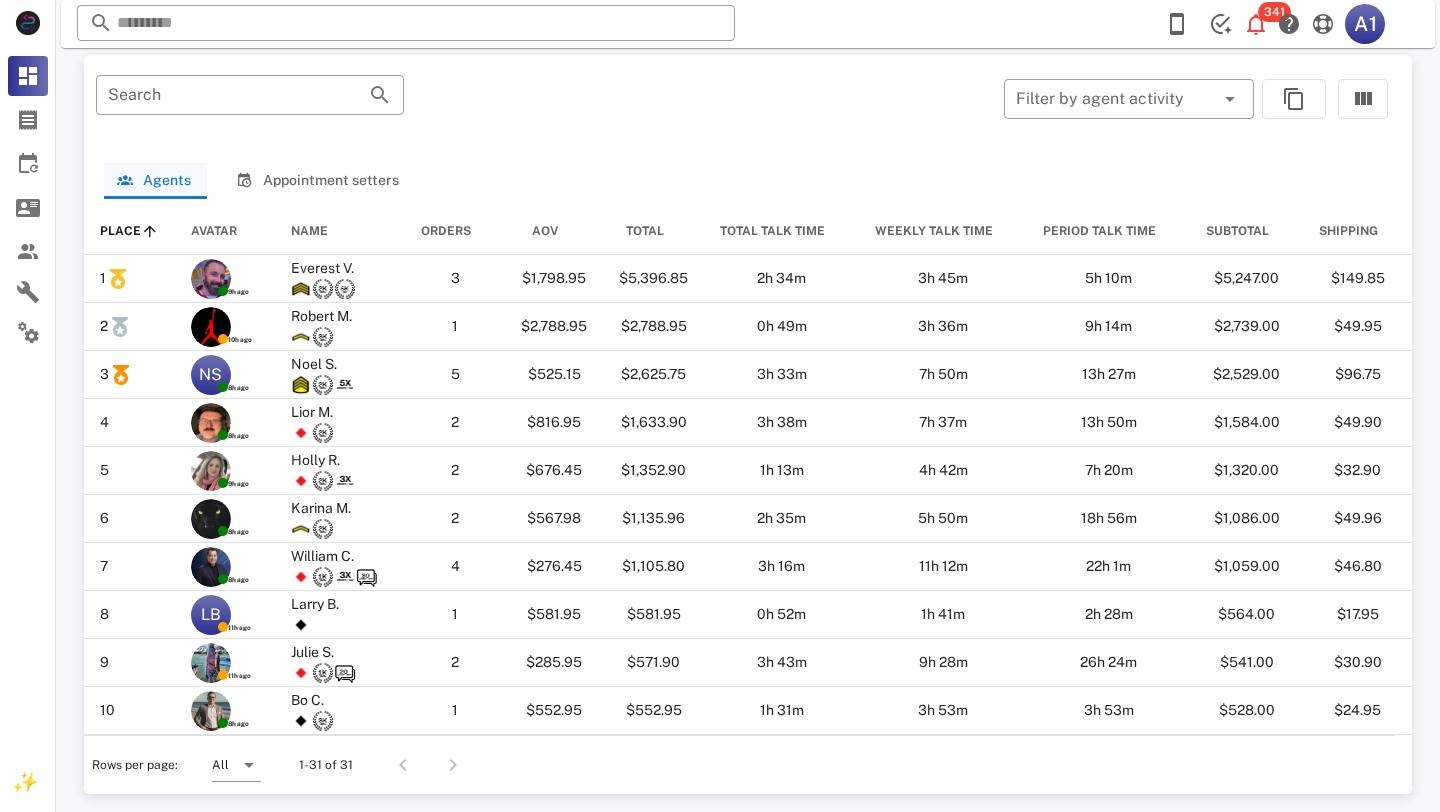 scroll, scrollTop: 1031, scrollLeft: 0, axis: vertical 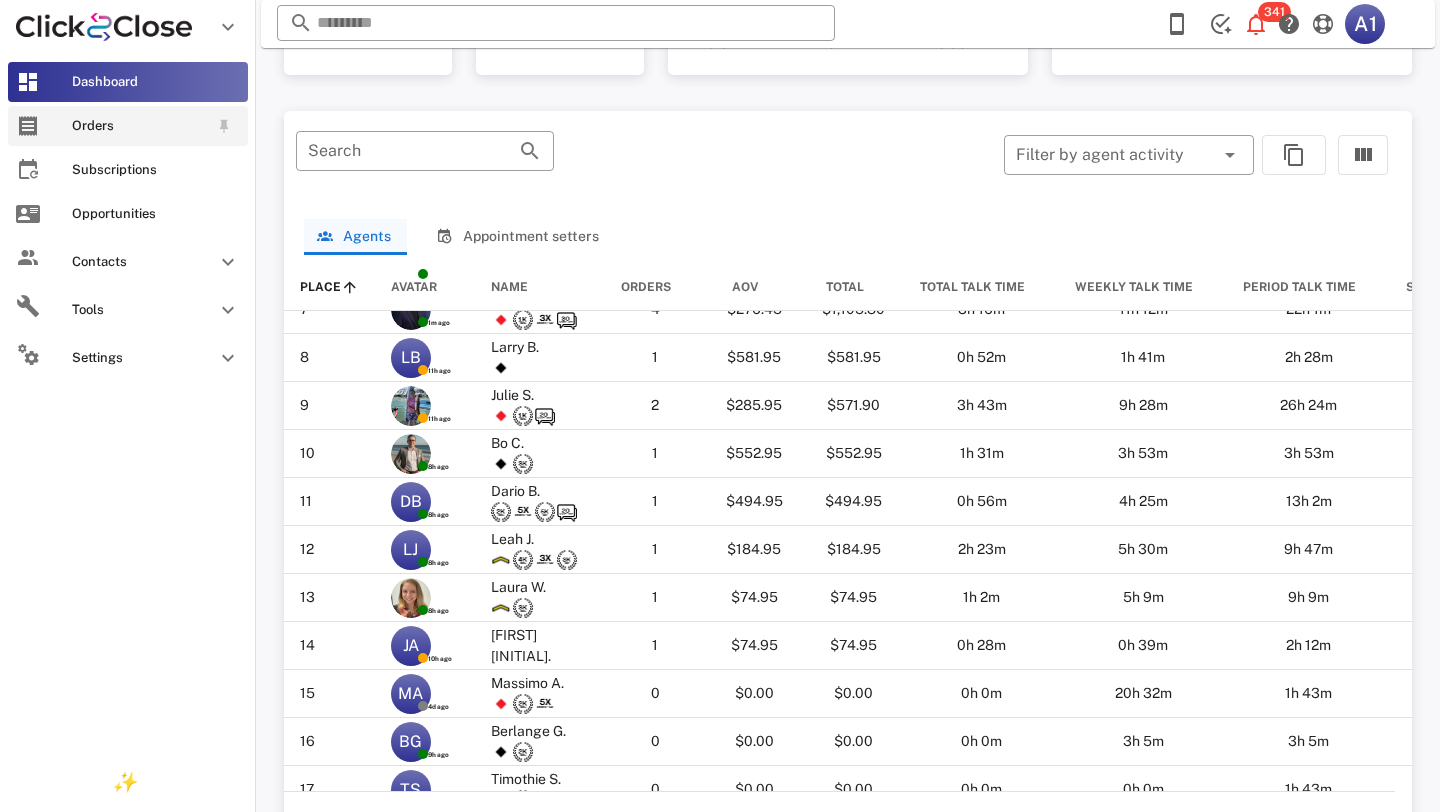 click on "Orders" at bounding box center (128, 126) 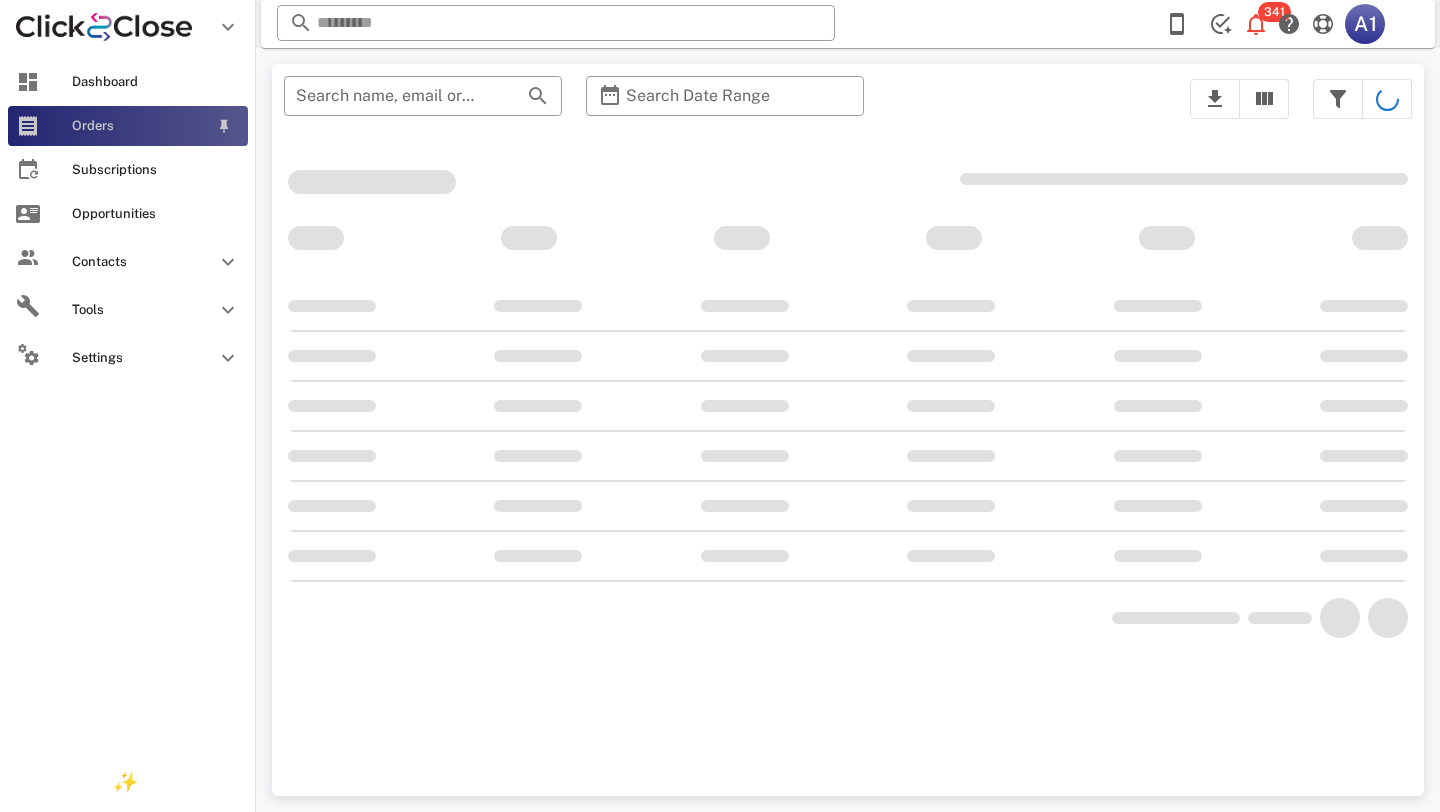 scroll, scrollTop: 0, scrollLeft: 0, axis: both 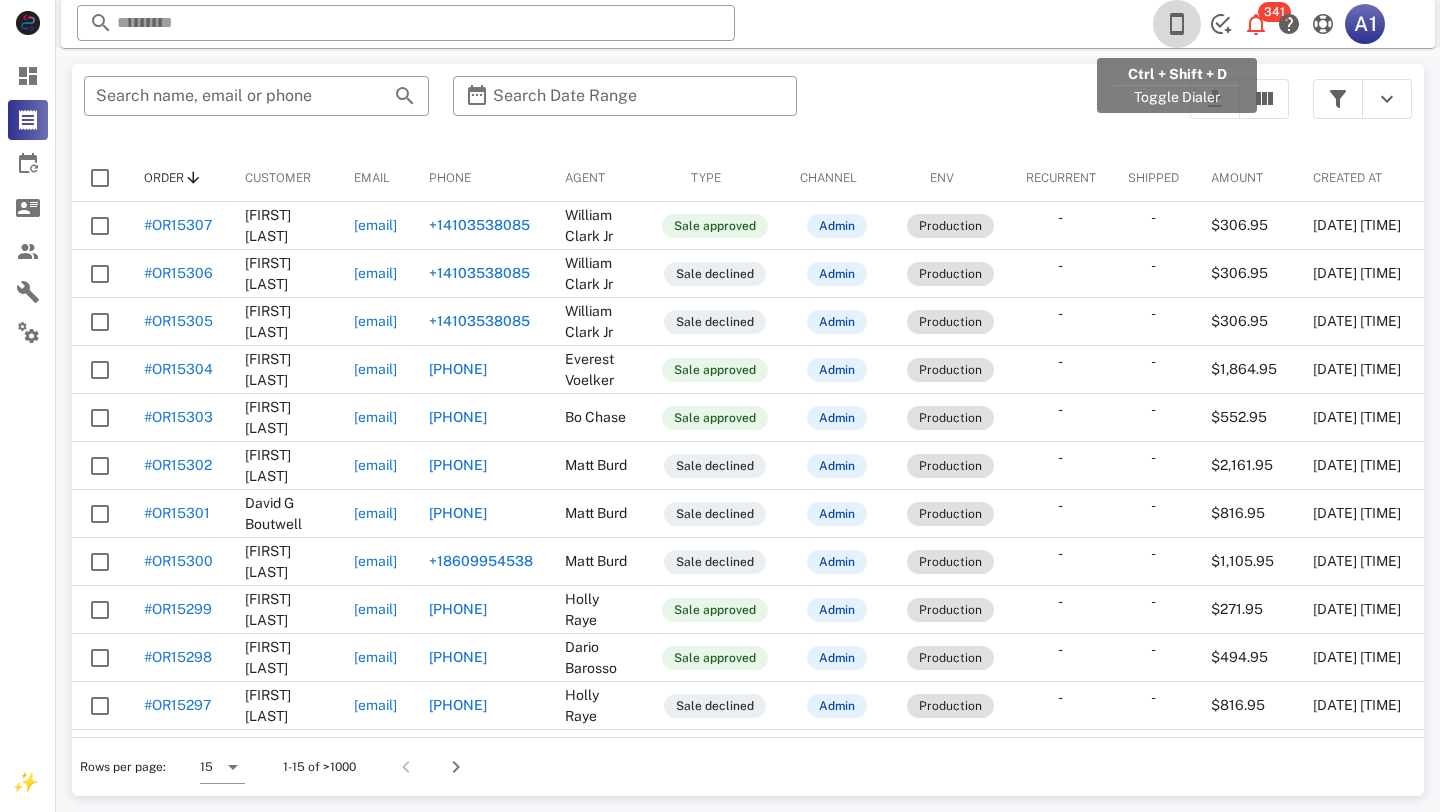 click at bounding box center (1177, 24) 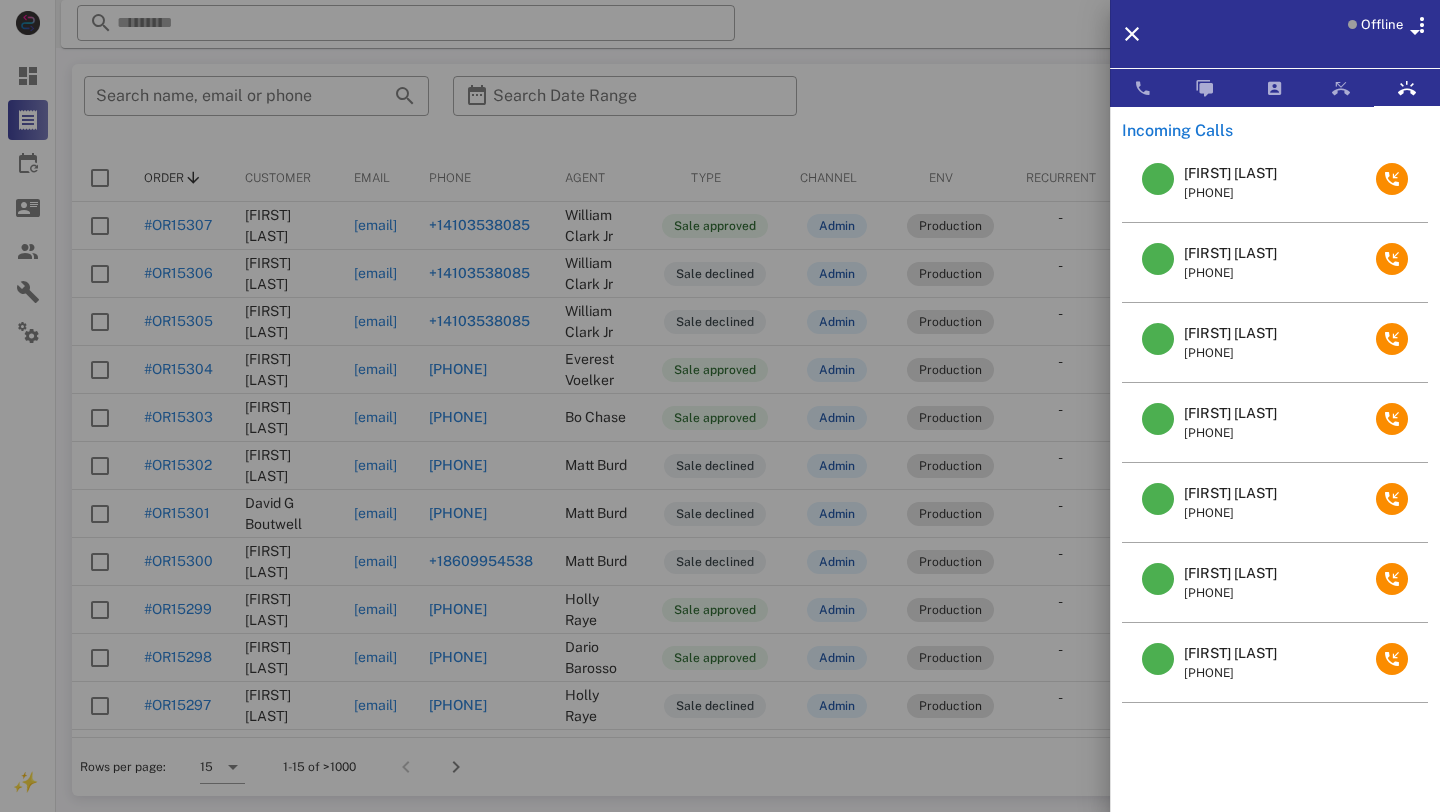click at bounding box center (720, 406) 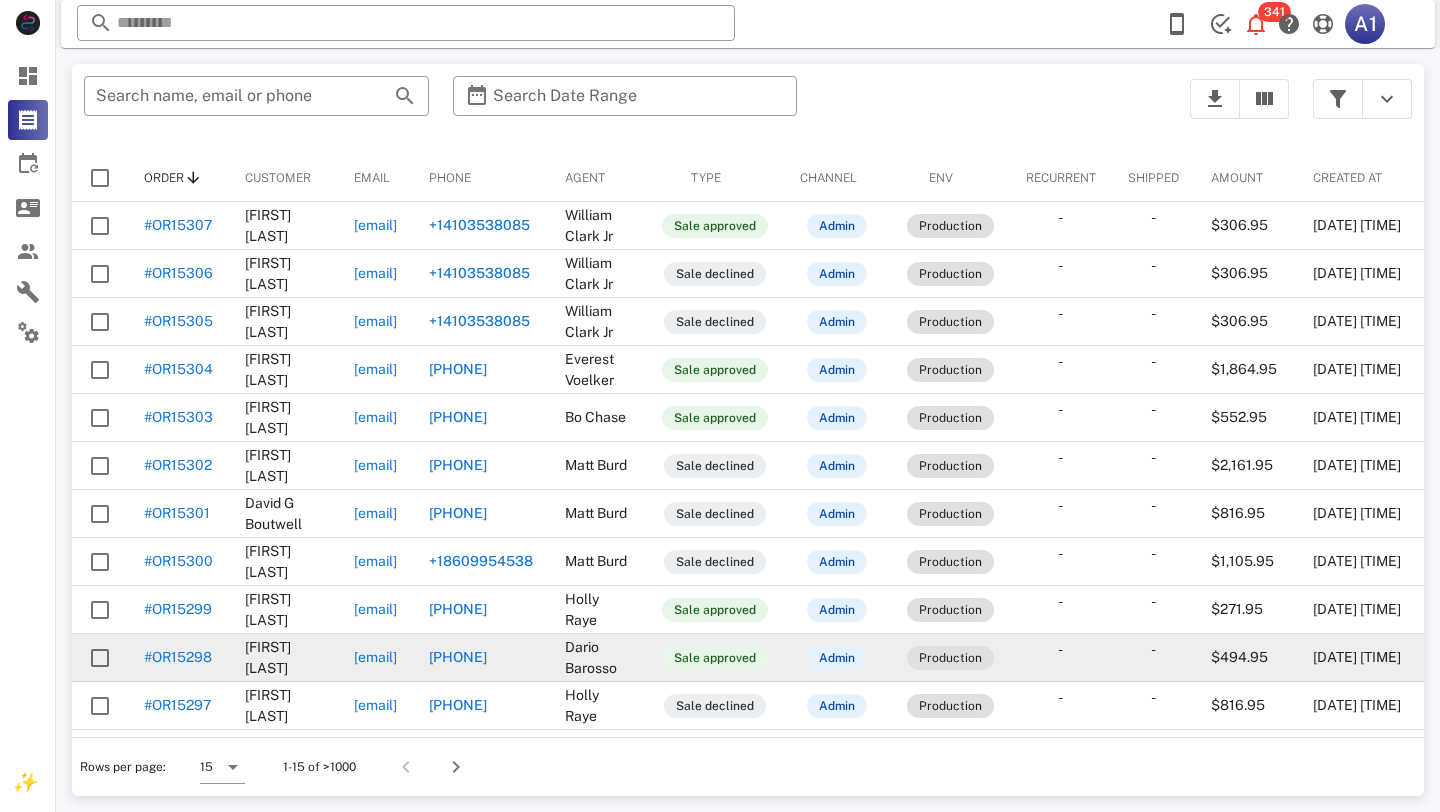 scroll, scrollTop: 0, scrollLeft: 0, axis: both 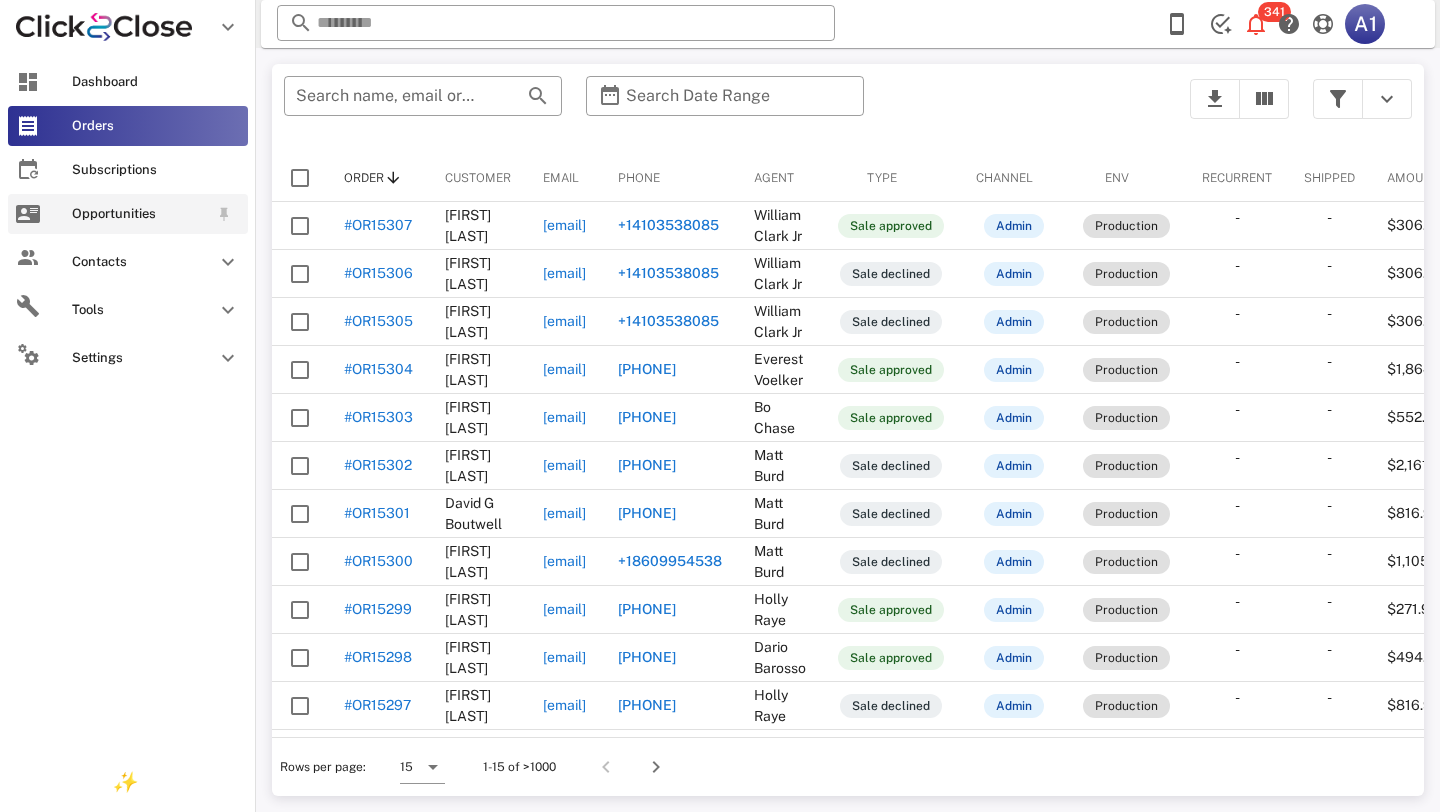 click on "Opportunities" at bounding box center [128, 214] 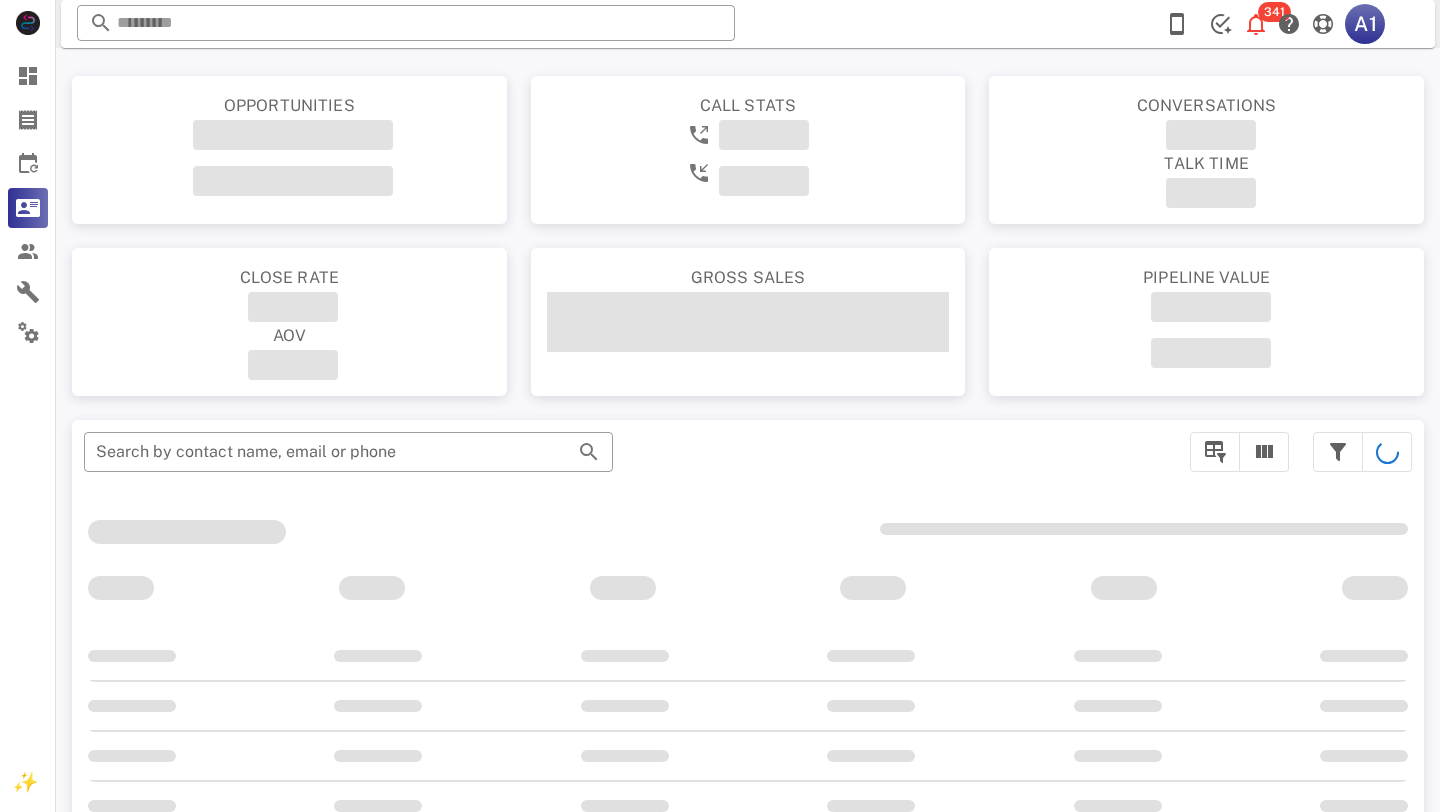 click at bounding box center (1177, 24) 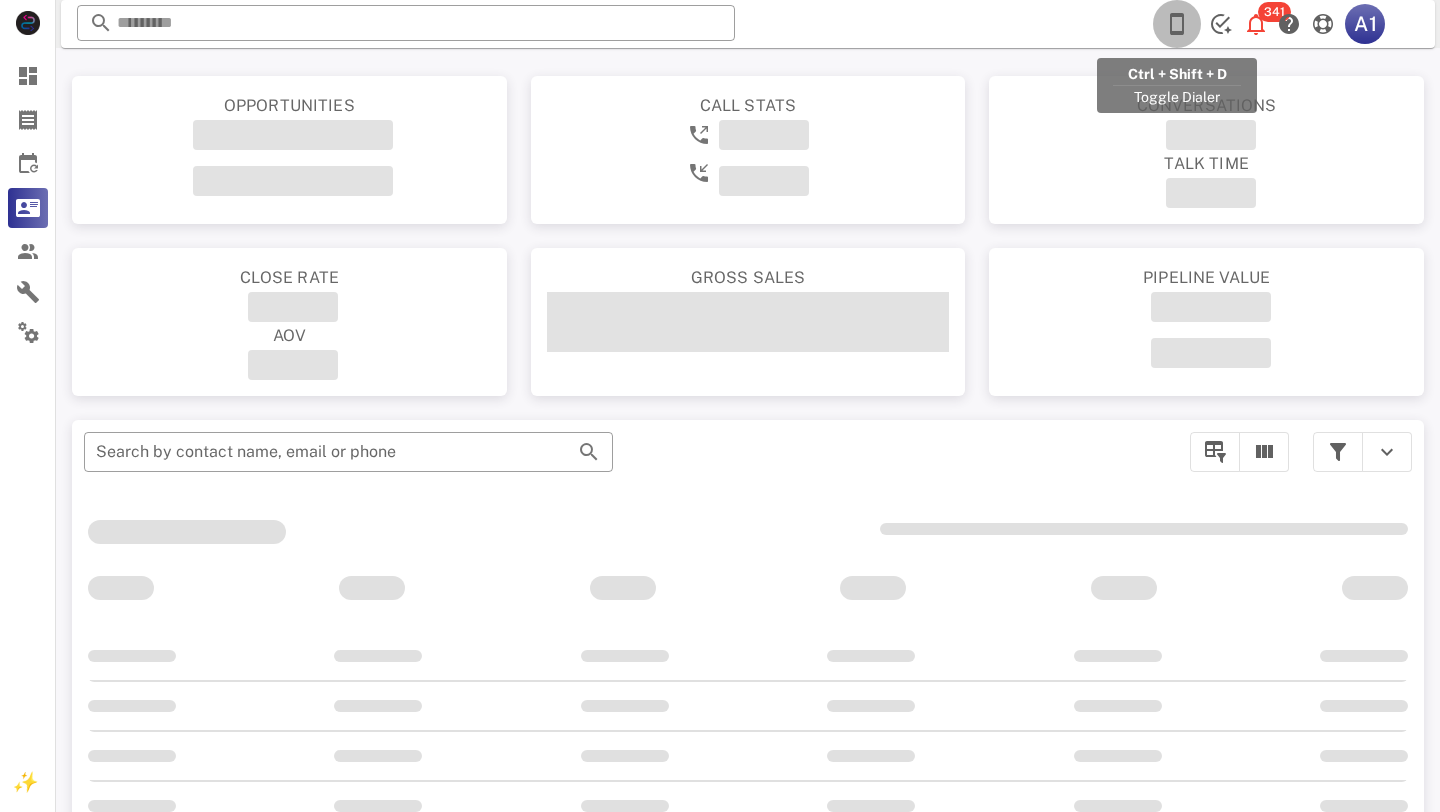 click at bounding box center (1177, 24) 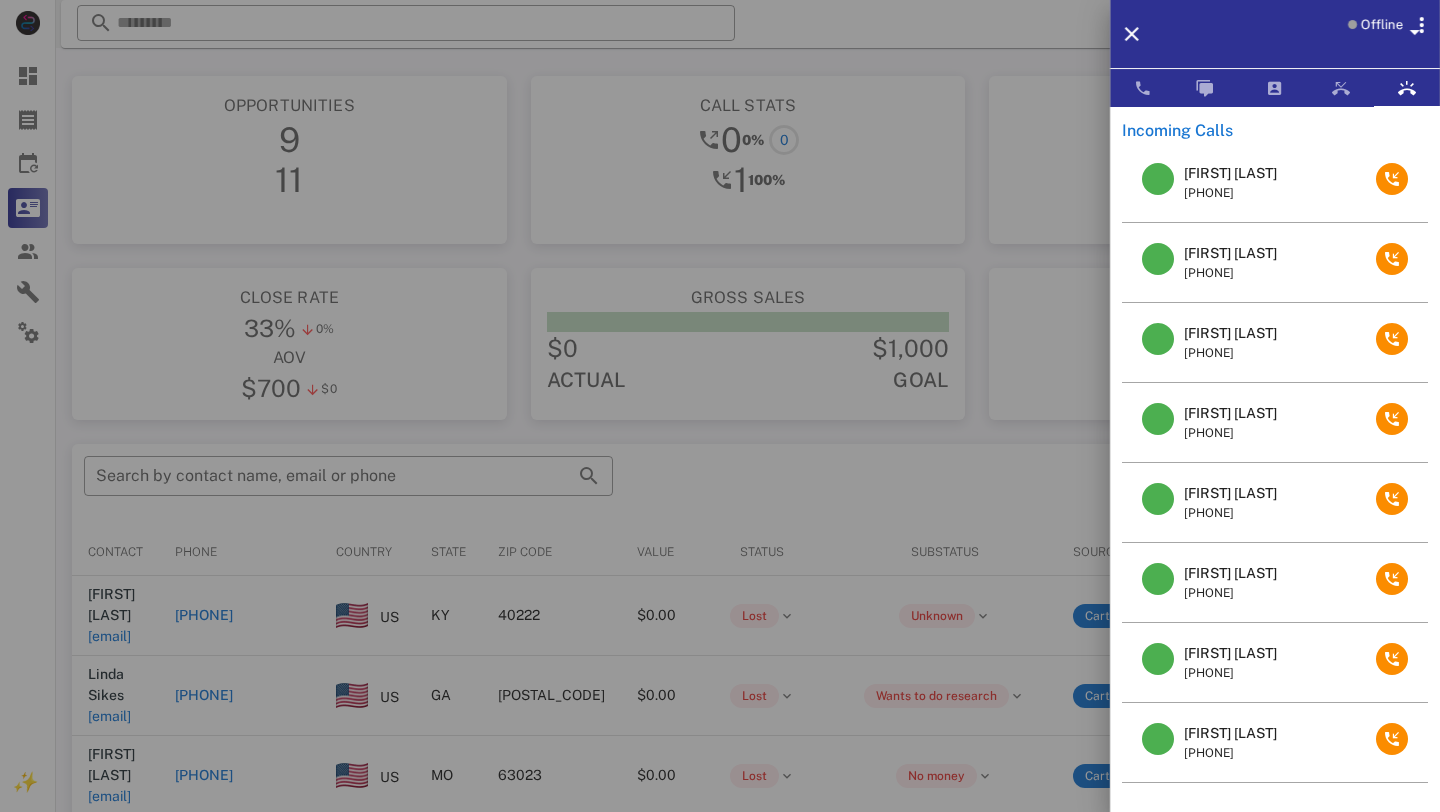 click on "Offline" at bounding box center (1382, 25) 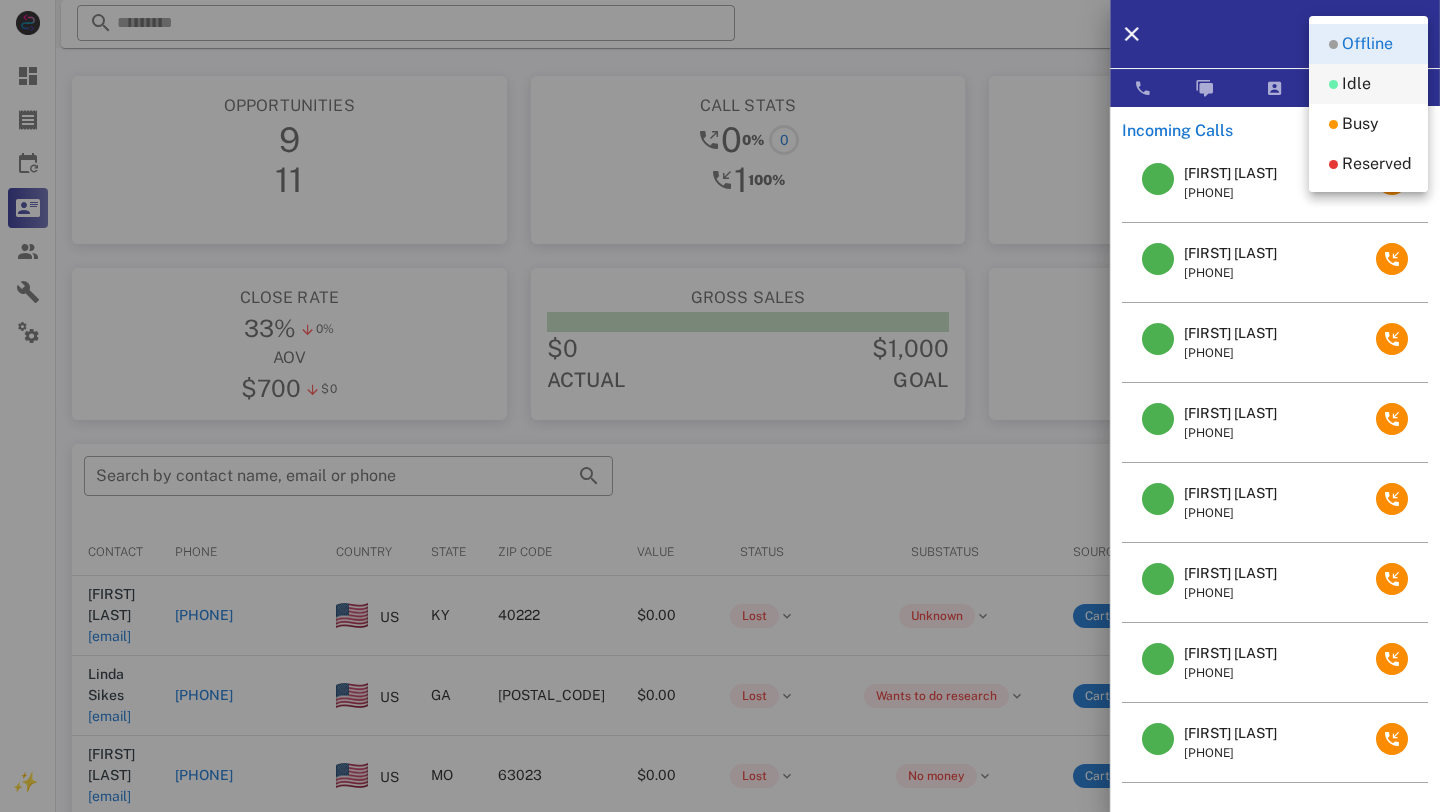 click on "Idle" at bounding box center (1356, 84) 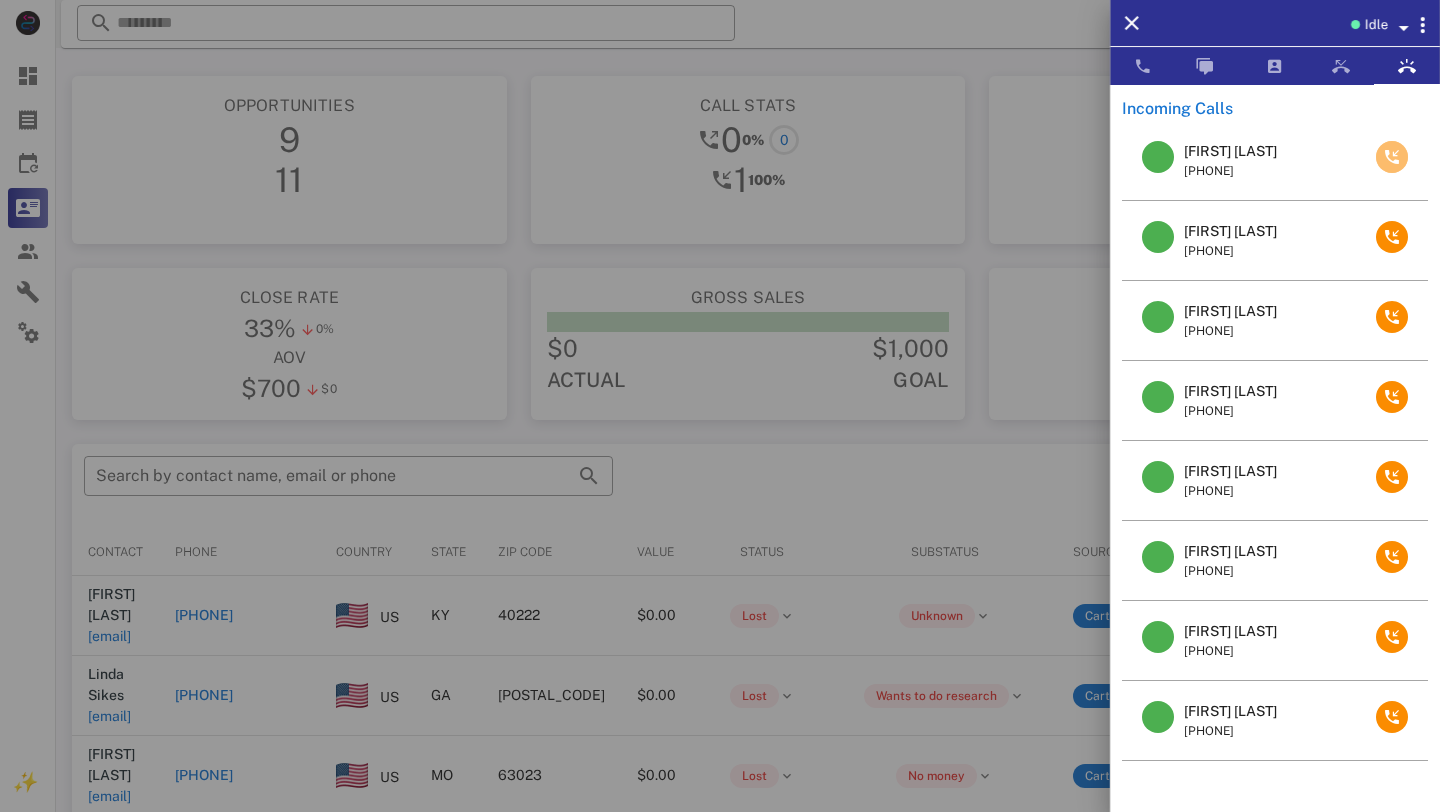 click at bounding box center [1392, 157] 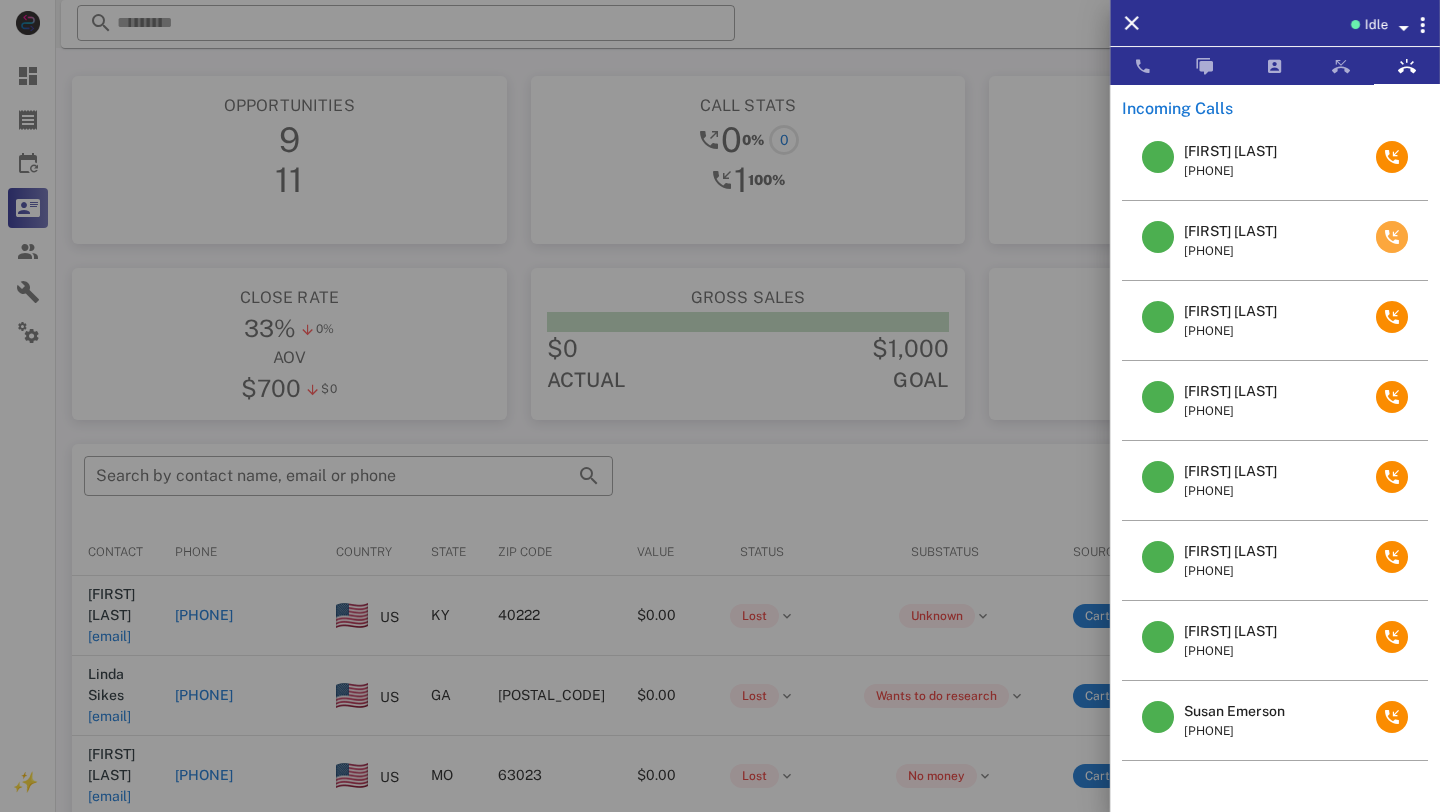 click at bounding box center [1392, 237] 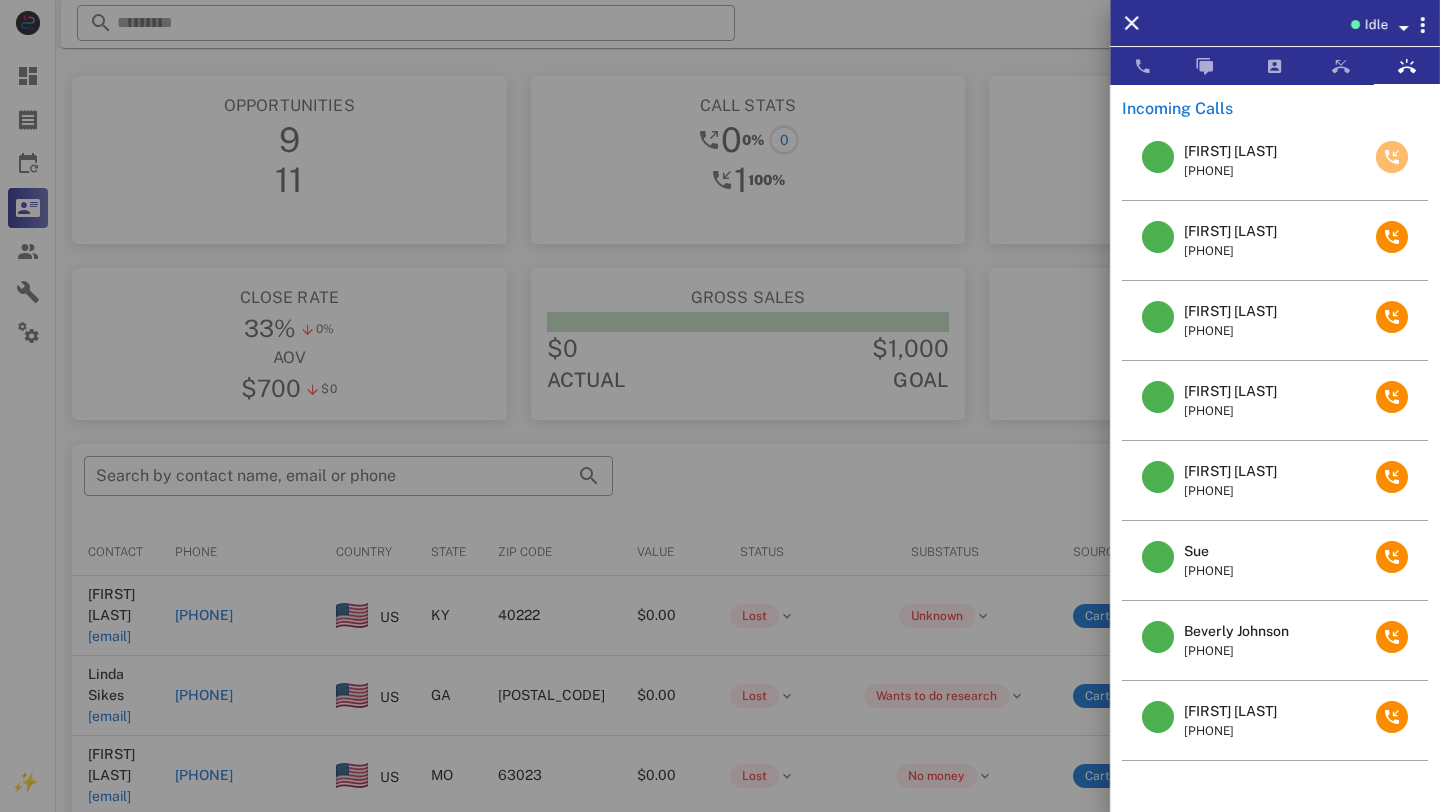 click at bounding box center [1392, 157] 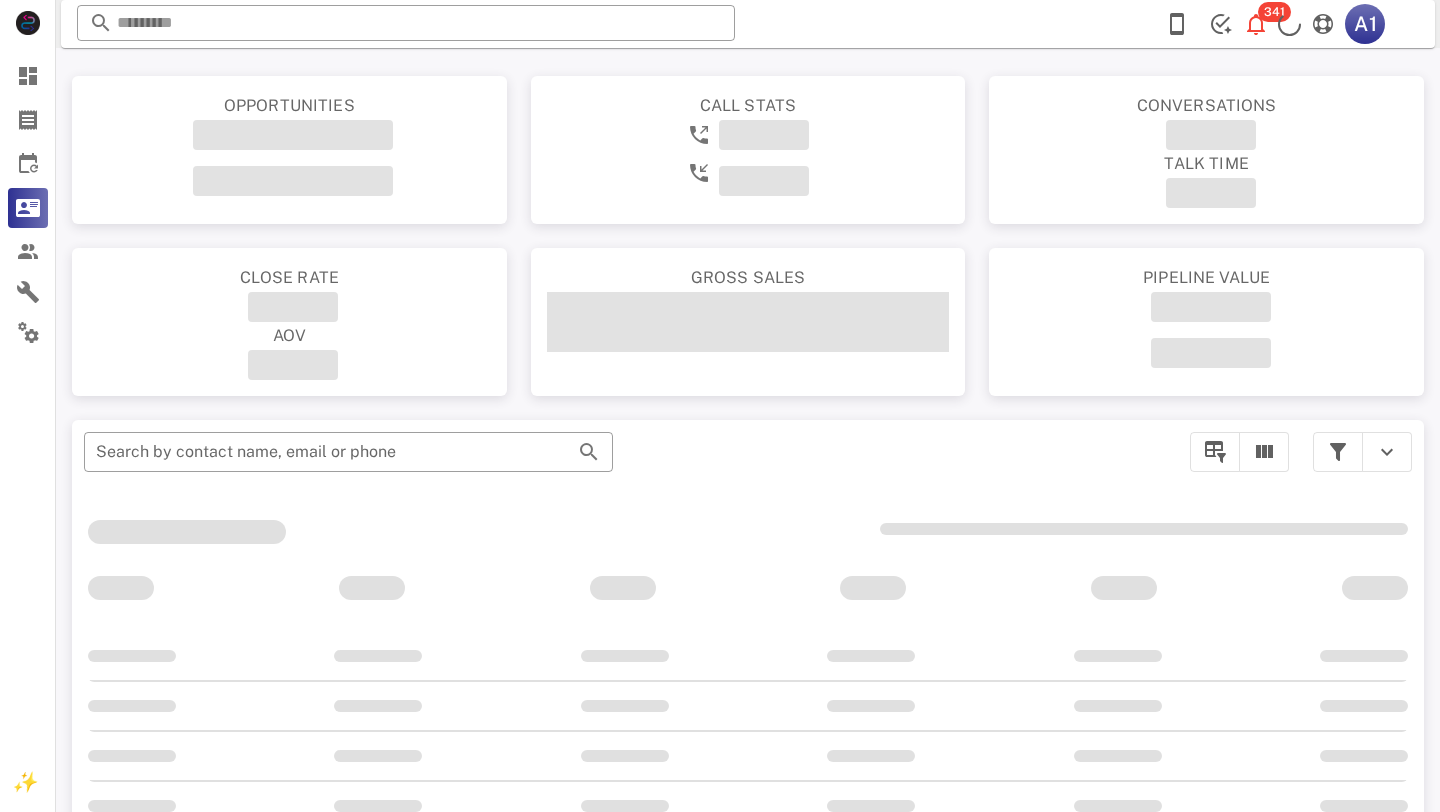 scroll, scrollTop: 0, scrollLeft: 0, axis: both 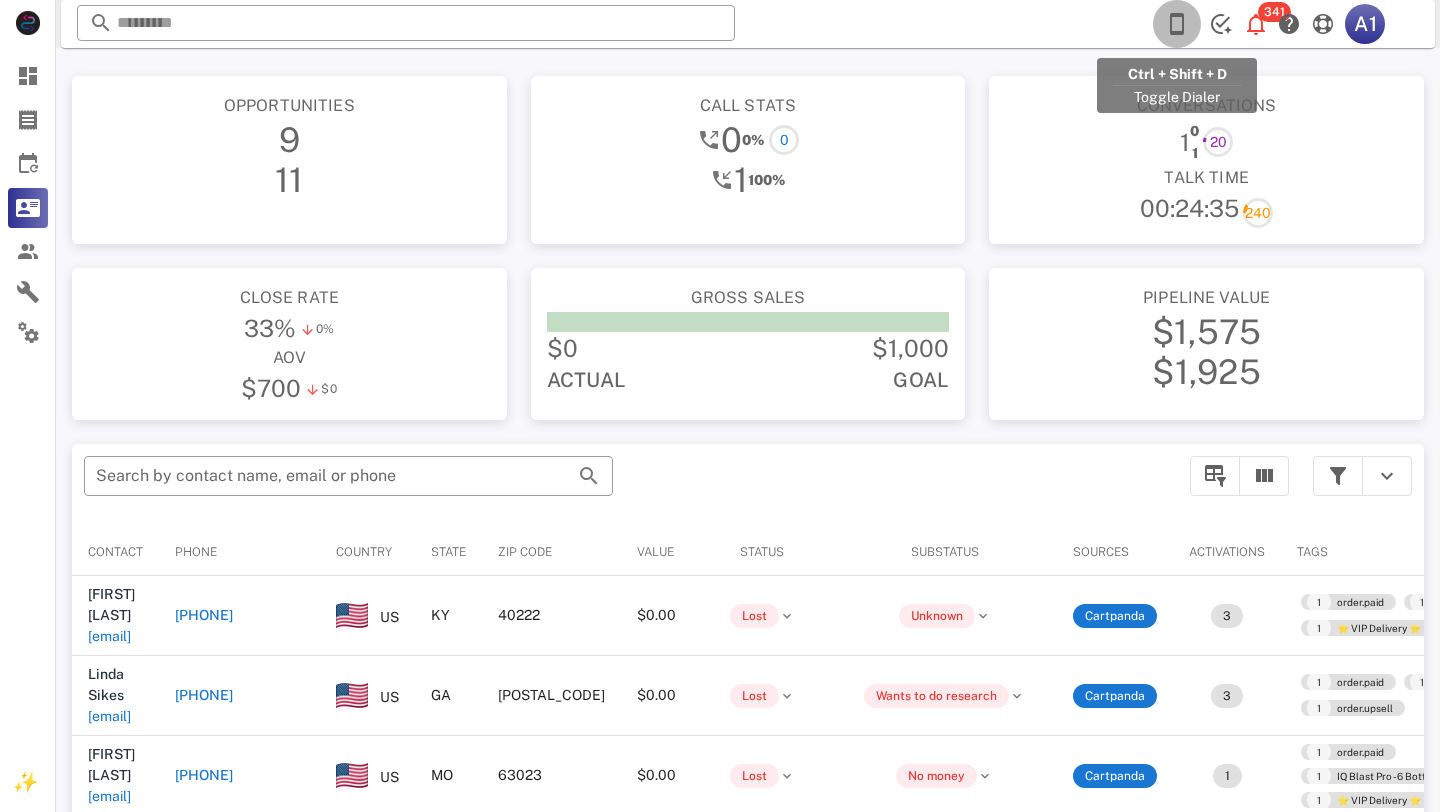 click at bounding box center [1177, 24] 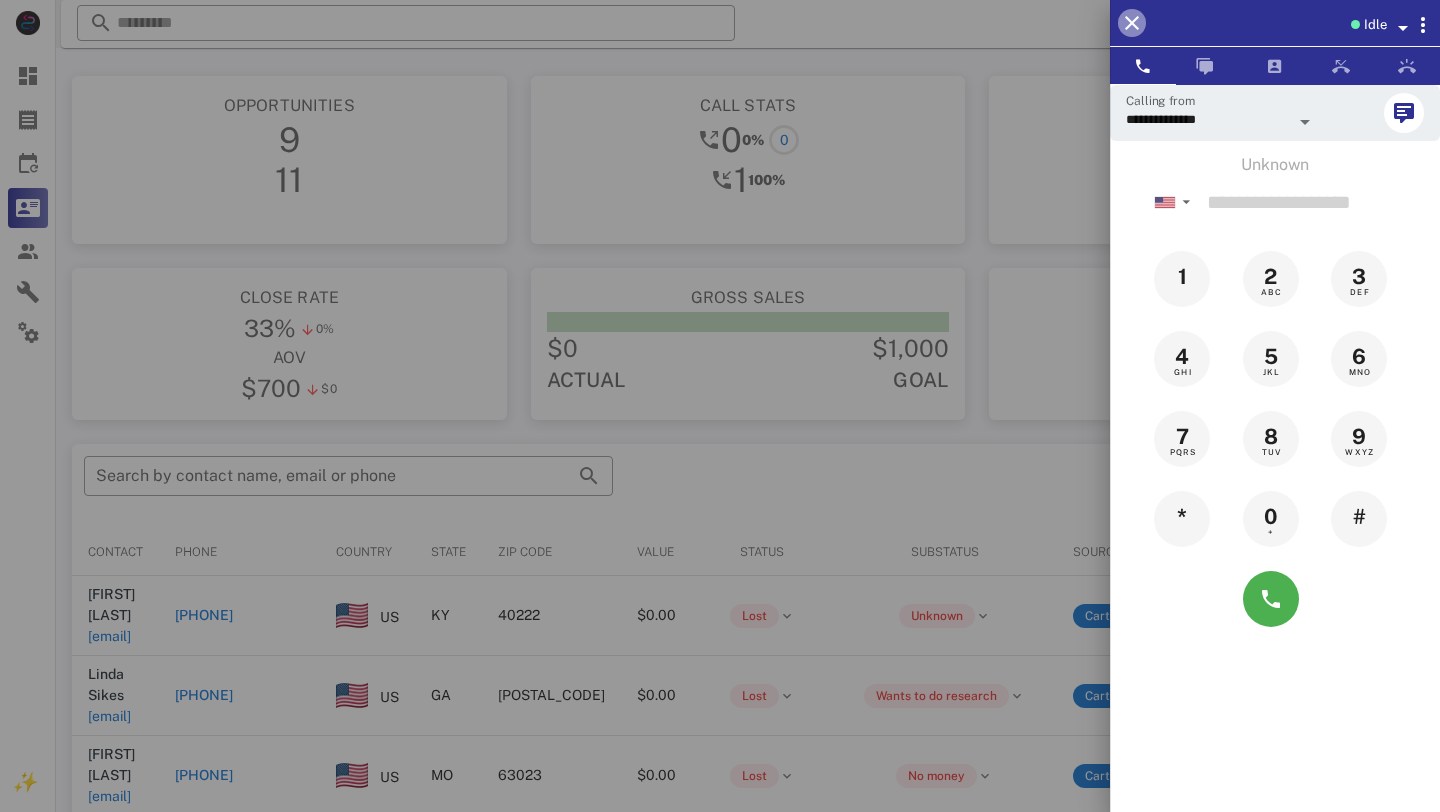 click at bounding box center [1132, 23] 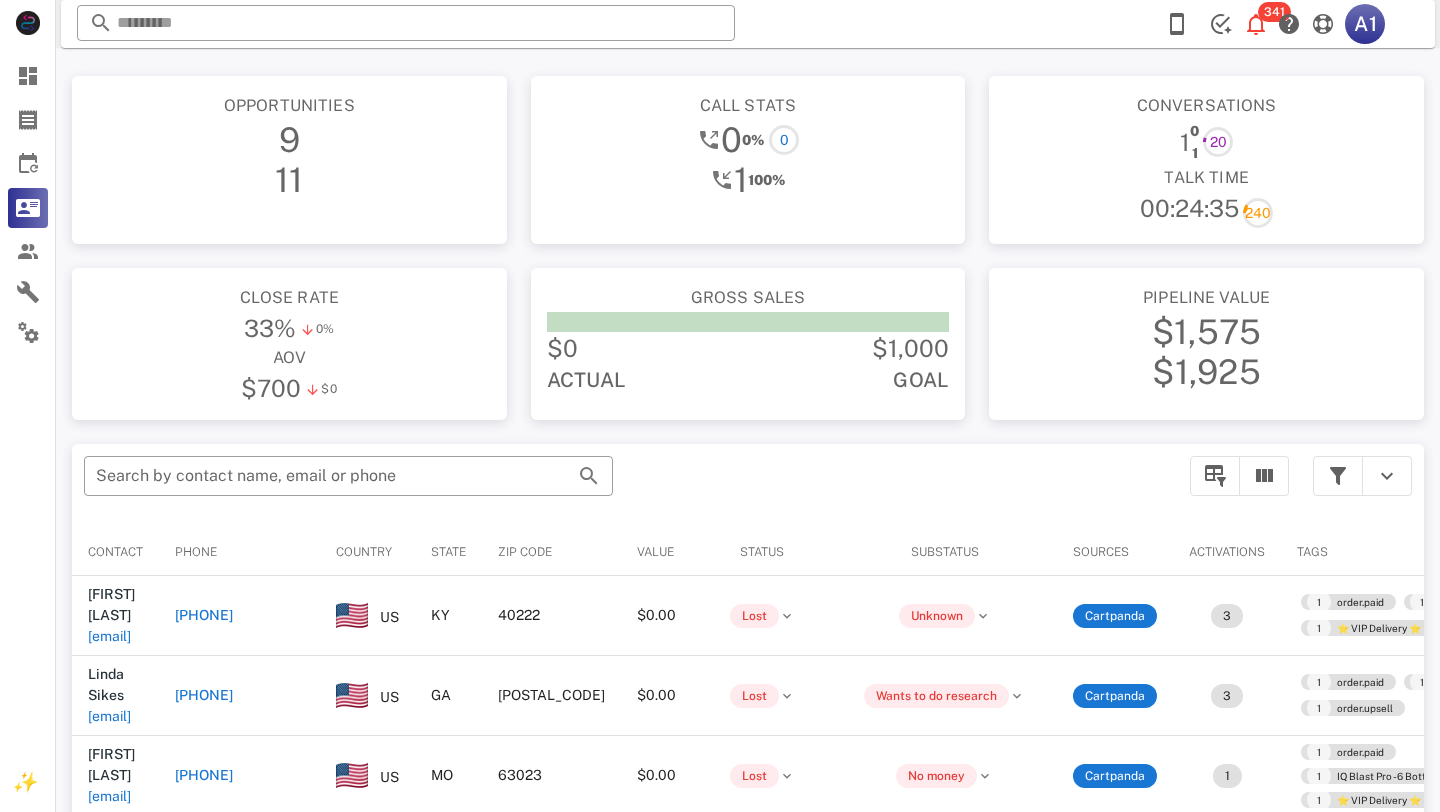 click on "​ 341 A1 Reload browser Accept" at bounding box center [748, 24] 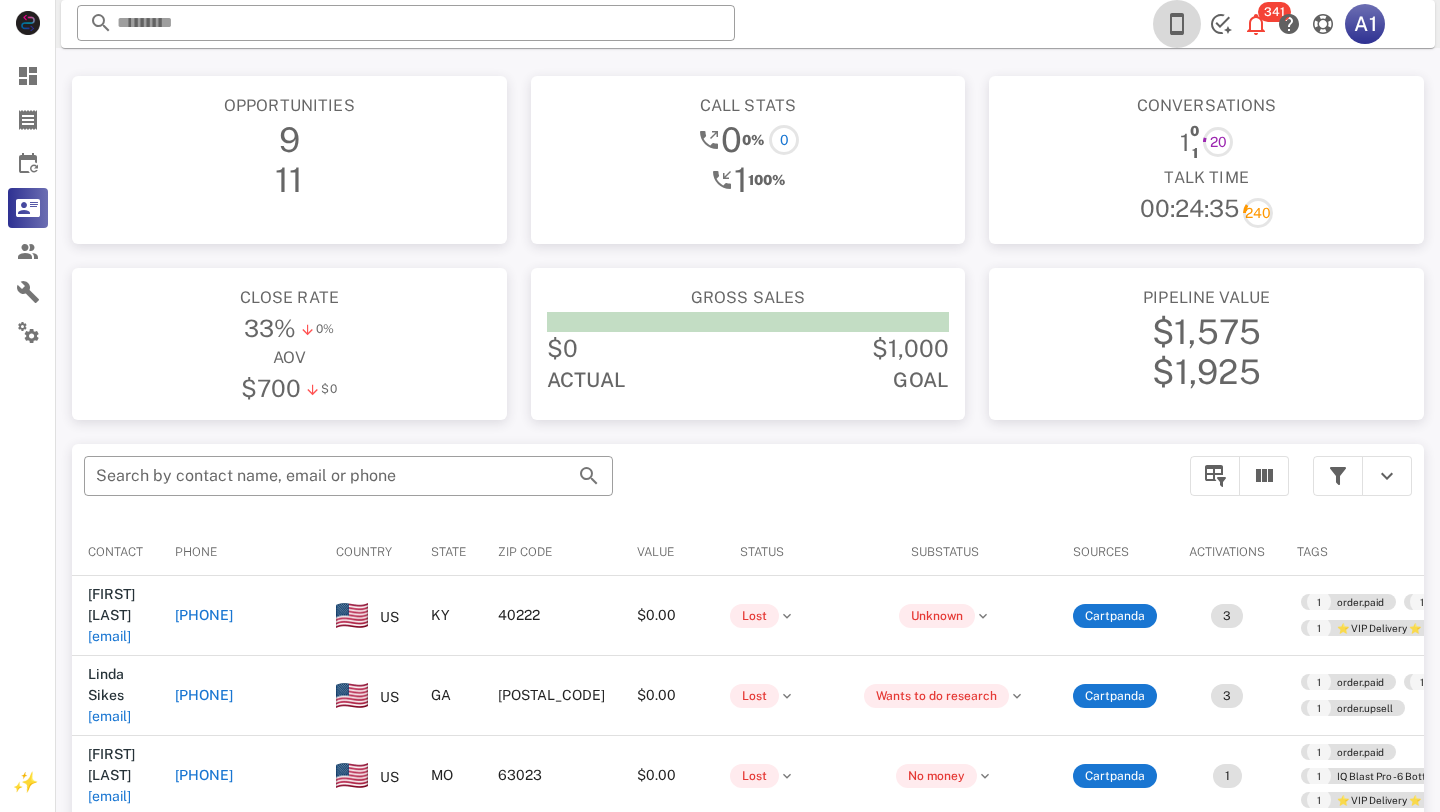 click at bounding box center [1177, 24] 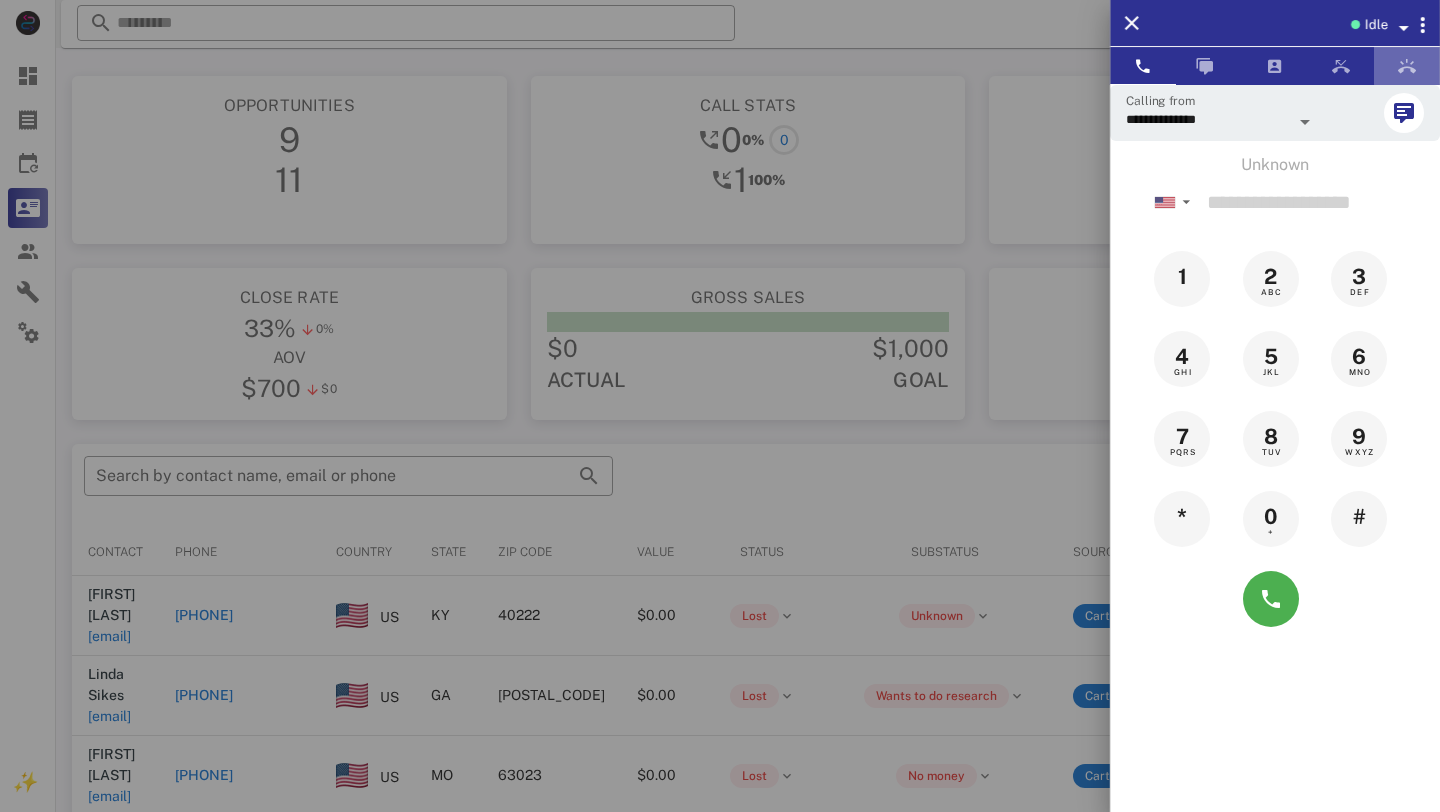 click at bounding box center [1407, 66] 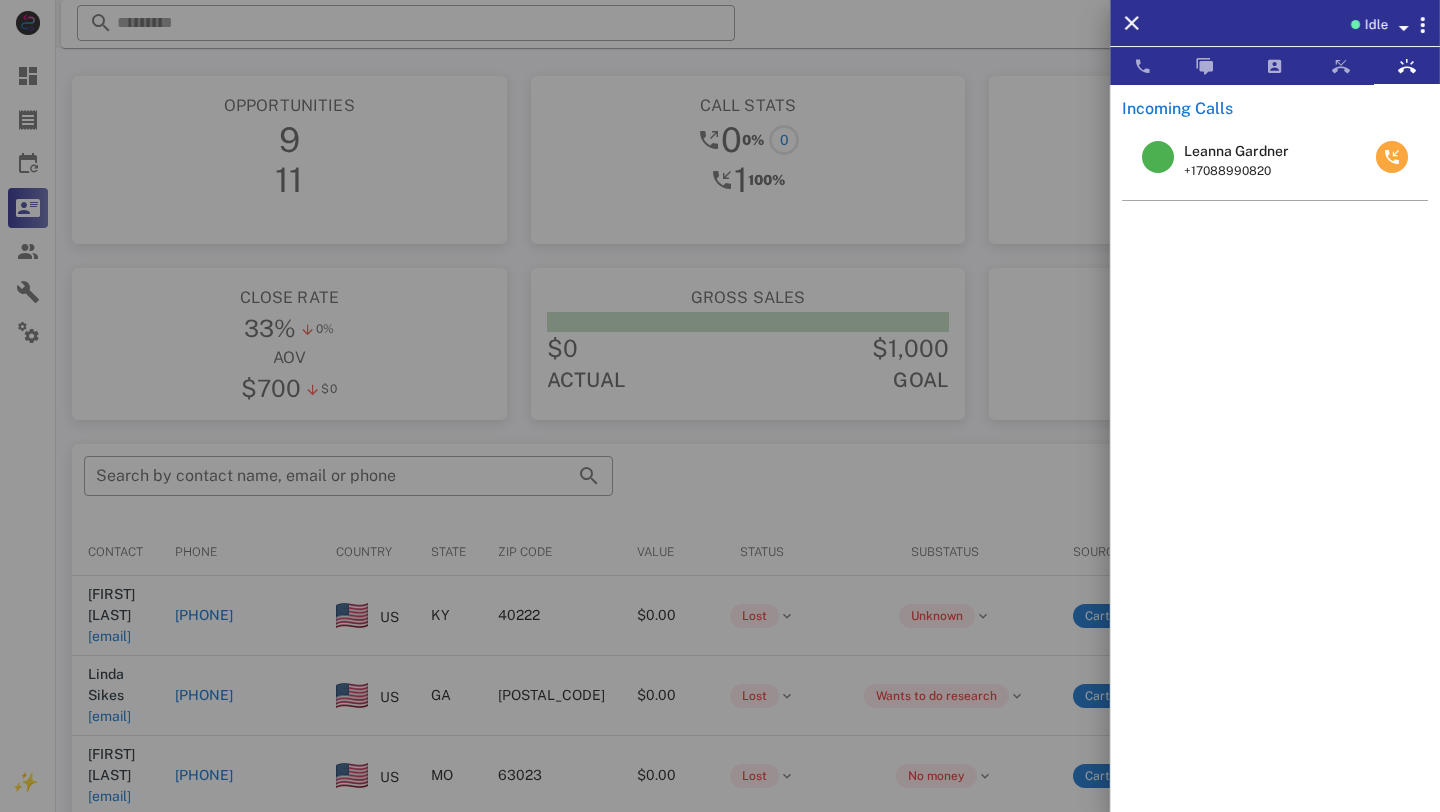 click at bounding box center [1392, 157] 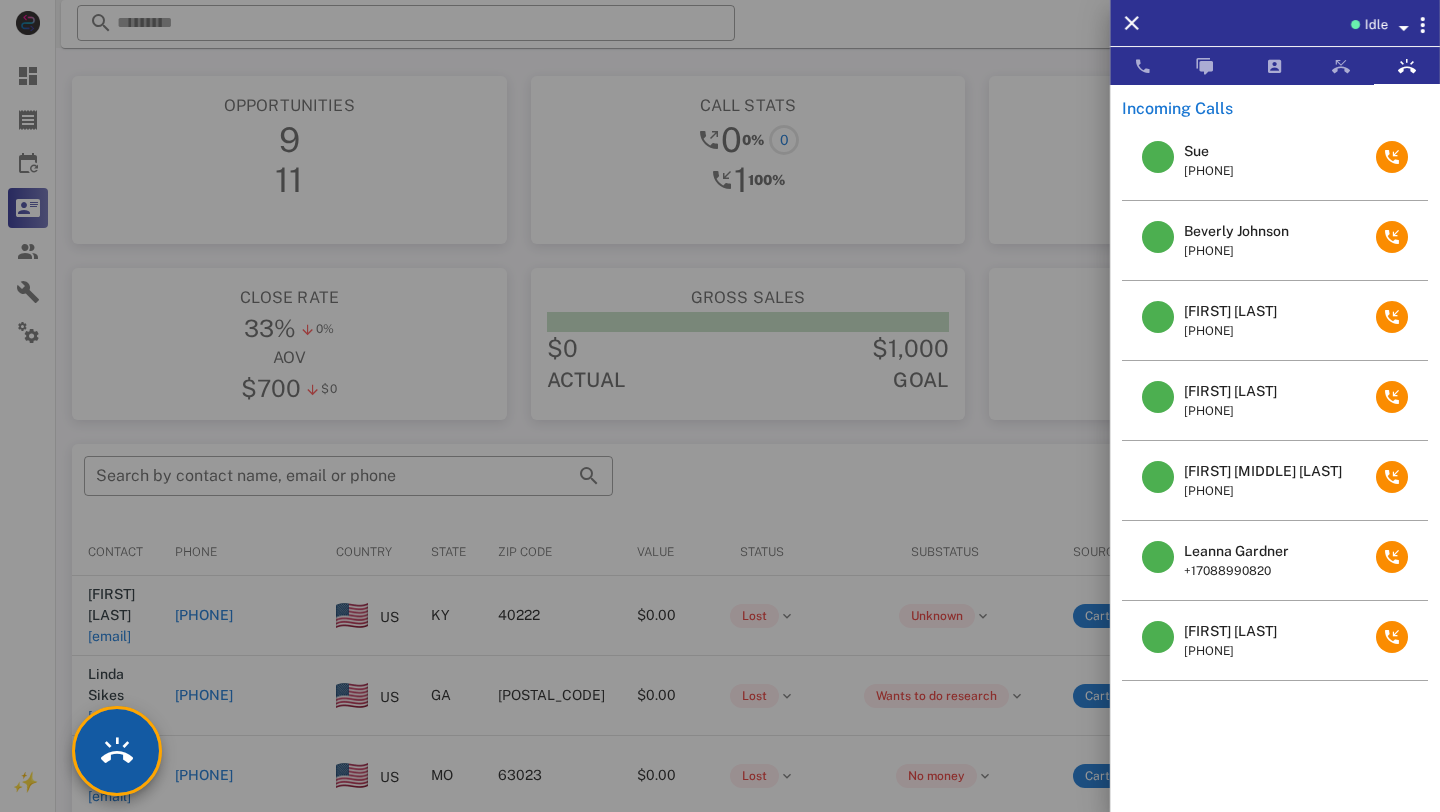 click at bounding box center (117, 751) 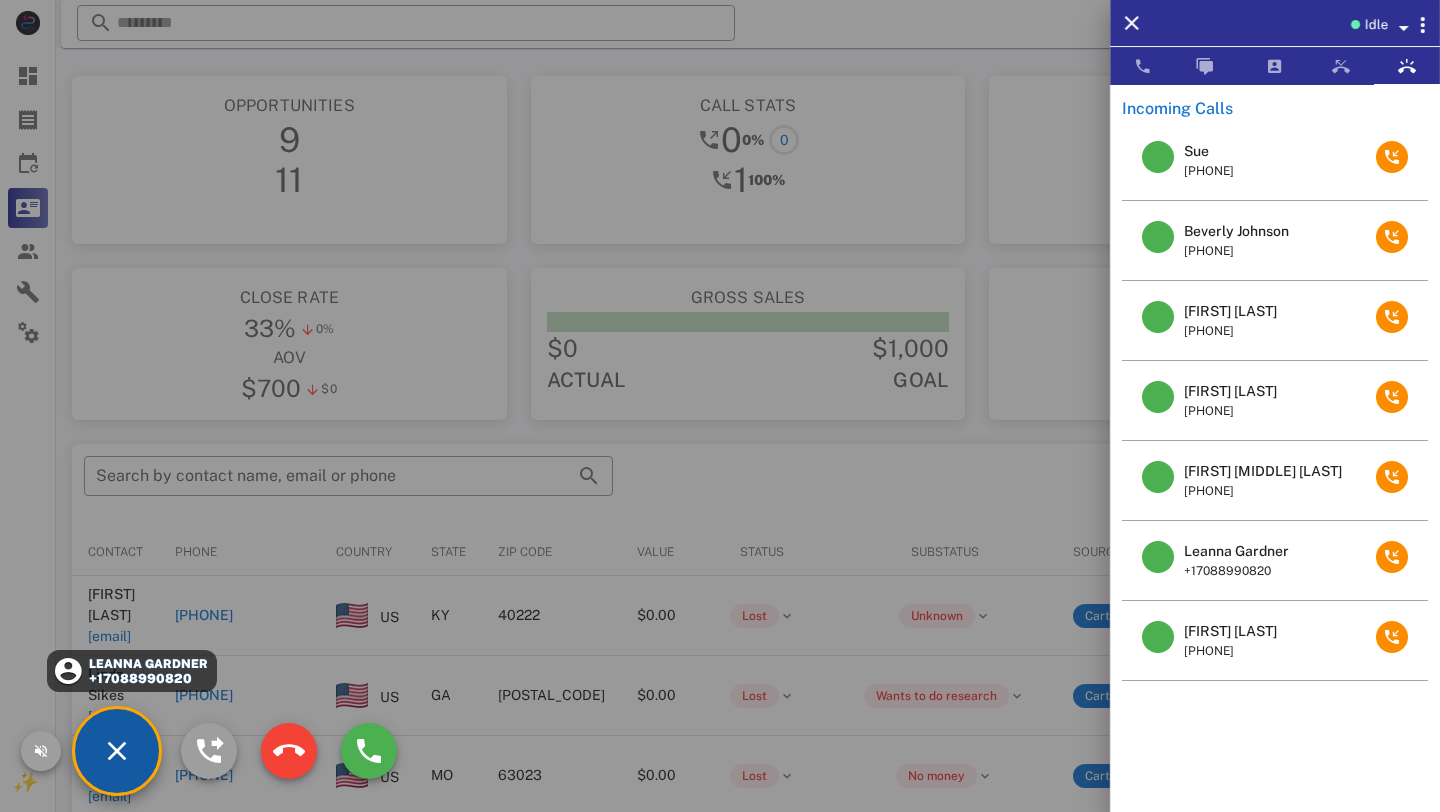 click on "+17088990820" at bounding box center [148, 678] 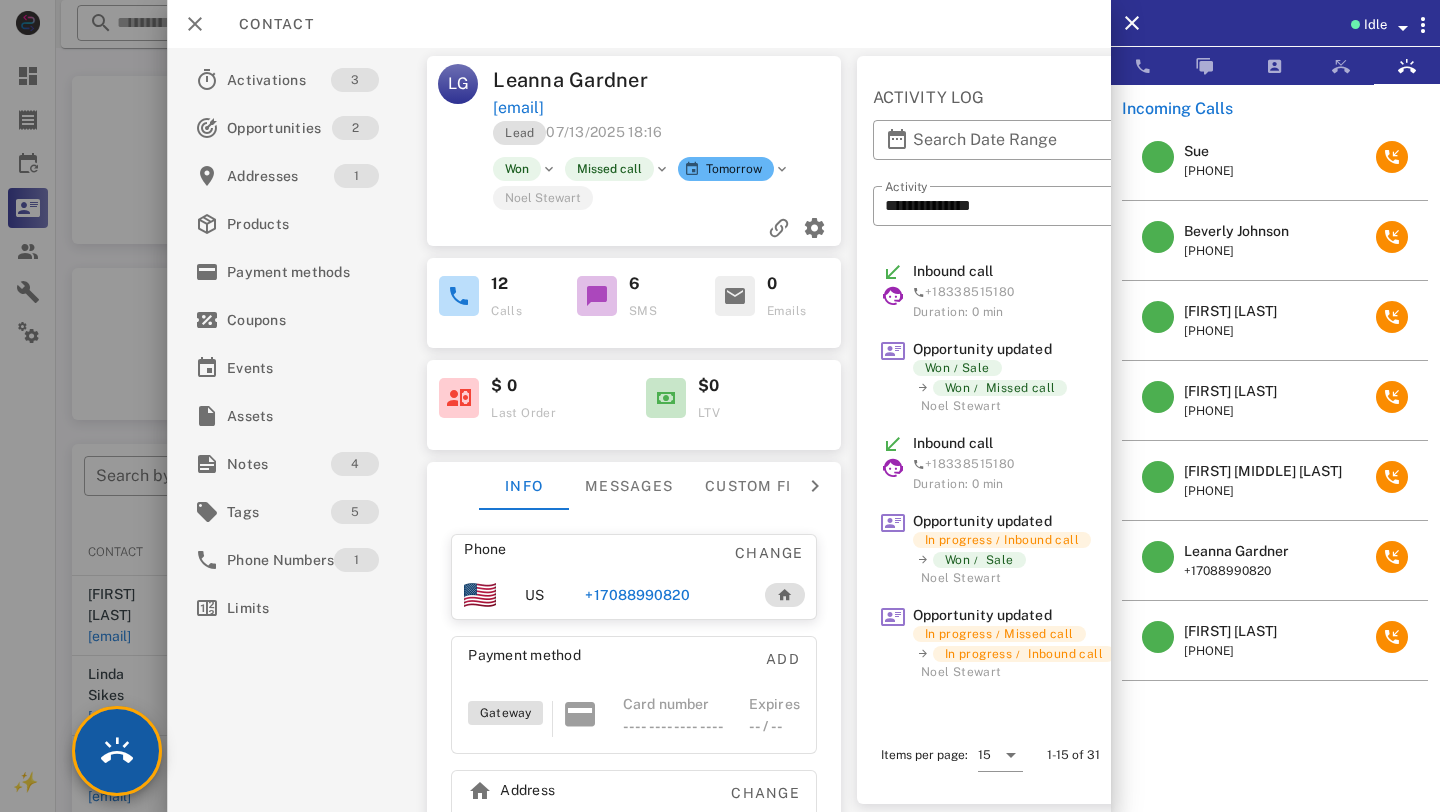 scroll, scrollTop: 0, scrollLeft: 155, axis: horizontal 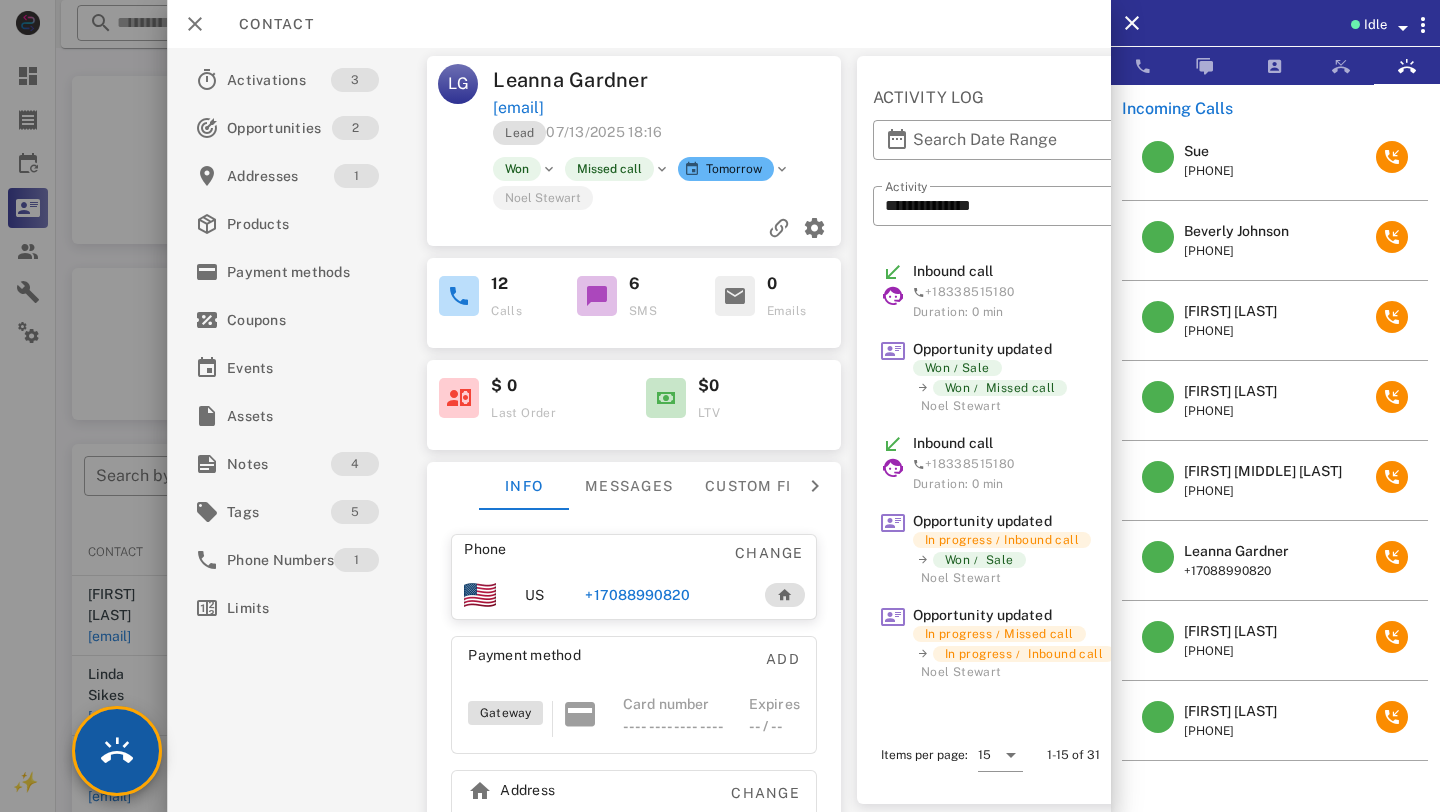 click at bounding box center [117, 751] 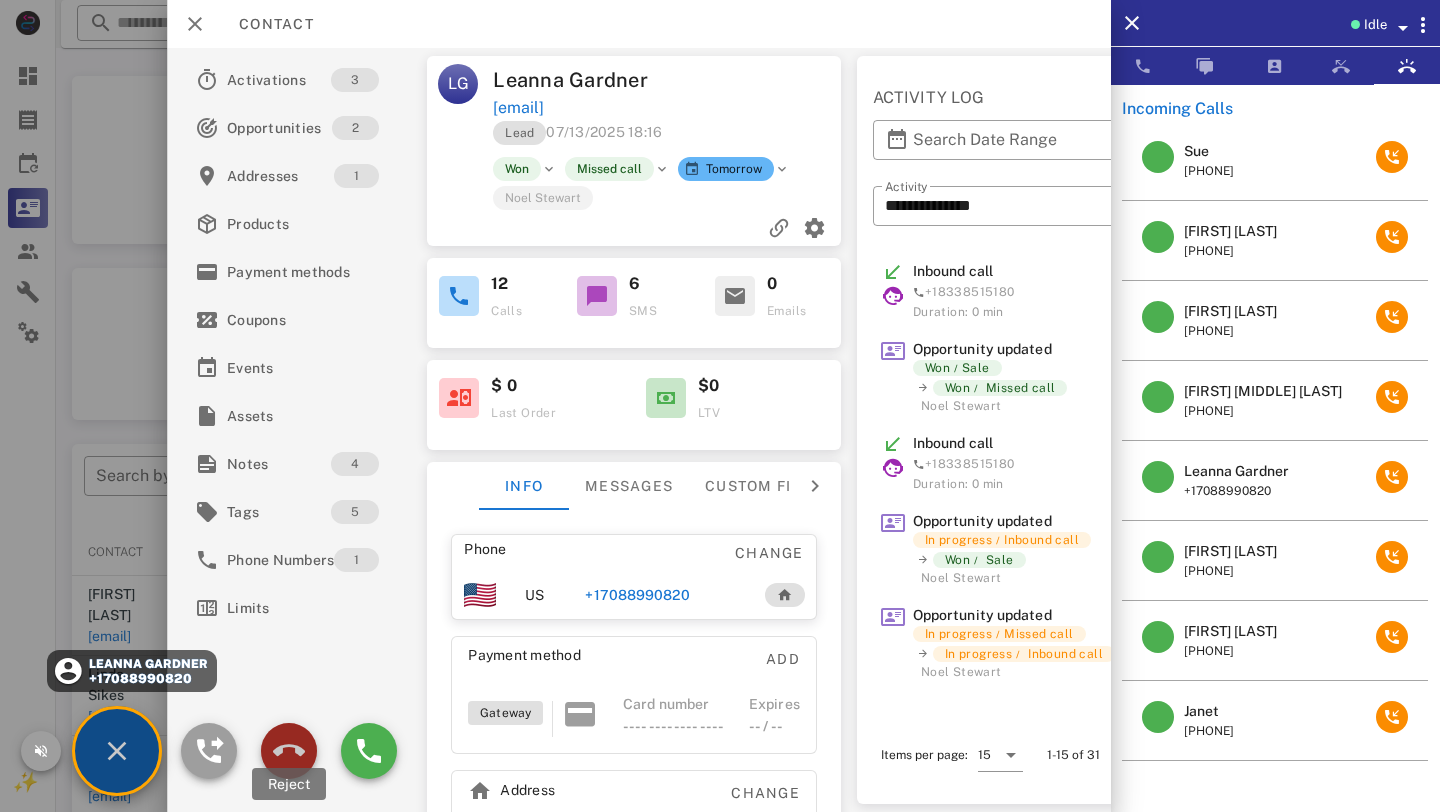 click at bounding box center (289, 751) 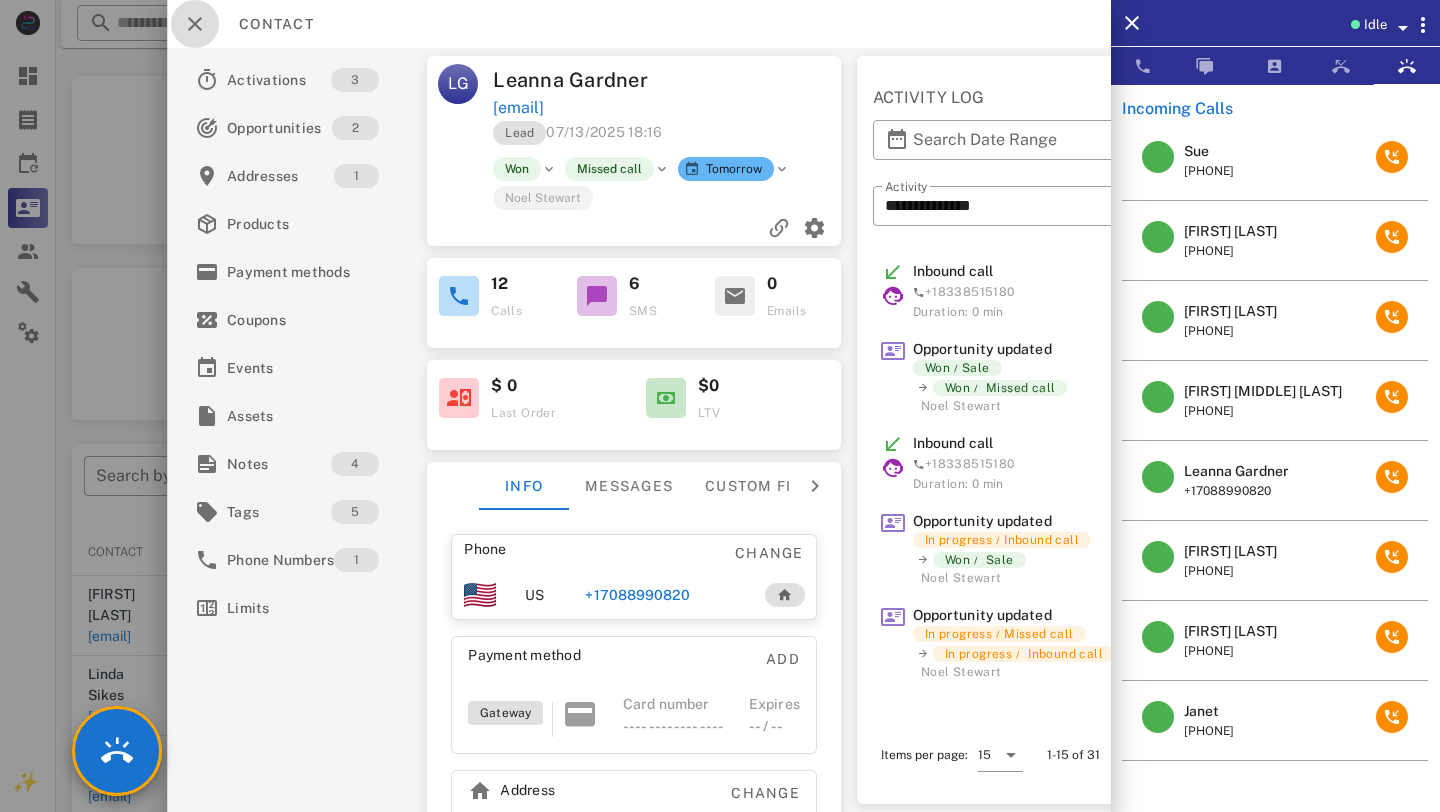 click at bounding box center (195, 24) 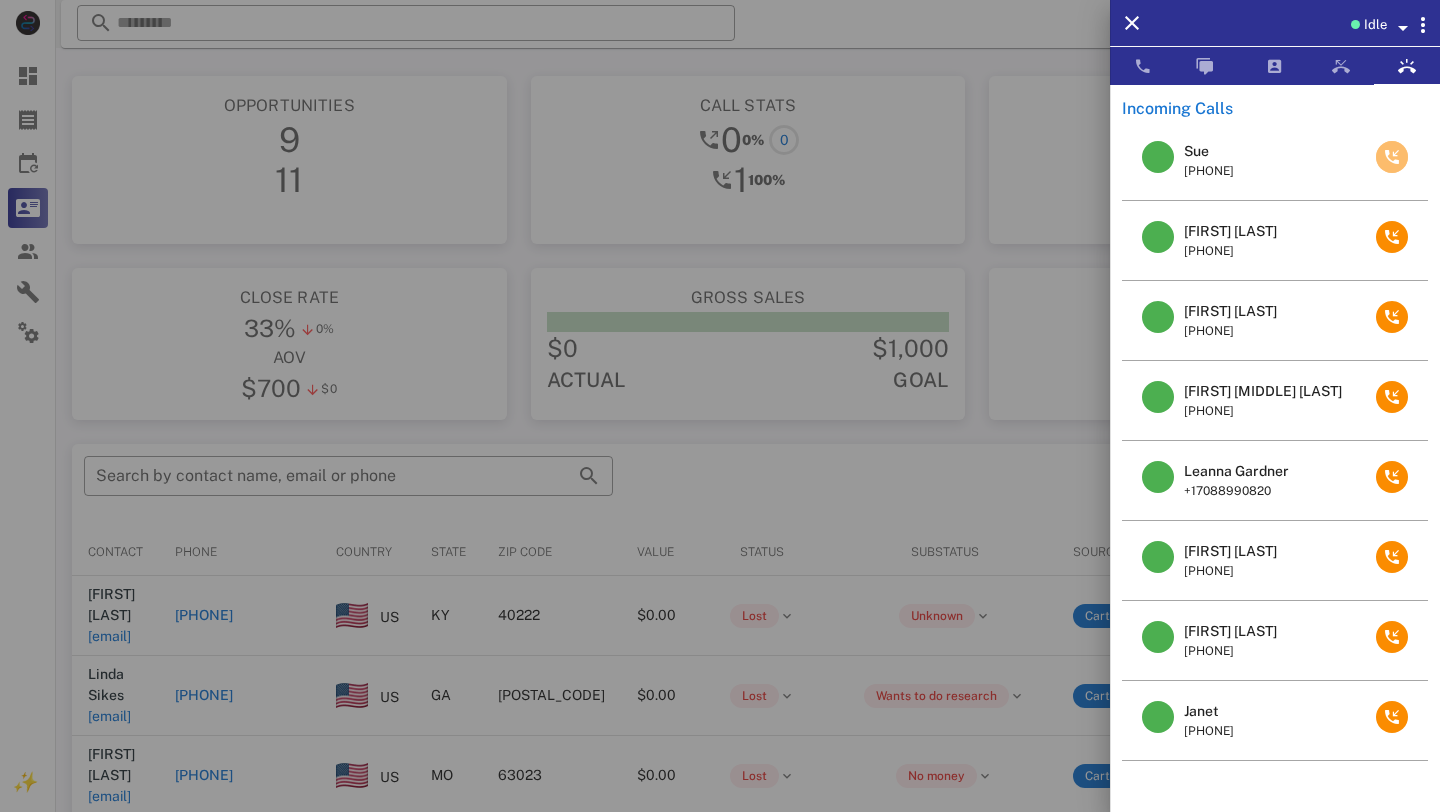 click at bounding box center (1392, 157) 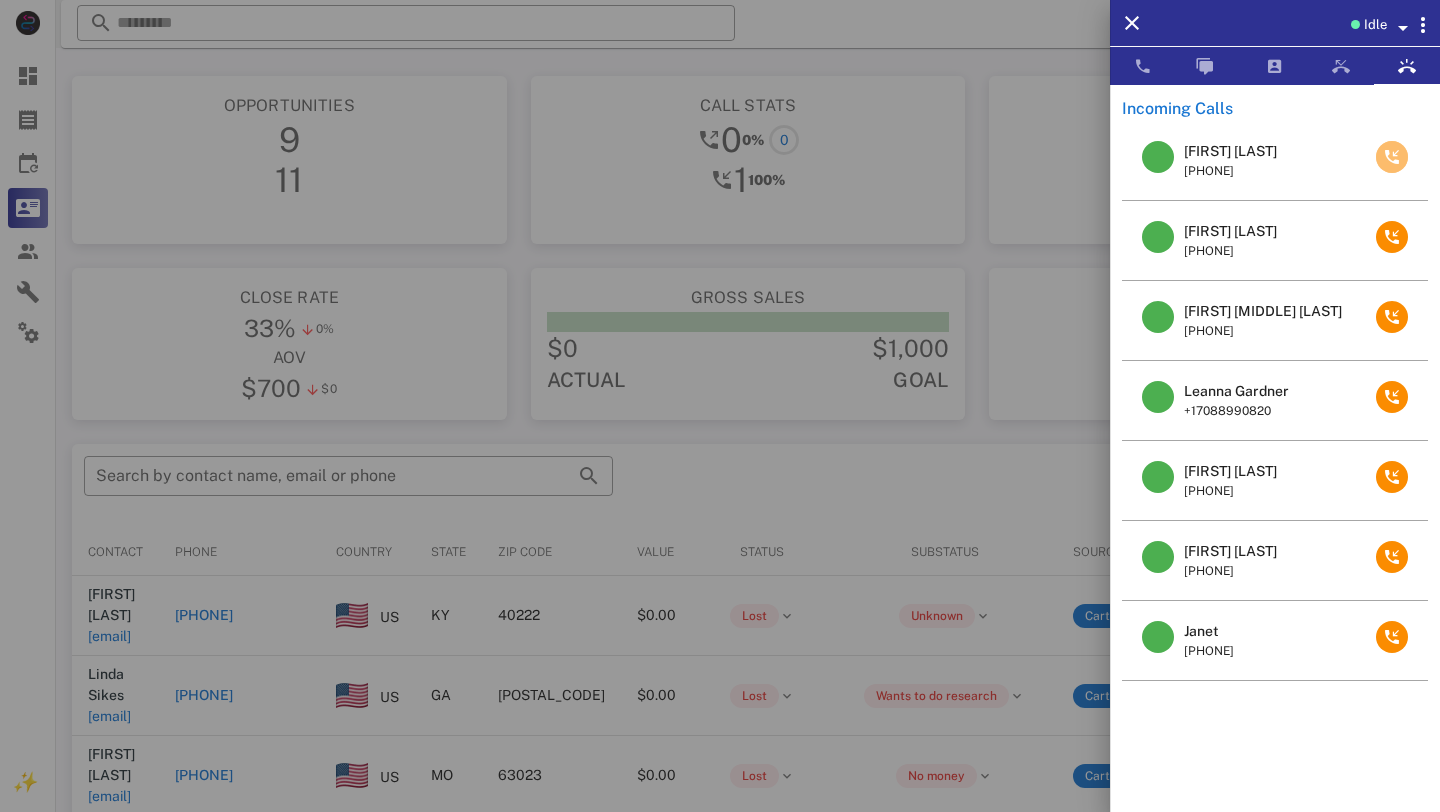 click at bounding box center (1392, 157) 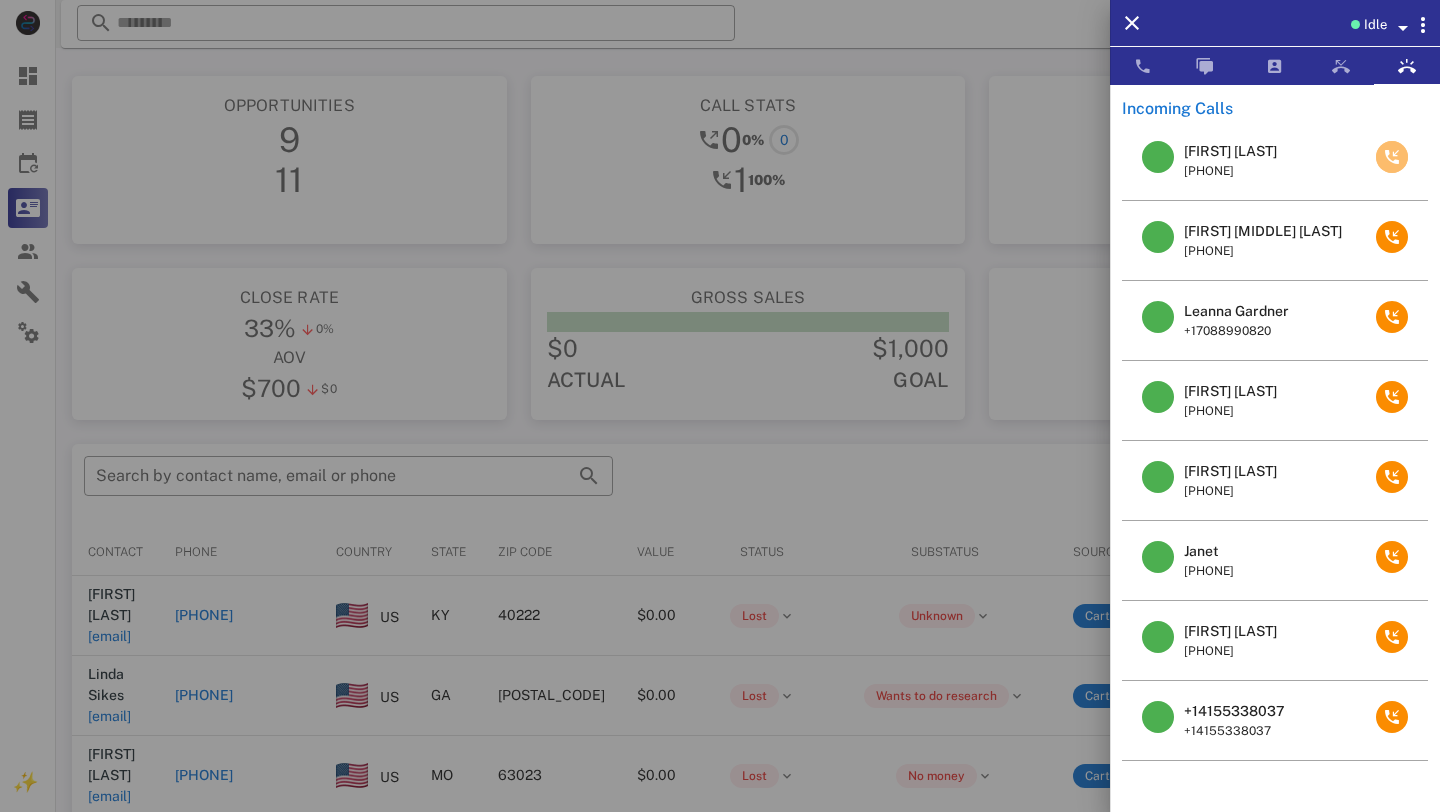 click at bounding box center (1392, 157) 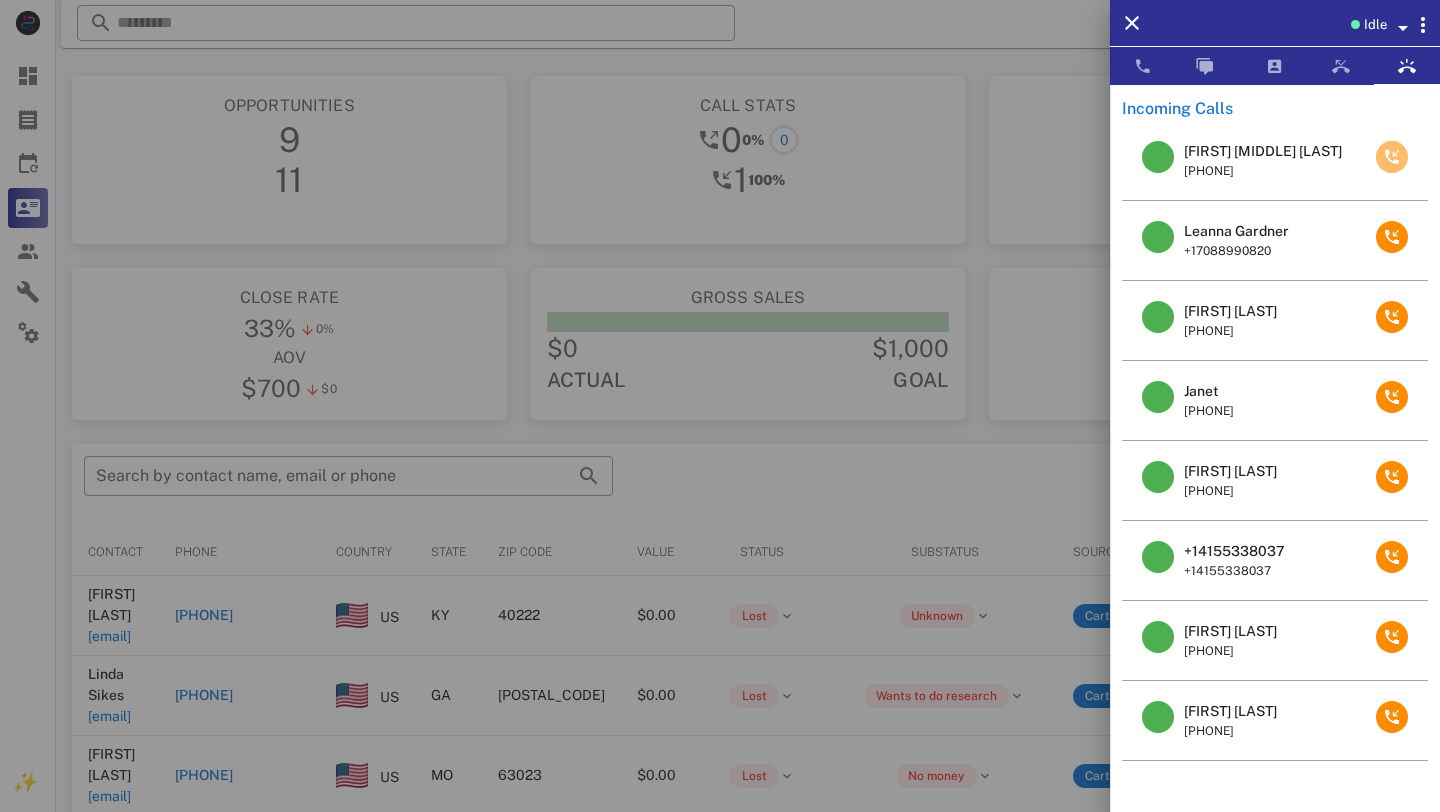 click at bounding box center [1392, 157] 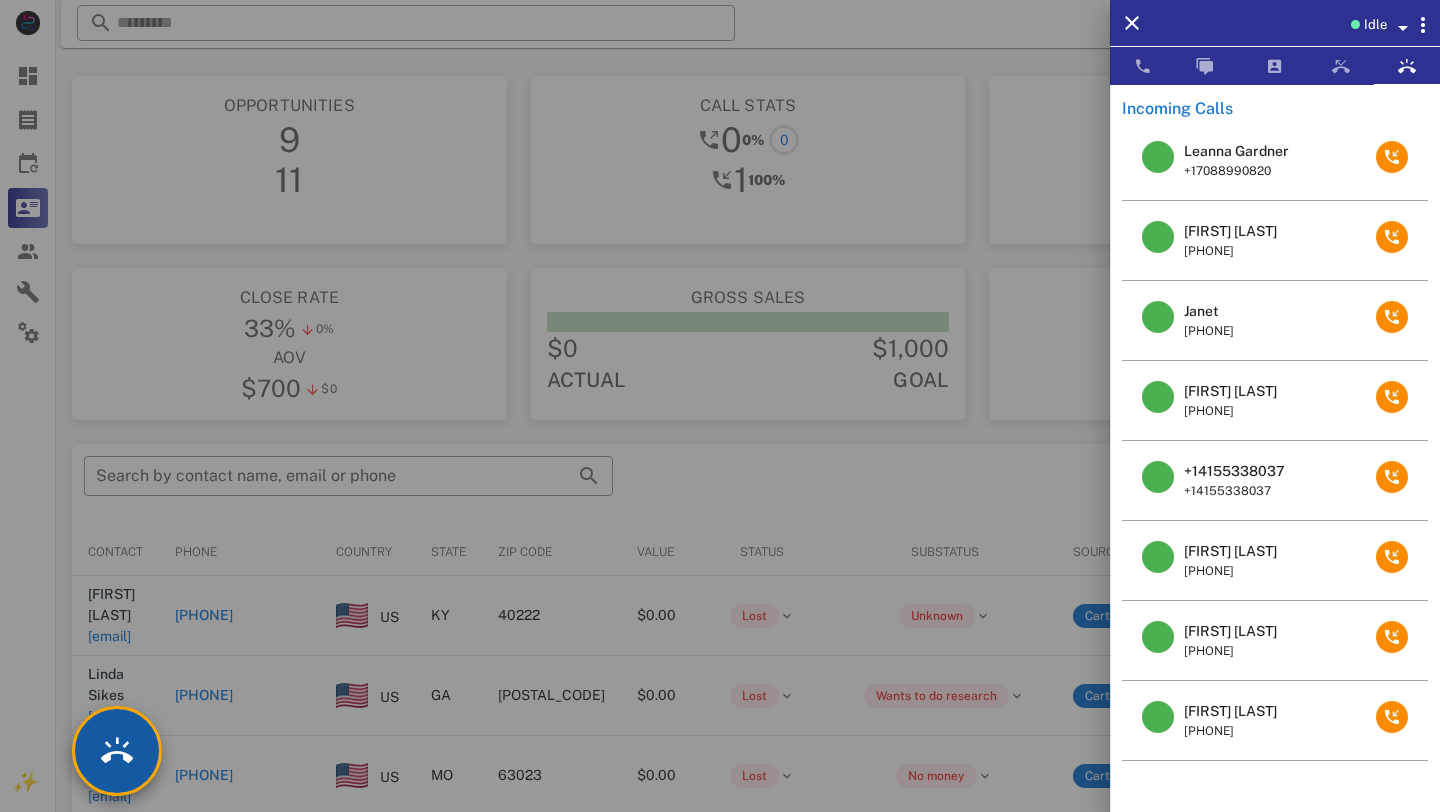click at bounding box center [117, 751] 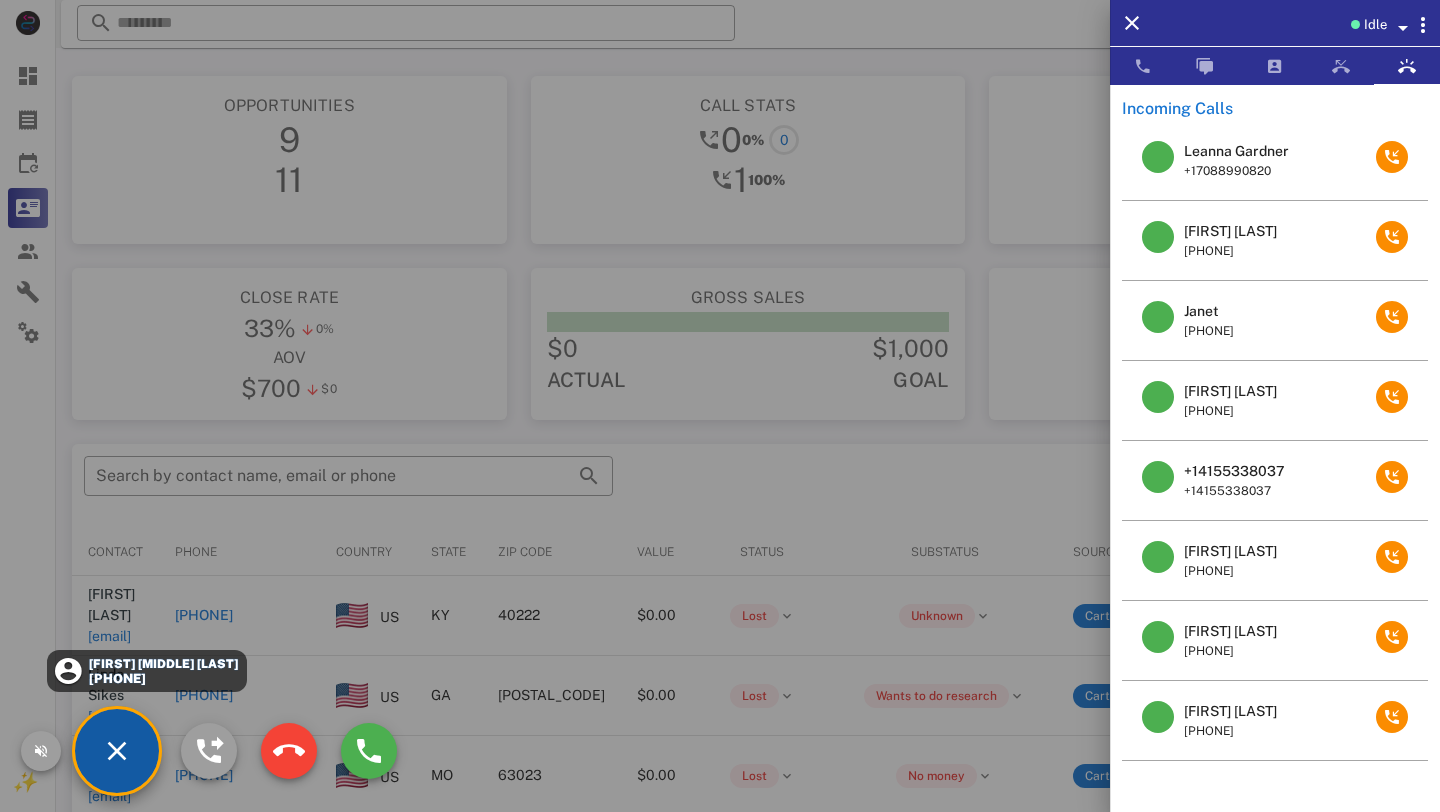 click on "Janice K Moore" at bounding box center (163, 664) 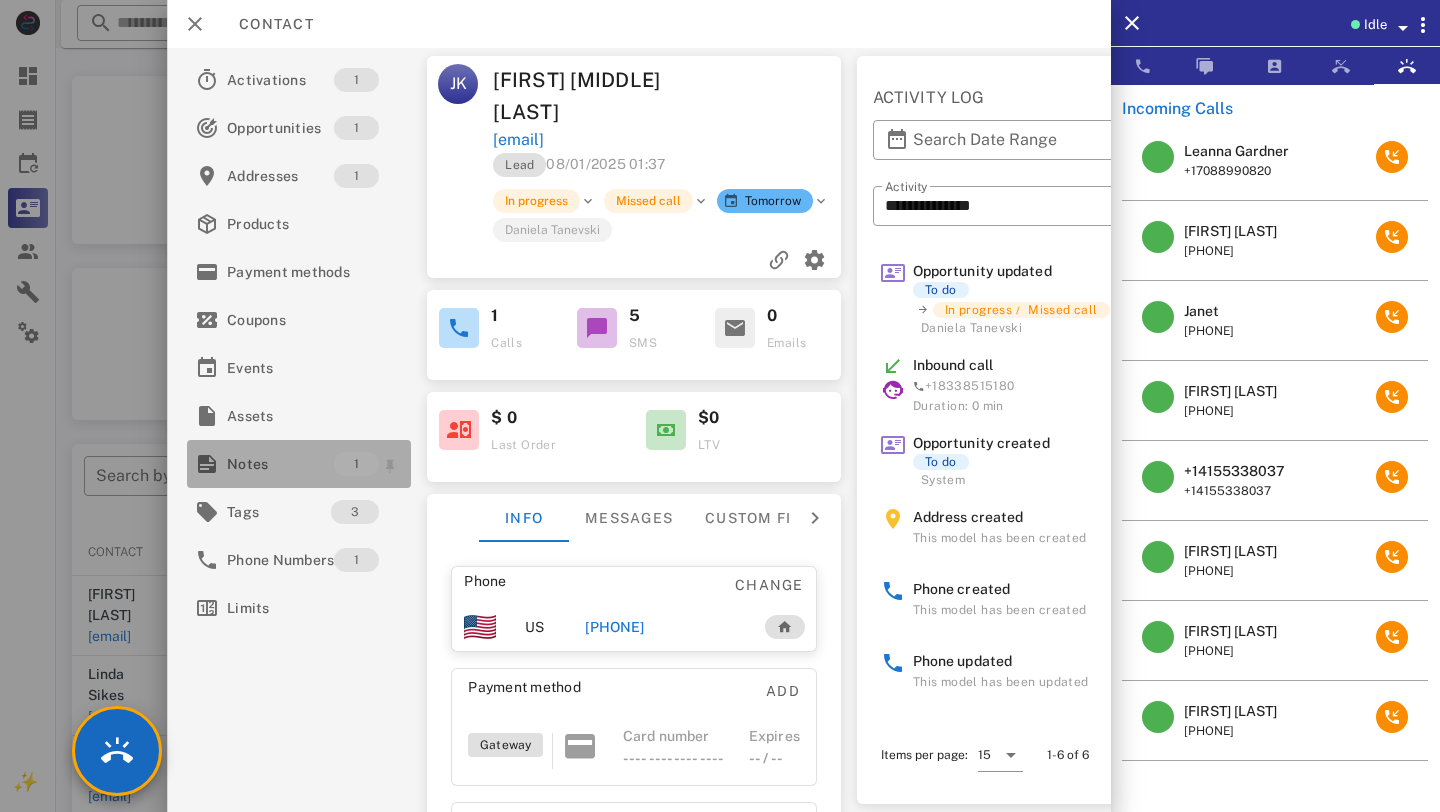 click on "Notes" at bounding box center [280, 464] 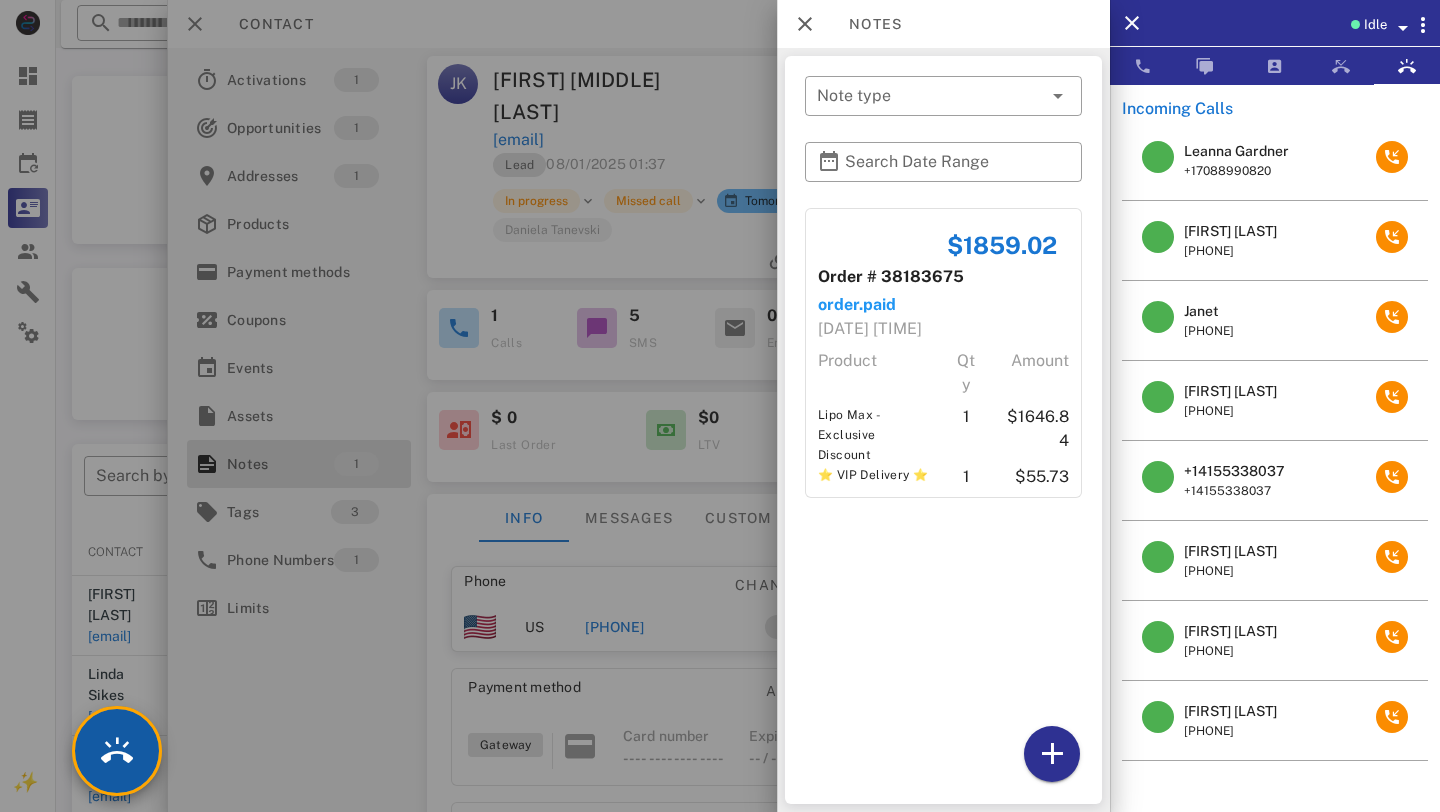 click at bounding box center (117, 751) 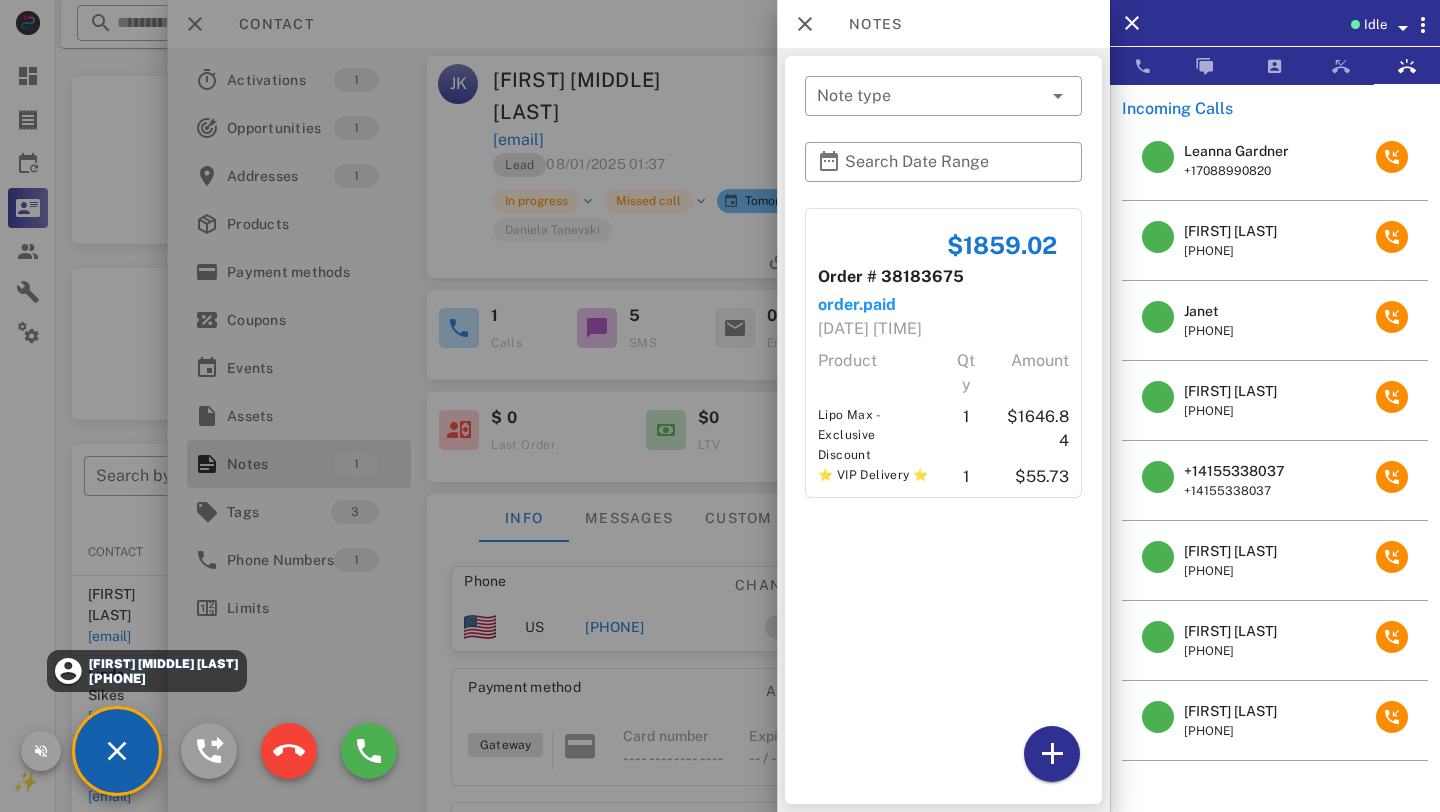 click at bounding box center [720, 406] 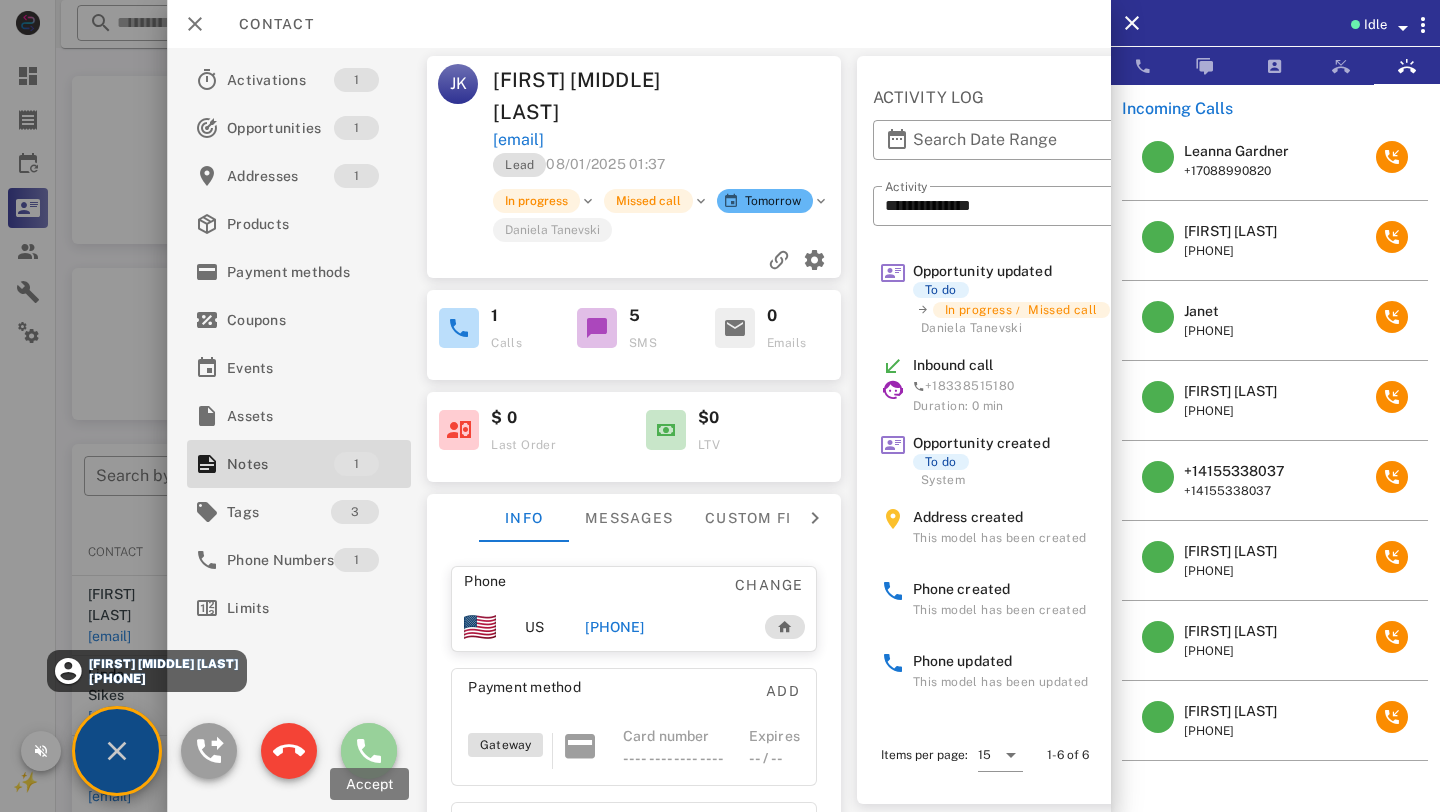 click at bounding box center (369, 751) 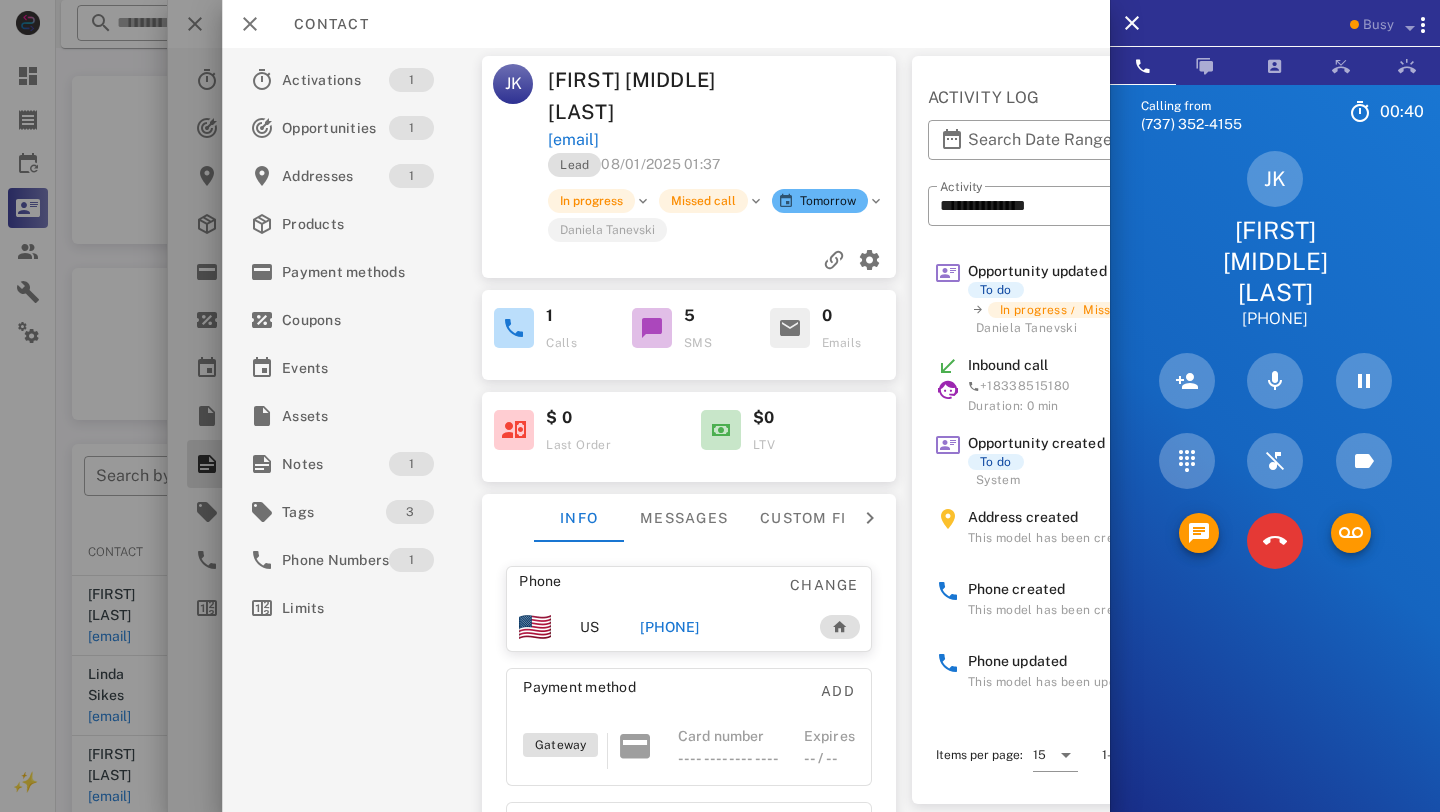 scroll, scrollTop: 133, scrollLeft: 0, axis: vertical 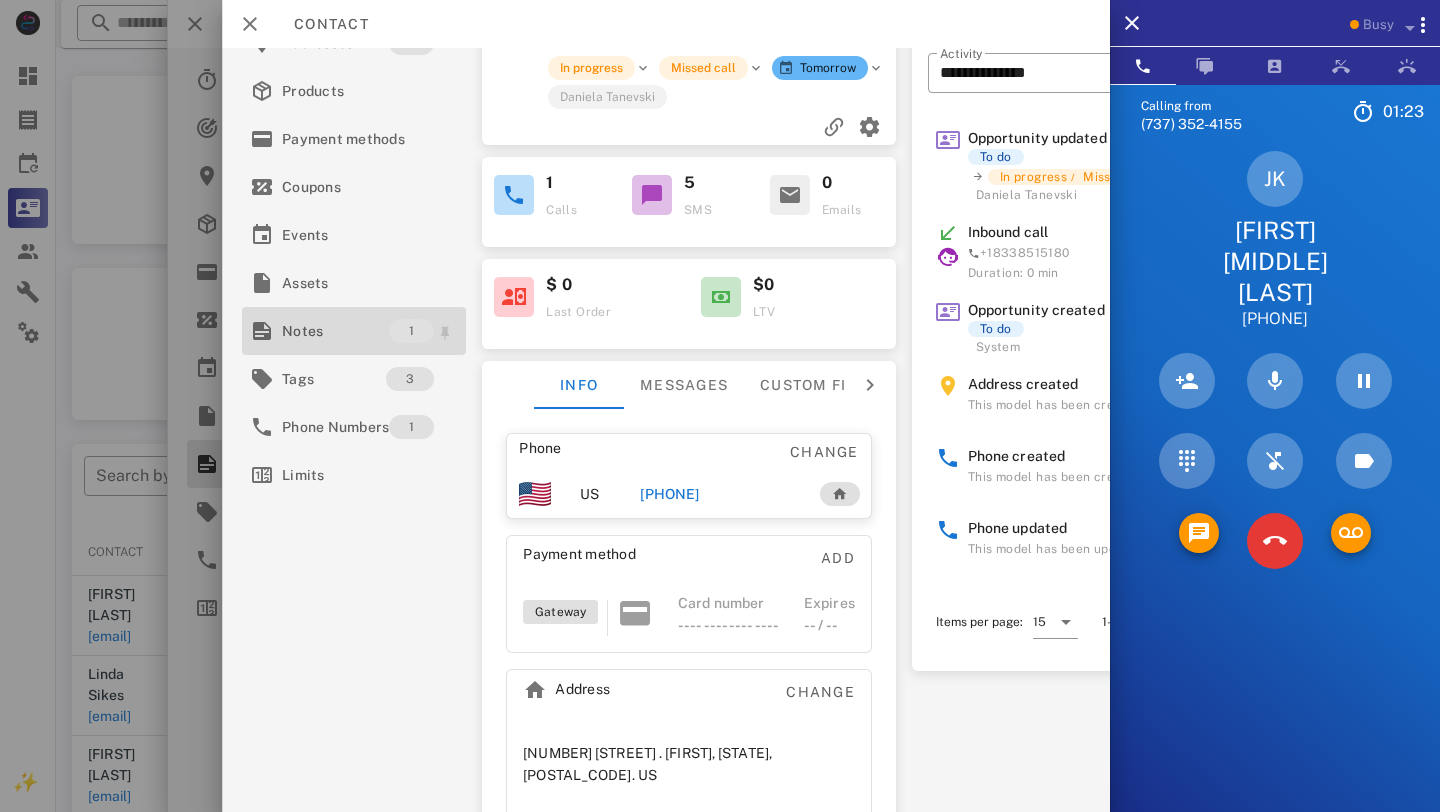 click on "Notes" at bounding box center [335, 331] 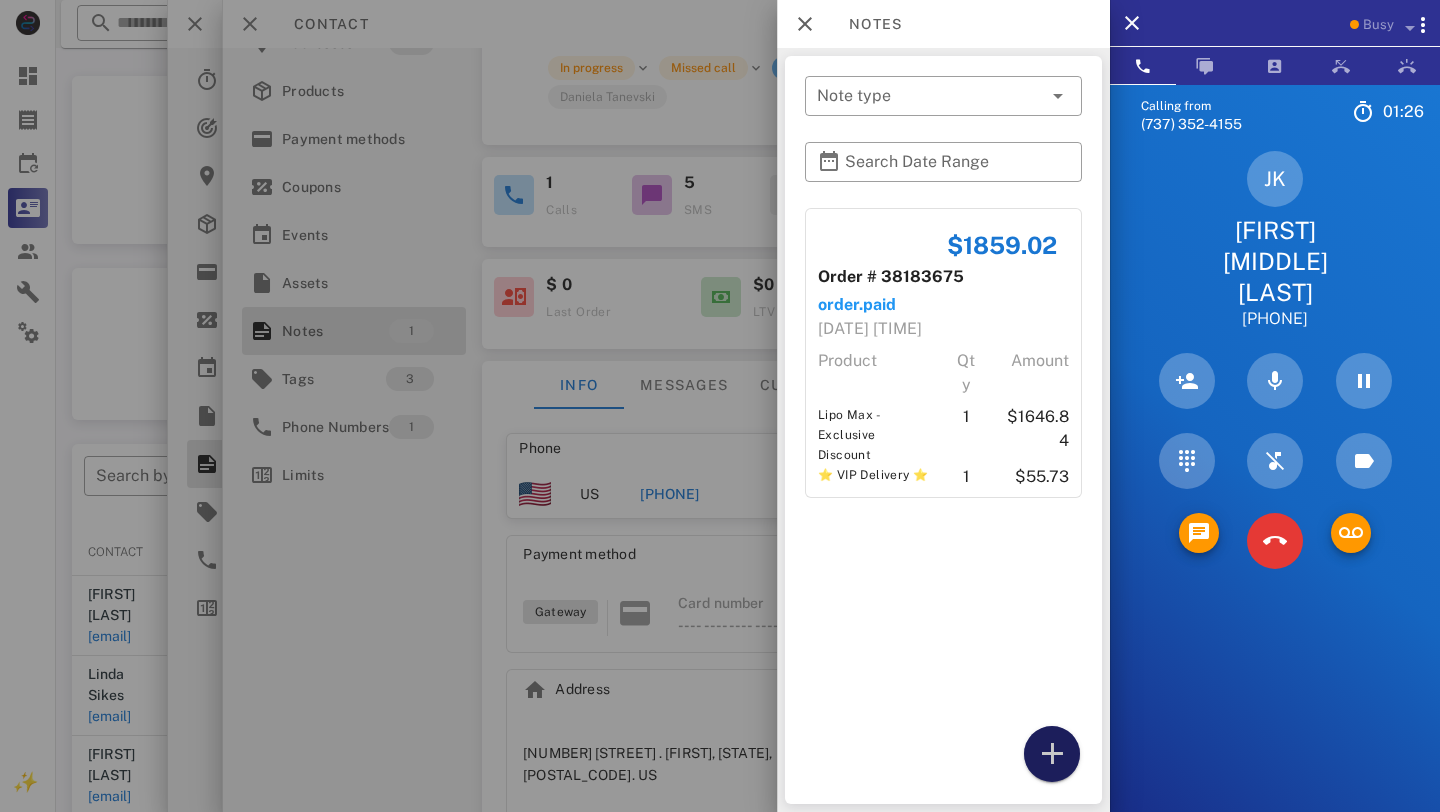 click at bounding box center [1052, 754] 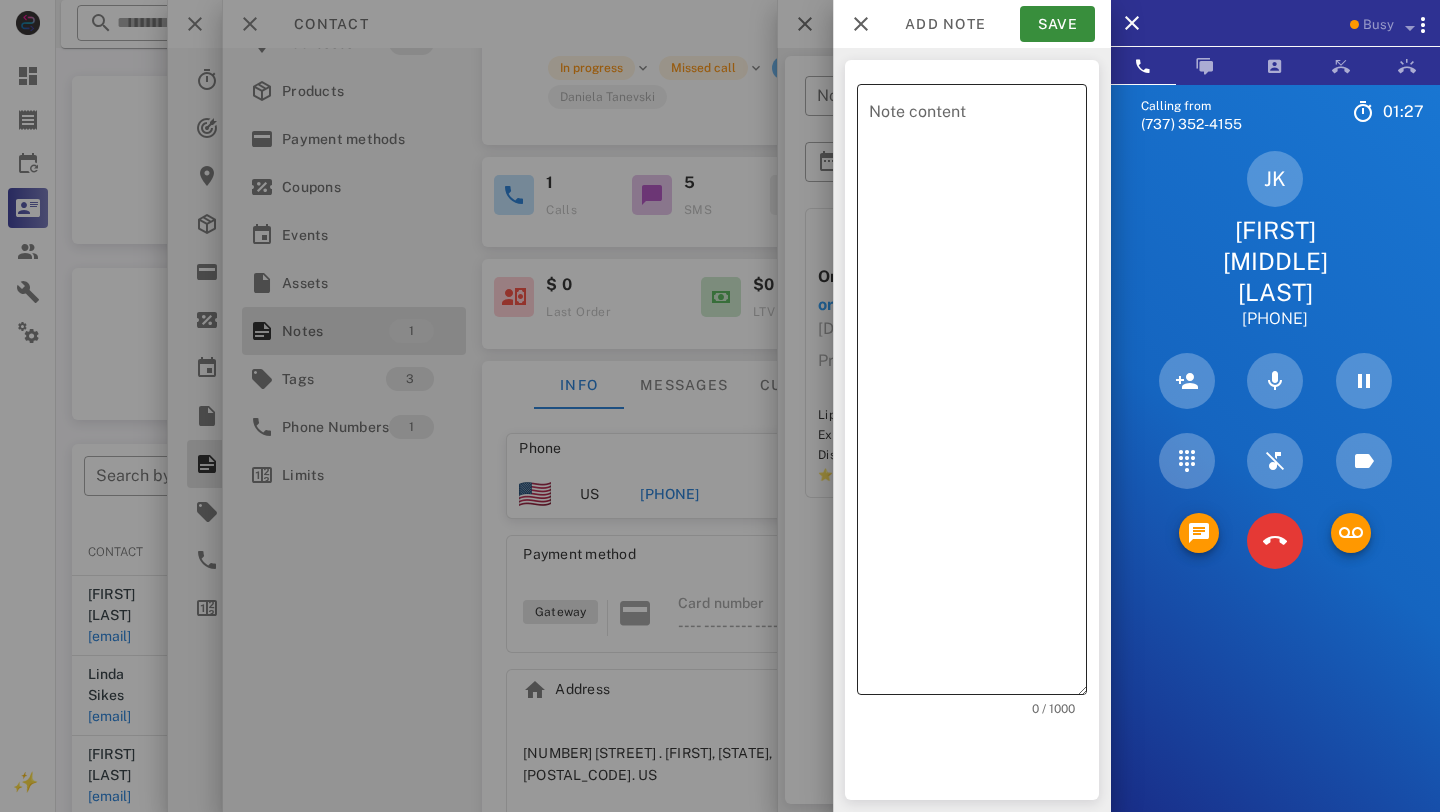 click on "Note content" at bounding box center (978, 394) 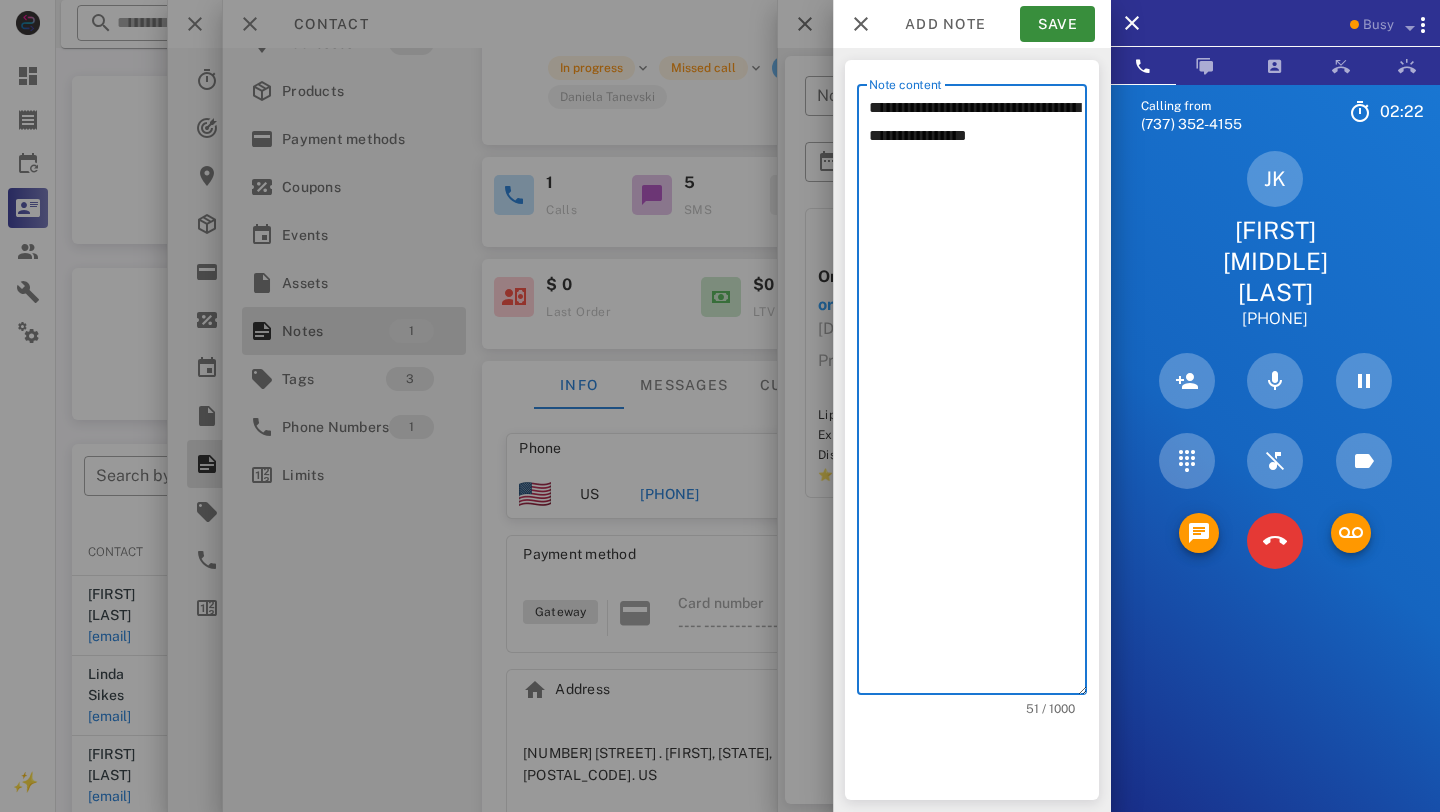 click on "**********" at bounding box center [978, 394] 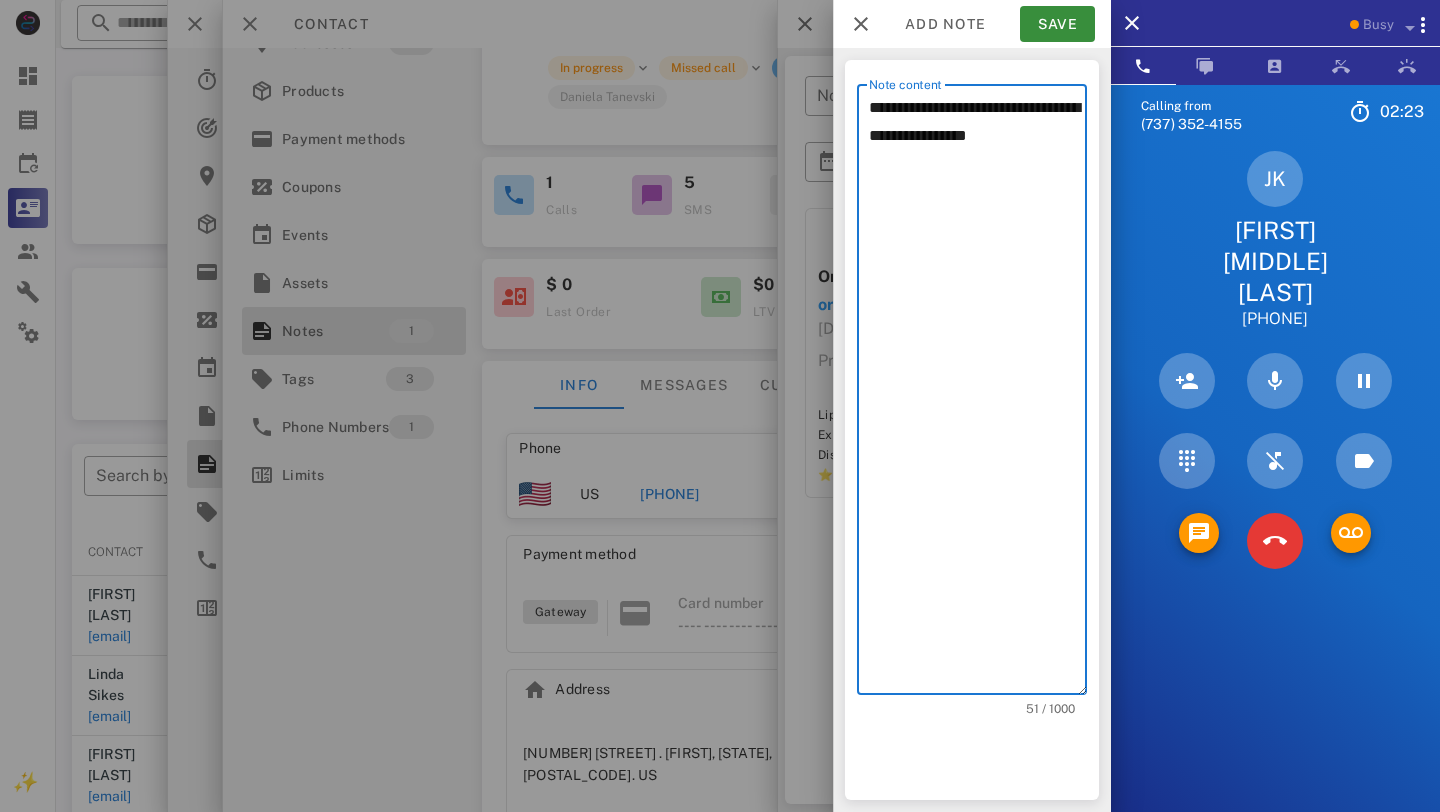 paste on "*********" 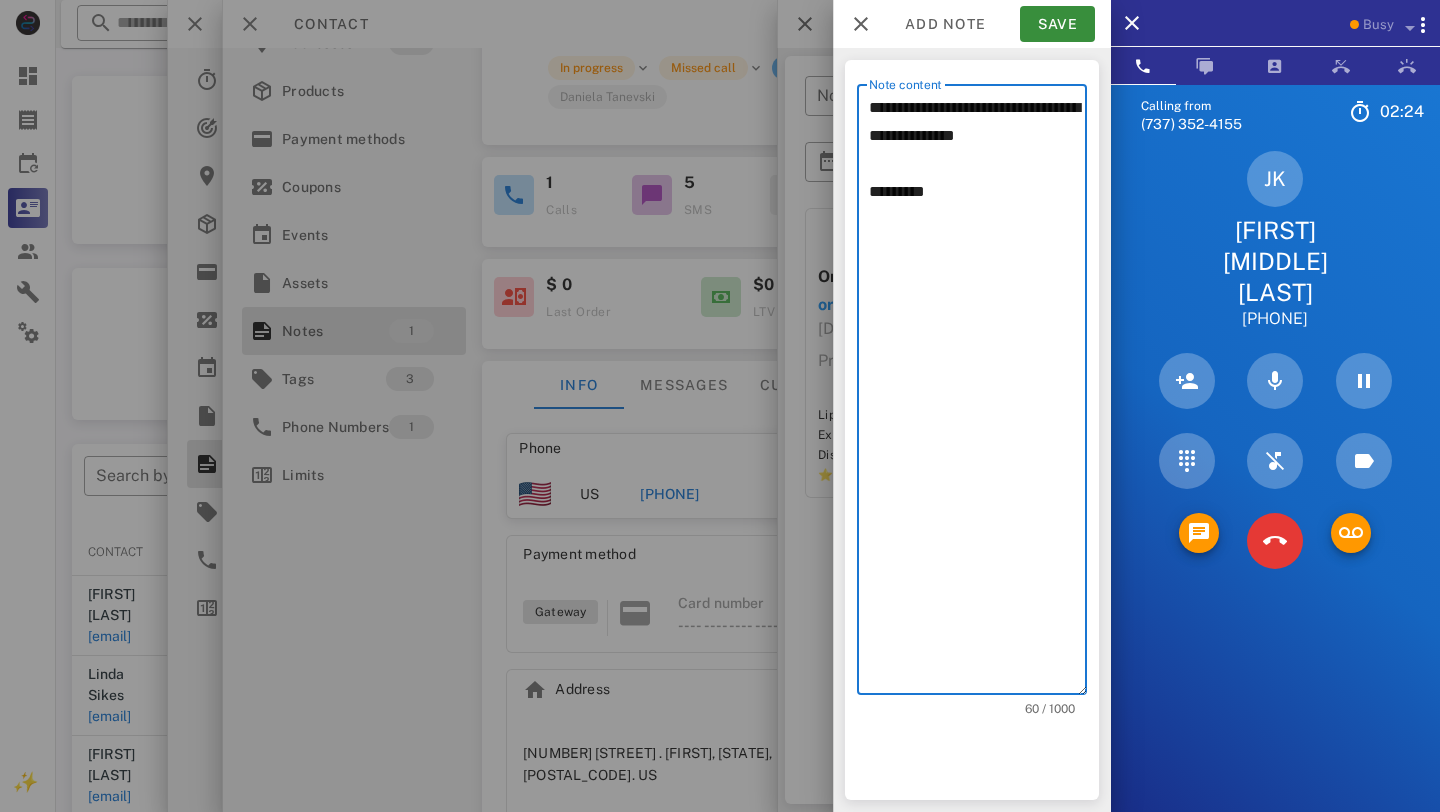 click on "**********" at bounding box center (978, 394) 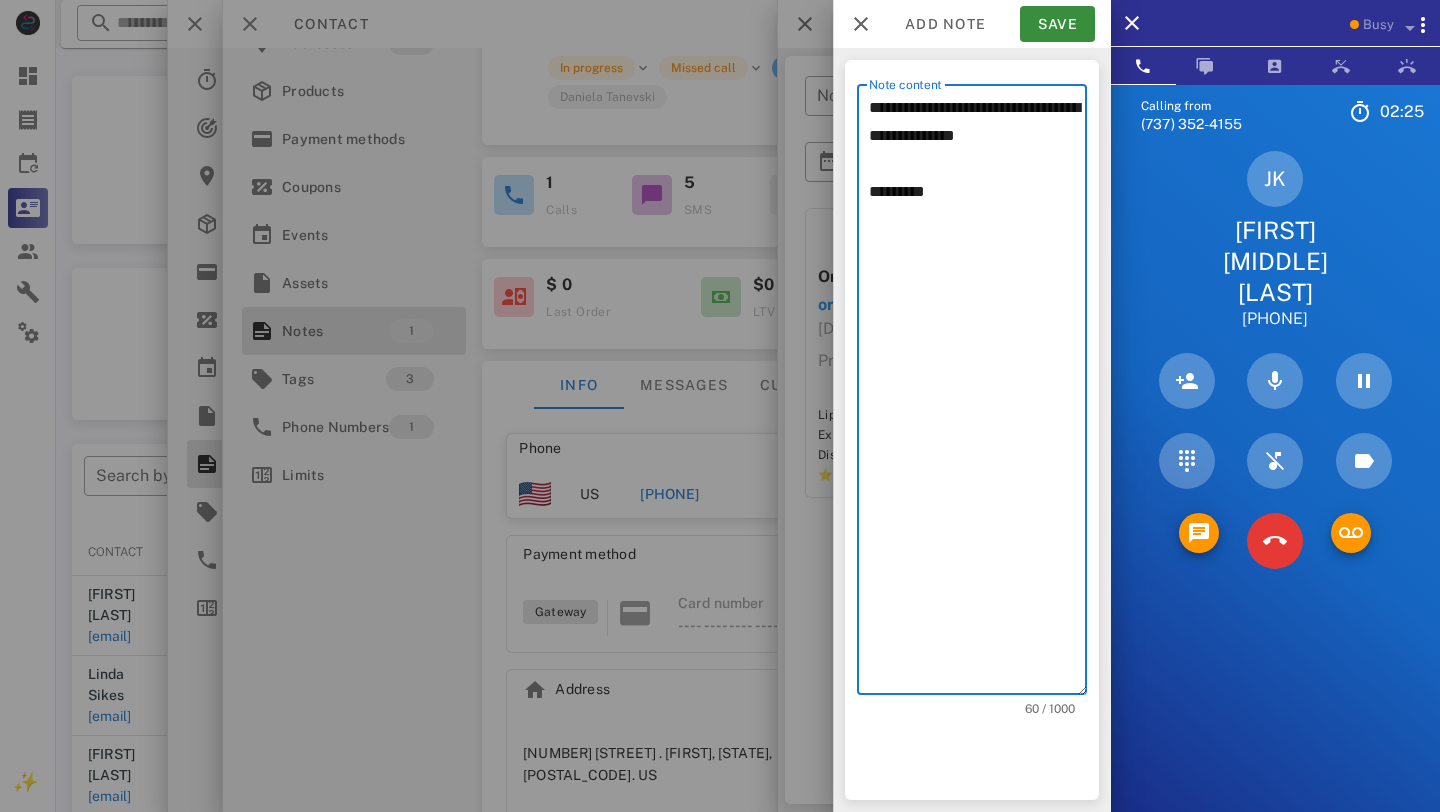 click on "**********" at bounding box center [978, 394] 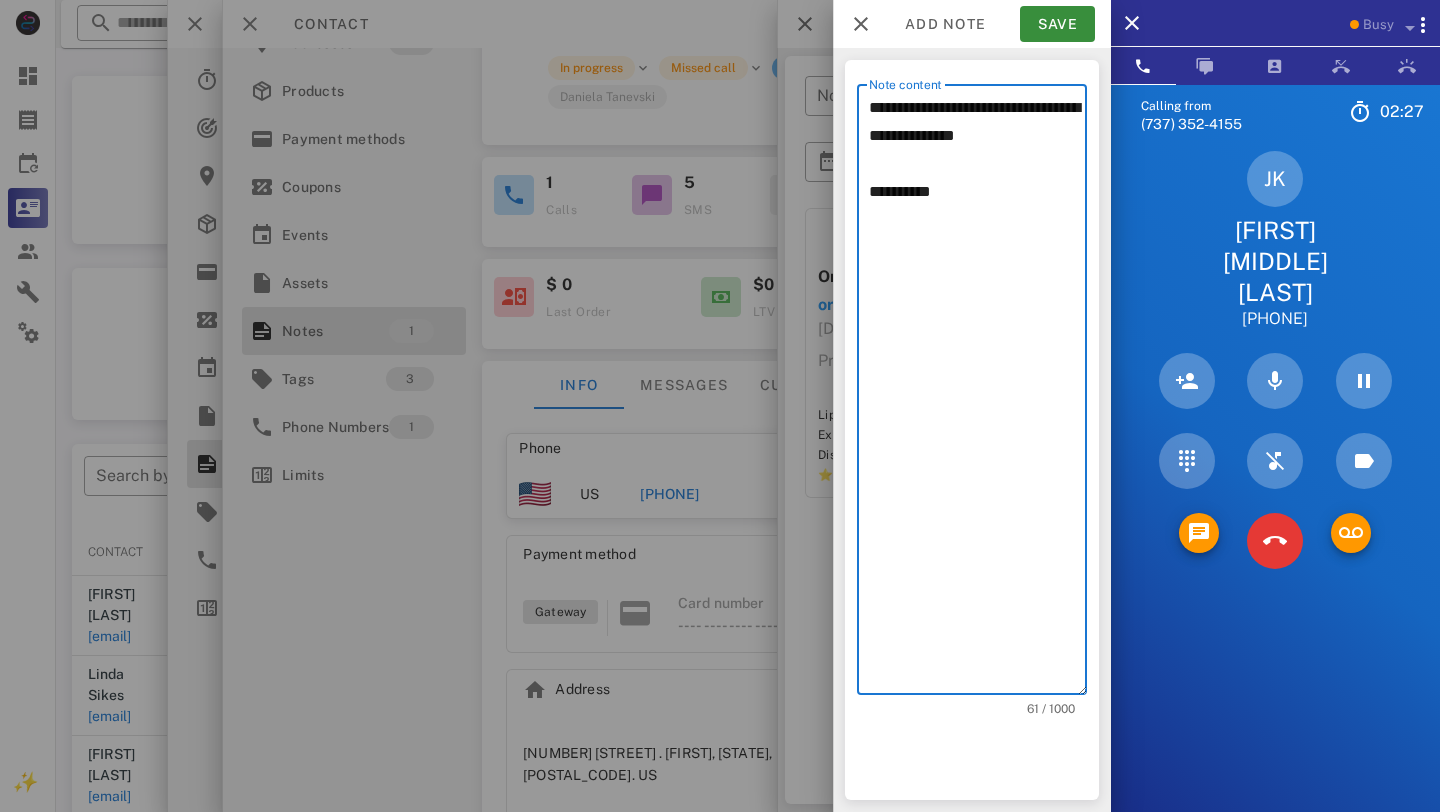 click on "**********" at bounding box center (978, 394) 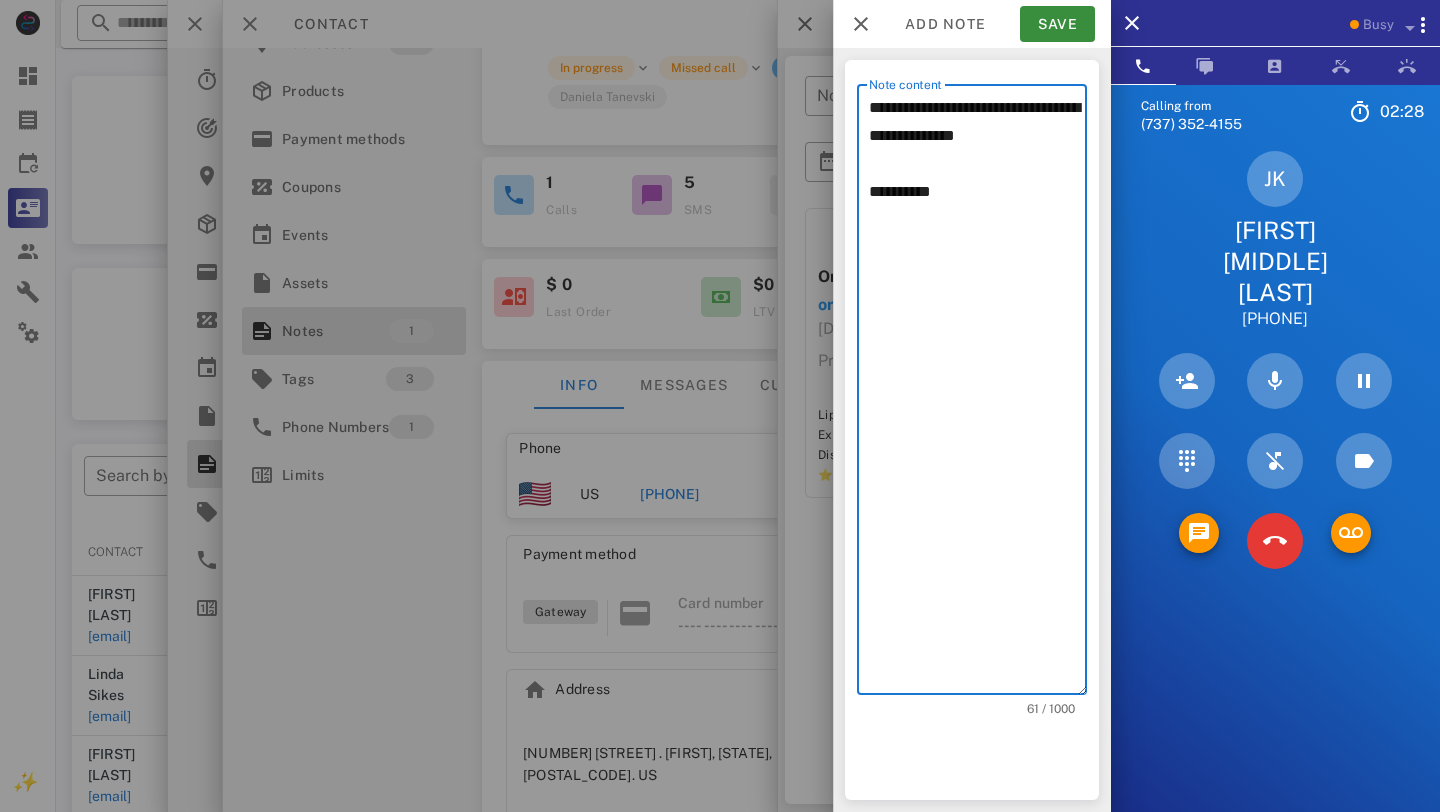 click on "**********" at bounding box center [978, 394] 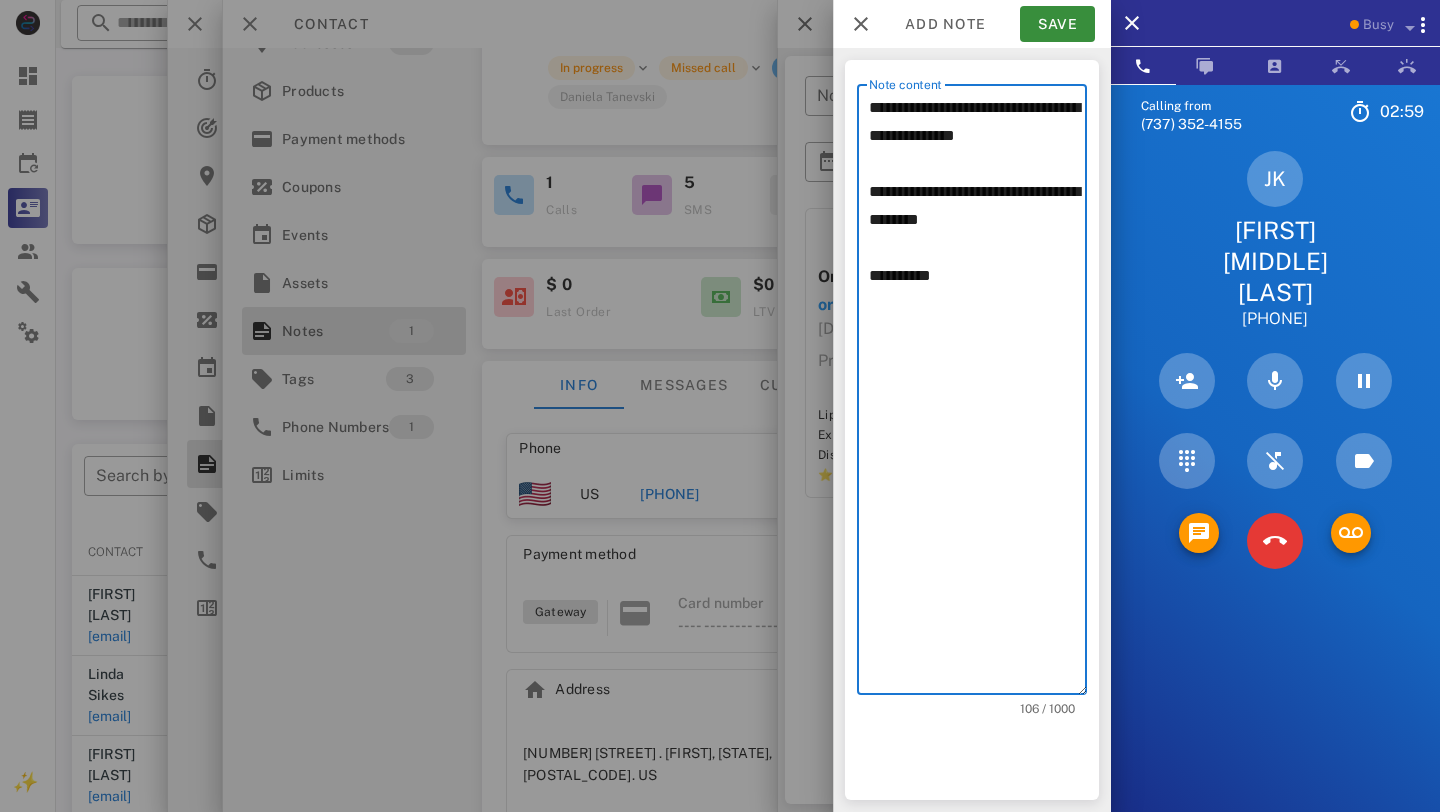click on "**********" at bounding box center (978, 394) 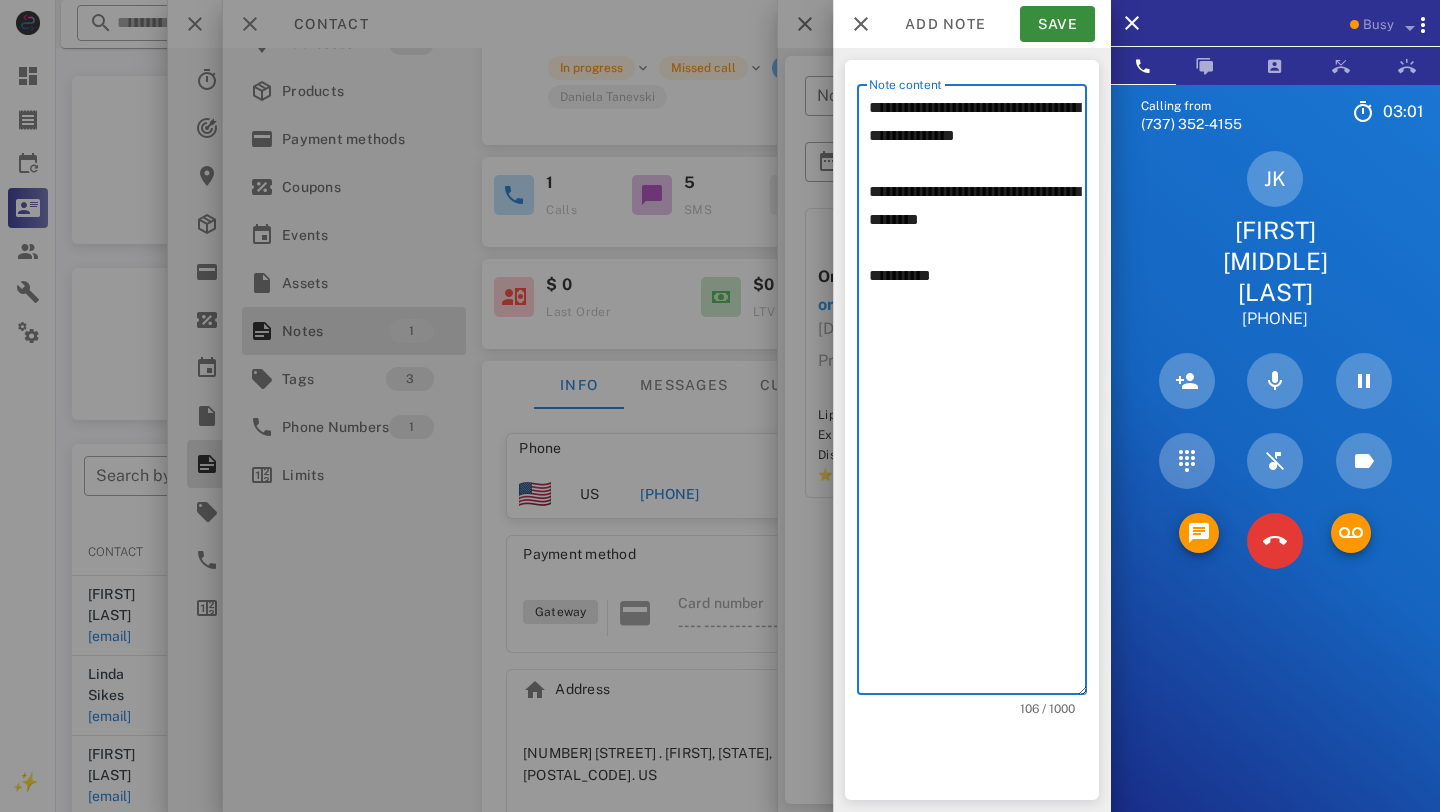 click on "**********" at bounding box center (978, 394) 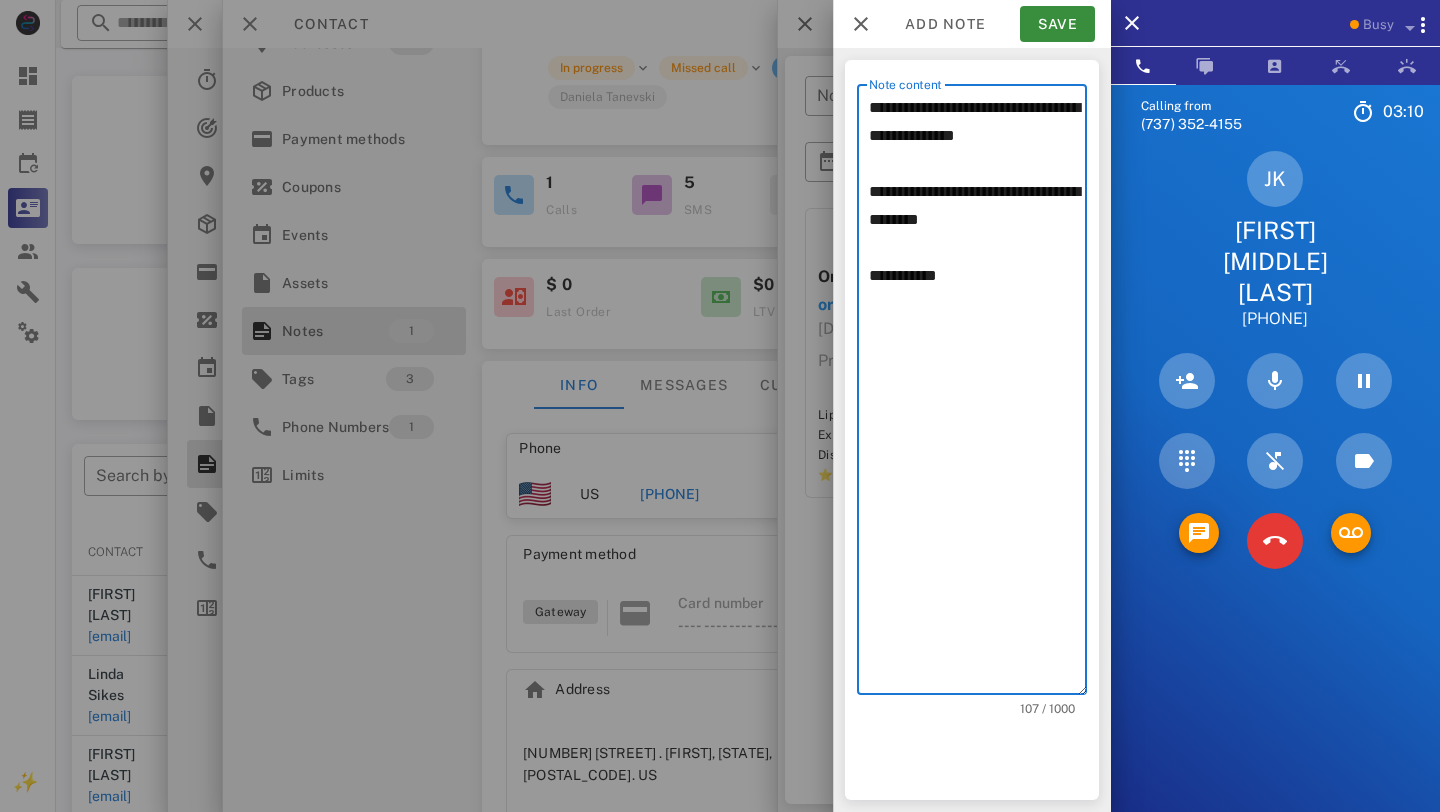 paste on "*********" 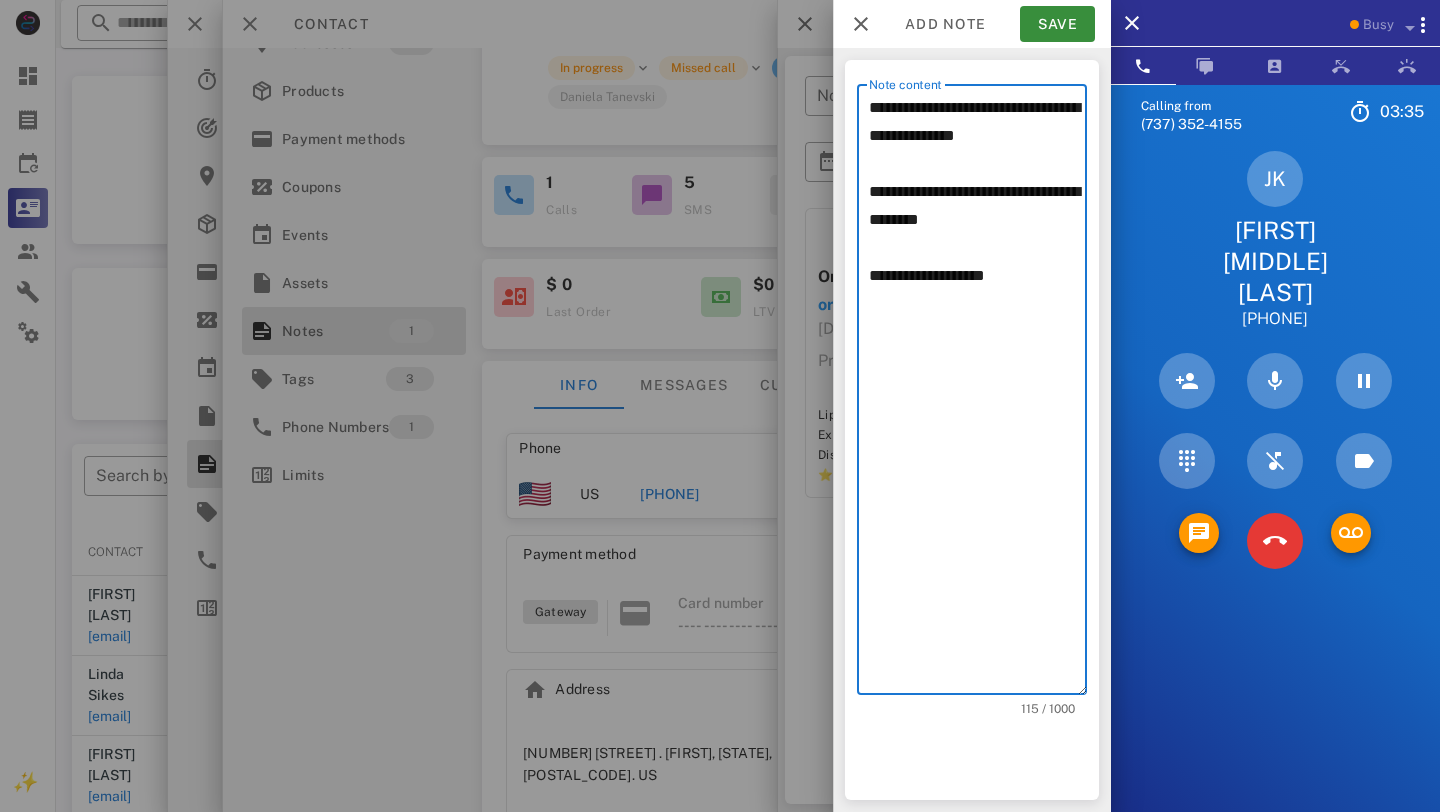 click on "**********" at bounding box center [978, 394] 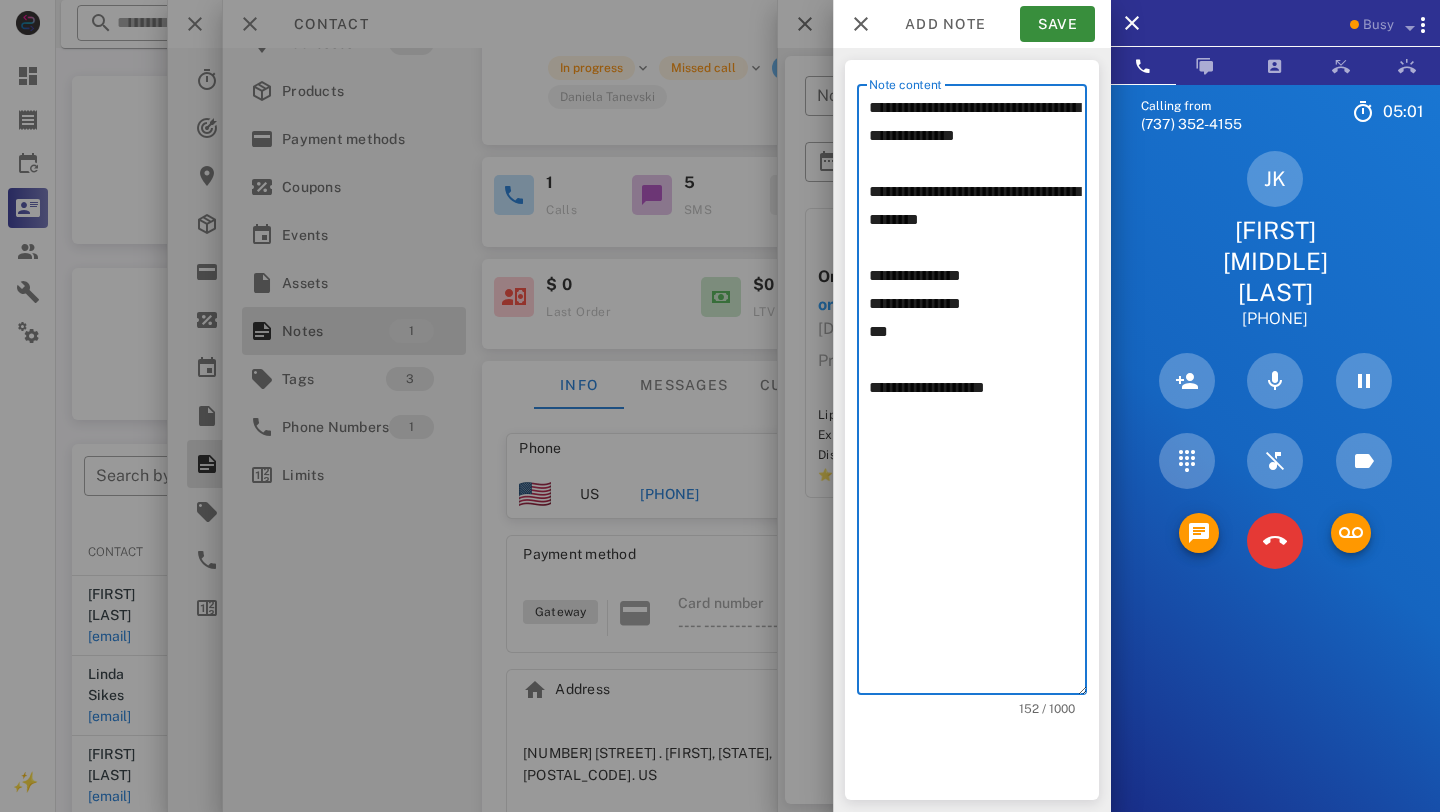 click on "**********" at bounding box center (978, 394) 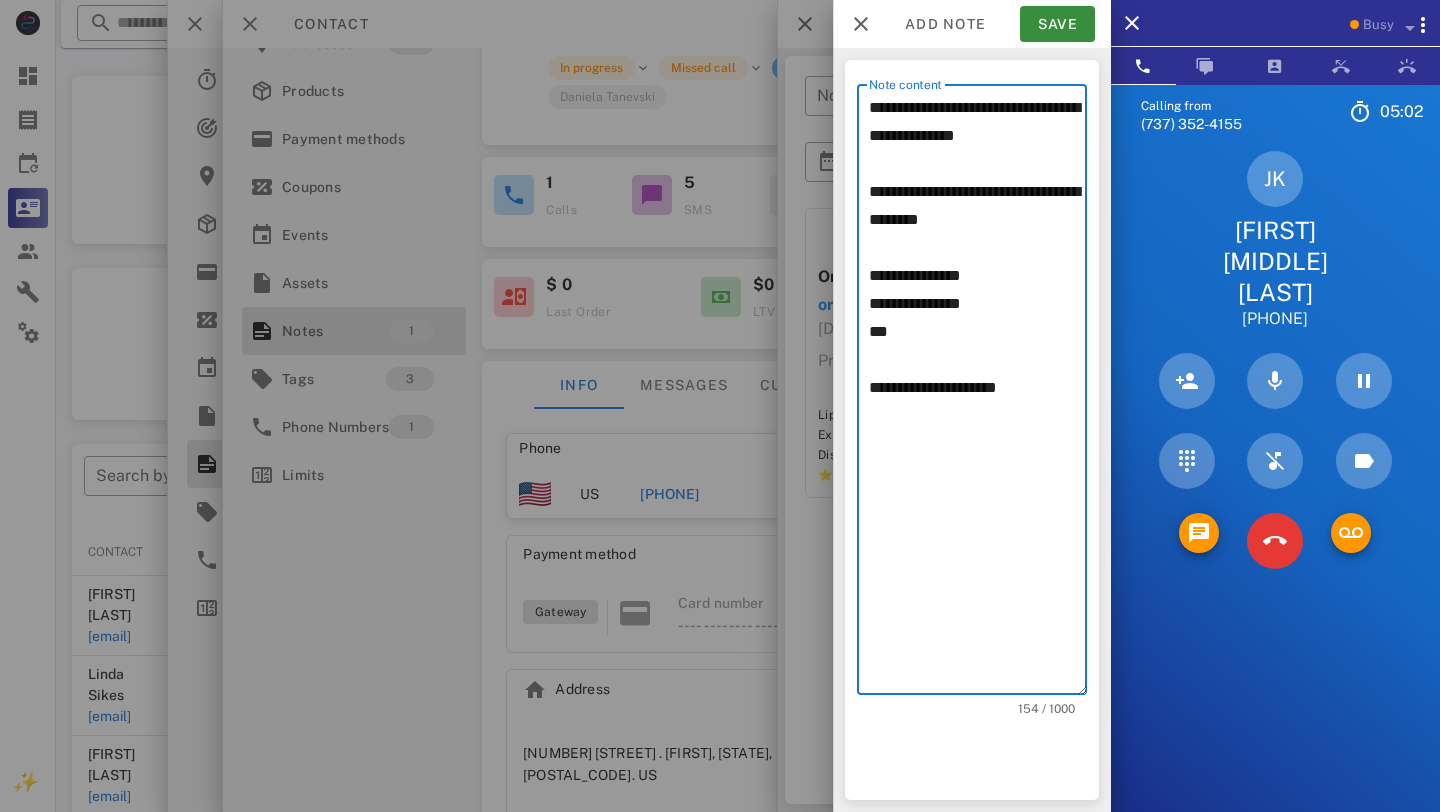 paste on "**********" 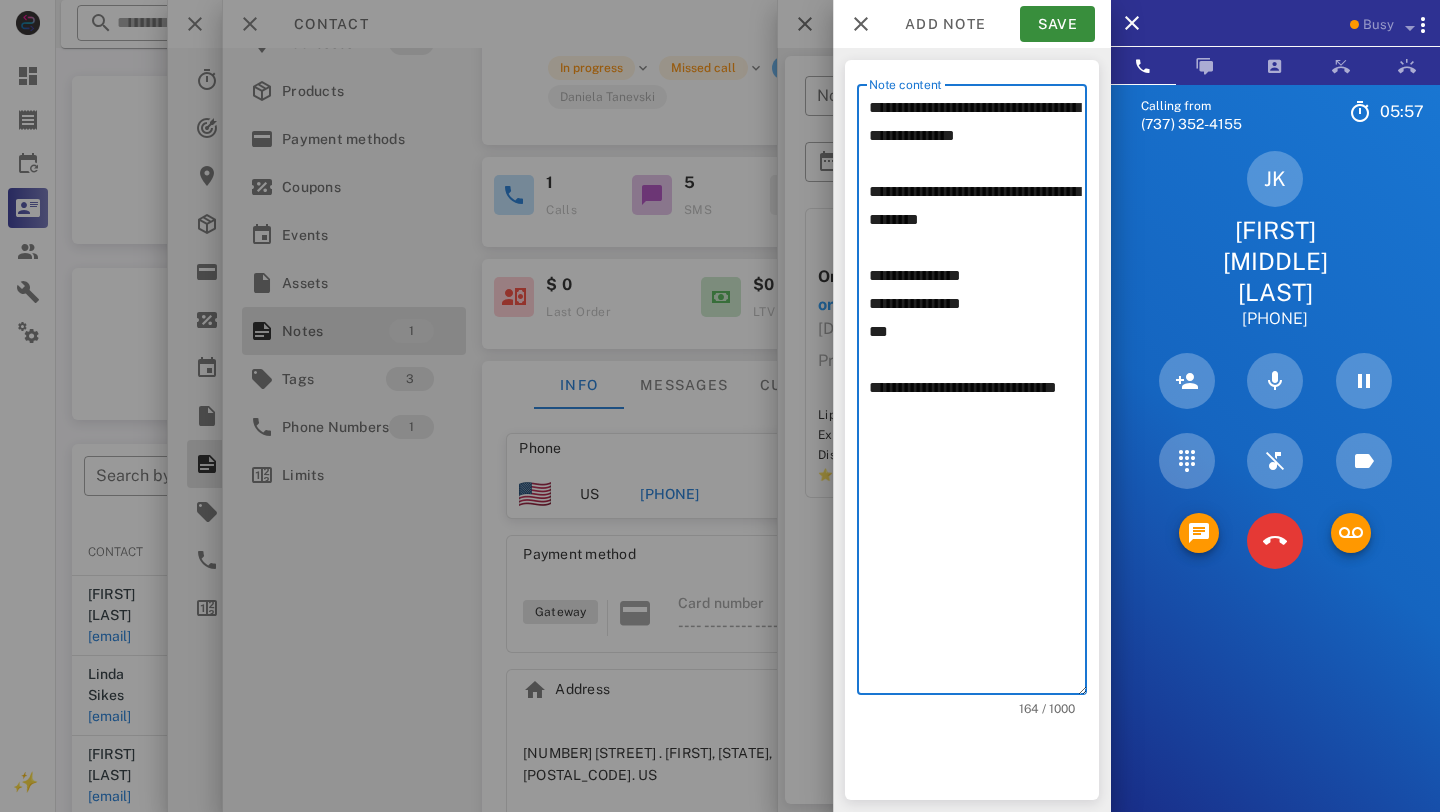 click on "**********" at bounding box center [978, 394] 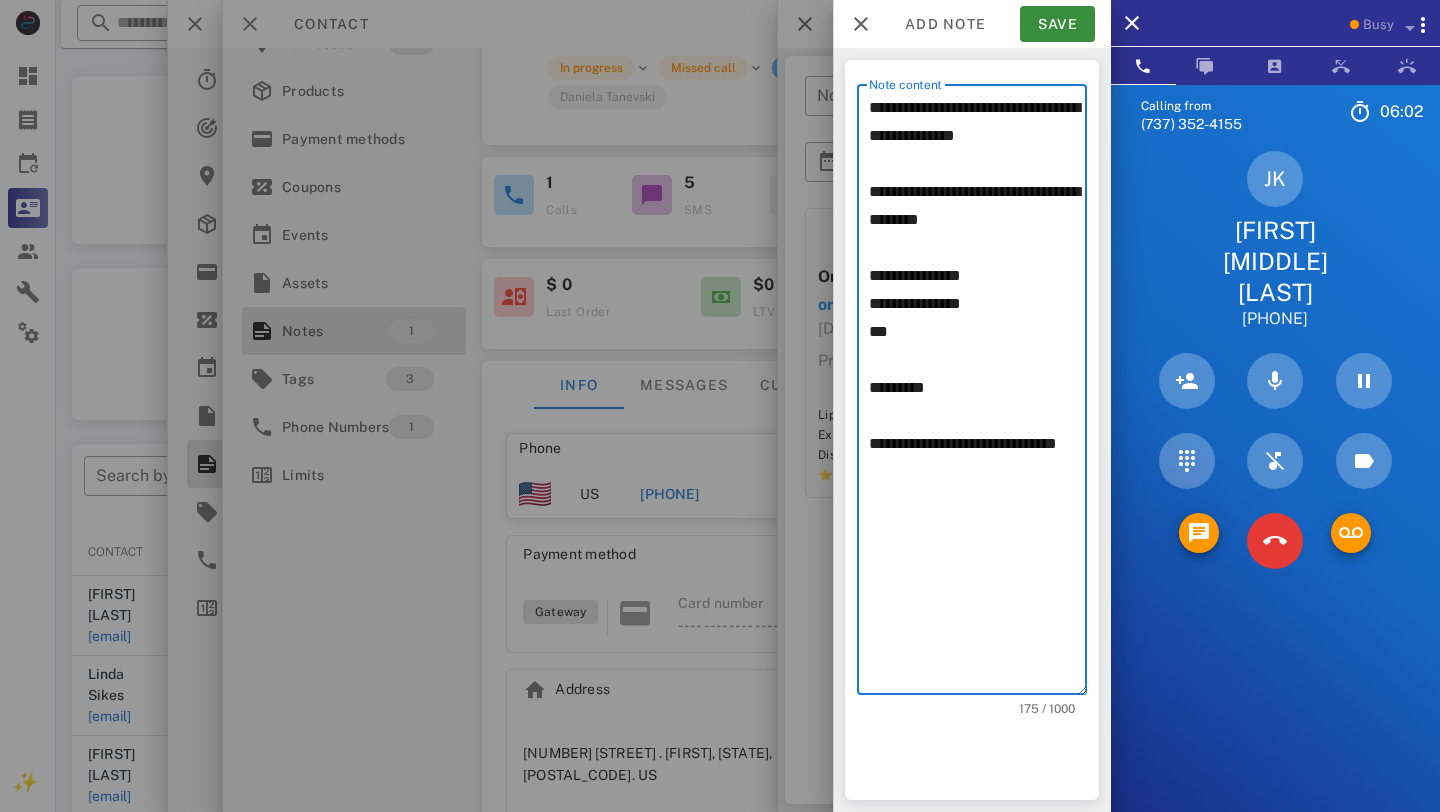 type on "**********" 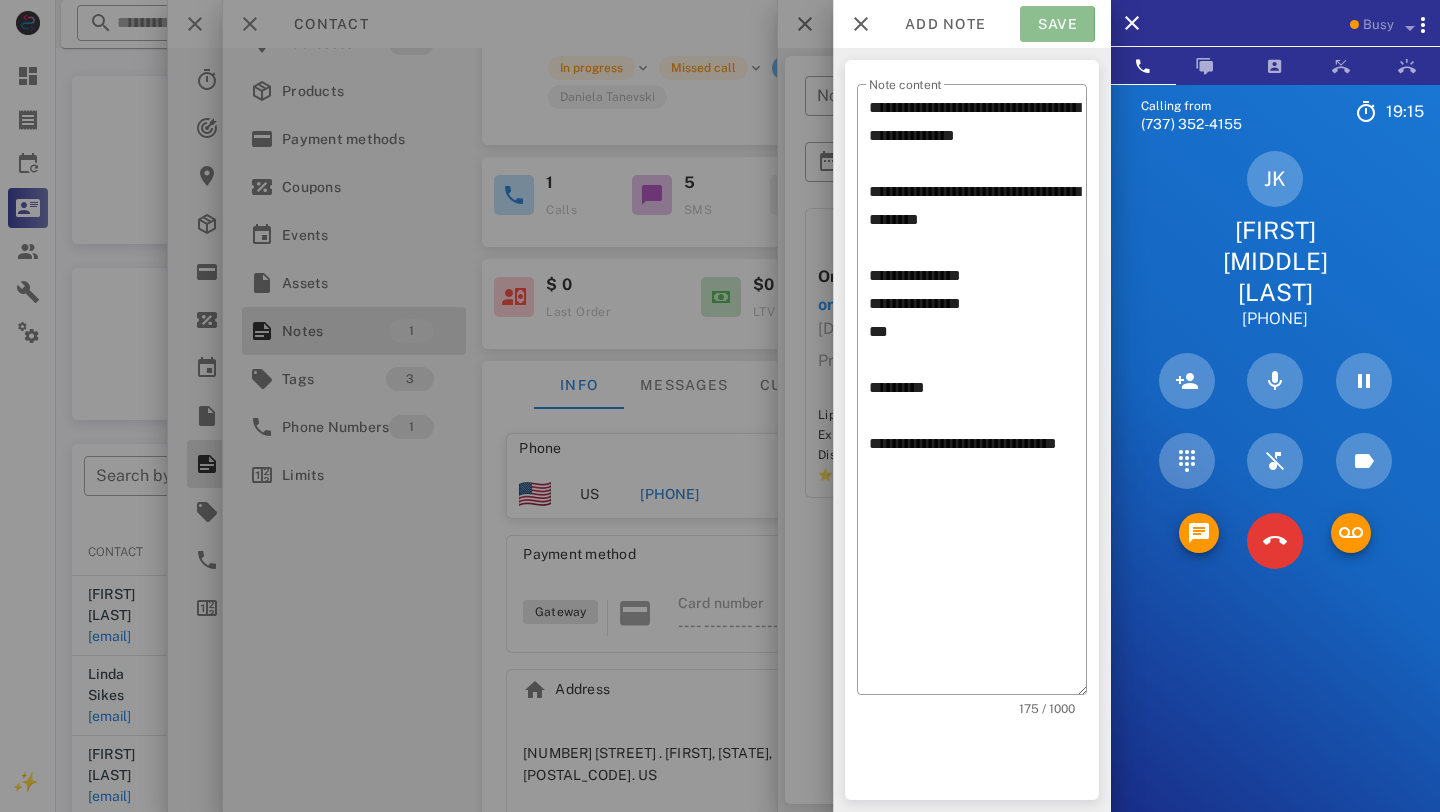 click on "Save" at bounding box center [1057, 24] 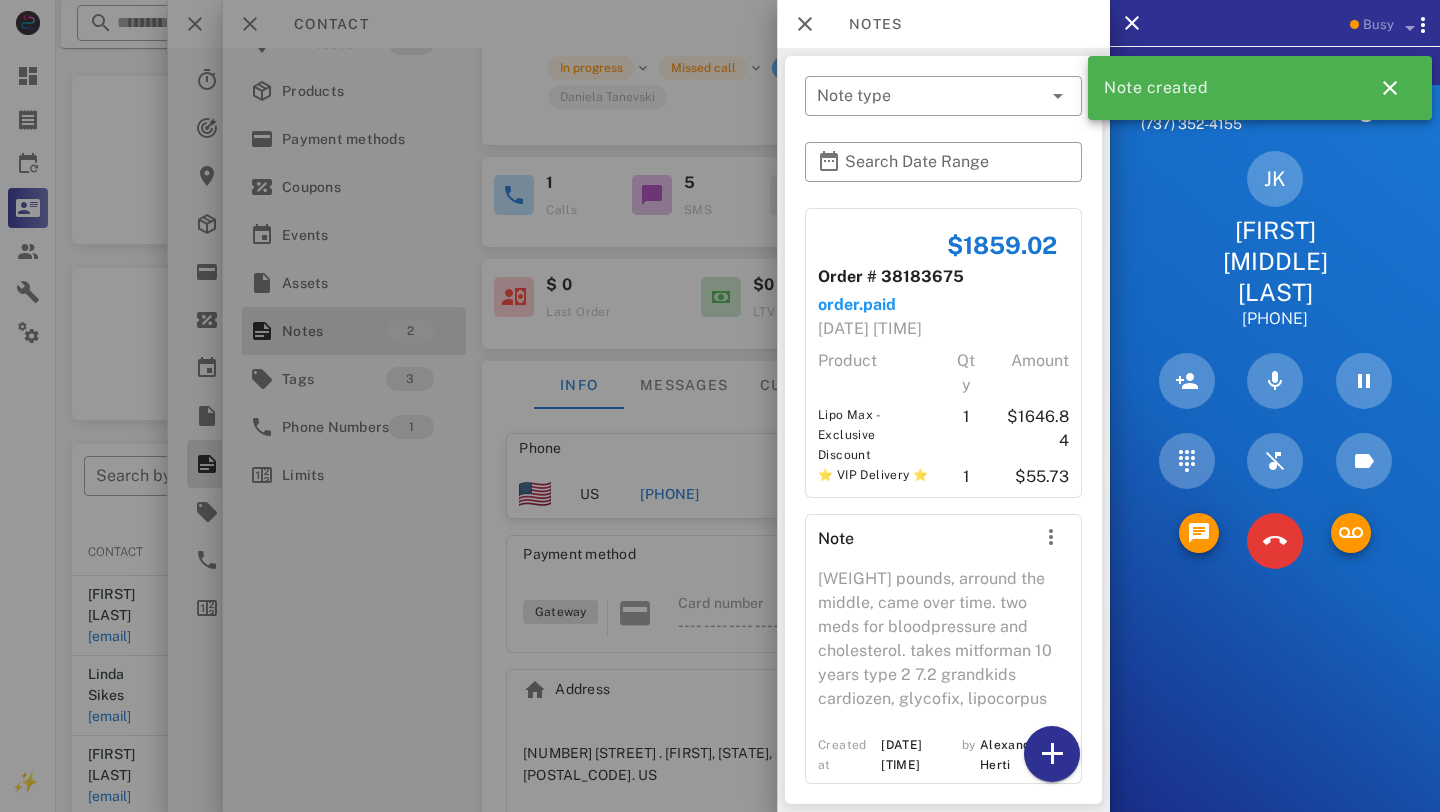 scroll, scrollTop: 5, scrollLeft: 0, axis: vertical 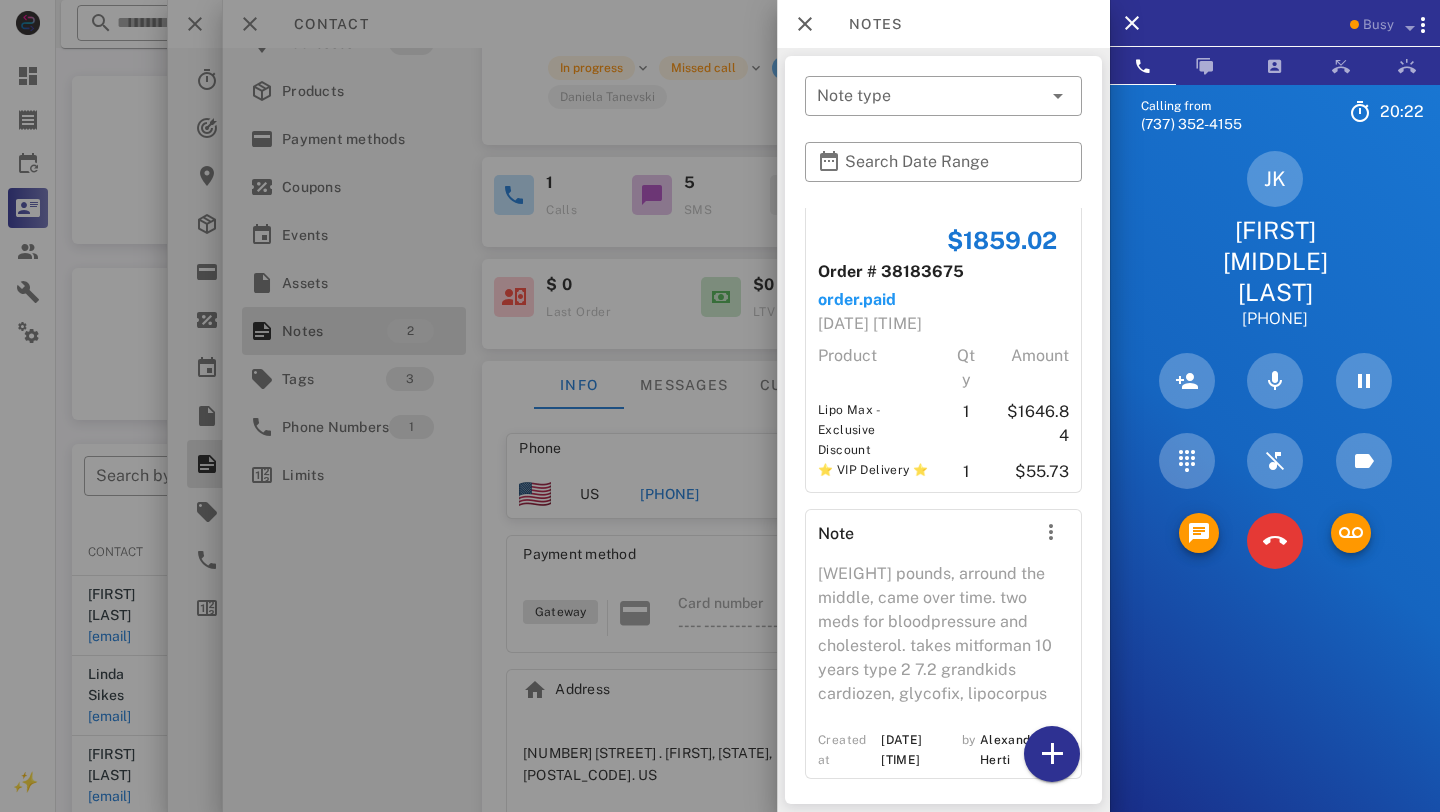 click at bounding box center (720, 406) 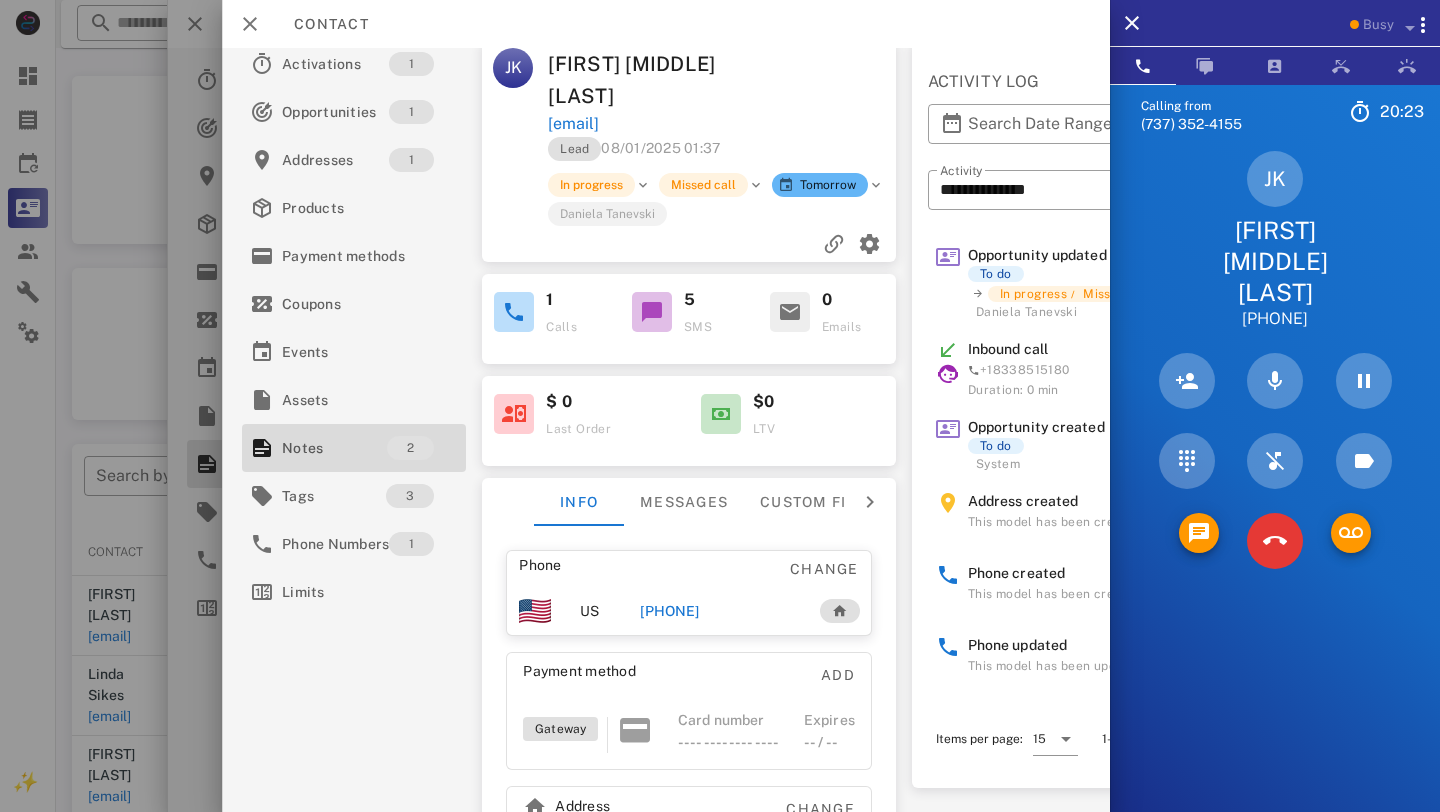scroll, scrollTop: 0, scrollLeft: 0, axis: both 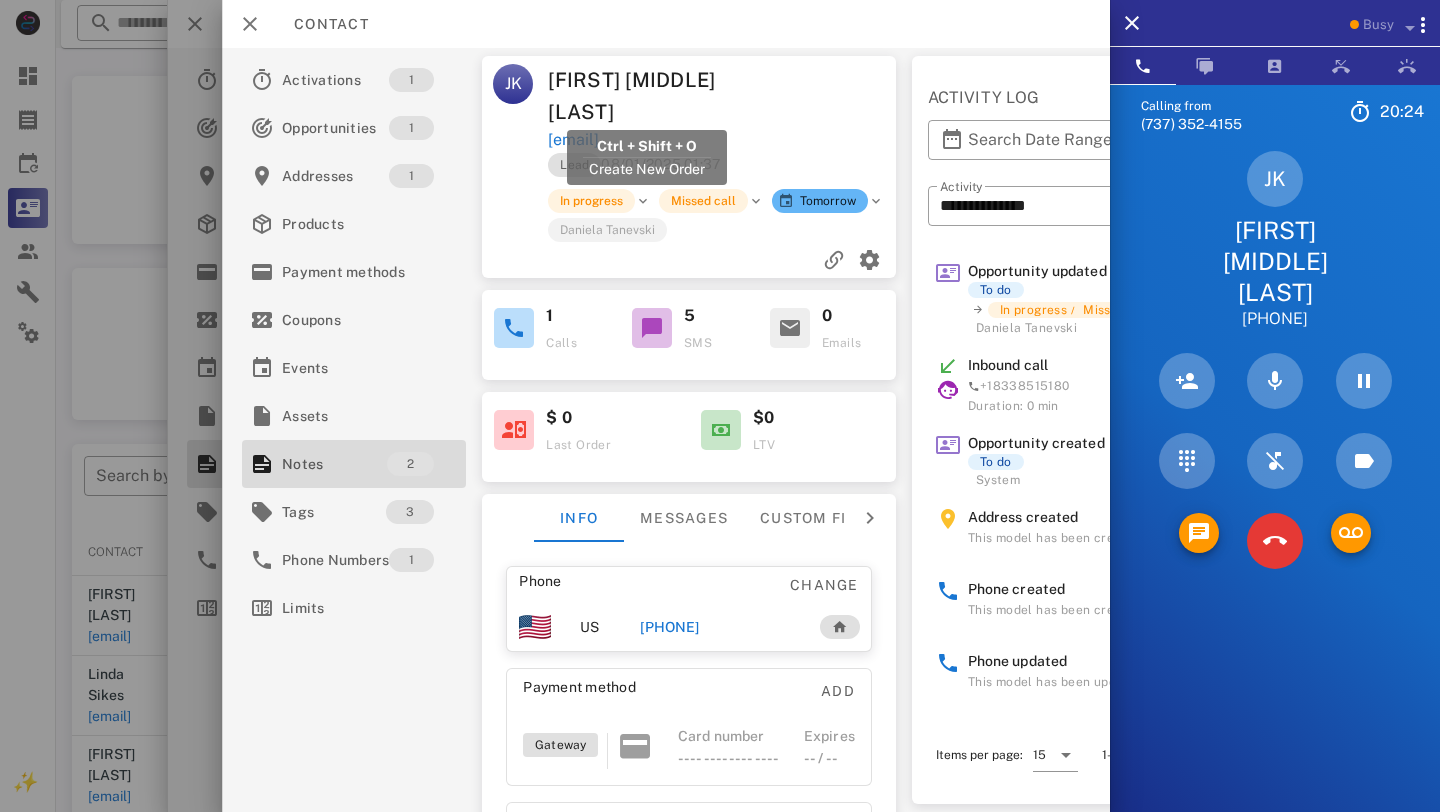 click on "vermachily@sbcglobal.net" at bounding box center [573, 140] 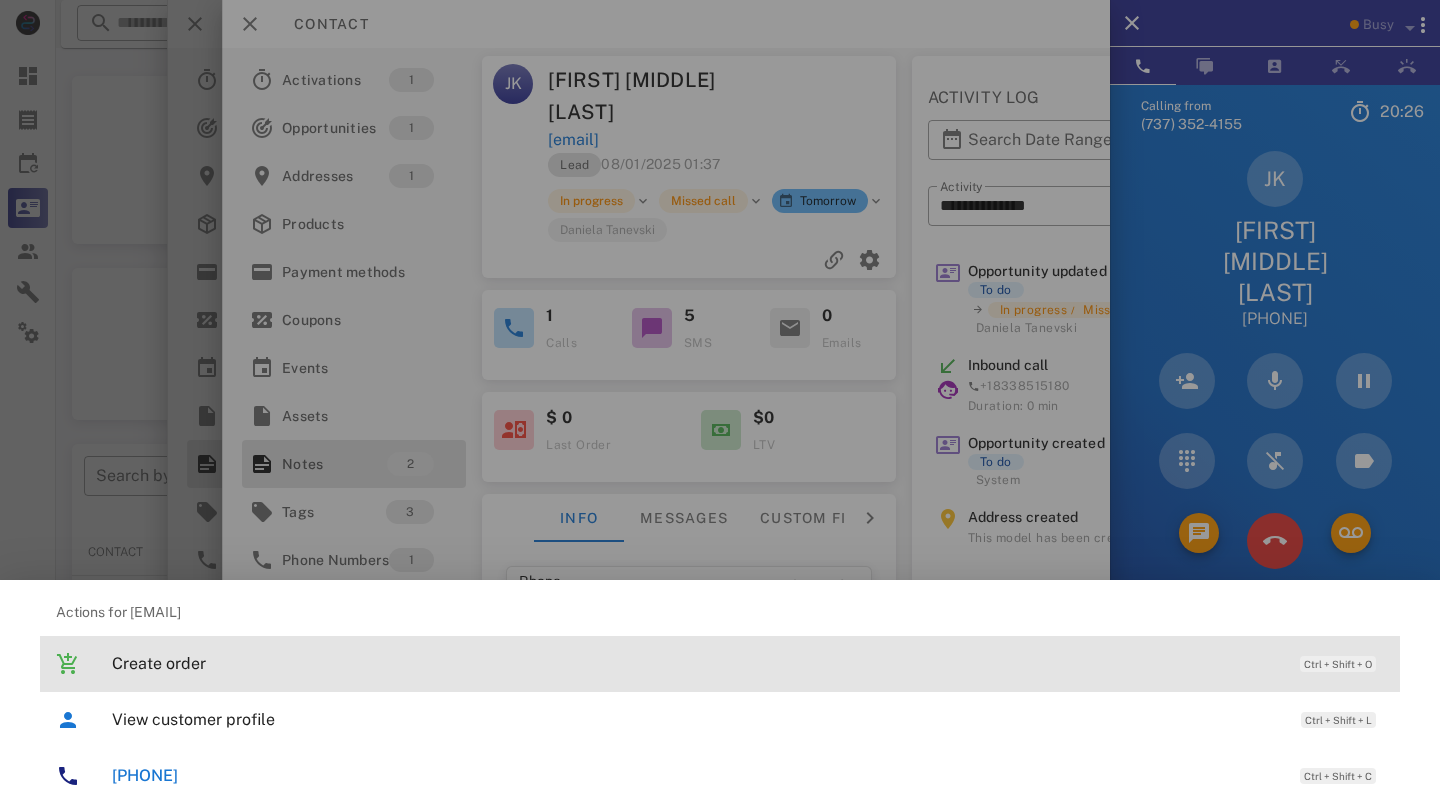 click on "Create order" at bounding box center (696, 663) 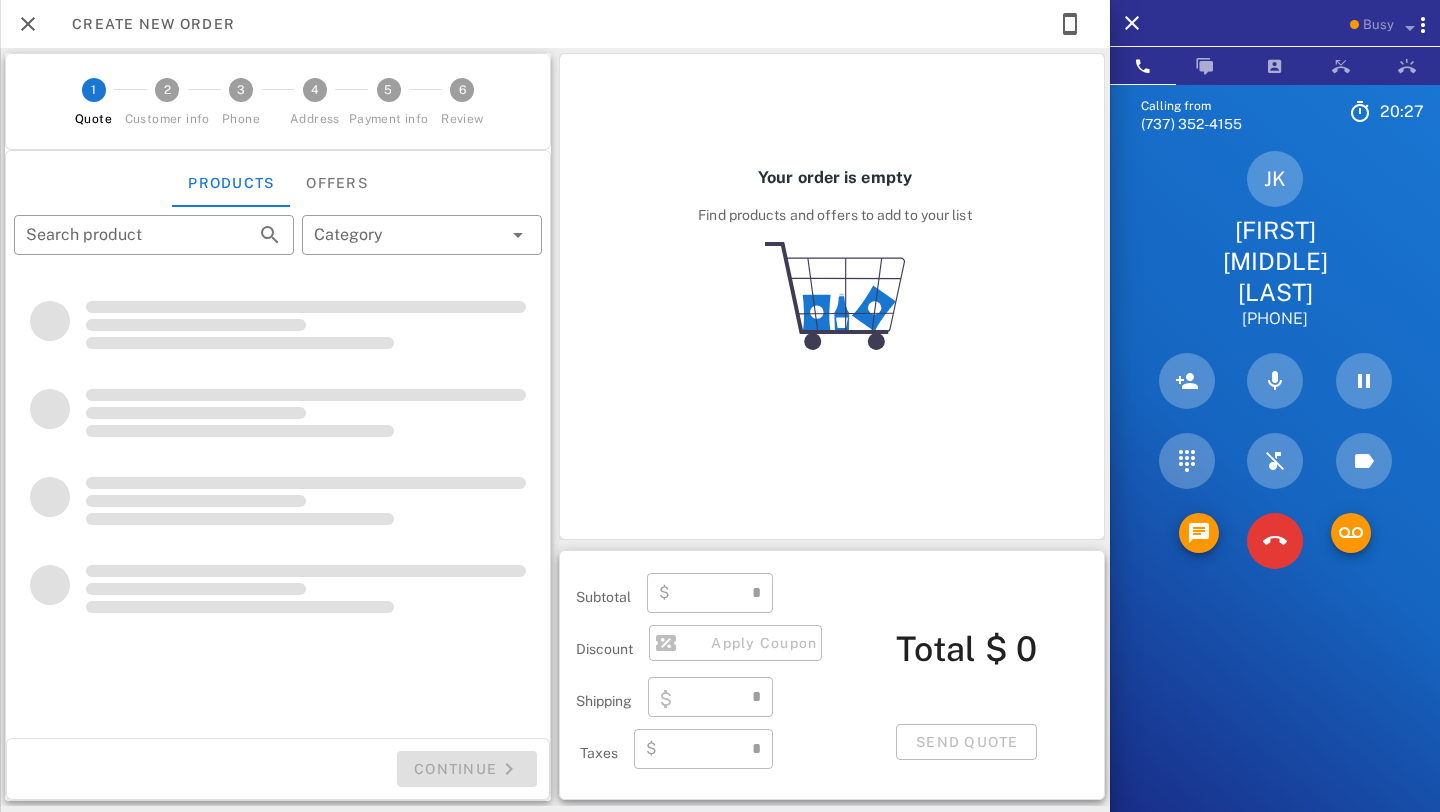 type on "**********" 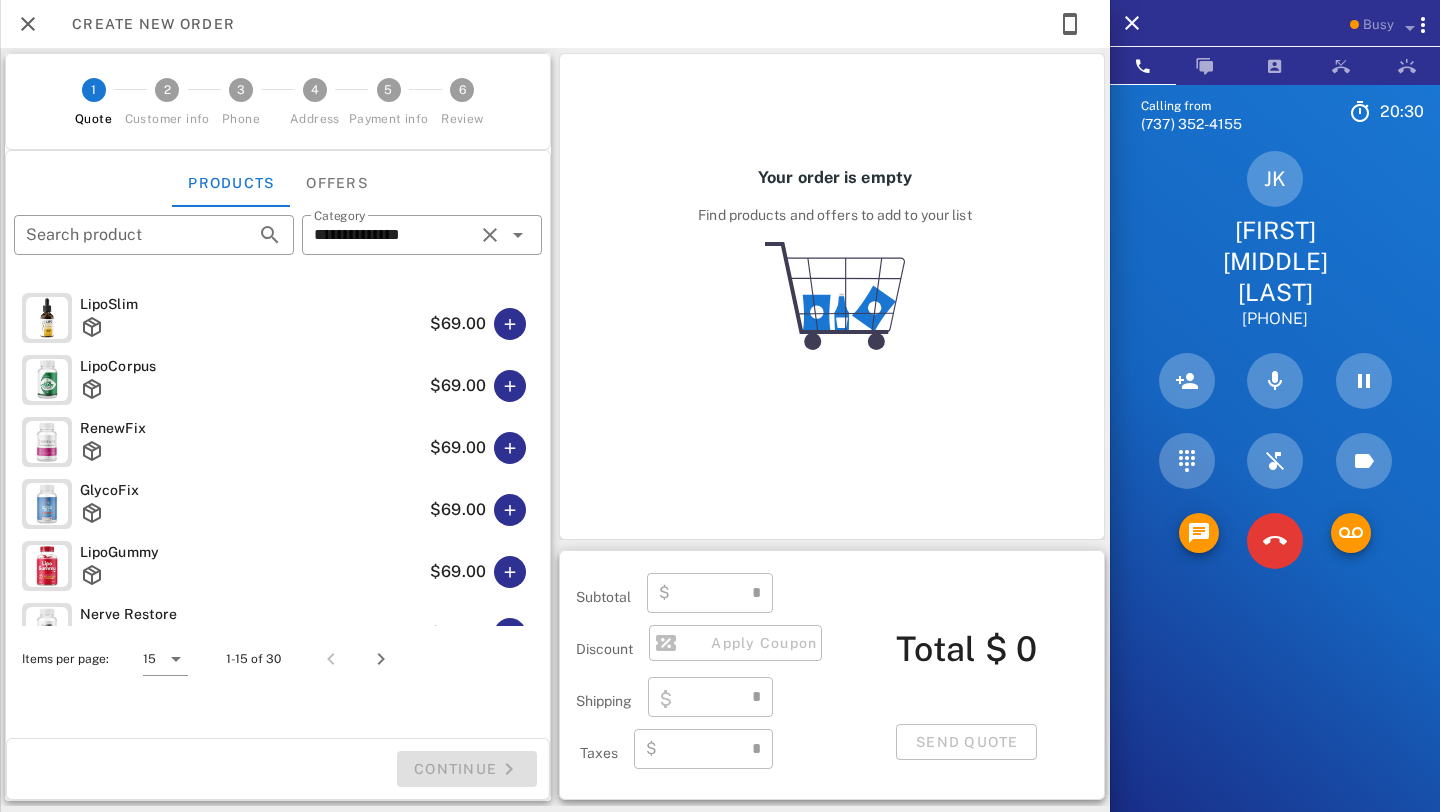 type on "****" 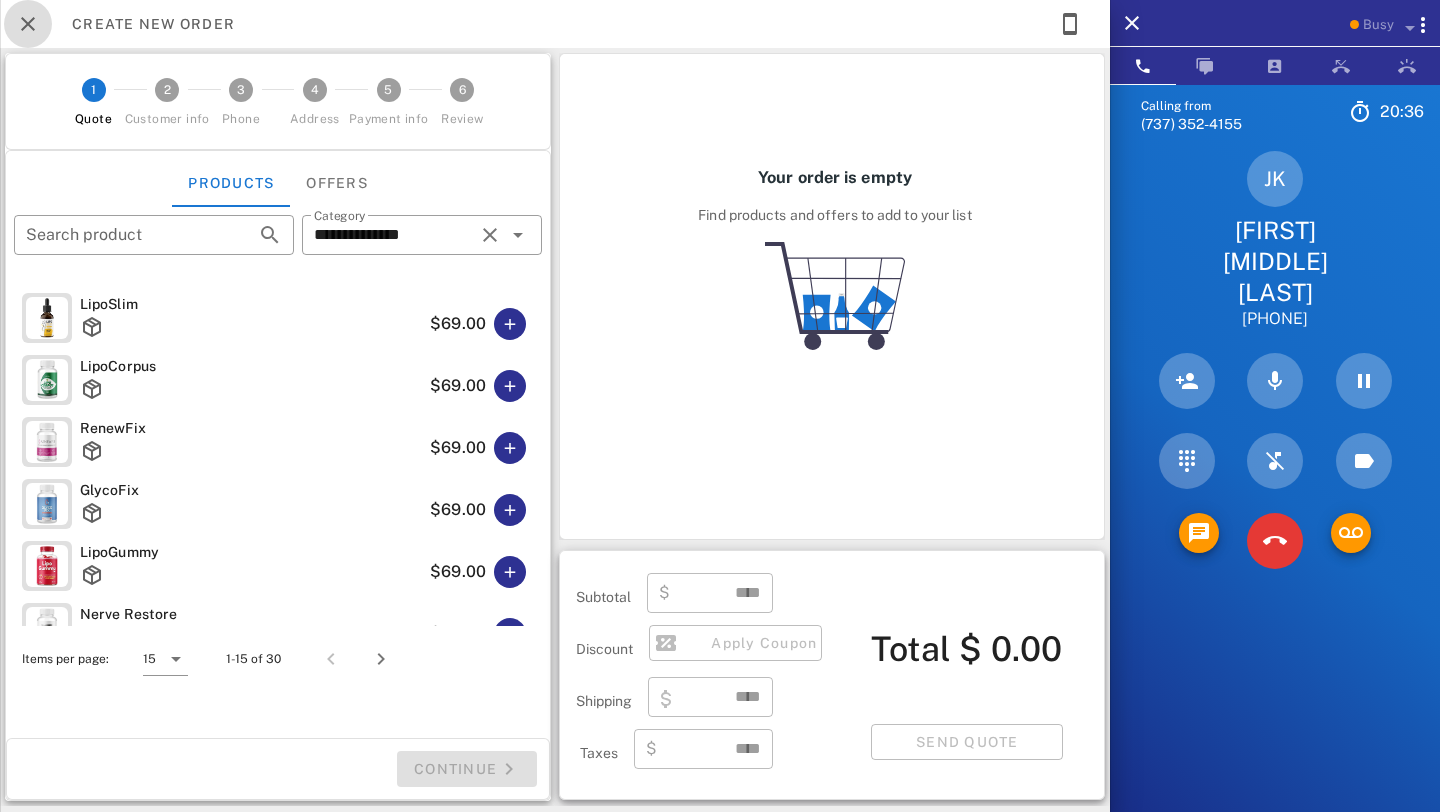 click at bounding box center (28, 24) 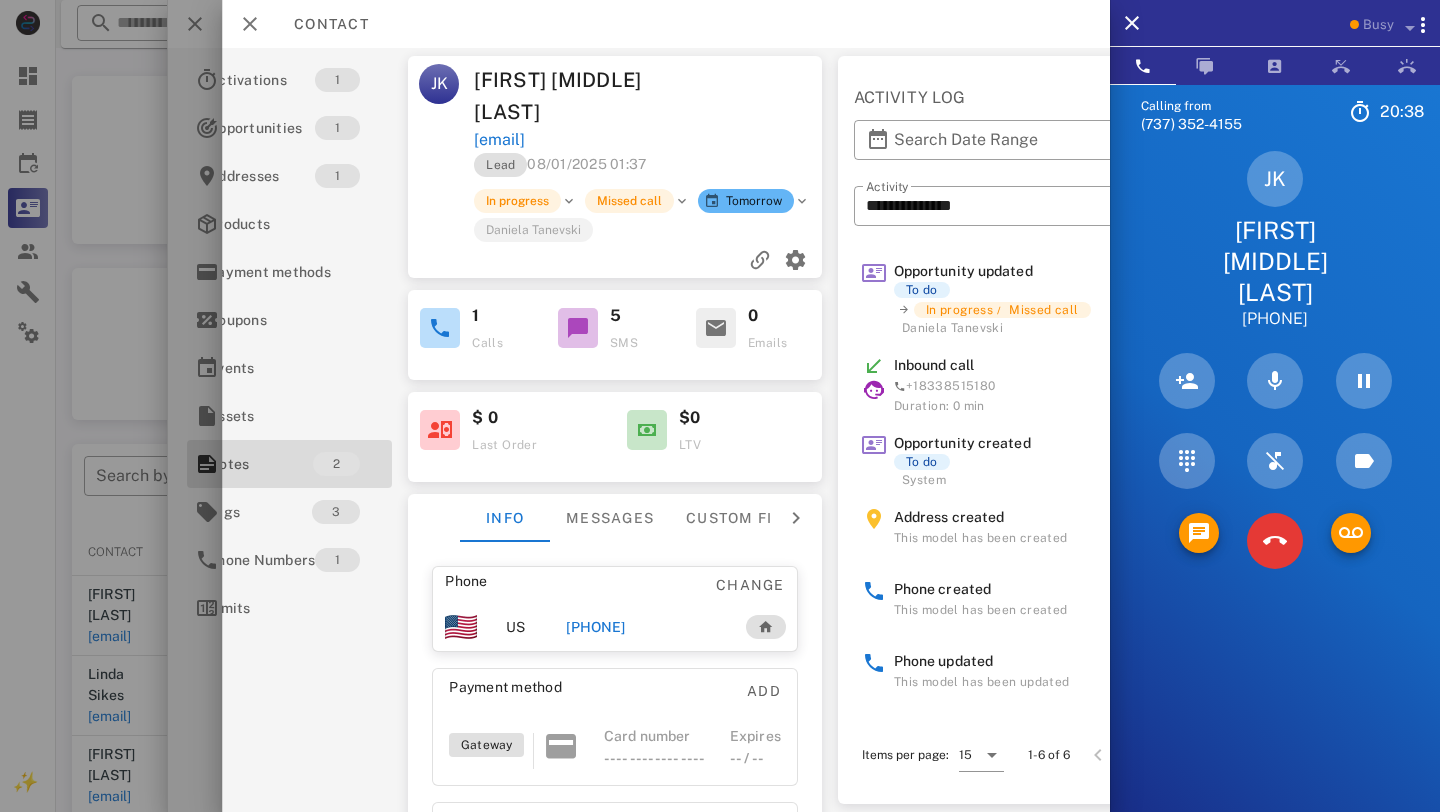 scroll, scrollTop: 0, scrollLeft: 76, axis: horizontal 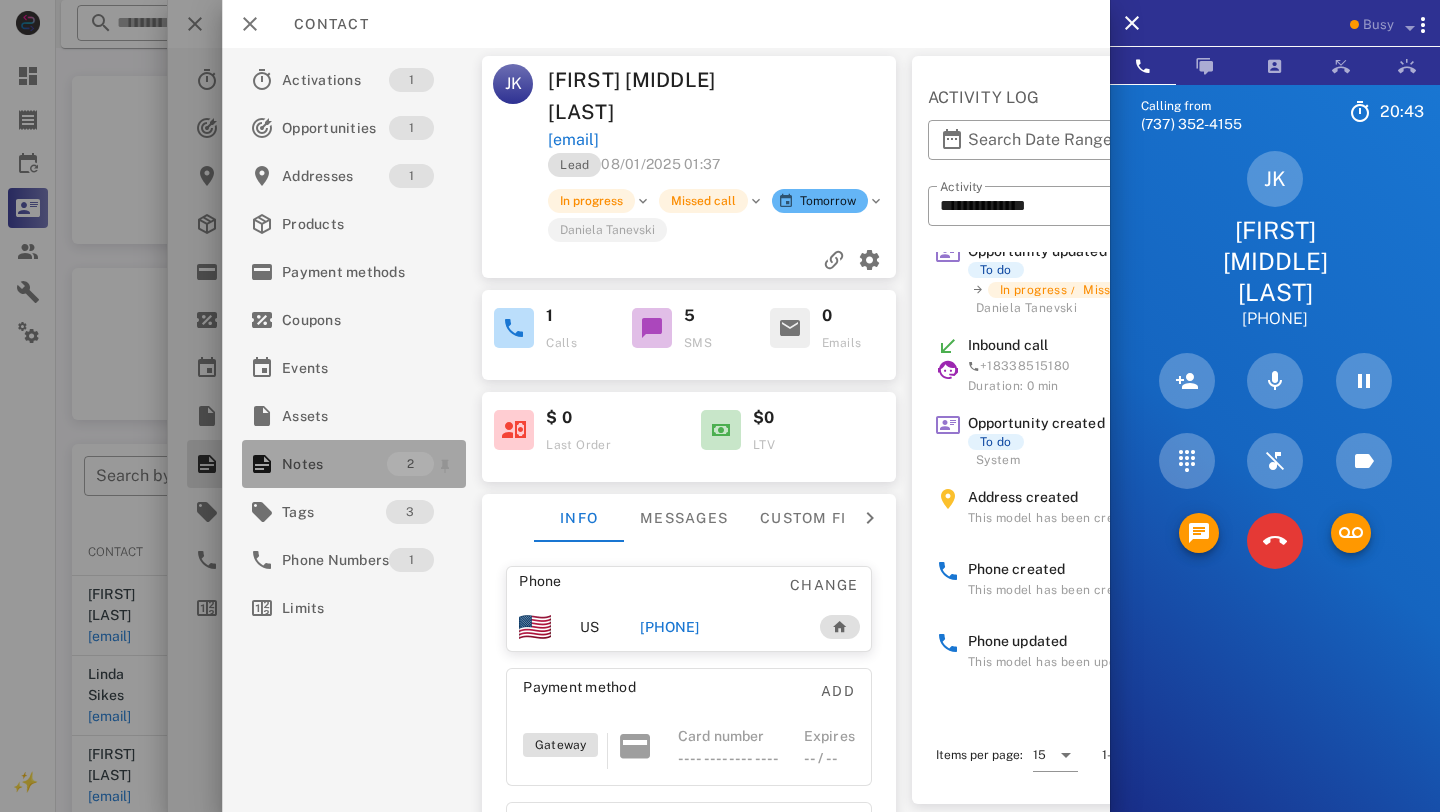 click on "Notes" at bounding box center [334, 464] 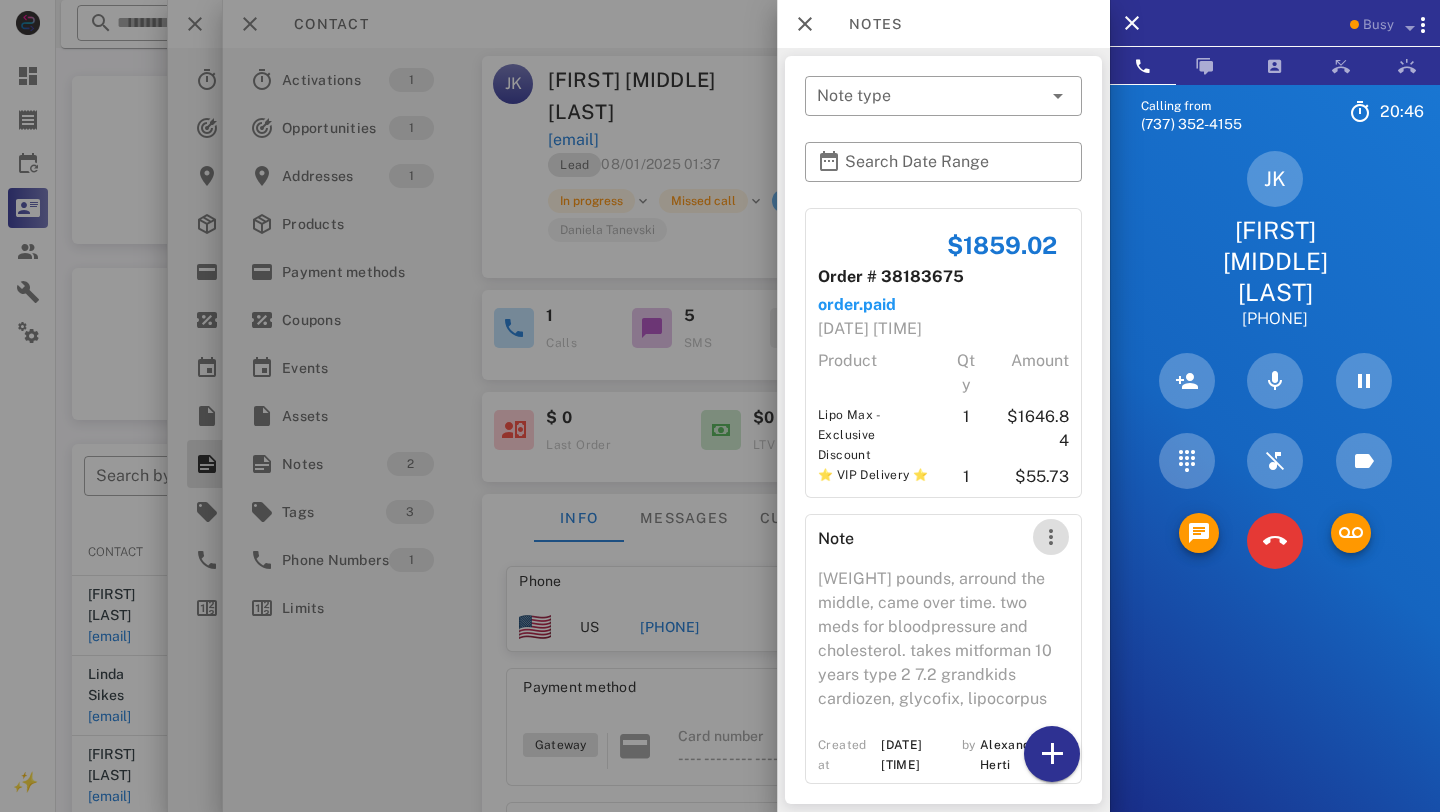 click at bounding box center (1051, 537) 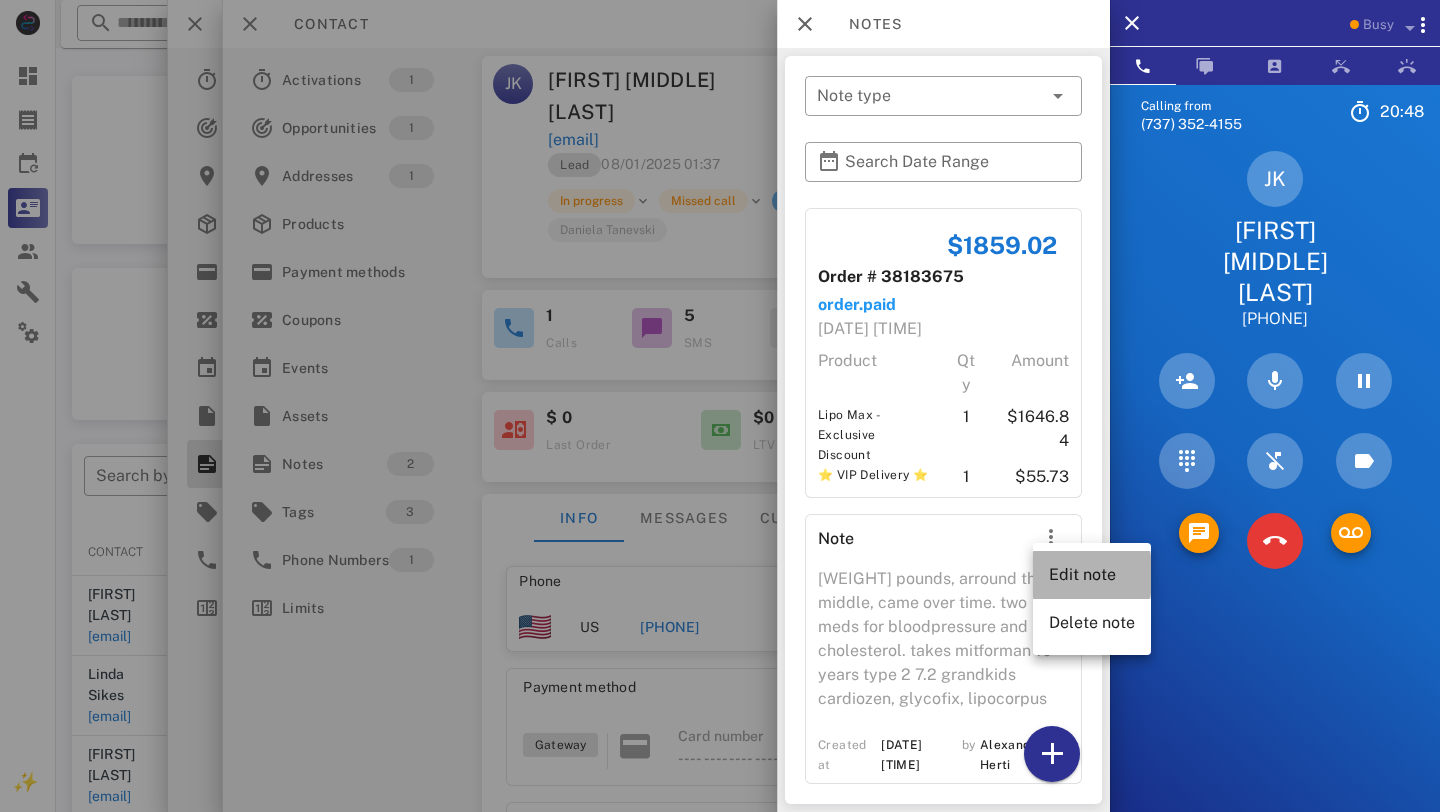 click on "Edit note" at bounding box center (1092, 575) 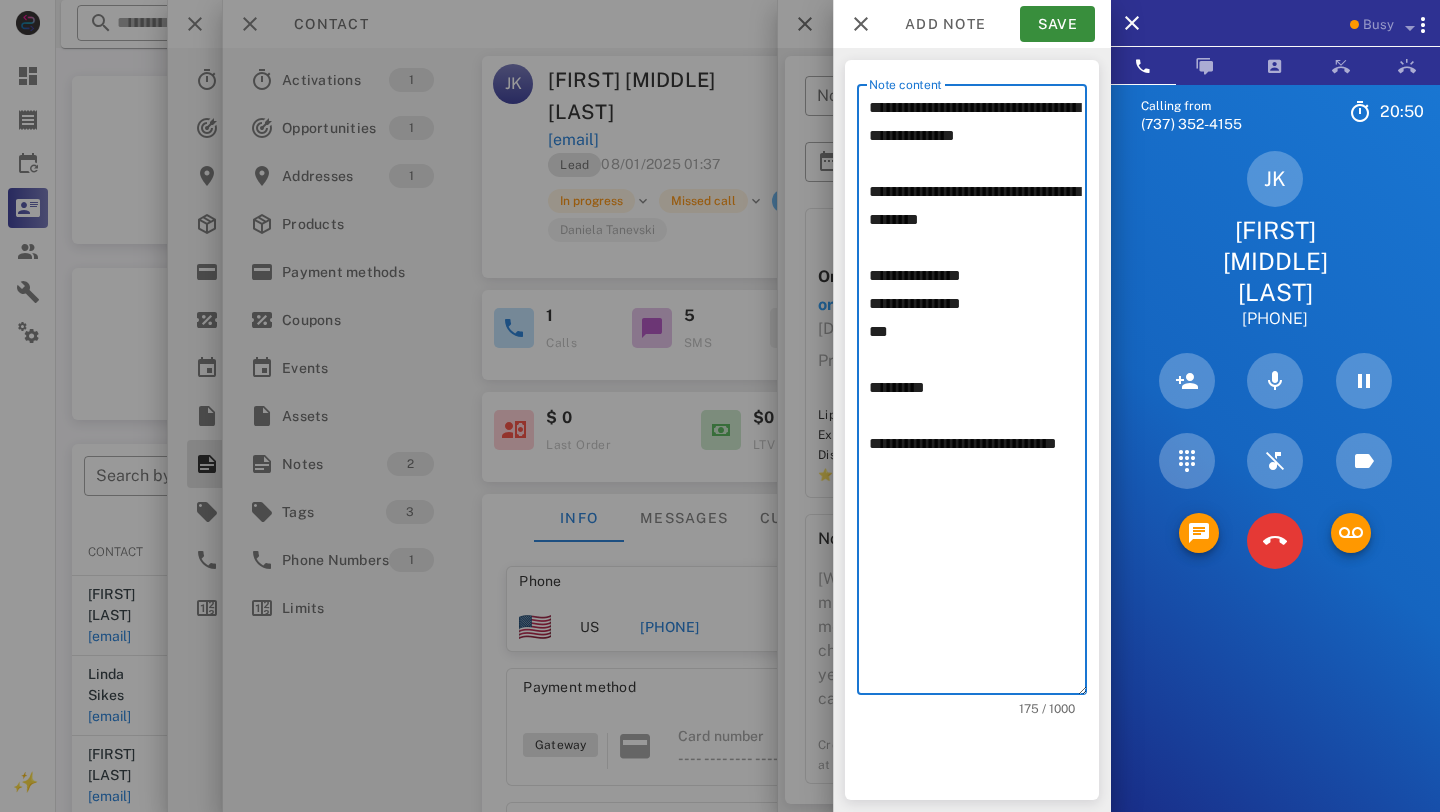 drag, startPoint x: 1001, startPoint y: 503, endPoint x: 862, endPoint y: 481, distance: 140.73024 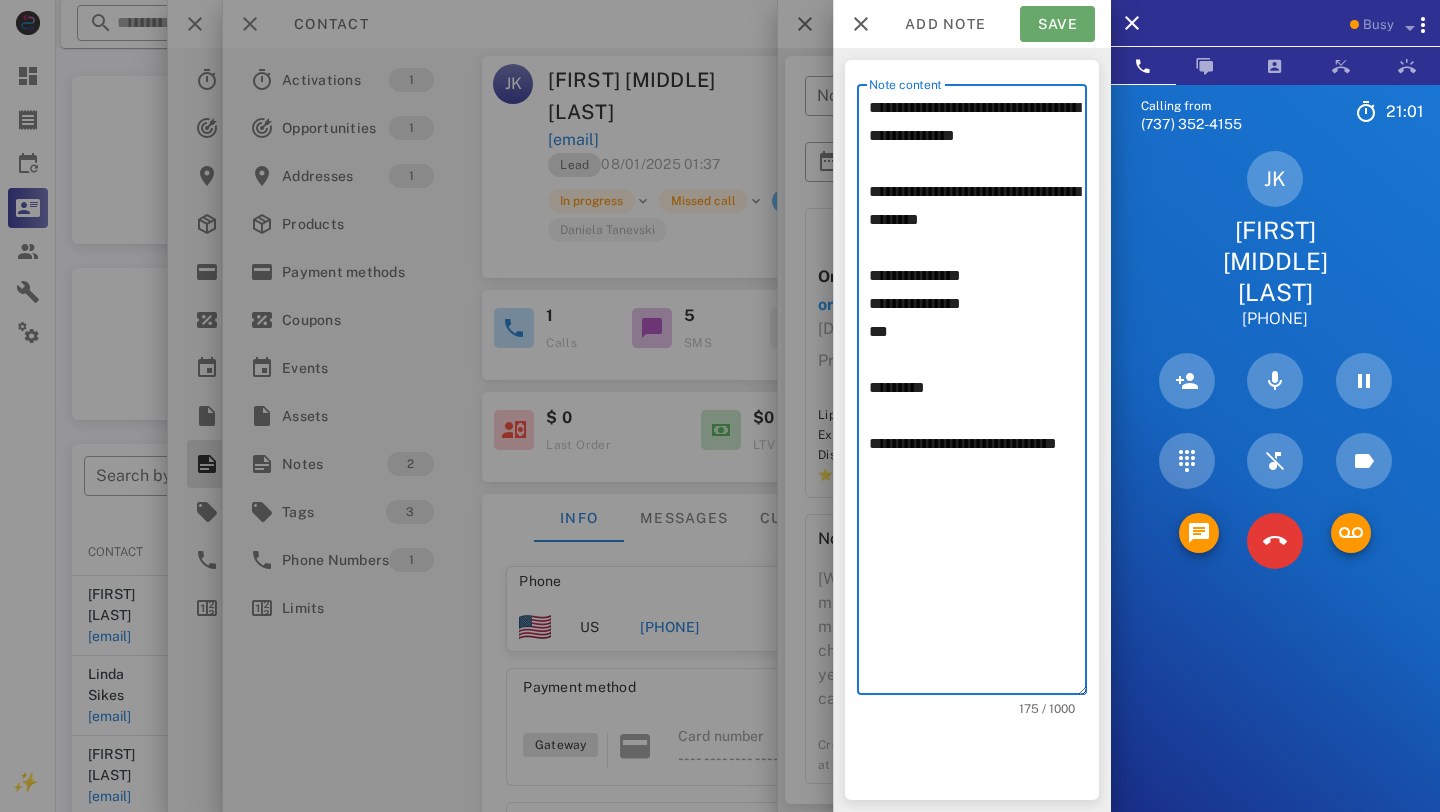click on "Save" at bounding box center [1057, 24] 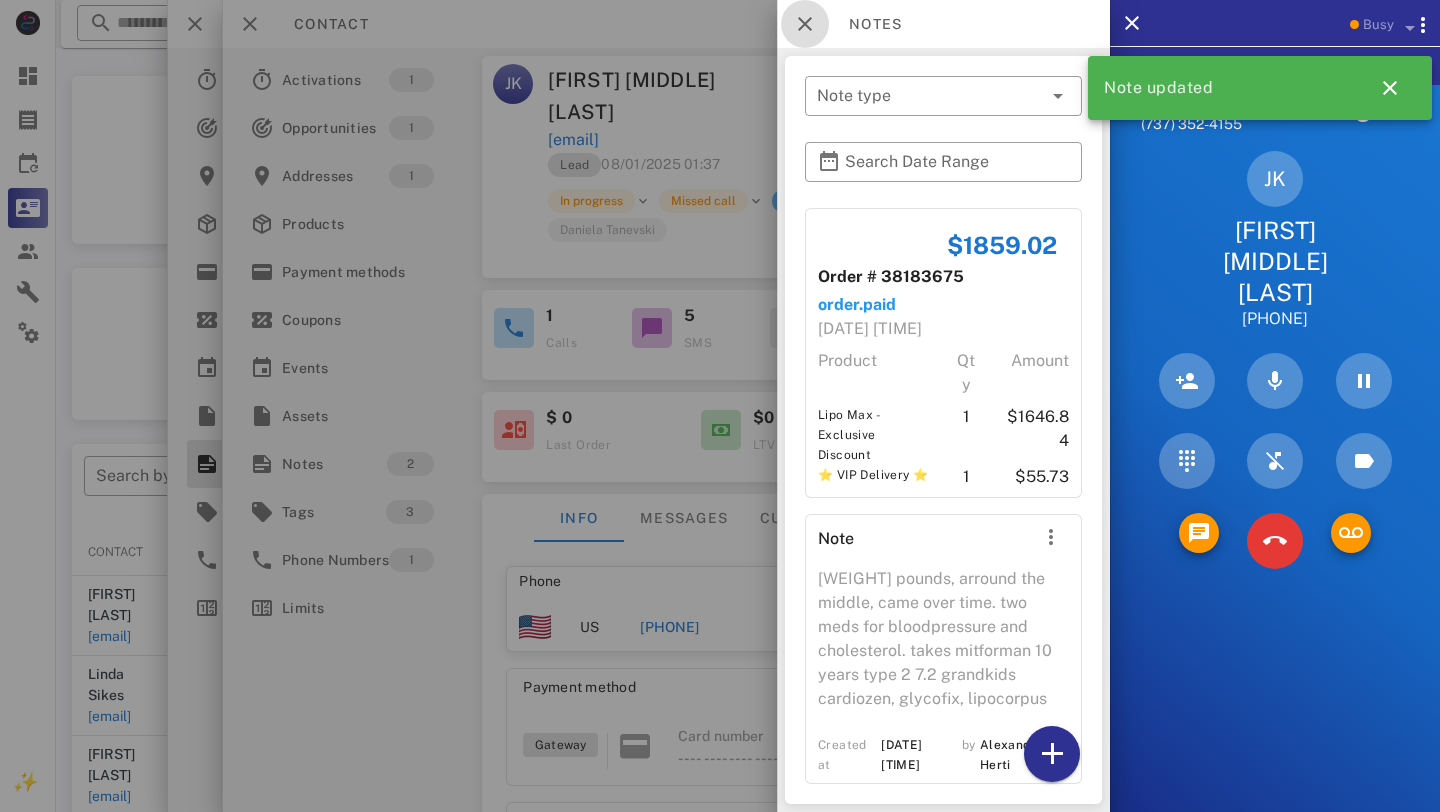click at bounding box center (805, 24) 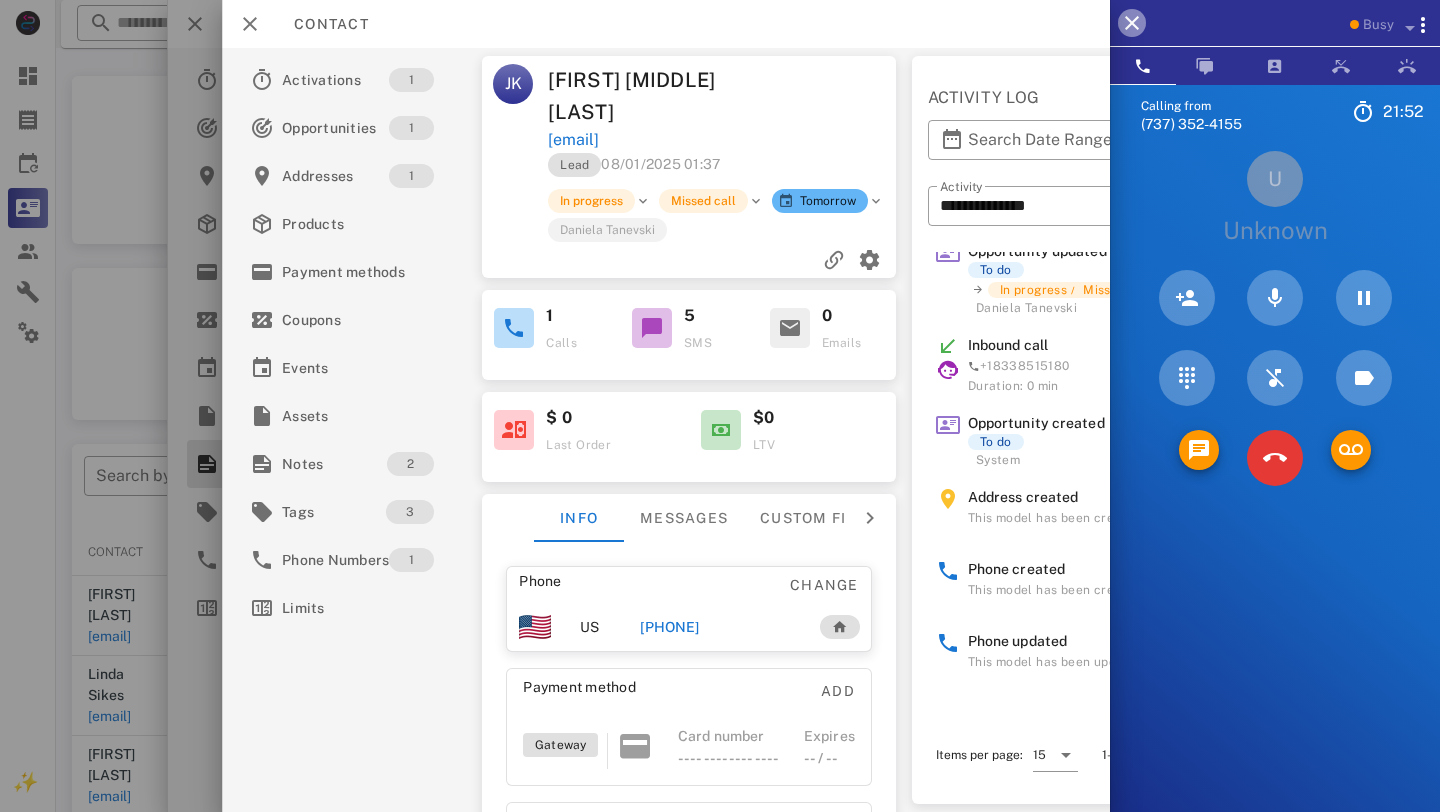 click at bounding box center (1132, 23) 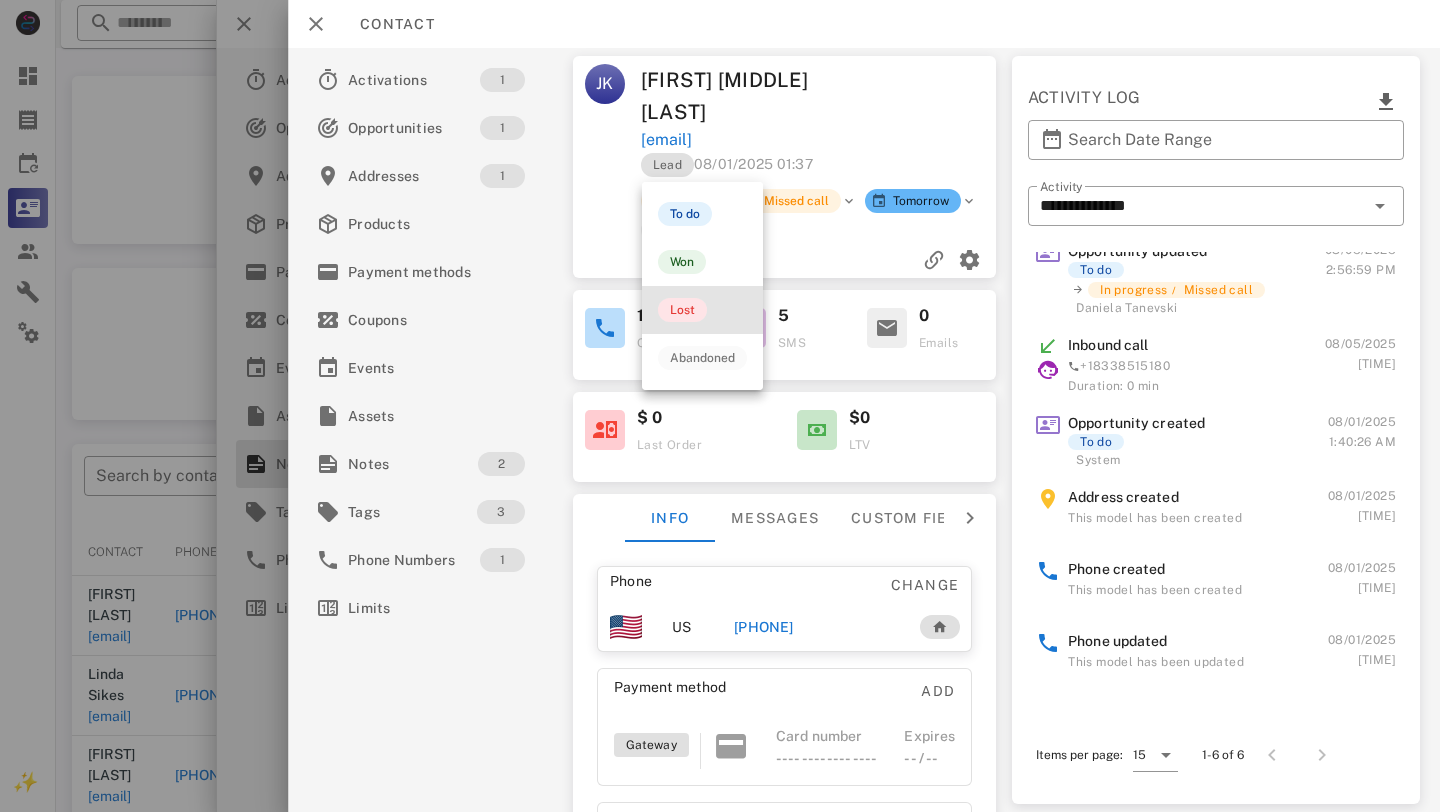click on "Lost" at bounding box center (682, 310) 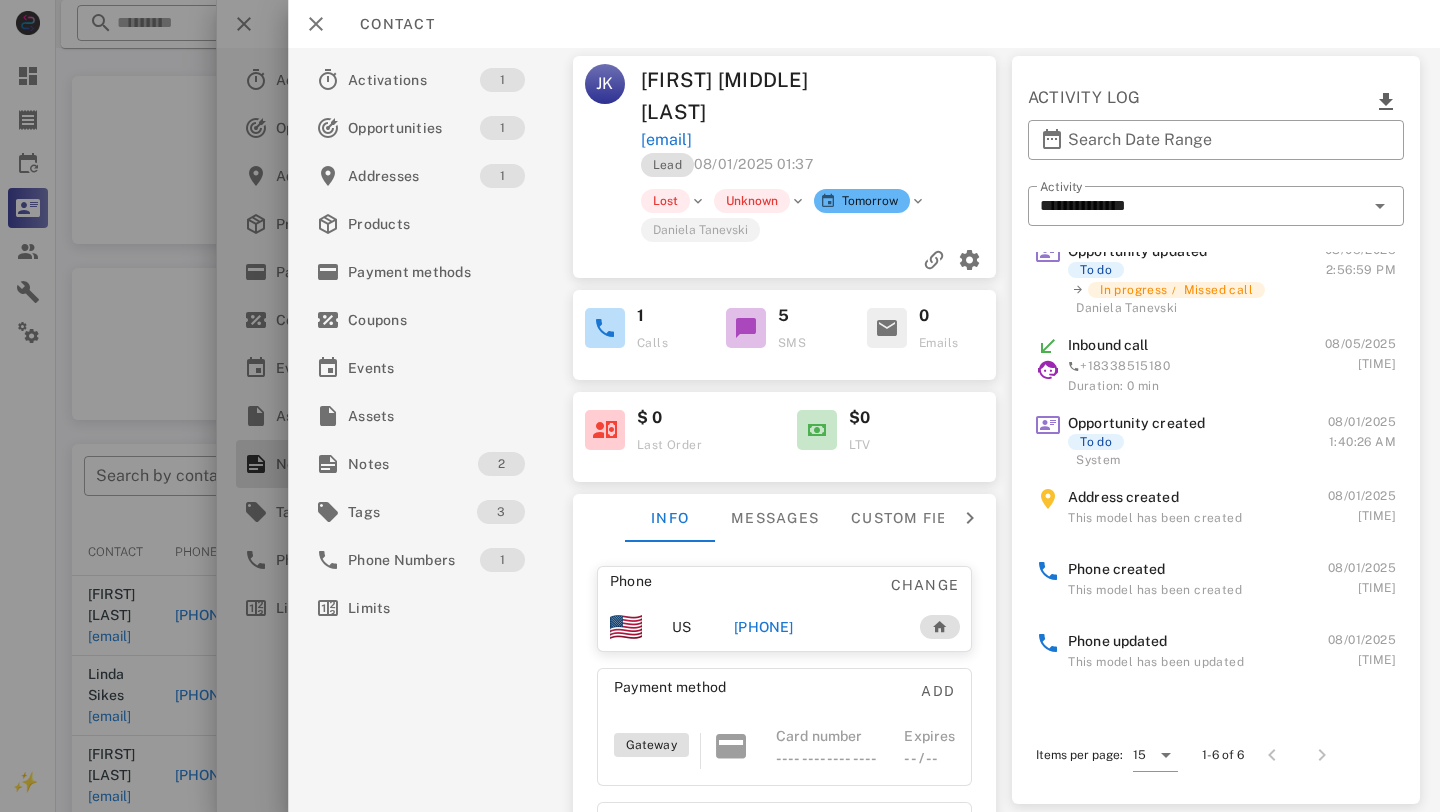 click on "vermachily@sbcglobal.net" at bounding box center (820, 140) 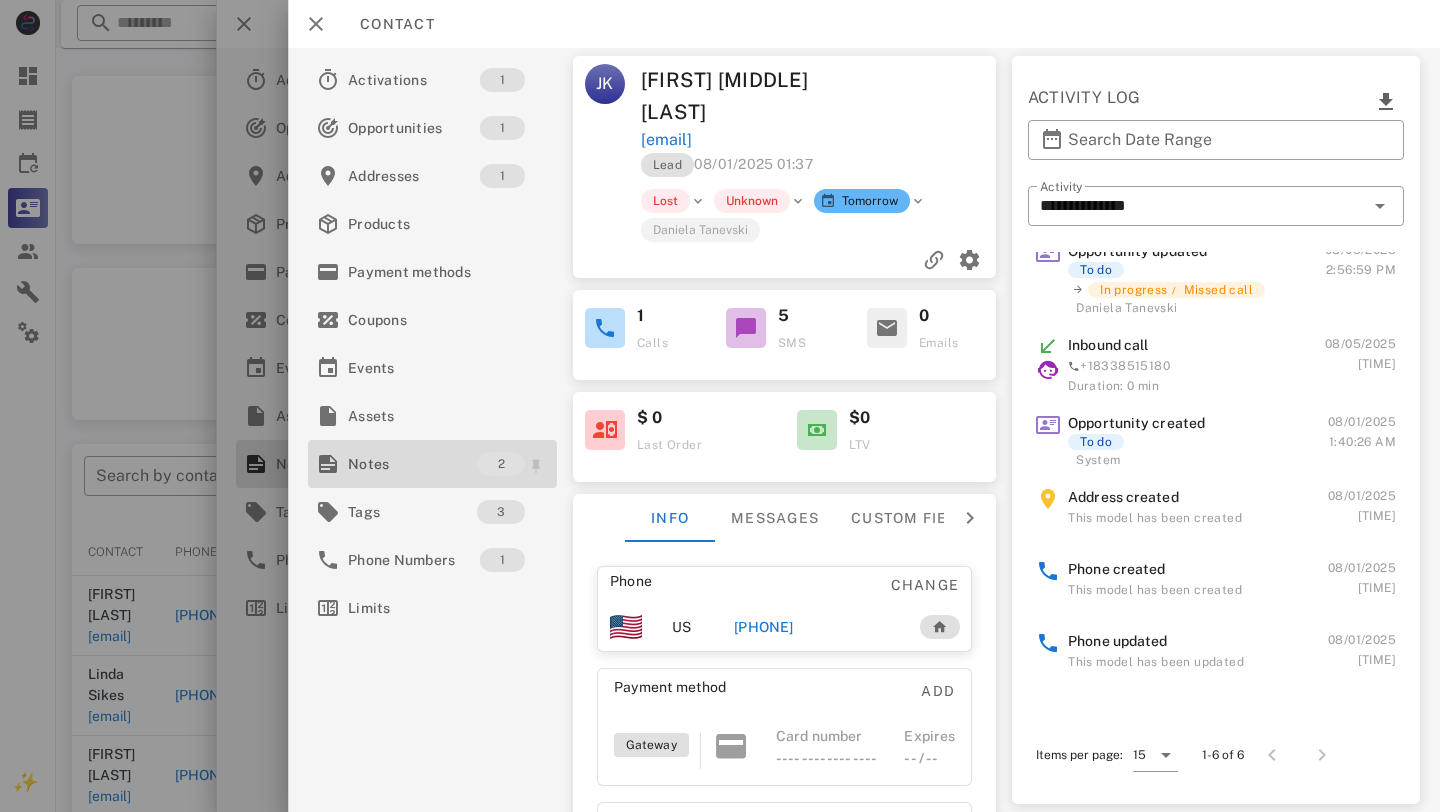 click on "Notes" at bounding box center (413, 464) 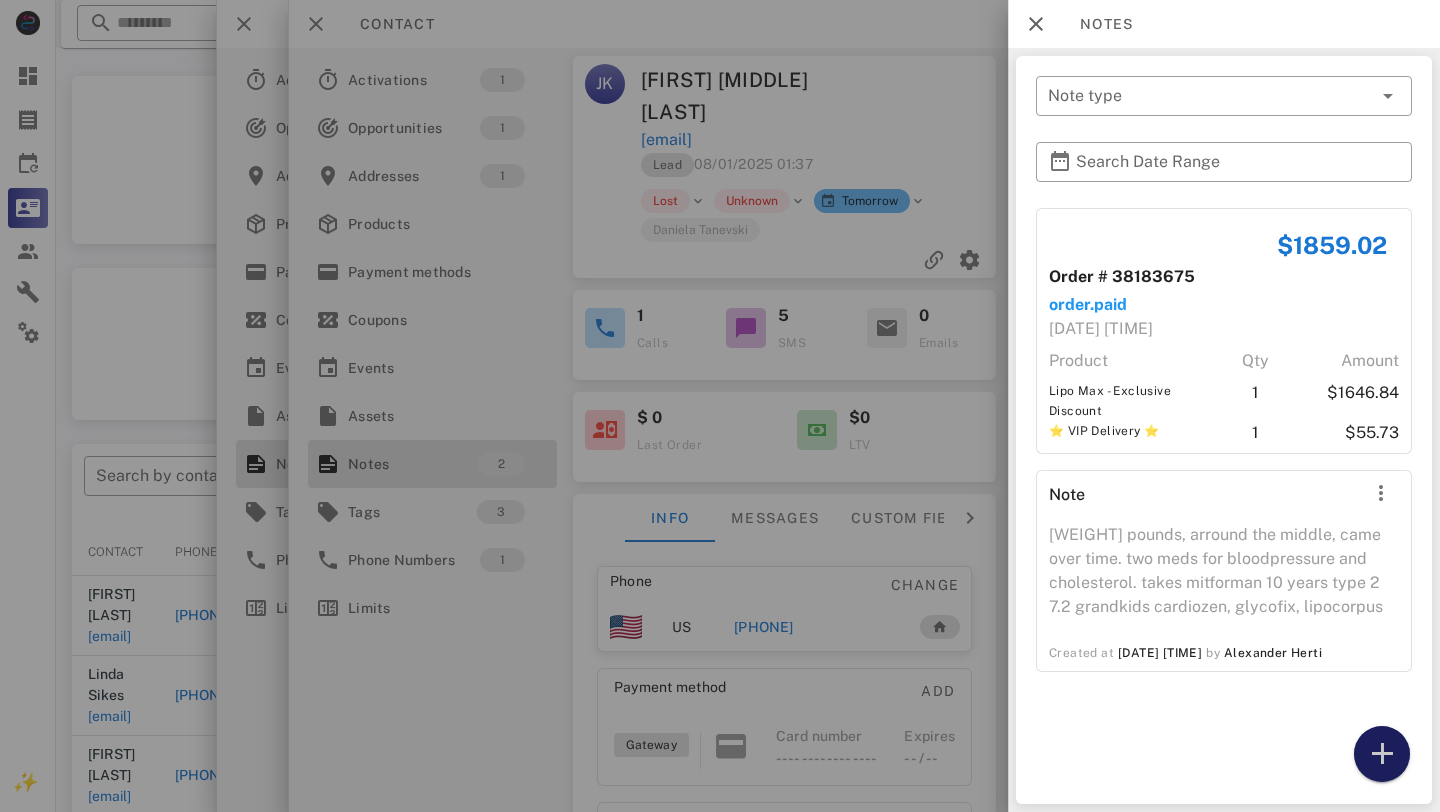 click at bounding box center [1382, 754] 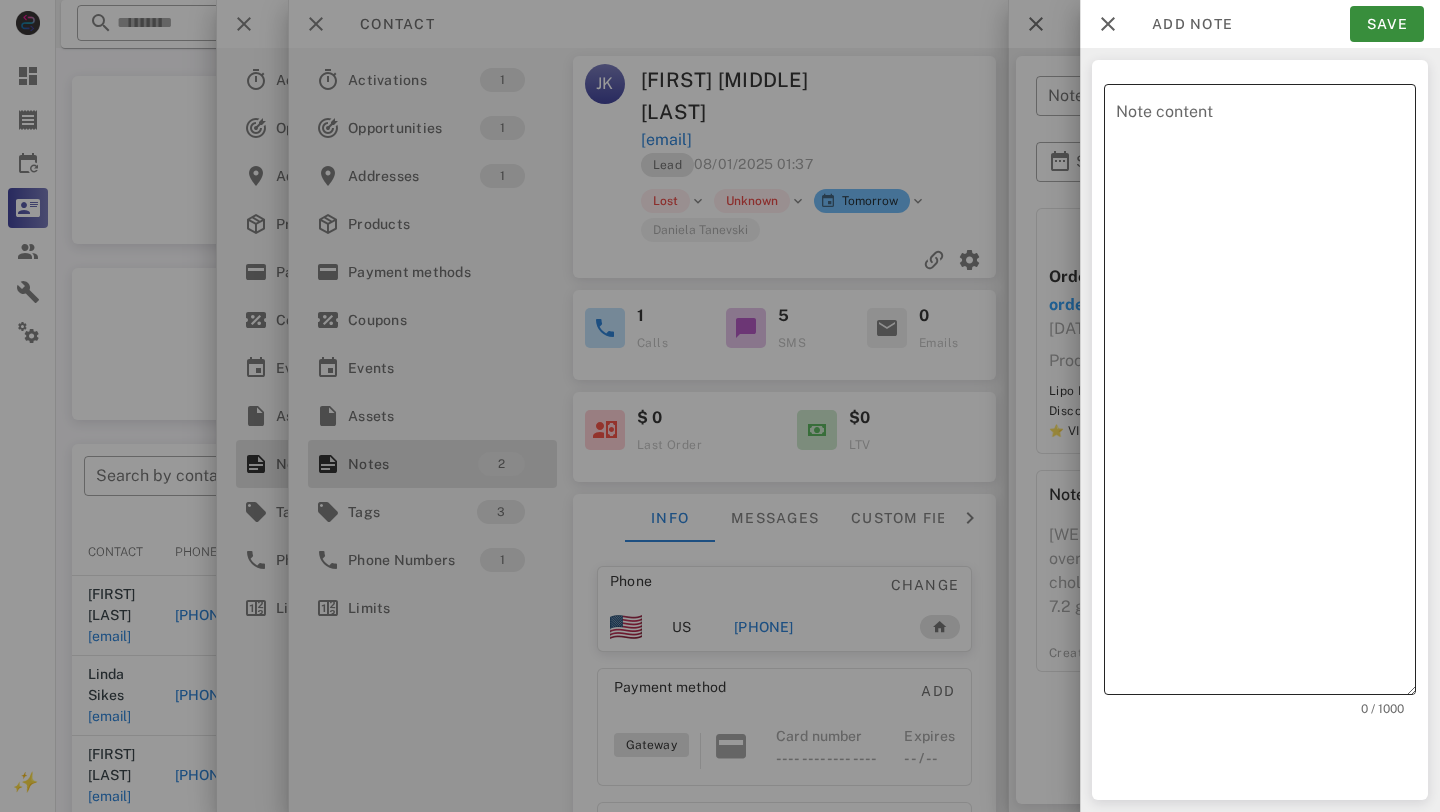 click on "Note content" at bounding box center [1266, 394] 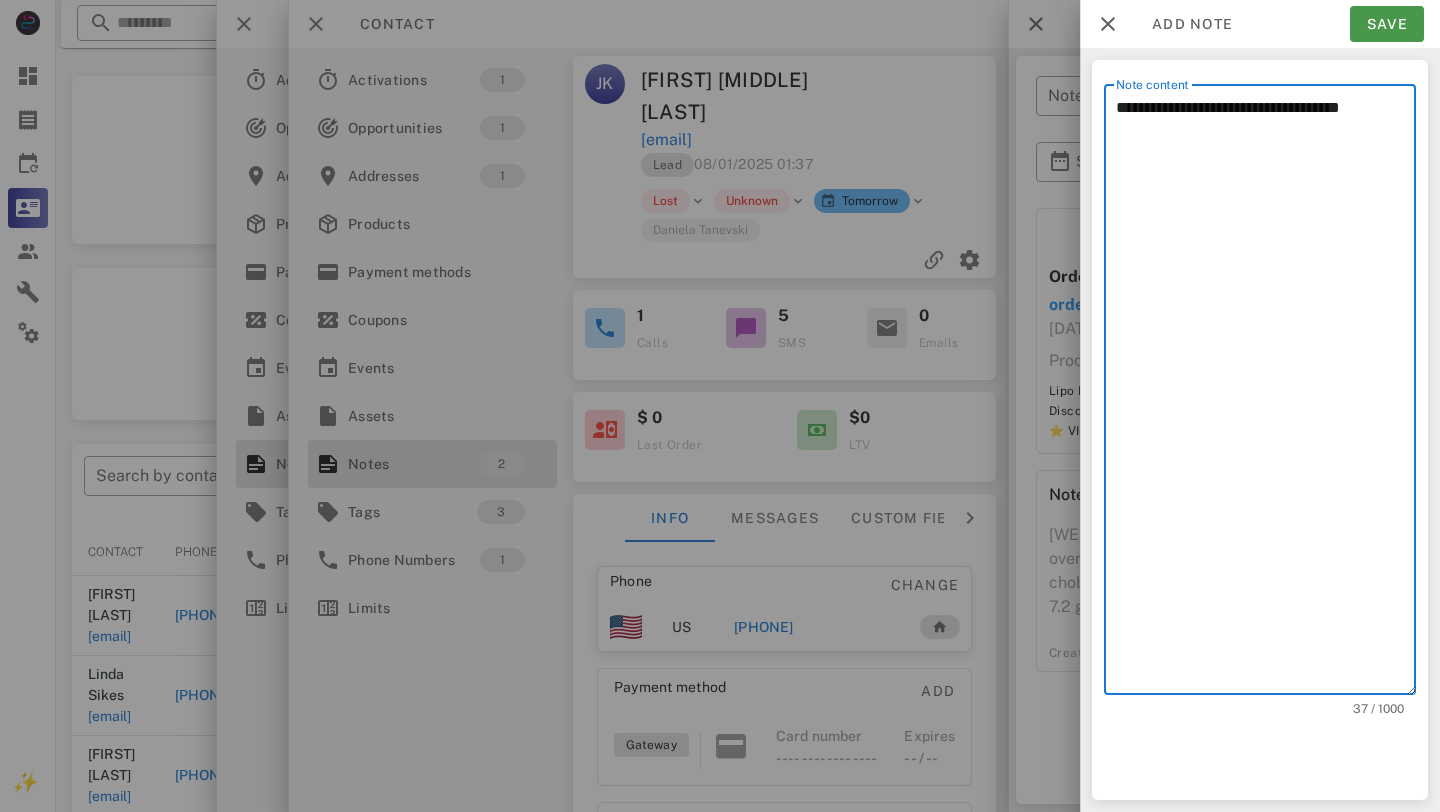type on "**********" 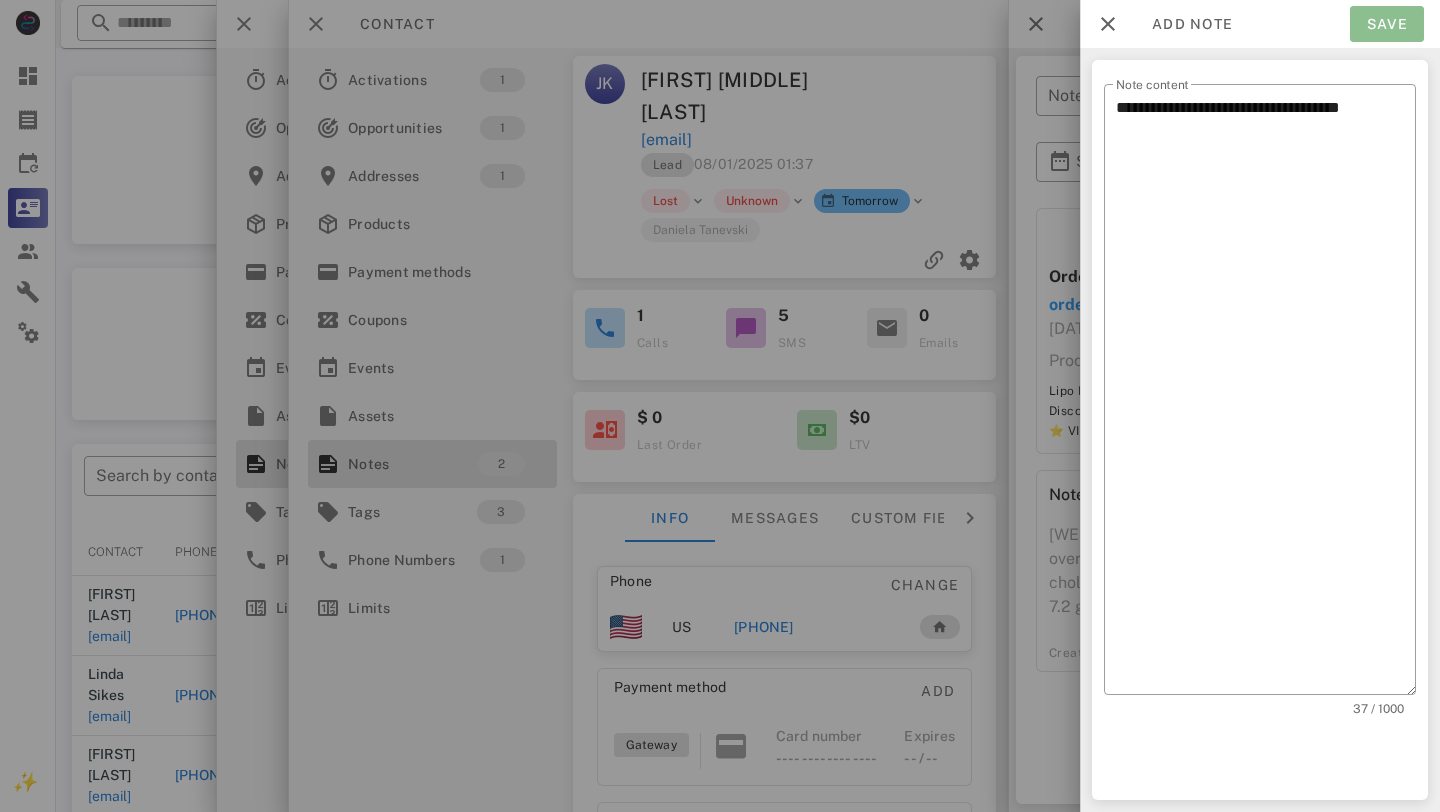 click on "Save" at bounding box center (1387, 24) 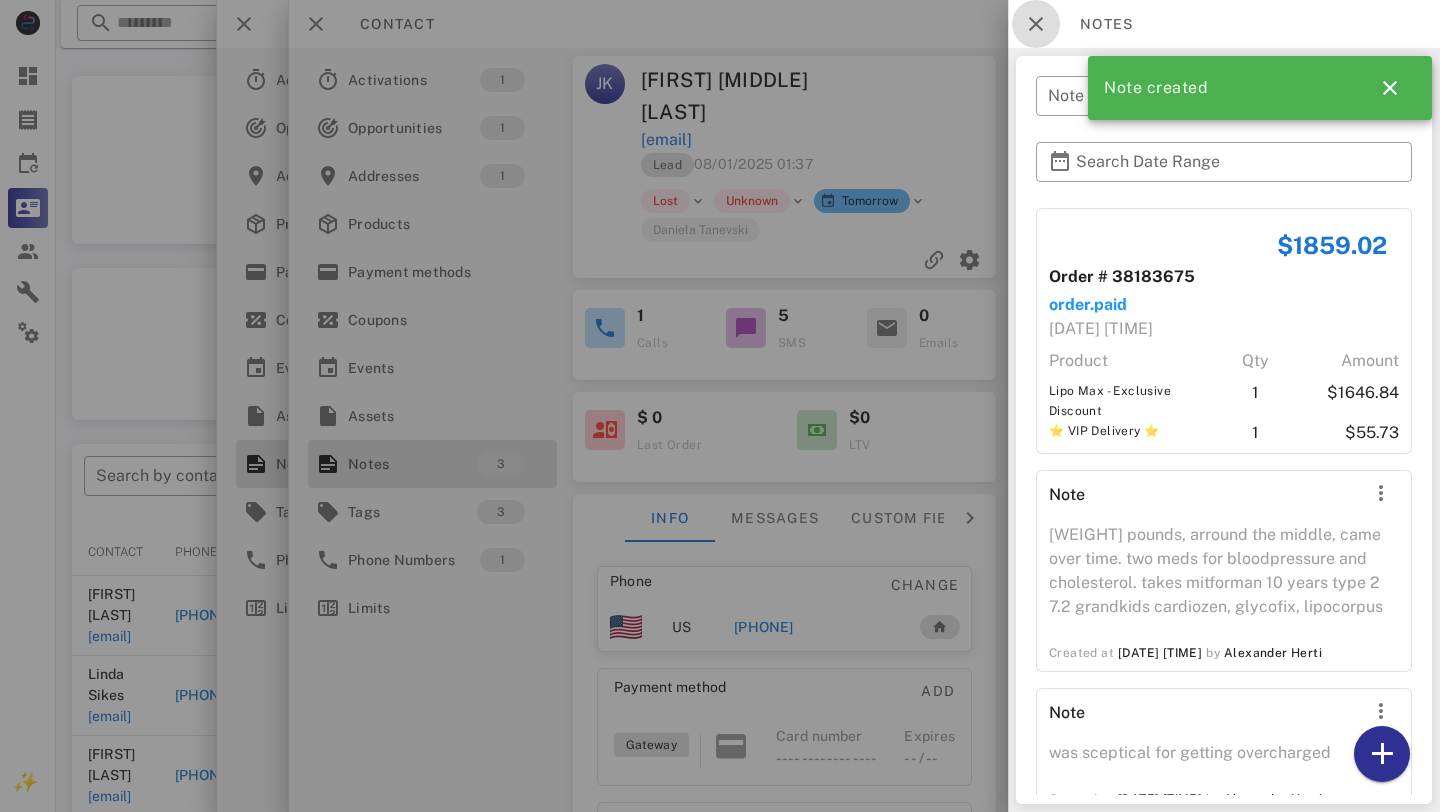 click at bounding box center [1036, 24] 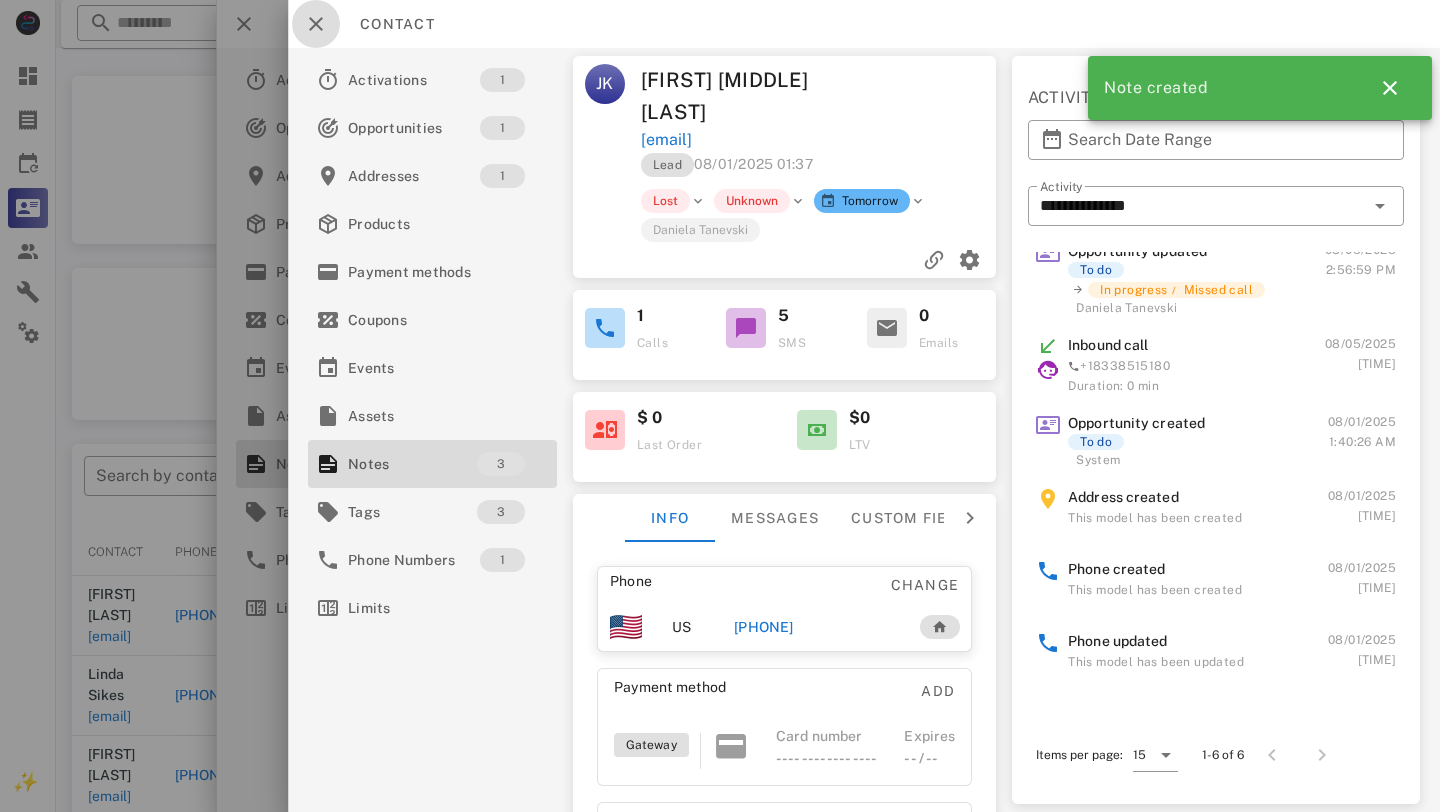 click at bounding box center (316, 24) 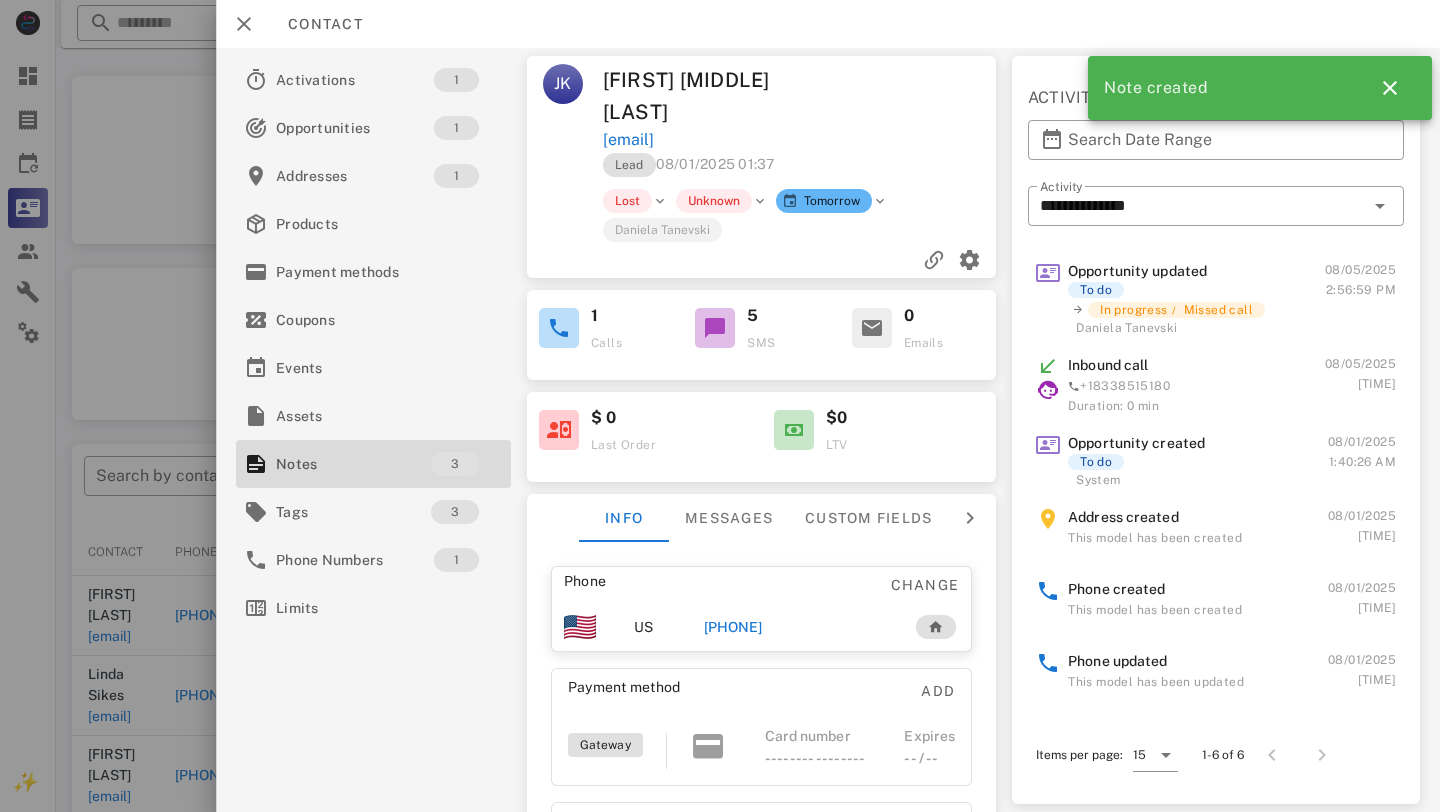 click on "Contact" at bounding box center [315, 24] 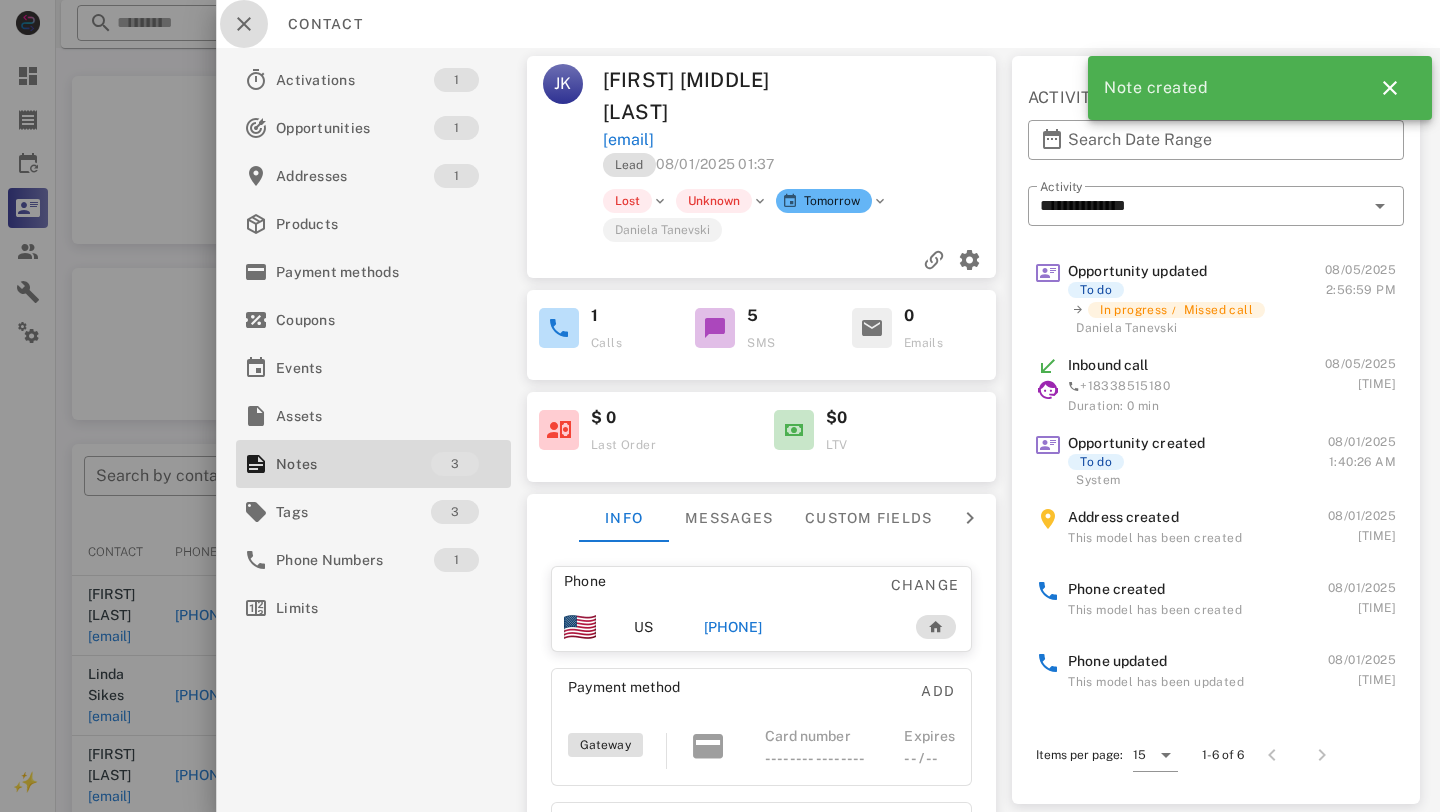 click at bounding box center (244, 24) 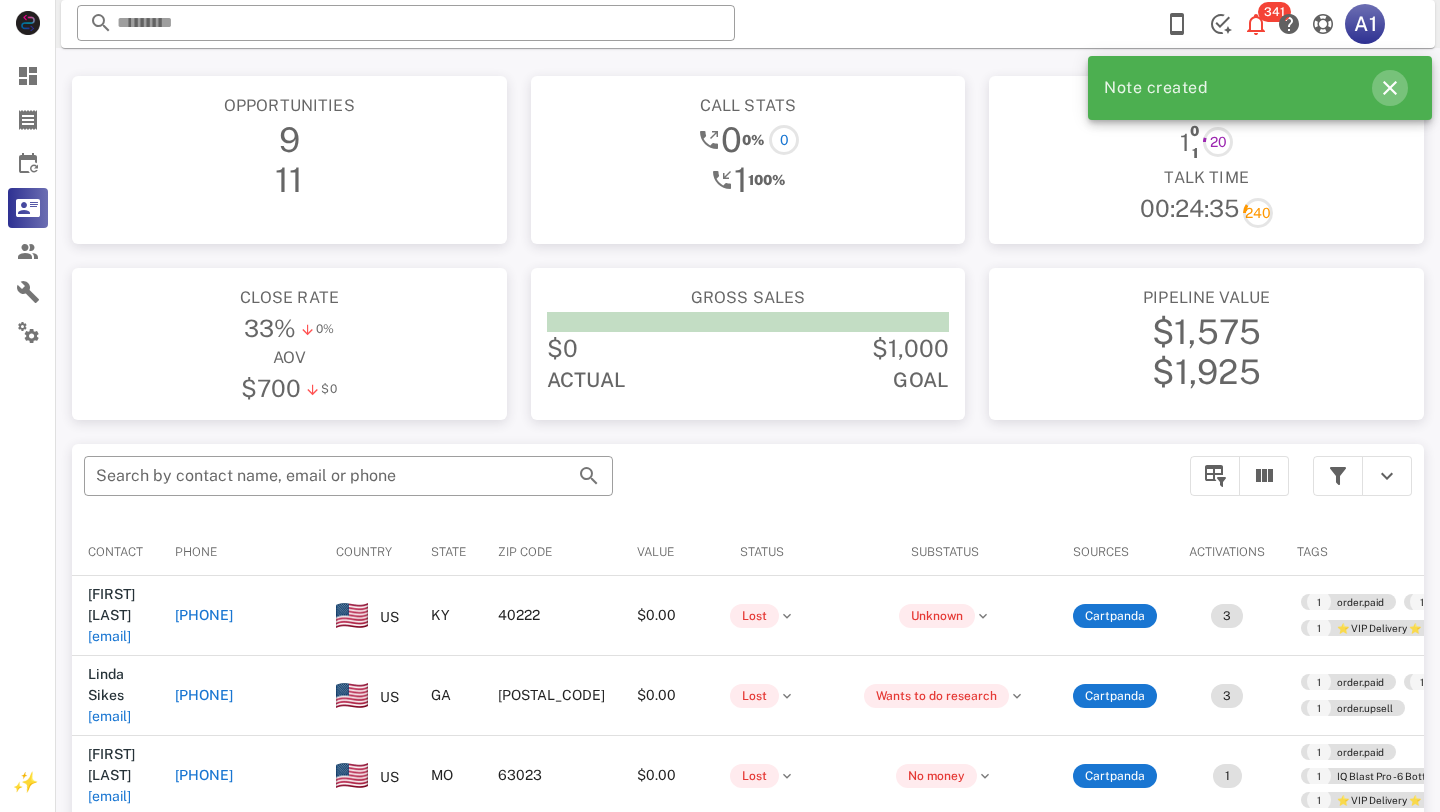 click at bounding box center (1390, 88) 